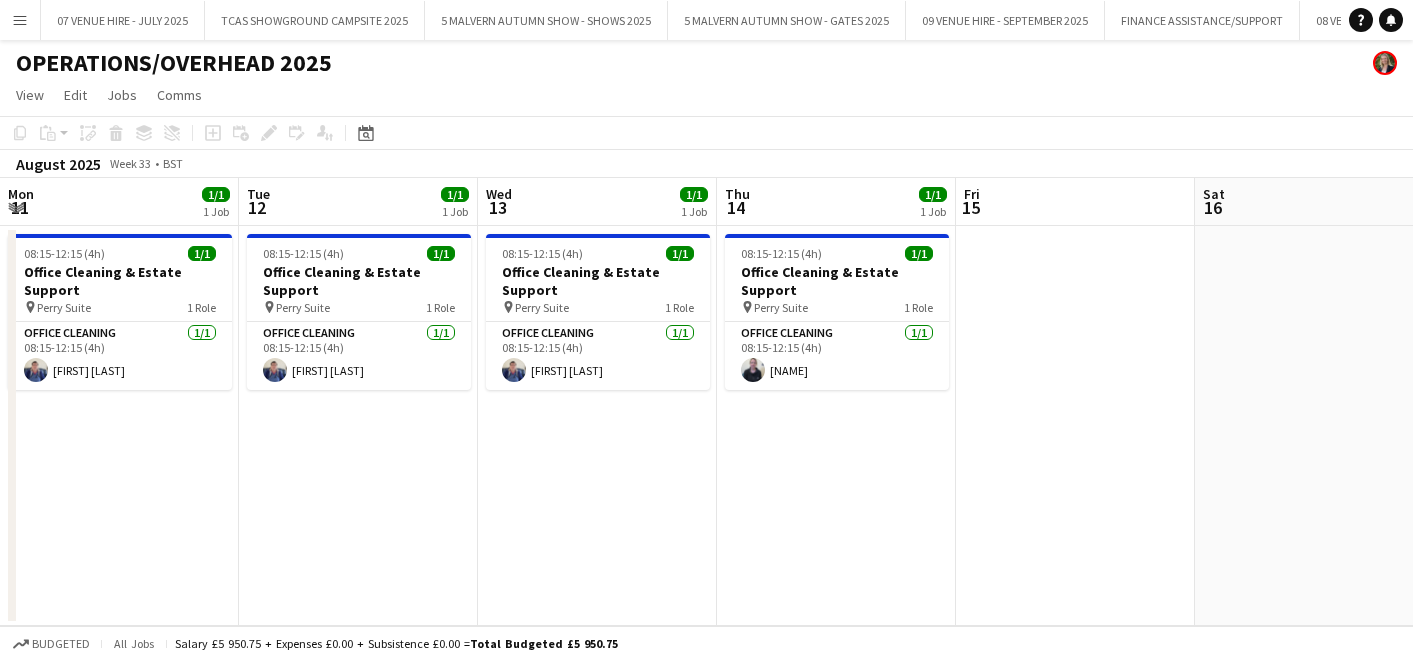 scroll, scrollTop: 0, scrollLeft: 0, axis: both 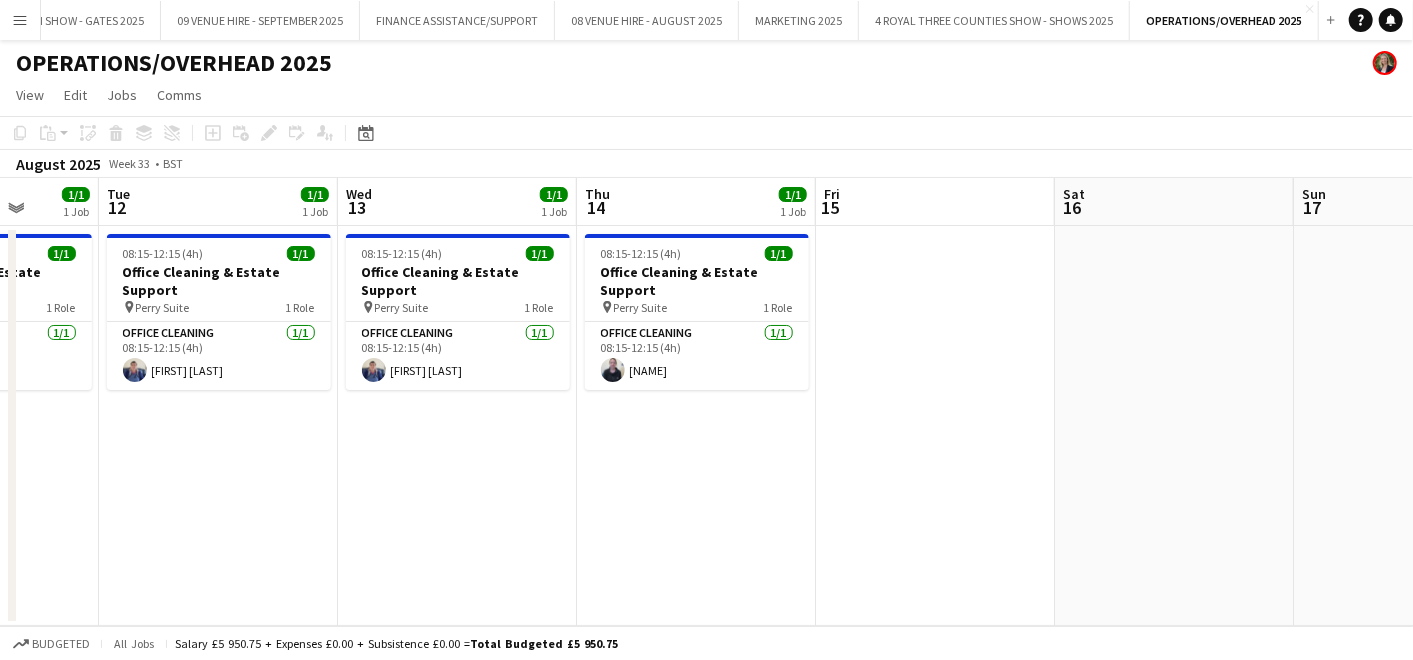click on "Sat   9   Sun   10   Mon   11   1/1   1 Job   Tue   12   1/1   1 Job   Wed   13   1/1   1 Job   Thu   14   1/1   1 Job   Fri   15   Sat   16   Sun   17   Mon   18   Tue   19      08:15-12:15 (4h)    1/1   Office Cleaning & Estate Support
pin
Perry Suite   1 Role   Office Cleaning    1/1   08:15-12:15 (4h)
[FIRST] [LAST]     08:15-12:15 (4h)    1/1   Office Cleaning & Estate Support
pin
Perry Suite   1 Role   Office Cleaning    1/1   08:15-12:15 (4h)
[FIRST] [LAST]     08:15-12:15 (4h)    1/1   Office Cleaning & Estate Support
pin
Perry Suite   1 Role   Office Cleaning    1/1   08:15-12:15 (4h)
[FIRST] [LAST]     08:15-12:15 (4h)    1/1   Office Cleaning & Estate Support
pin
Perry Suite   1 Role   Office Cleaning    1/1   08:15-12:15 (4h)
[FIRST] [LAST]" at bounding box center [706, 402] 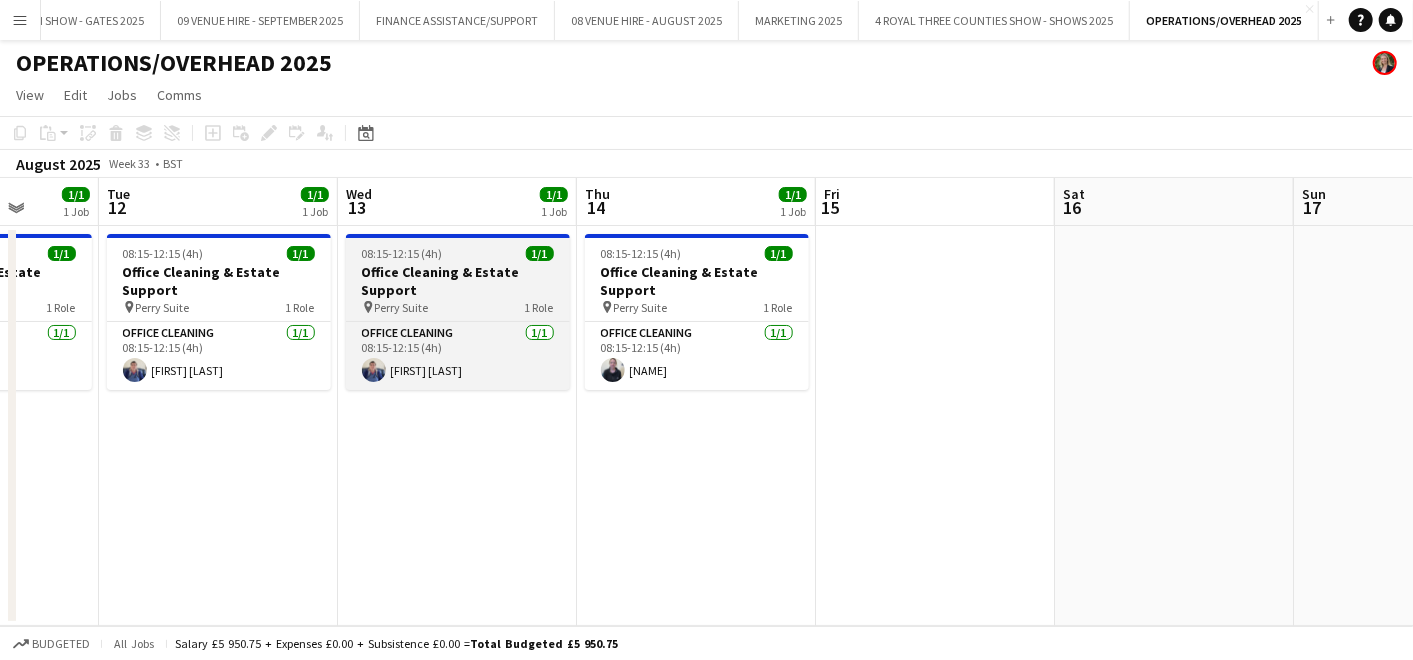 click on "Office Cleaning & Estate Support" at bounding box center [458, 281] 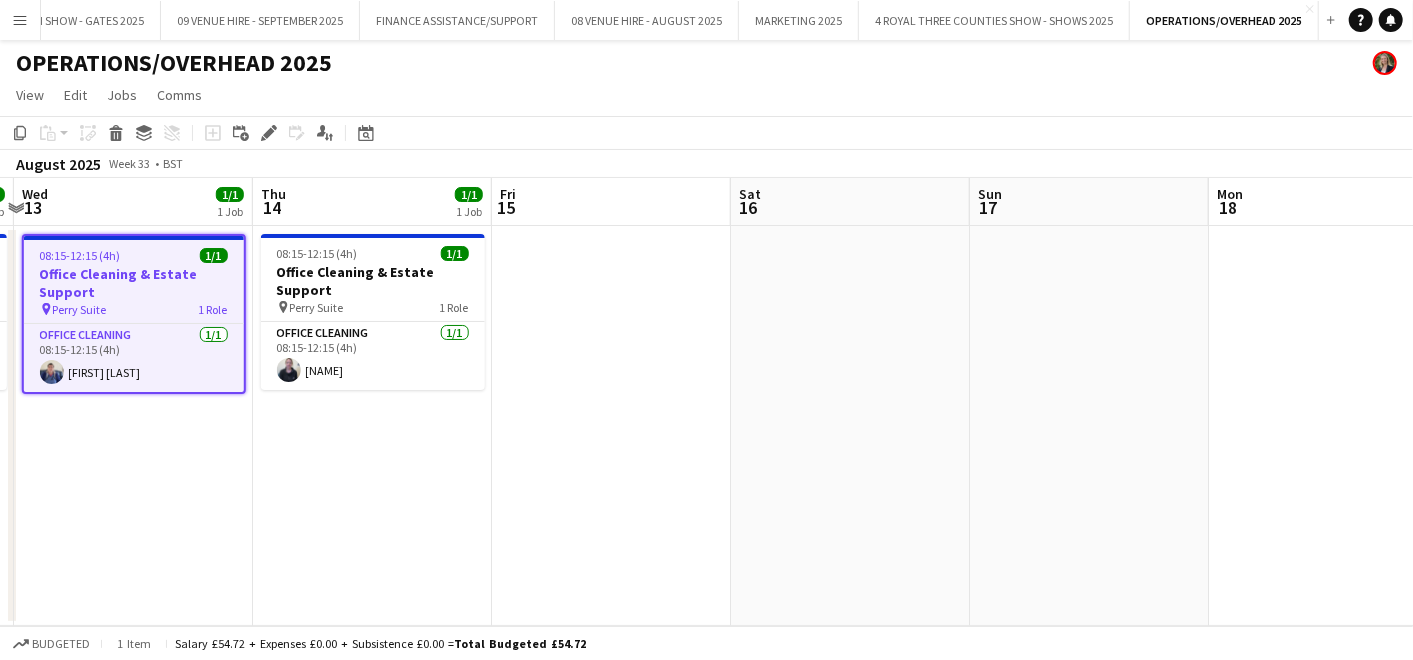 scroll, scrollTop: 0, scrollLeft: 626, axis: horizontal 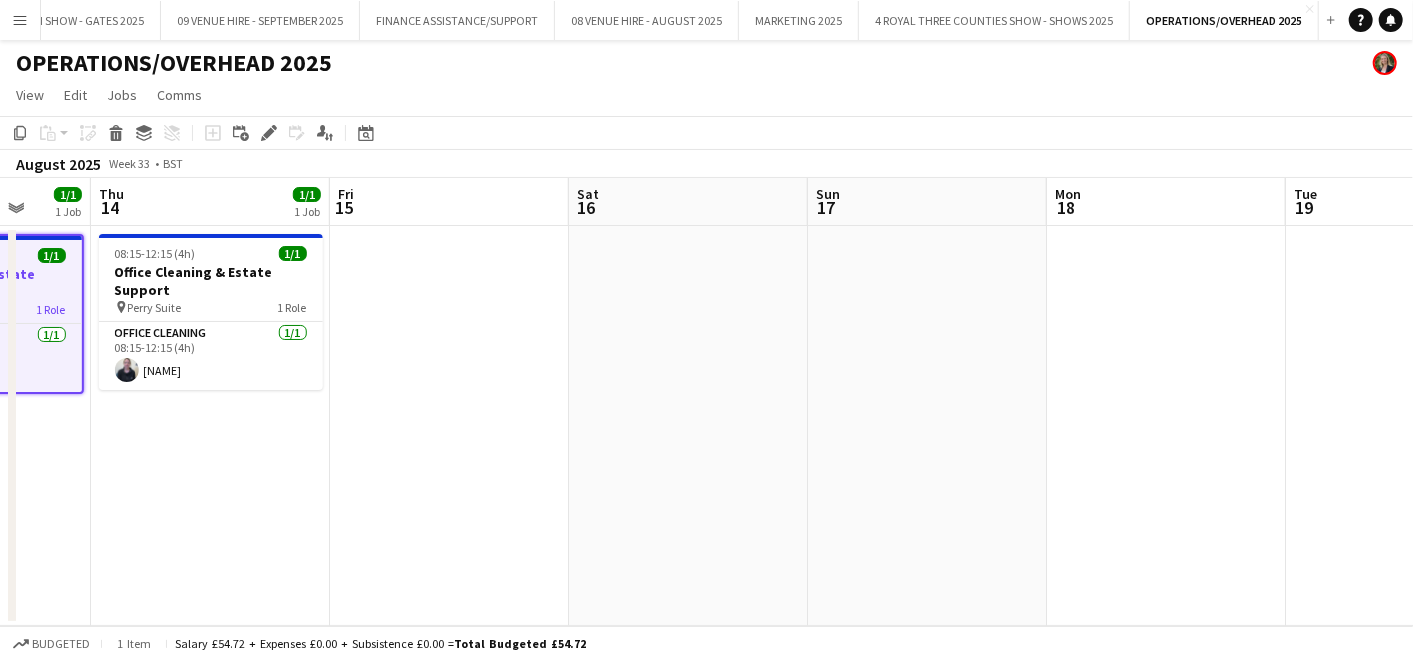 drag, startPoint x: 1111, startPoint y: 306, endPoint x: 625, endPoint y: 331, distance: 486.64258 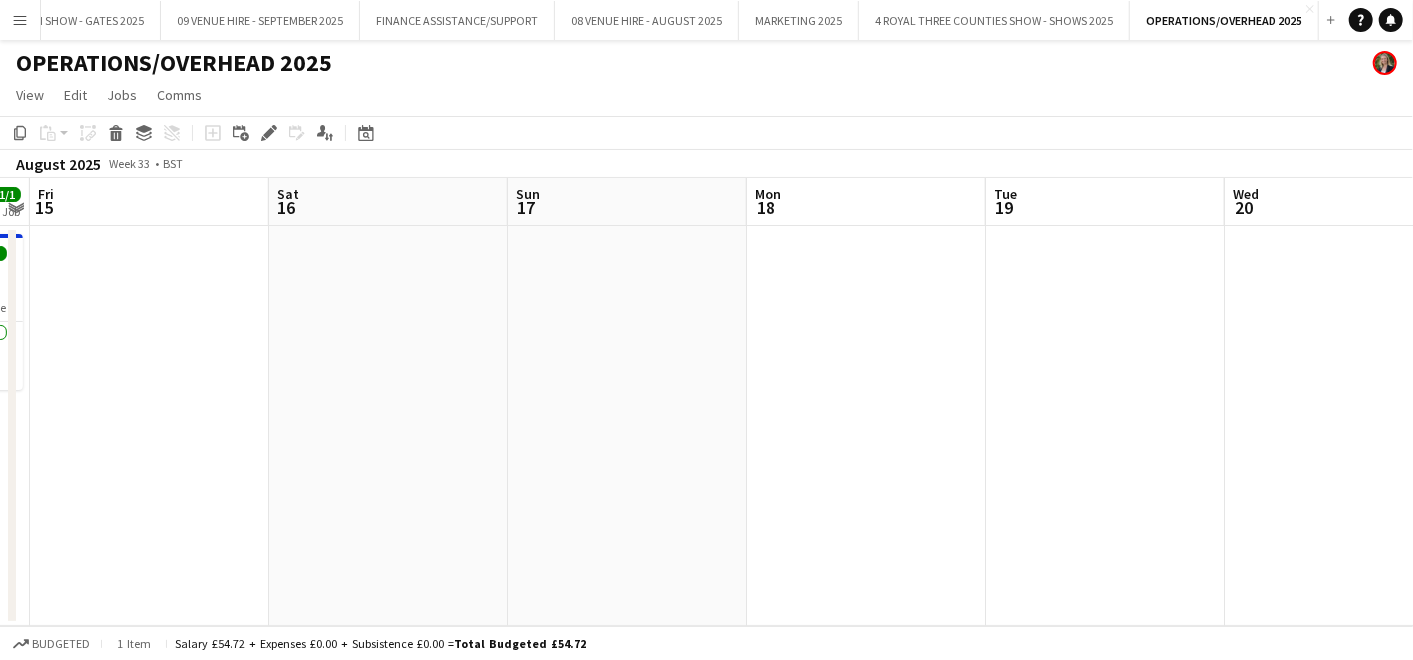 drag, startPoint x: 880, startPoint y: 312, endPoint x: 581, endPoint y: 322, distance: 299.16718 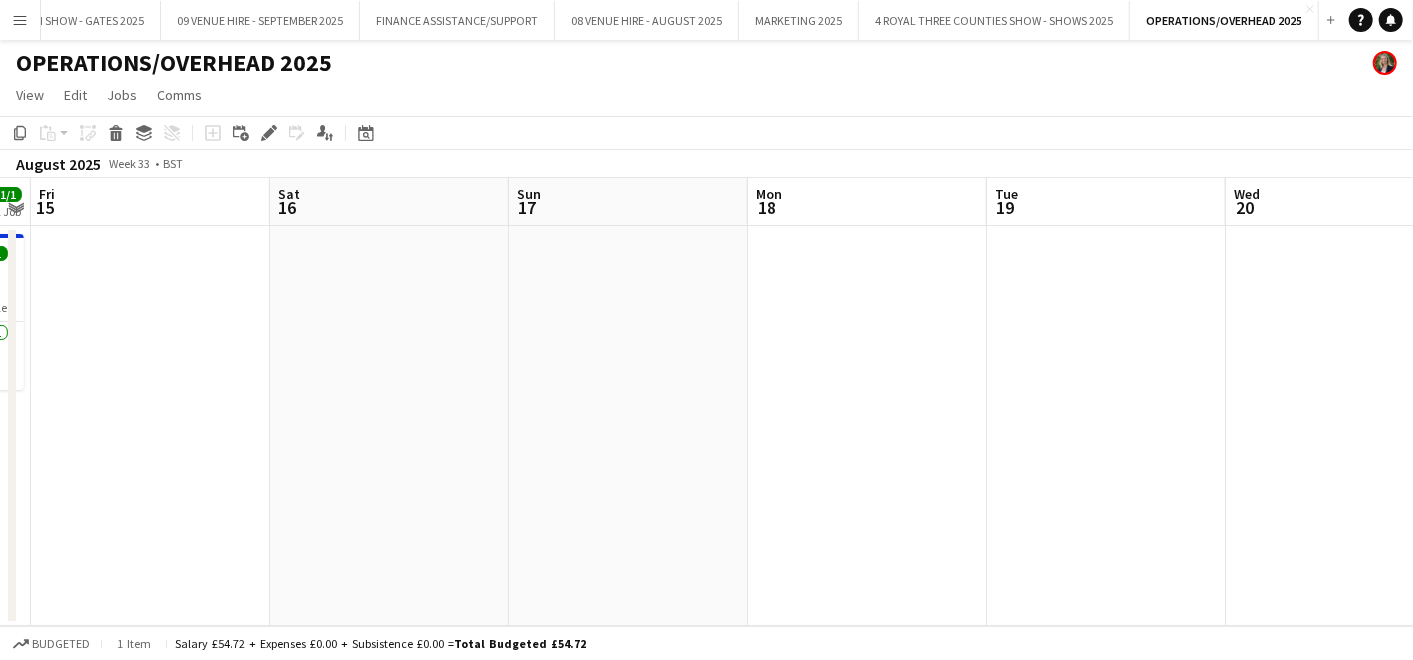 click at bounding box center [867, 426] 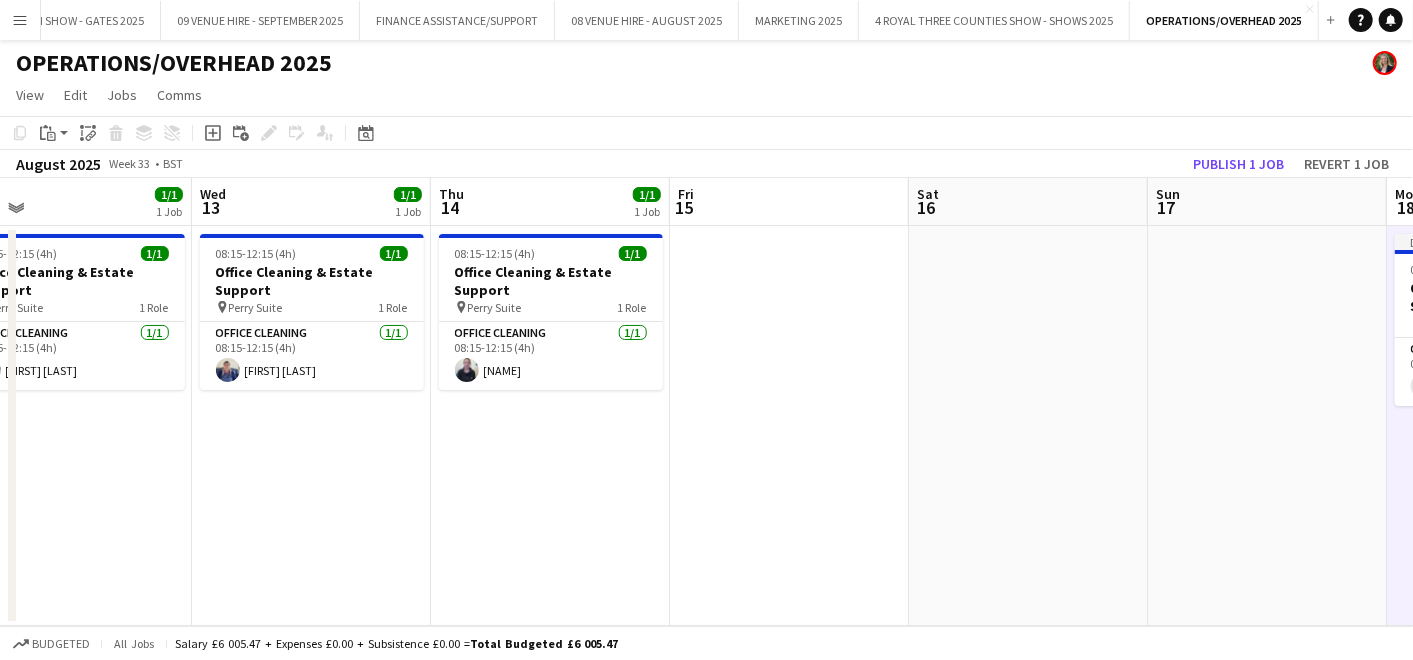drag, startPoint x: 234, startPoint y: 314, endPoint x: 953, endPoint y: 380, distance: 722.0228 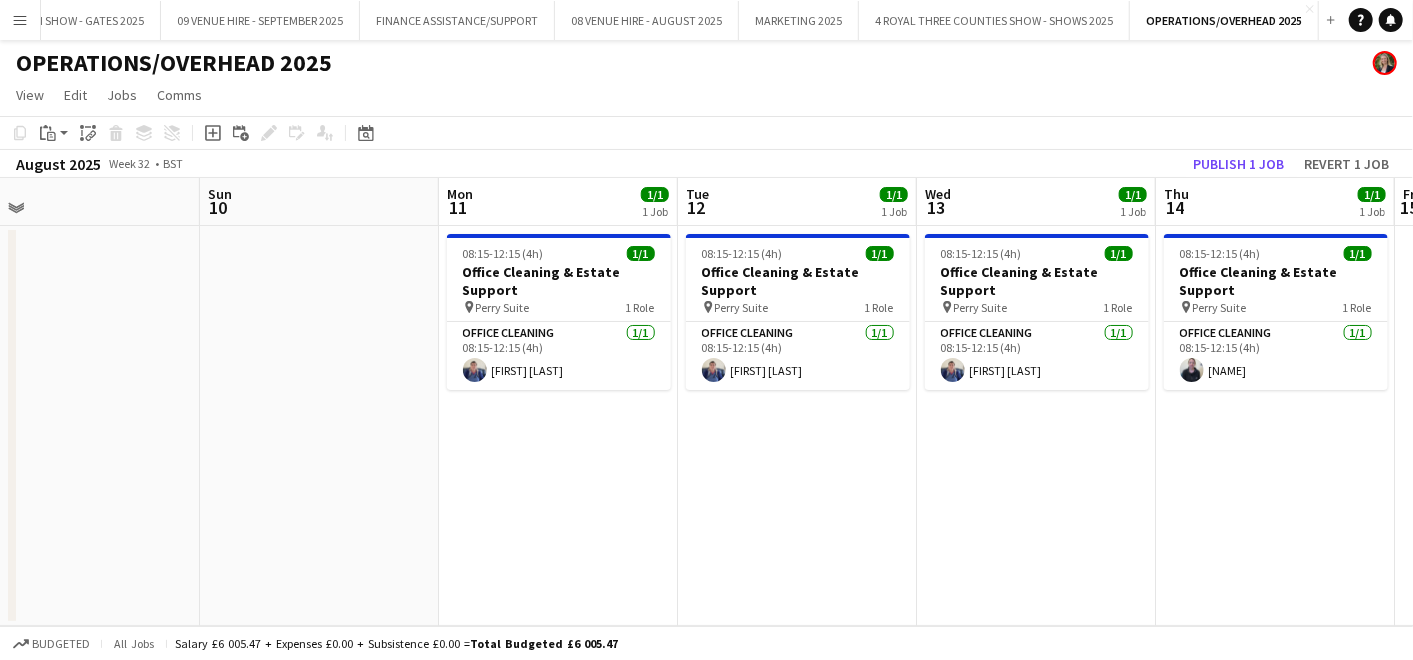 drag, startPoint x: 467, startPoint y: 337, endPoint x: 1111, endPoint y: 400, distance: 647.07416 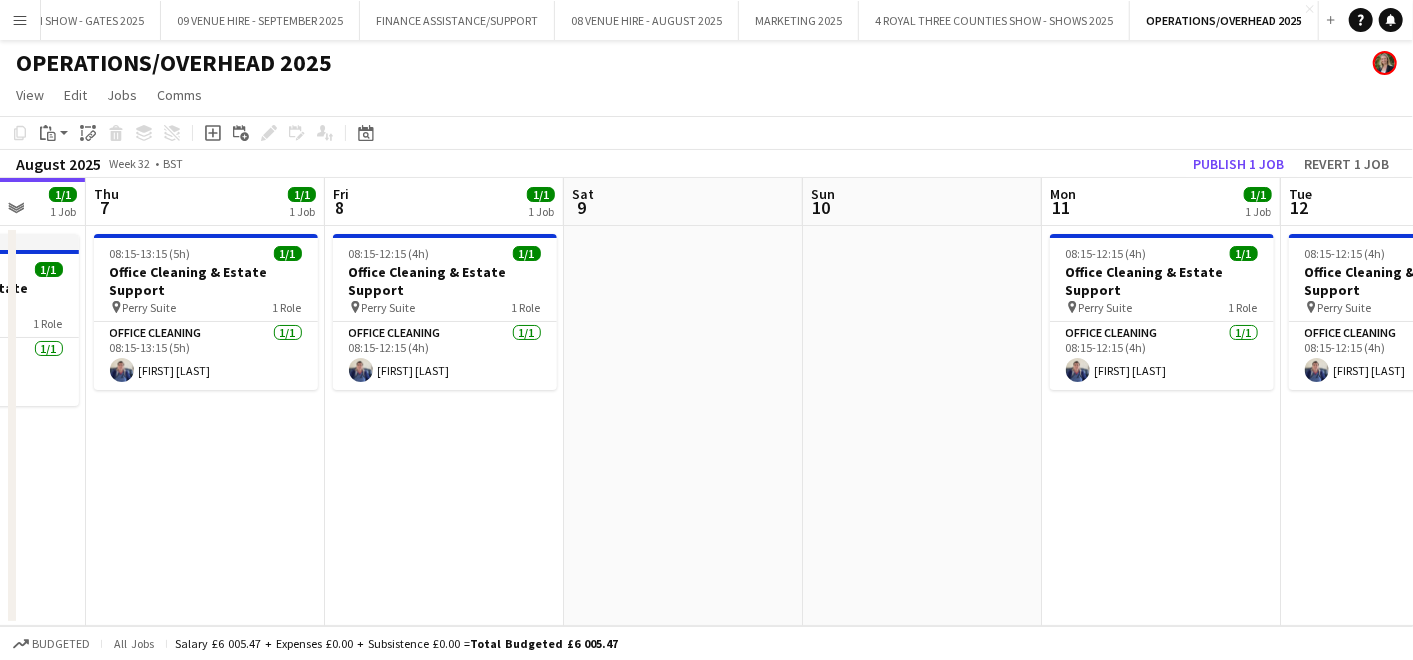 drag, startPoint x: 494, startPoint y: 400, endPoint x: 1207, endPoint y: 451, distance: 714.82166 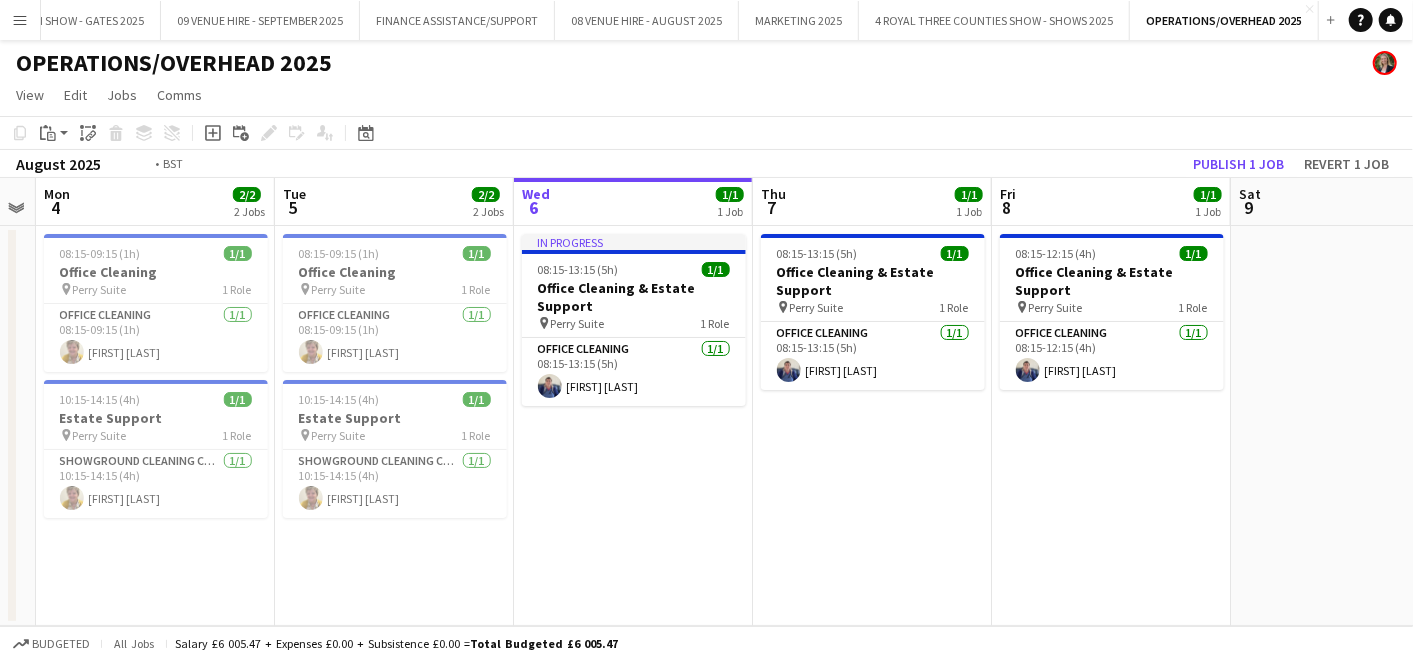 scroll, scrollTop: 0, scrollLeft: 778, axis: horizontal 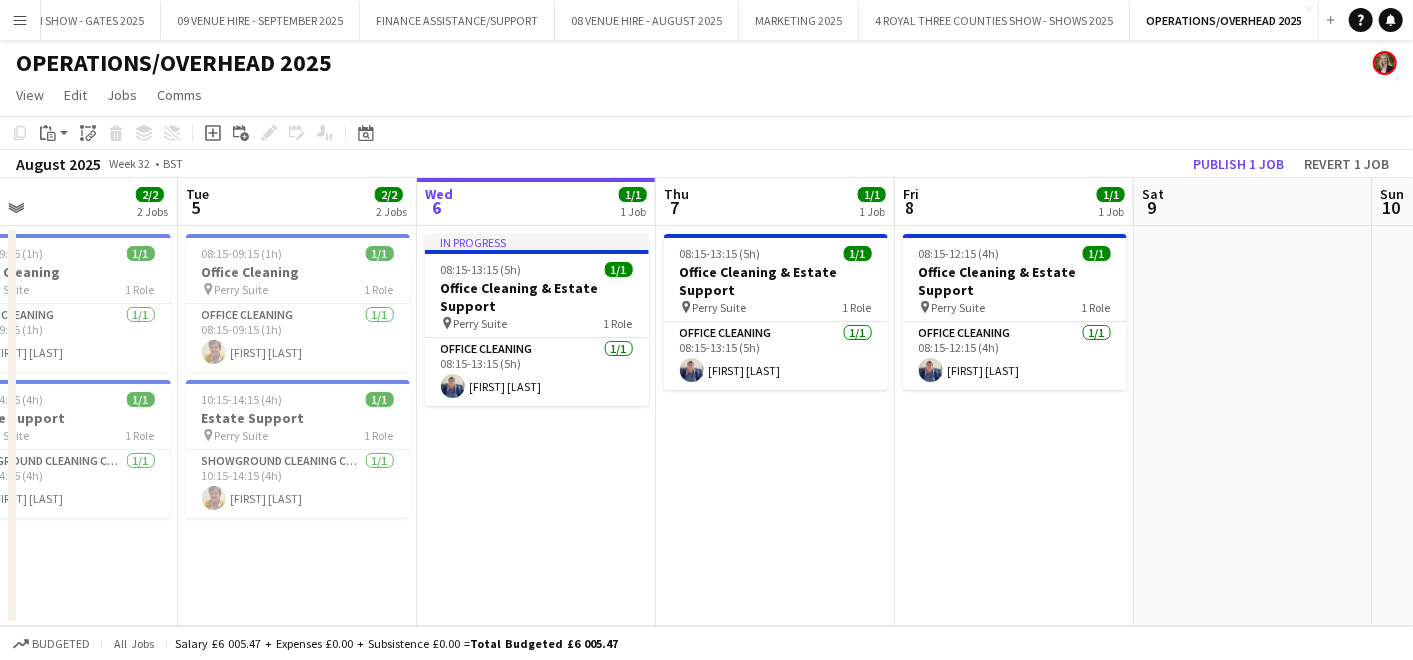 drag, startPoint x: 560, startPoint y: 414, endPoint x: 1020, endPoint y: 451, distance: 461.48566 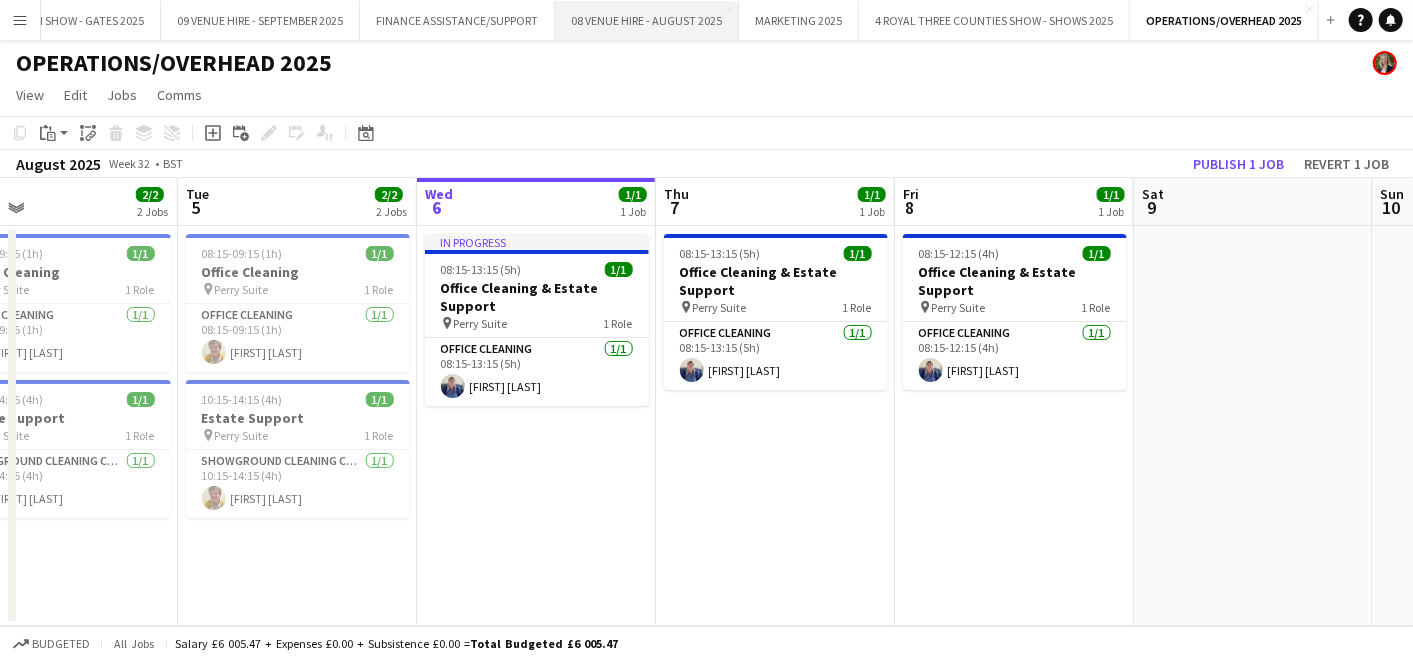 click on "08 VENUE HIRE - AUGUST 2025
Close" at bounding box center [647, 20] 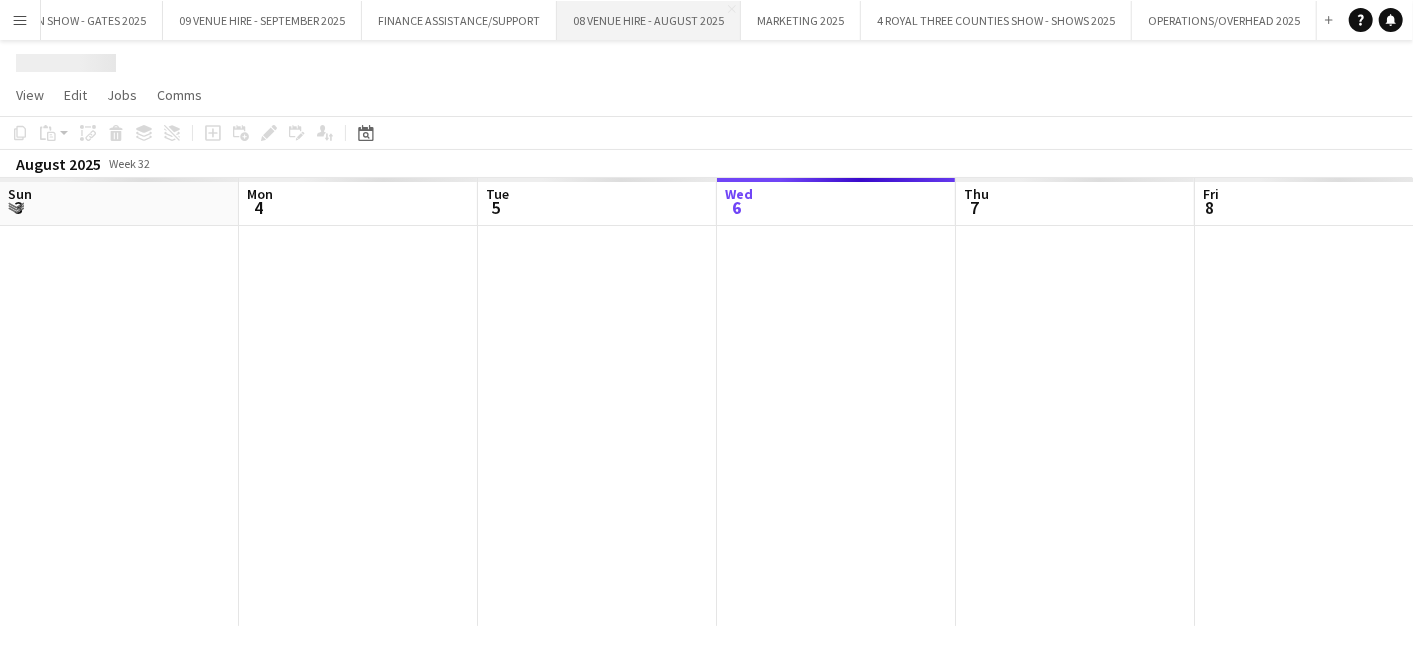 scroll, scrollTop: 0, scrollLeft: 741, axis: horizontal 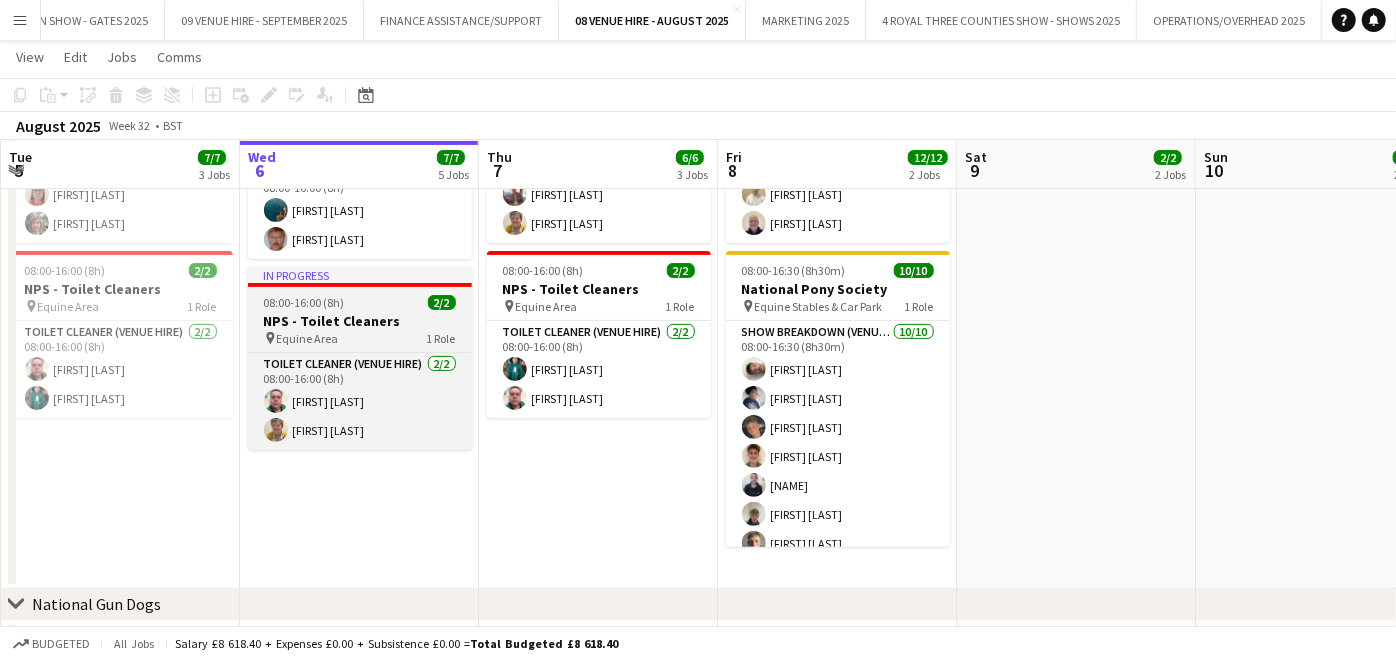 click on "NPS - Toilet Cleaners" at bounding box center [360, 321] 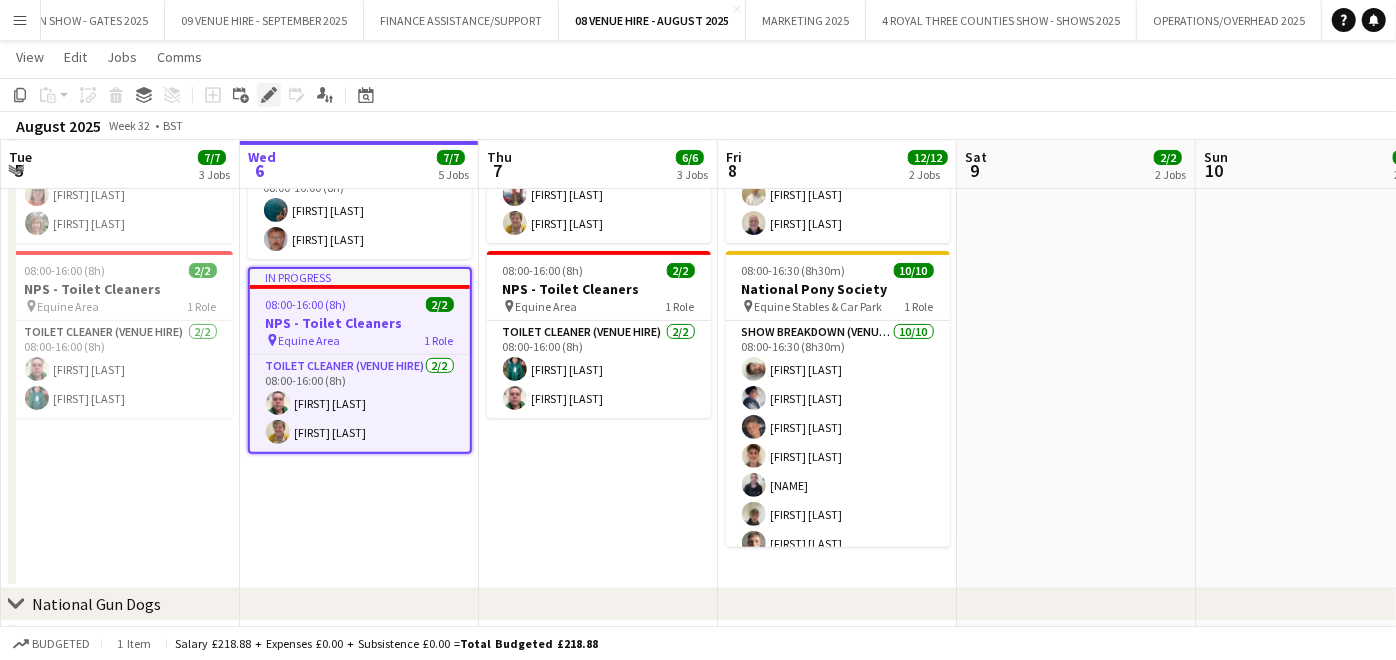 click on "Edit" 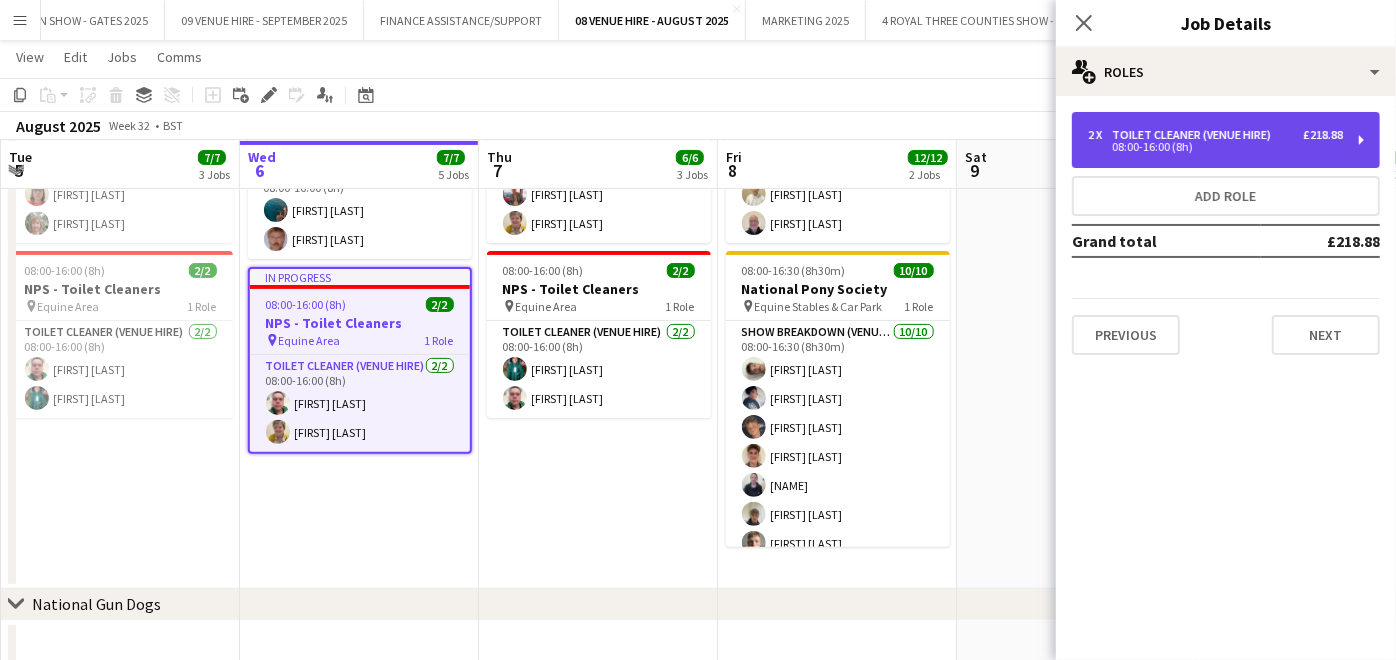 click on "08:00-16:00 (8h)" at bounding box center (1215, 147) 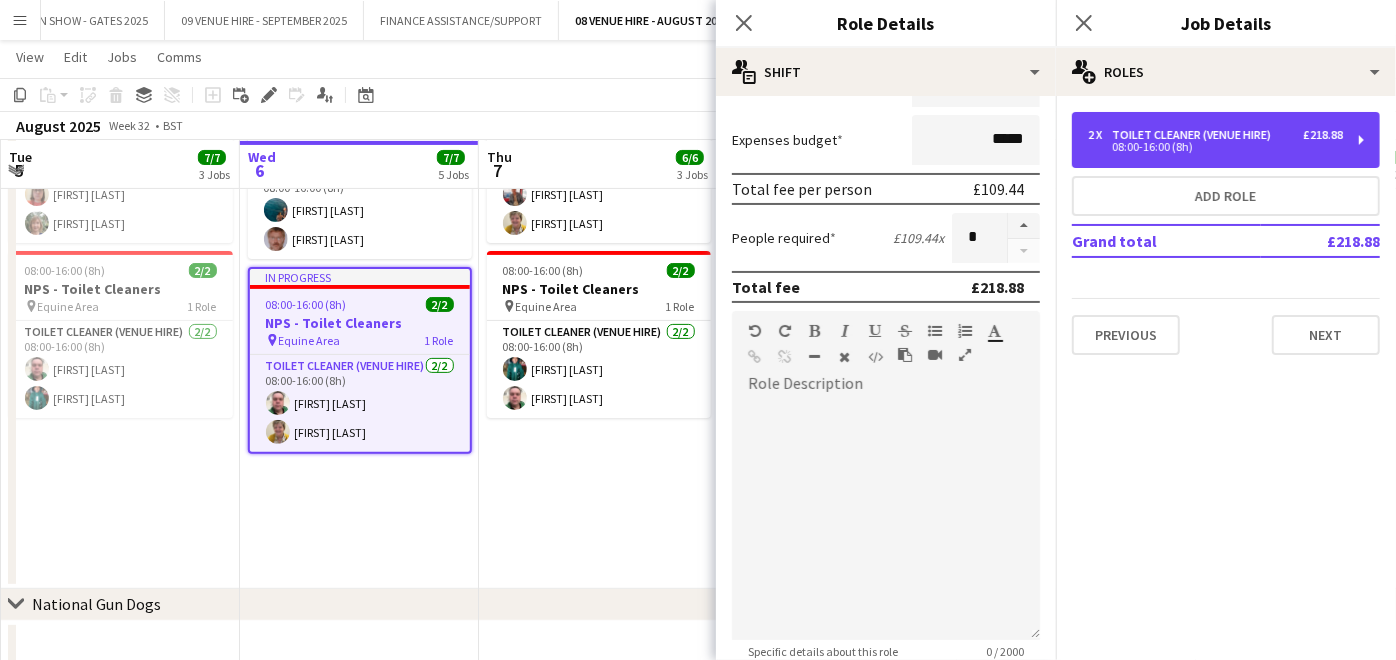 scroll, scrollTop: 400, scrollLeft: 0, axis: vertical 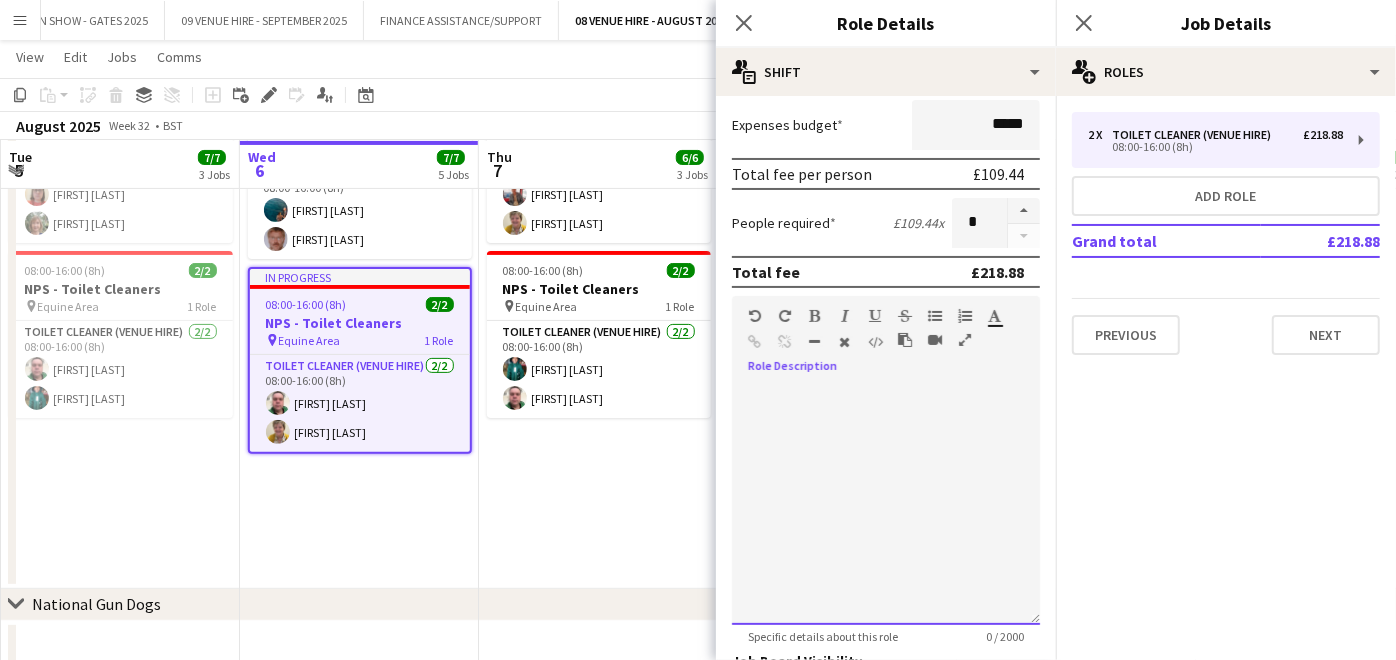 click at bounding box center (886, 505) 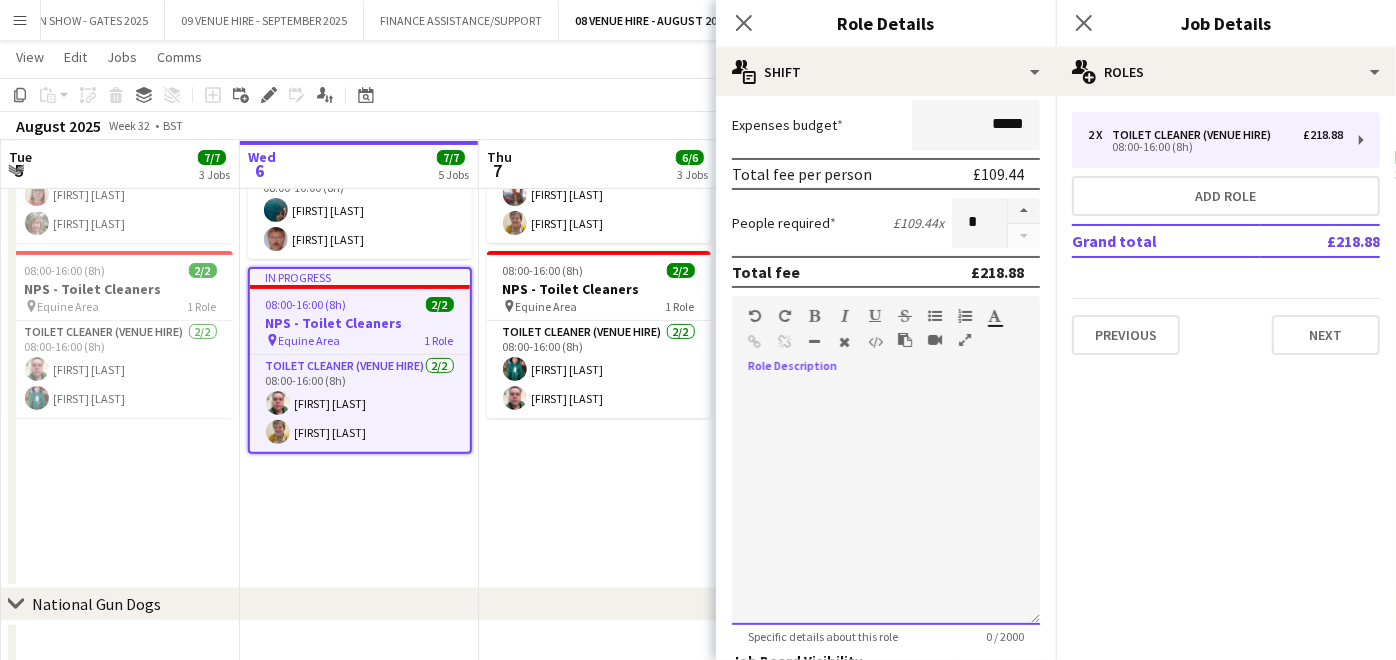 type 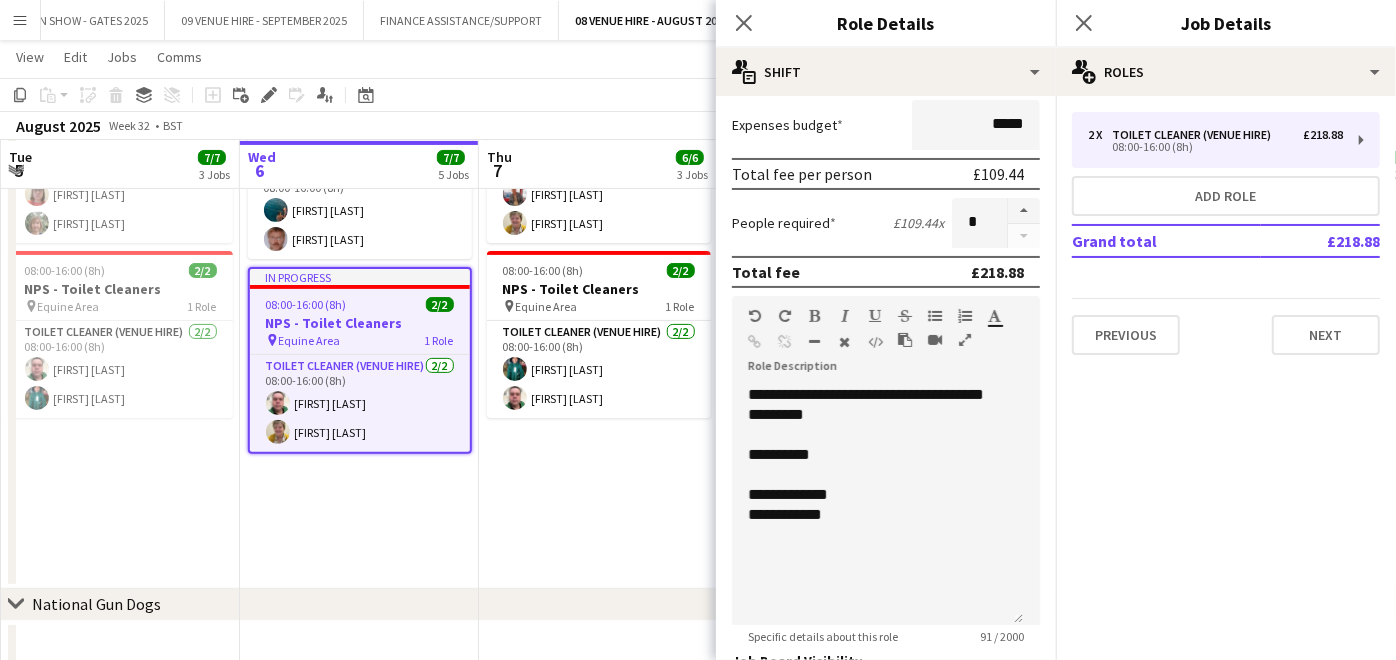 click on "08:00-16:00 (8h)    2/2   NPS - Litter Pickers
pin
Equine Area   1 Role   Litter Picker (Venue Hire)   2/2   08:00-16:00 (8h)
[FIRST] [LAST]     08:00-16:00 (8h)    2/2   NPS - Toilet Cleaners
pin
Equine Area   1 Role   Toilet Cleaner (Venue Hire)   2/2   08:00-16:00 (8h)
[FIRST] [LAST] [FIRST] [LAST]" at bounding box center [598, 328] 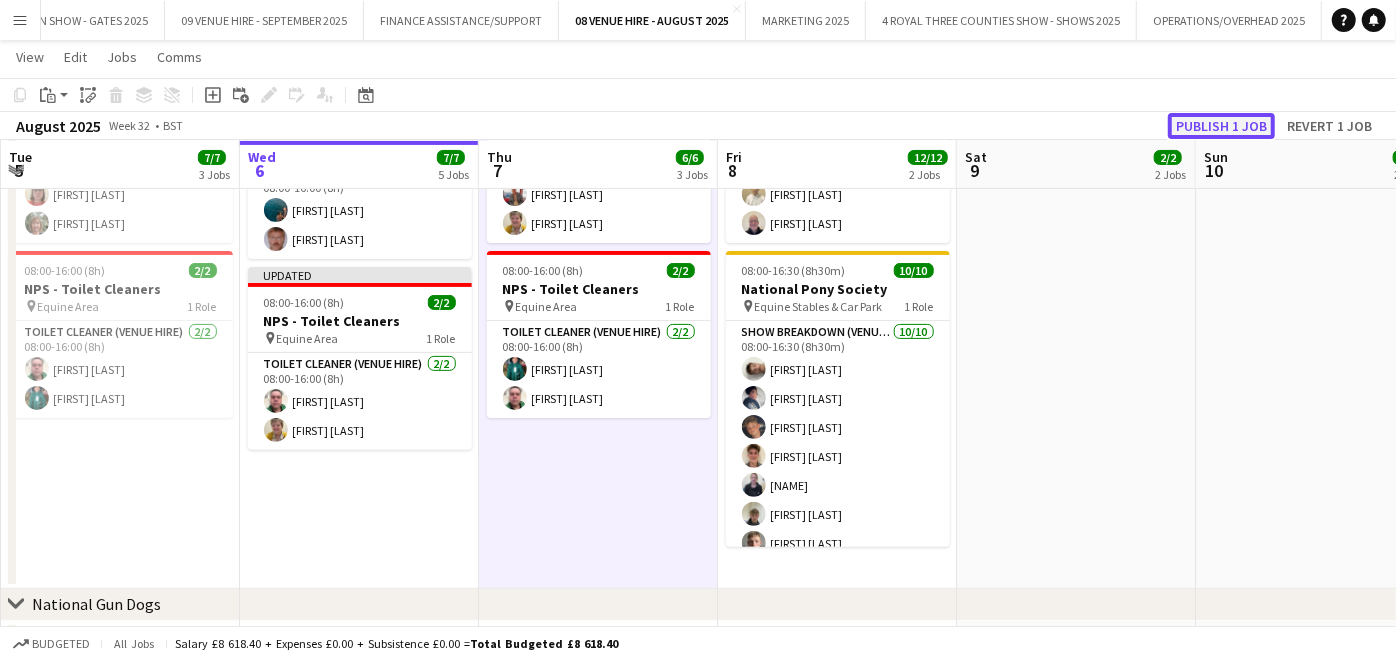 click on "Publish 1 job" 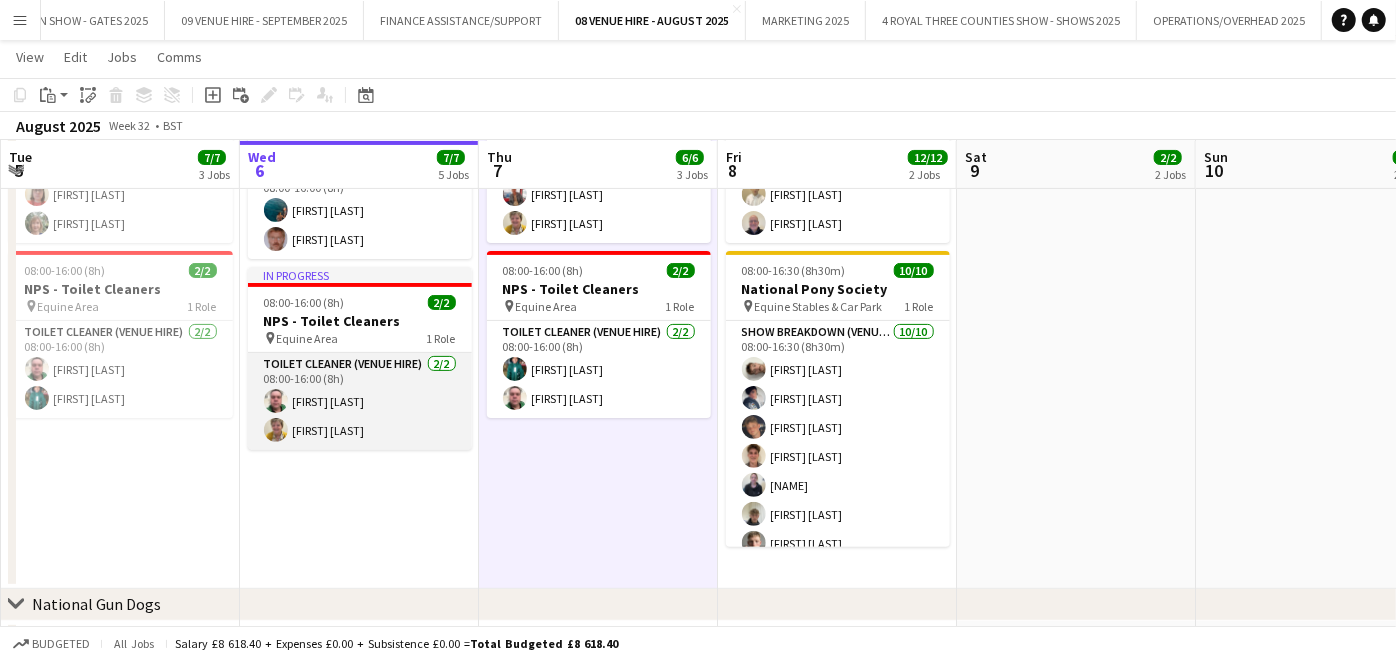 click on "Toilet Cleaner (Venue Hire)   2/2   08:00-16:00 (8h)
[NAME] [NAME]" at bounding box center [360, 401] 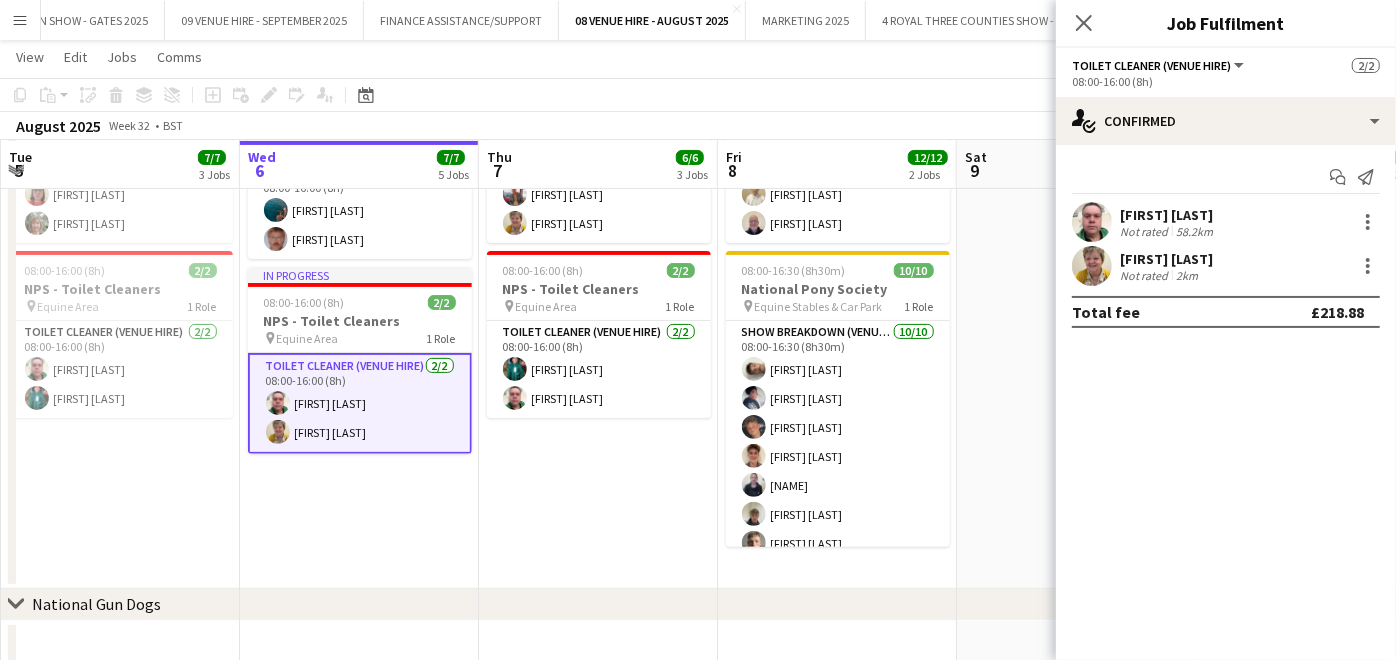 click at bounding box center (1092, 266) 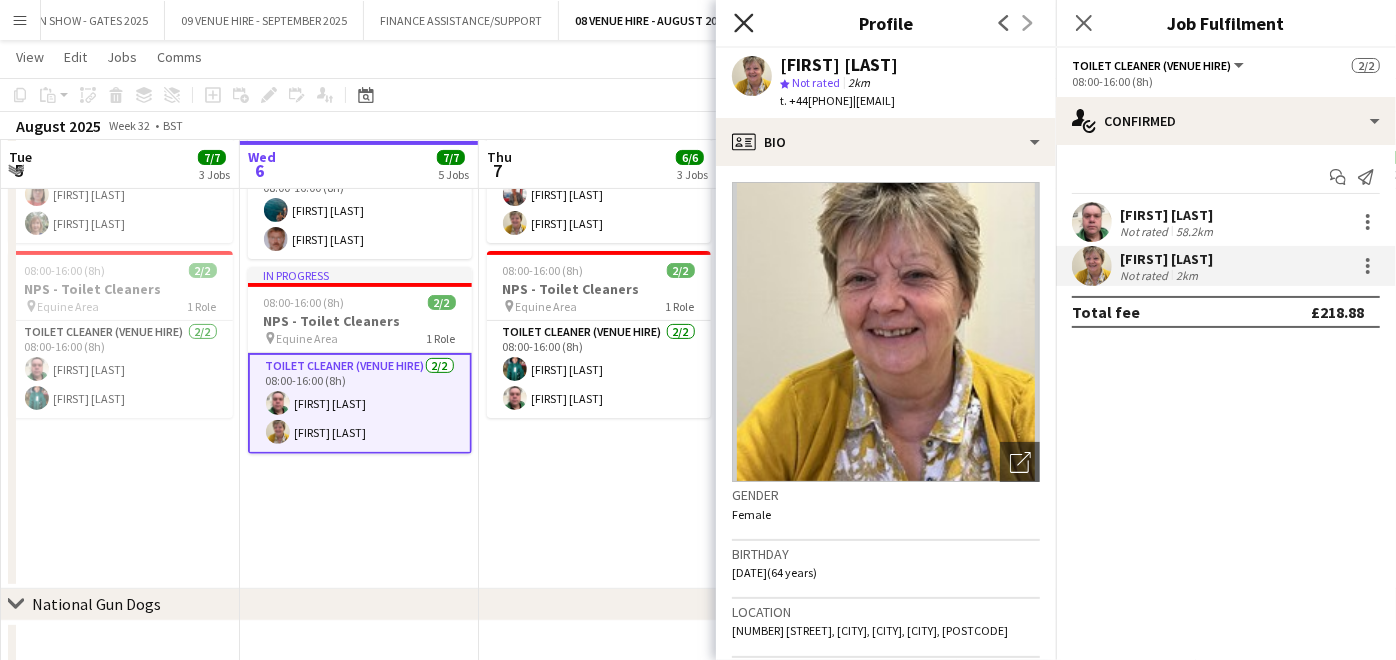 click on "Close pop-in" 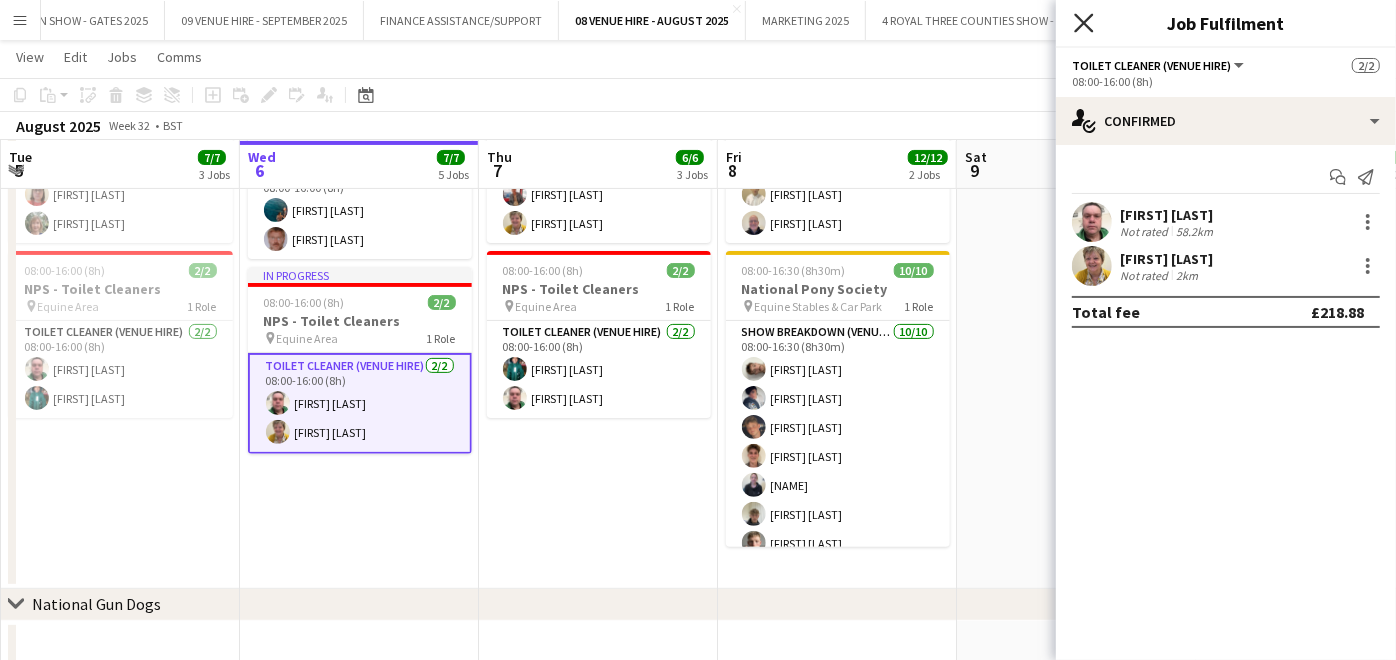 click on "Close pop-in" 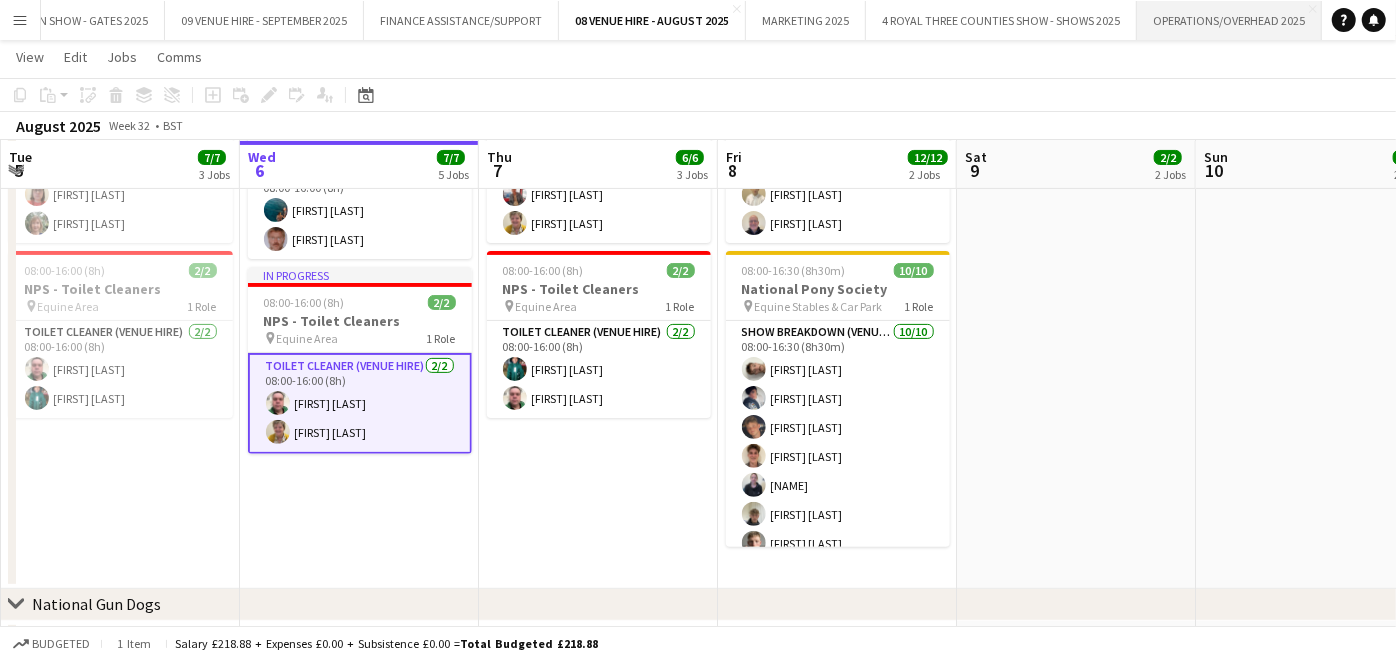 click on "OPERATIONS/OVERHEAD 2025
Close" at bounding box center [1229, 20] 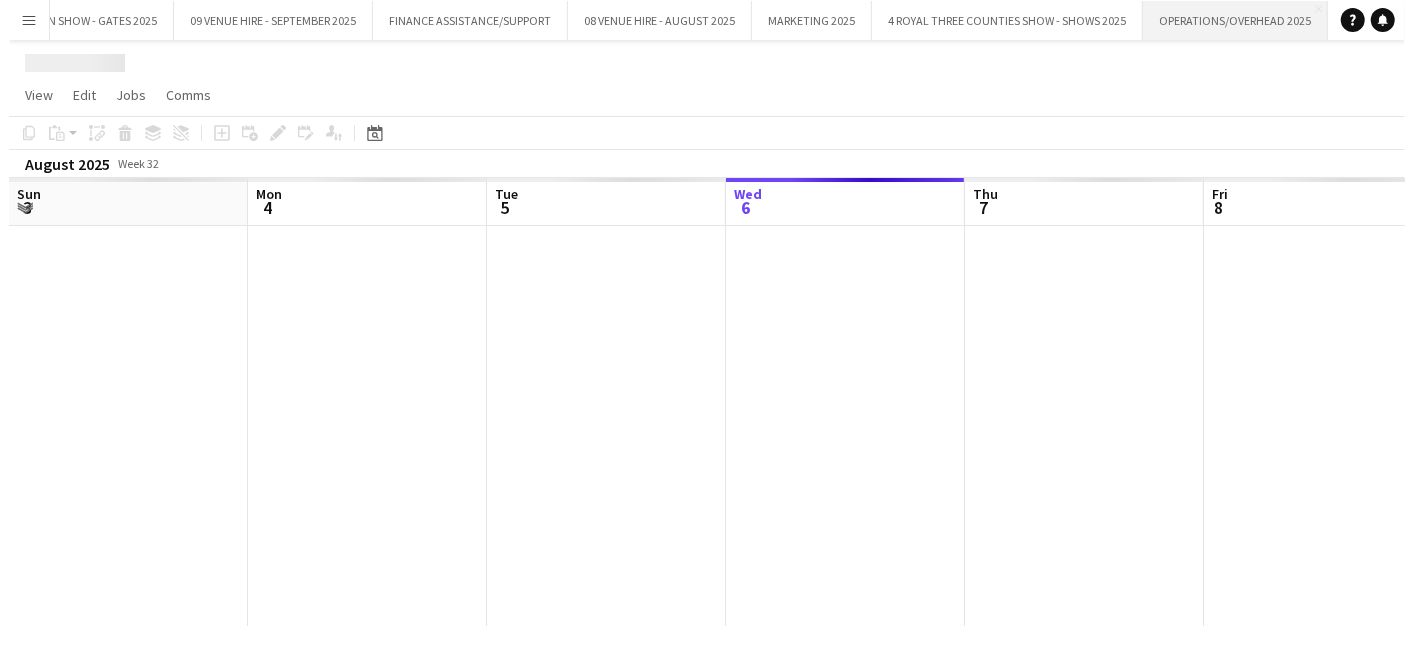scroll, scrollTop: 0, scrollLeft: 0, axis: both 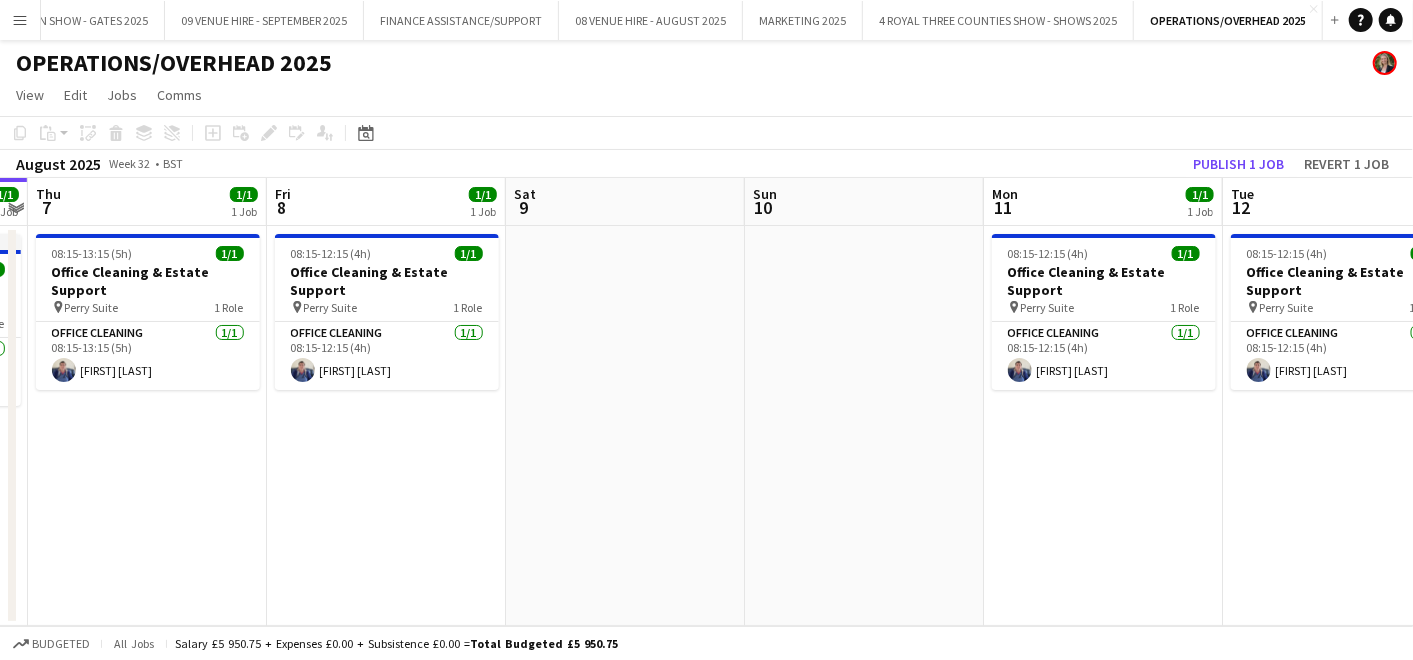 drag, startPoint x: 825, startPoint y: 271, endPoint x: 374, endPoint y: 314, distance: 453.04526 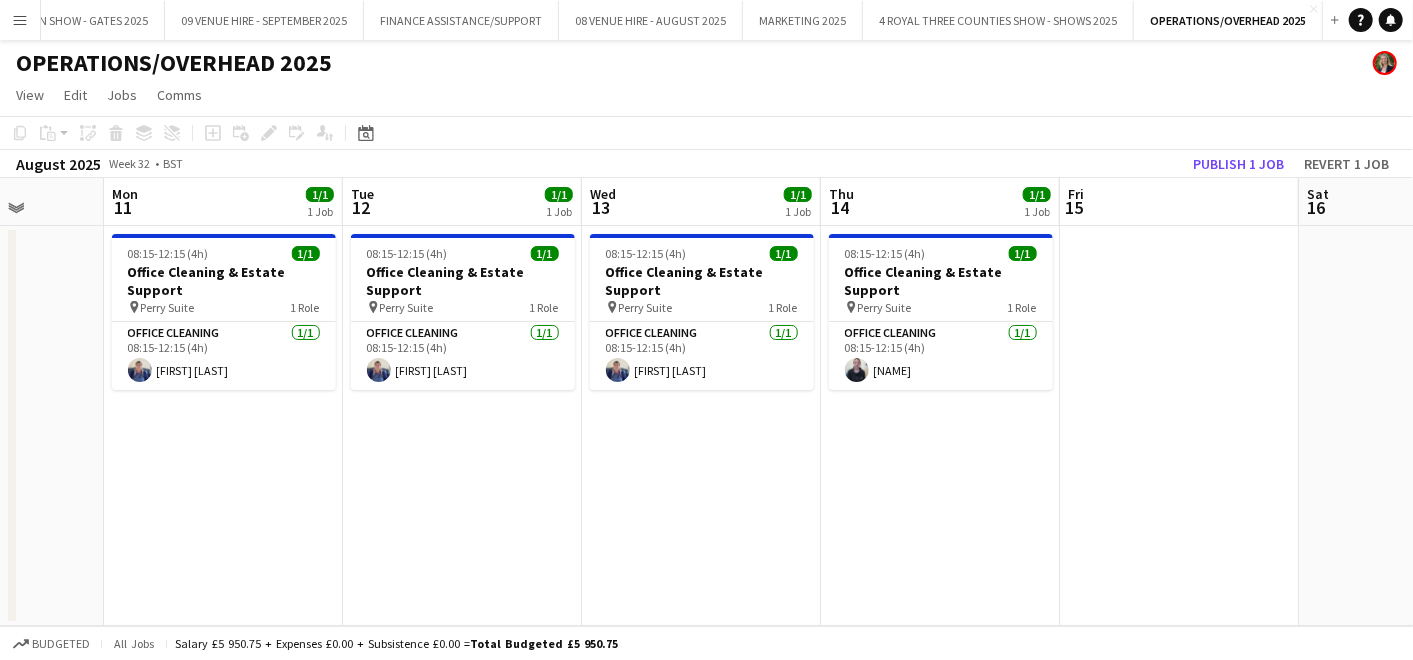 drag, startPoint x: 1105, startPoint y: 285, endPoint x: 228, endPoint y: 314, distance: 877.4794 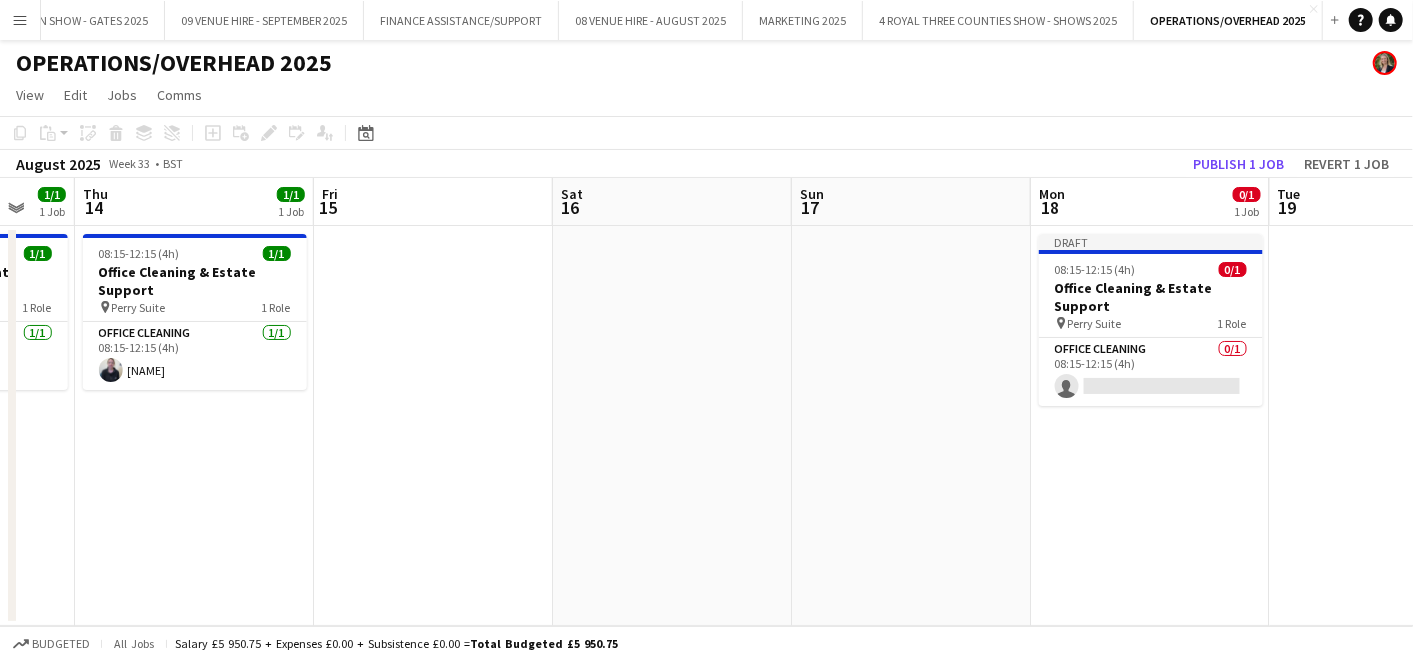 scroll, scrollTop: 0, scrollLeft: 788, axis: horizontal 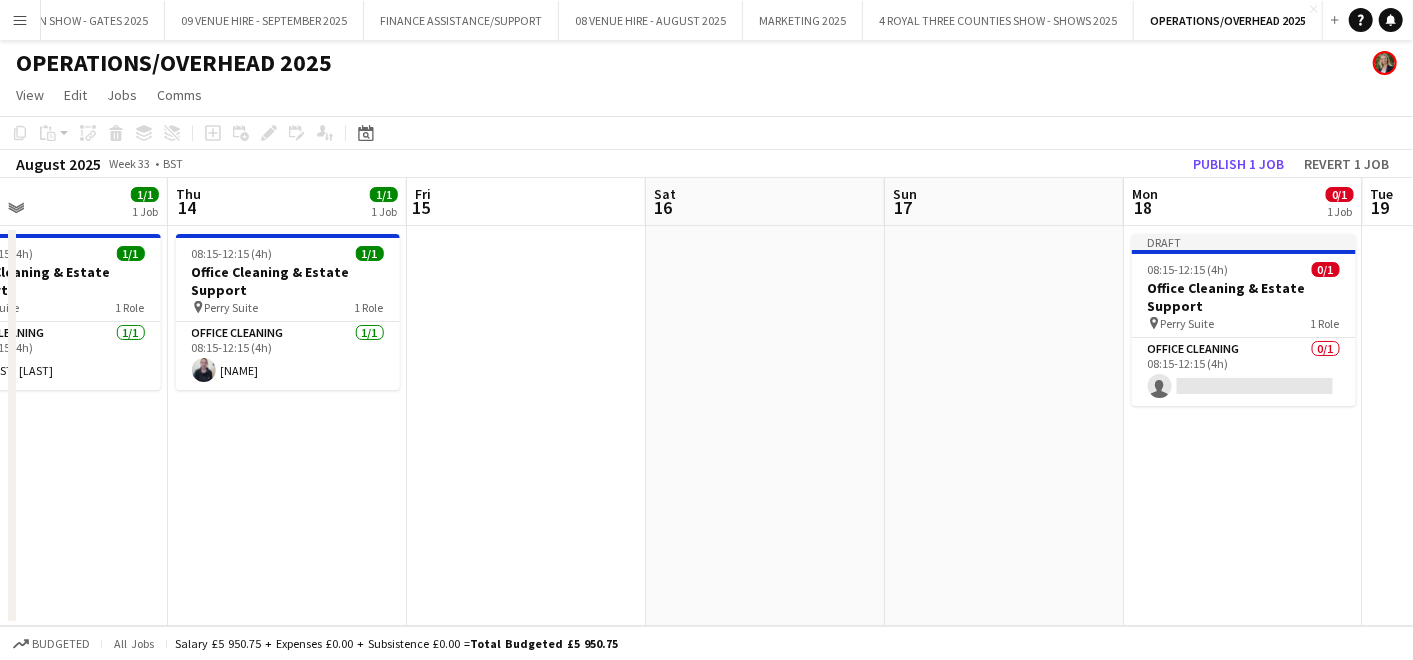 drag, startPoint x: 877, startPoint y: 307, endPoint x: 222, endPoint y: 267, distance: 656.2202 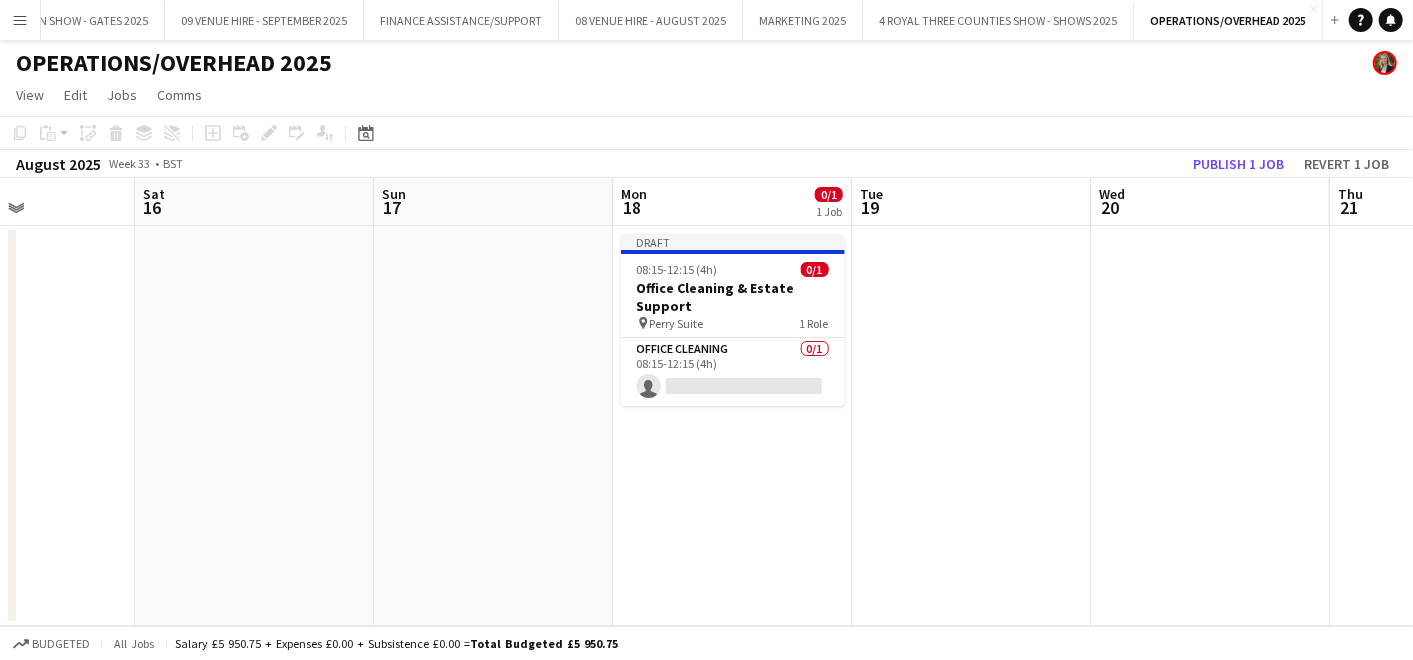 scroll, scrollTop: 0, scrollLeft: 581, axis: horizontal 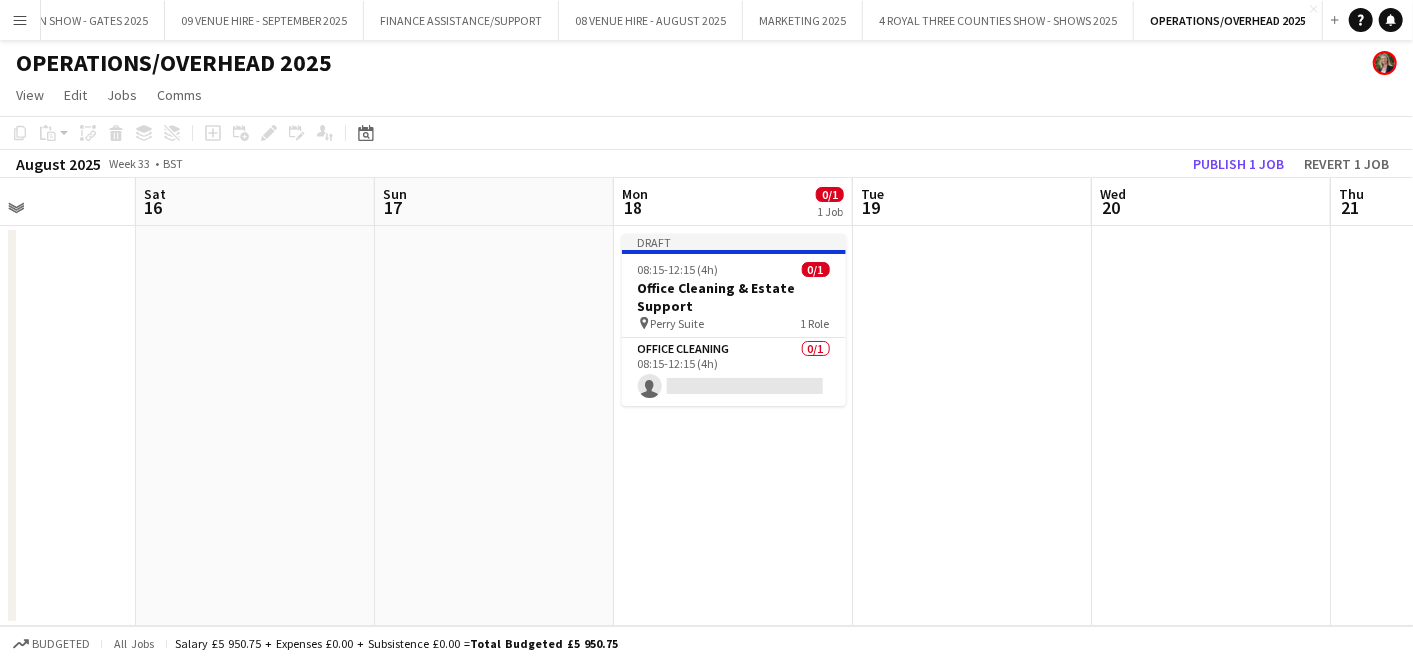 drag, startPoint x: 1168, startPoint y: 273, endPoint x: 658, endPoint y: 244, distance: 510.82385 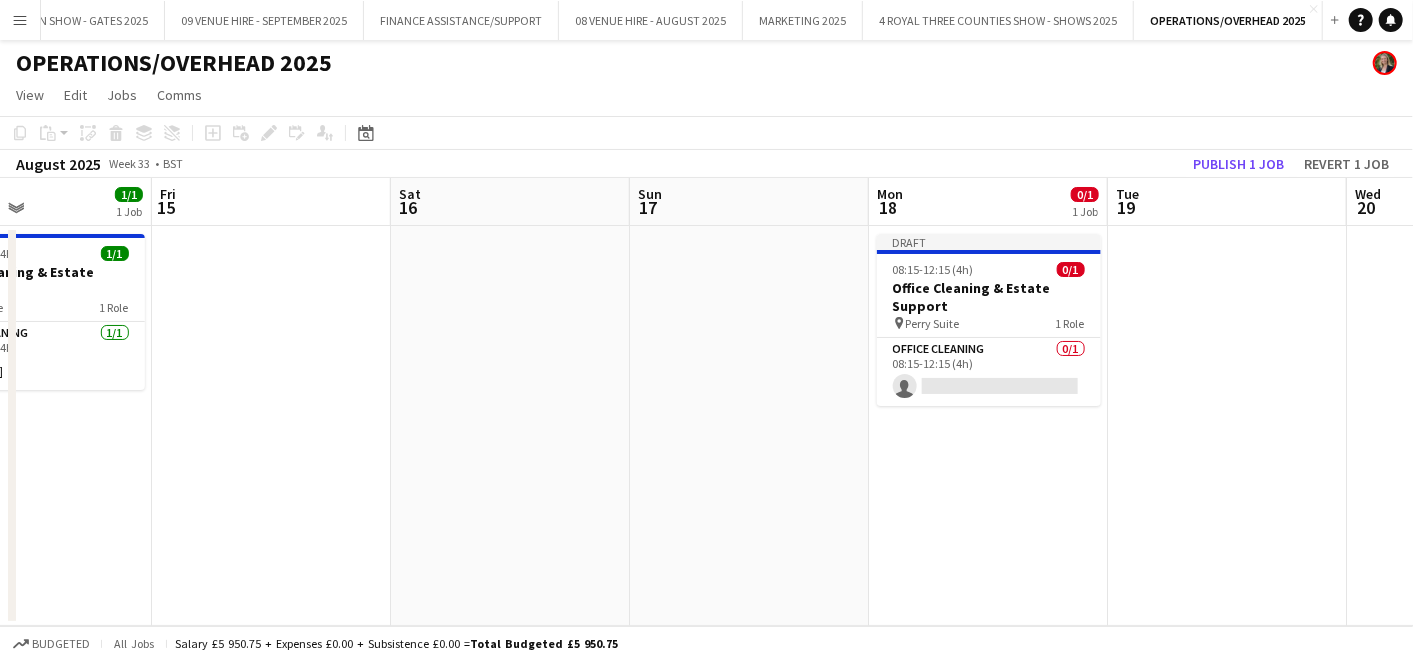 drag, startPoint x: 511, startPoint y: 299, endPoint x: 765, endPoint y: 328, distance: 255.65015 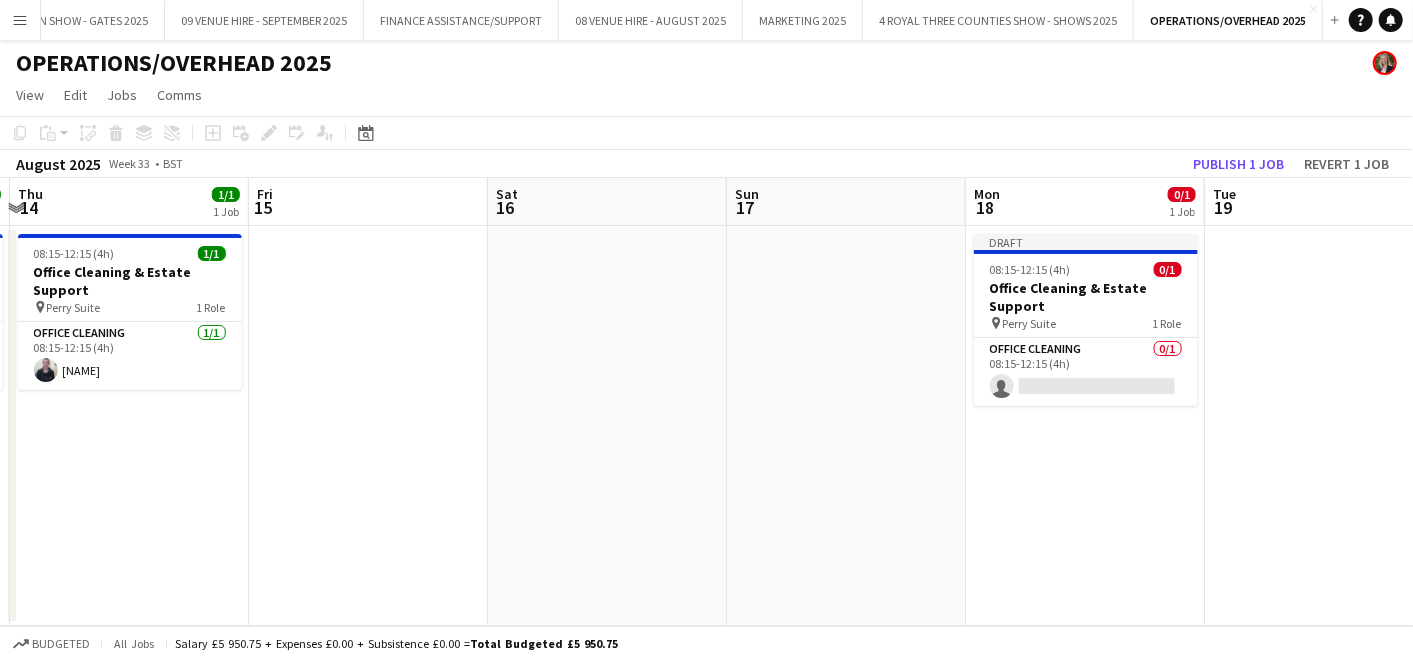 scroll, scrollTop: 0, scrollLeft: 708, axis: horizontal 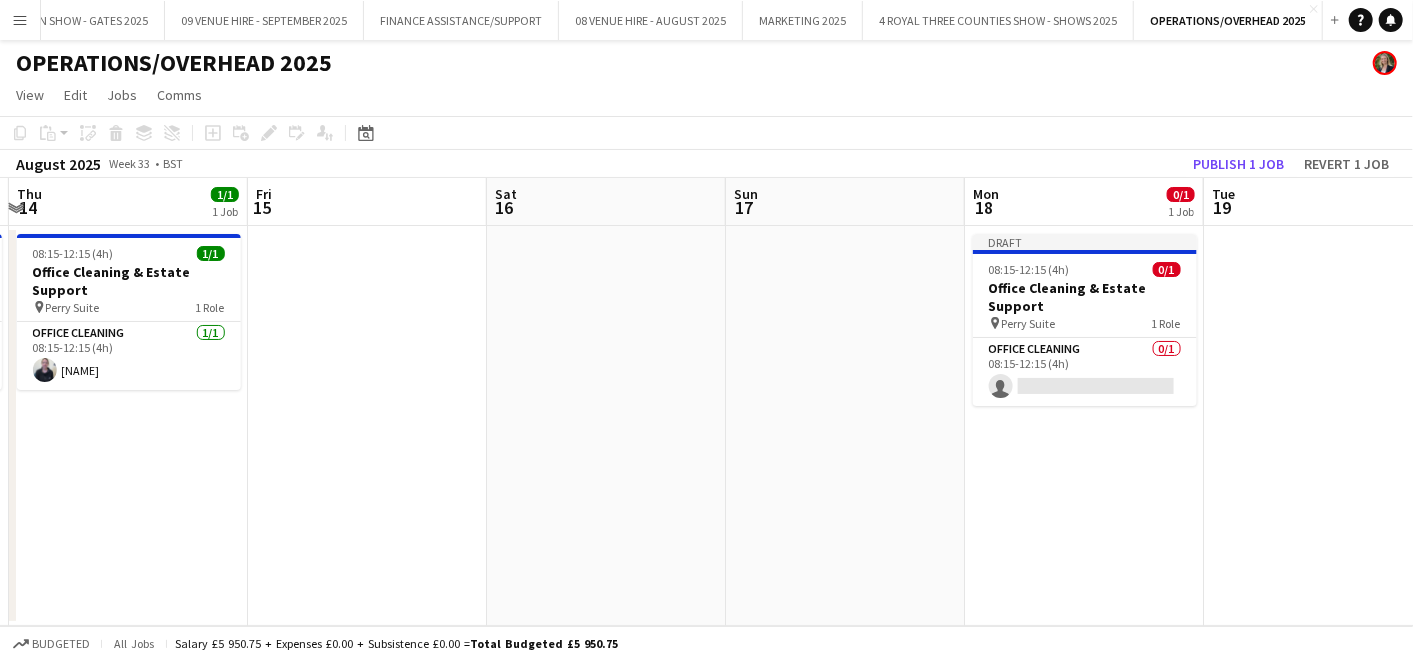 drag, startPoint x: 429, startPoint y: 293, endPoint x: 525, endPoint y: 311, distance: 97.67292 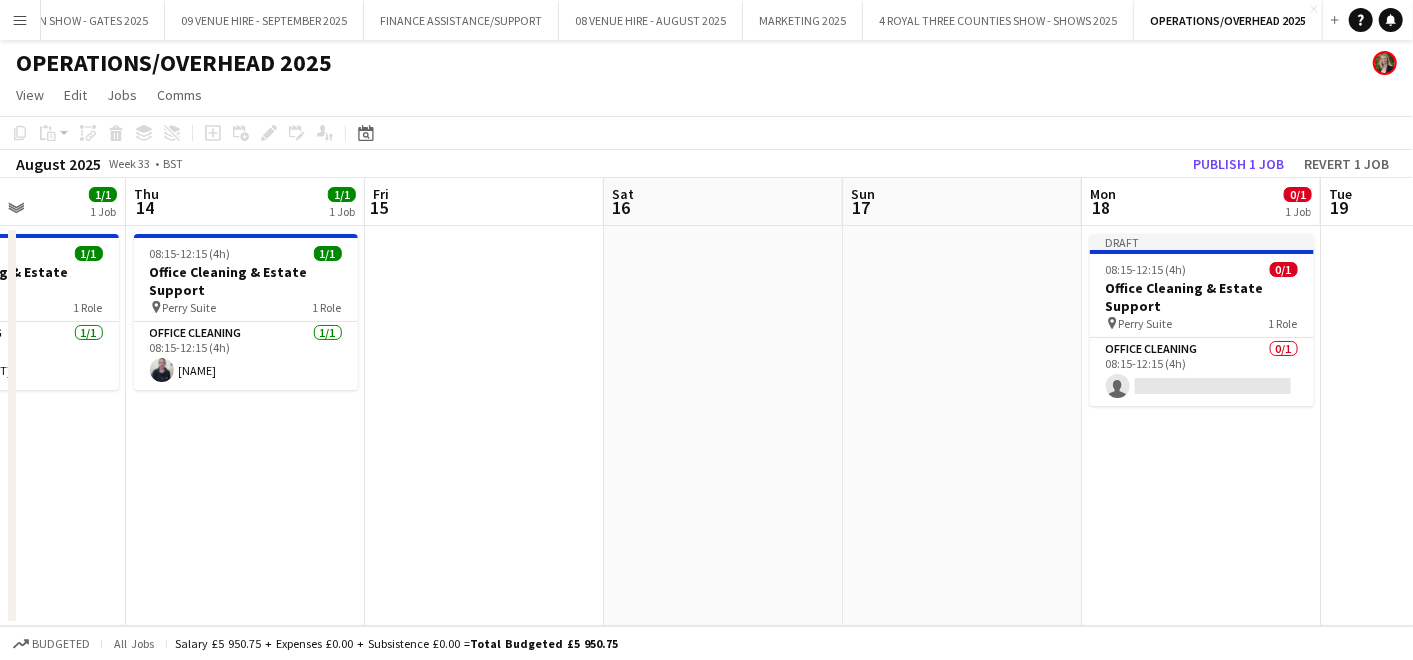 scroll, scrollTop: 0, scrollLeft: 592, axis: horizontal 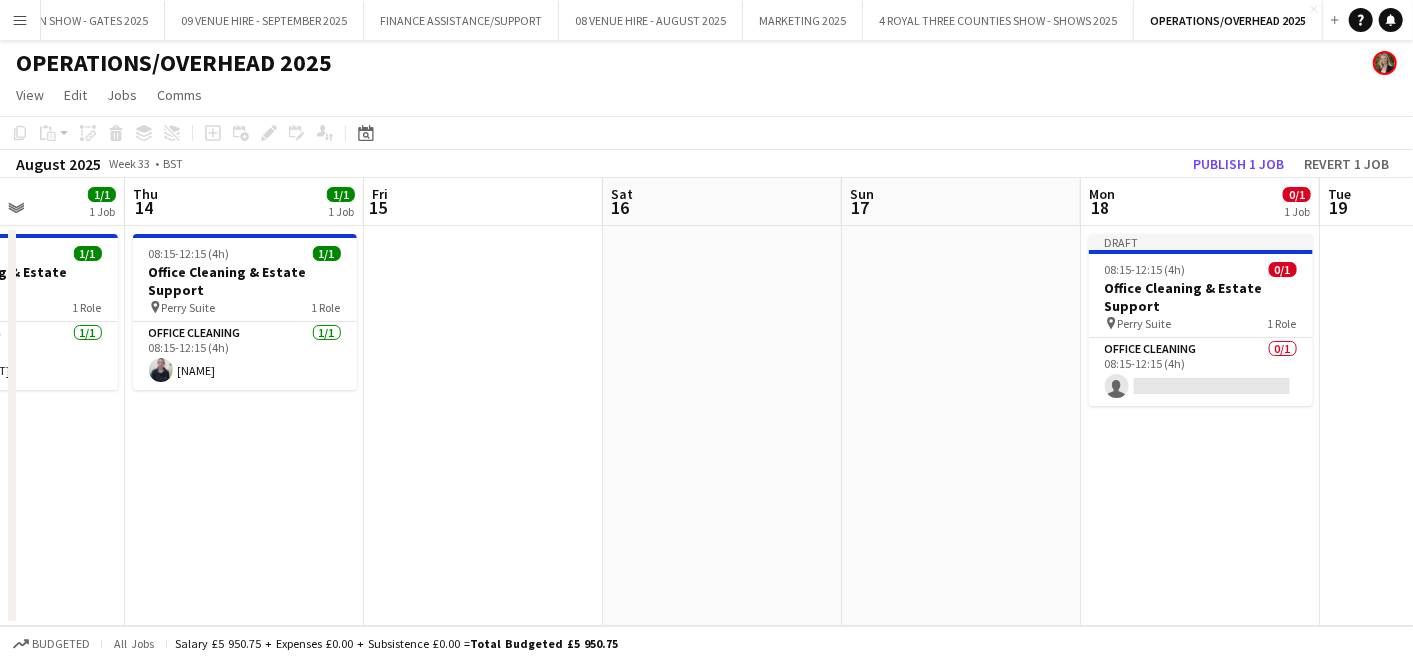 drag, startPoint x: 431, startPoint y: 297, endPoint x: 547, endPoint y: 293, distance: 116.06895 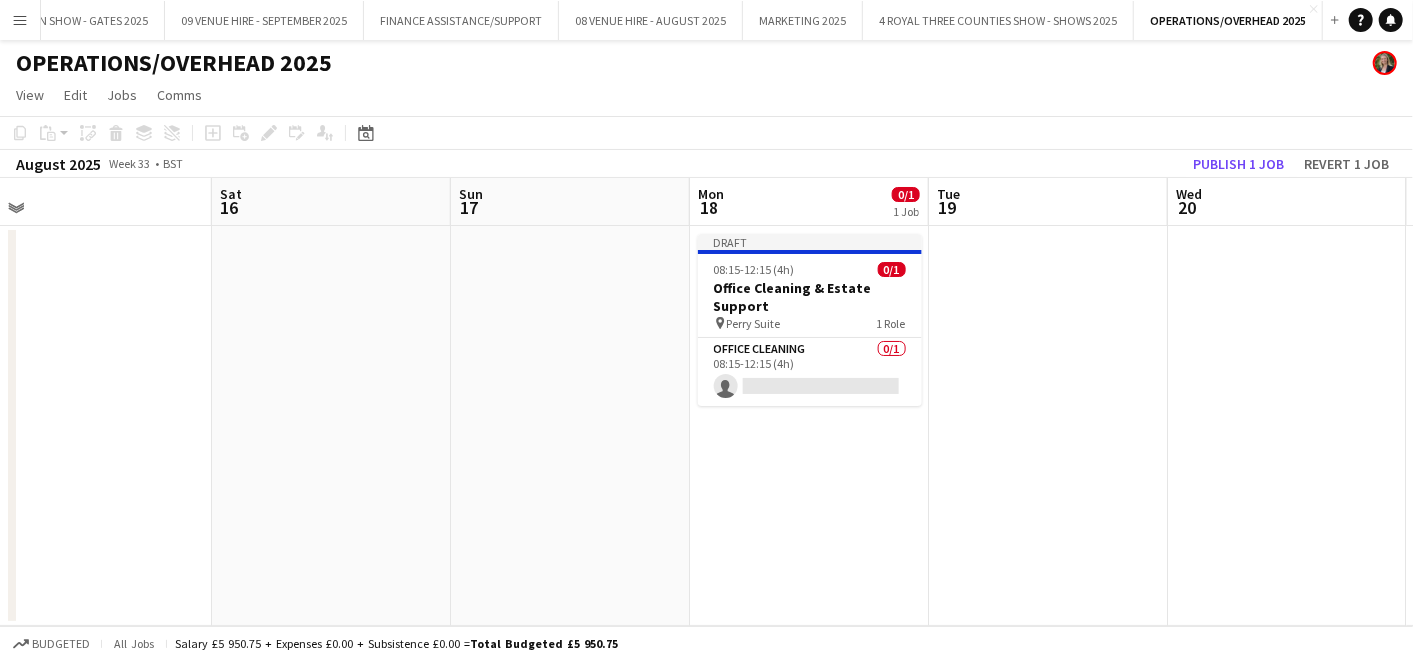 scroll, scrollTop: 0, scrollLeft: 745, axis: horizontal 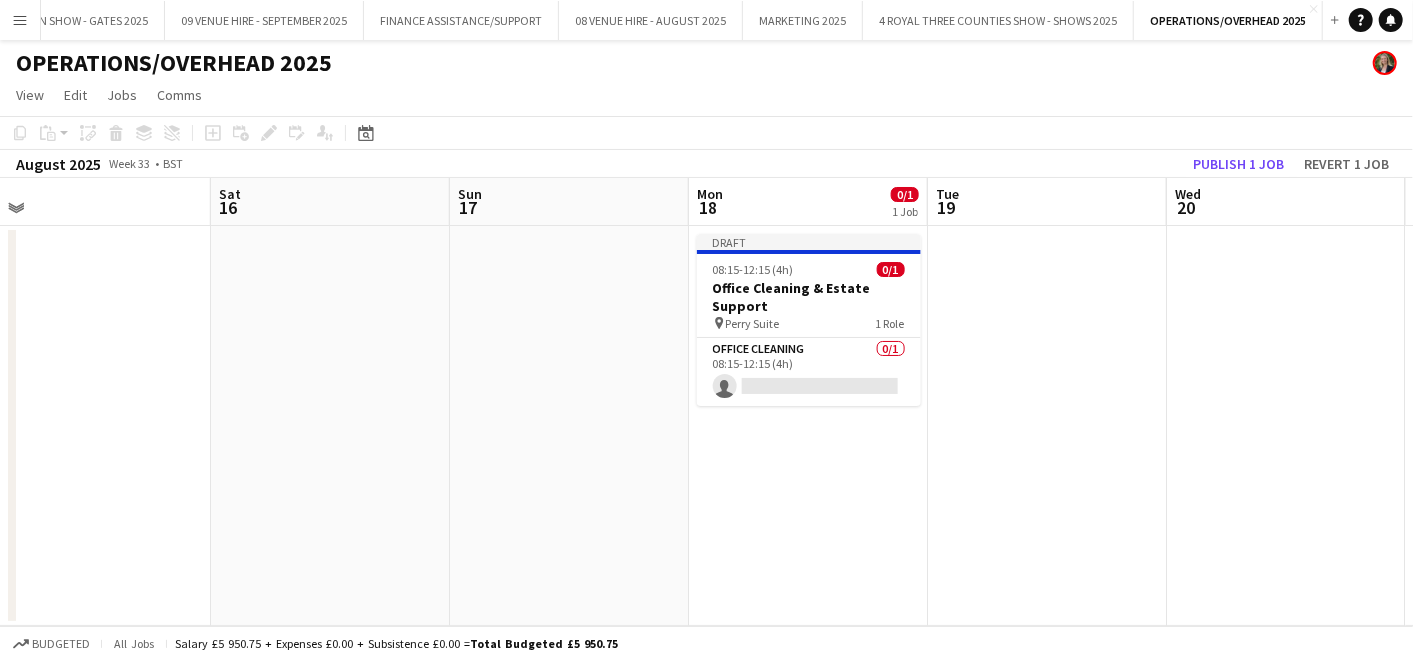 drag, startPoint x: 1245, startPoint y: 279, endPoint x: 853, endPoint y: 325, distance: 394.68976 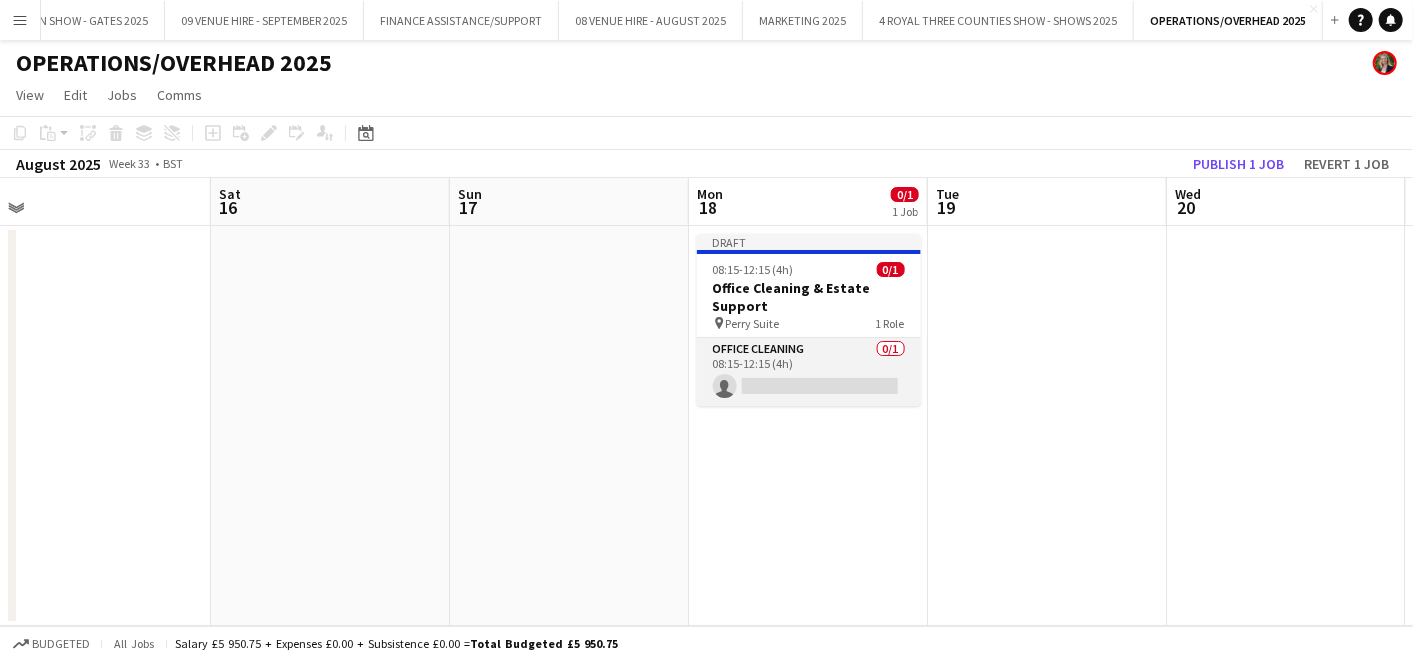 click on "Office Cleaning    0/1   08:15-12:15 (4h)
single-neutral-actions" at bounding box center [809, 372] 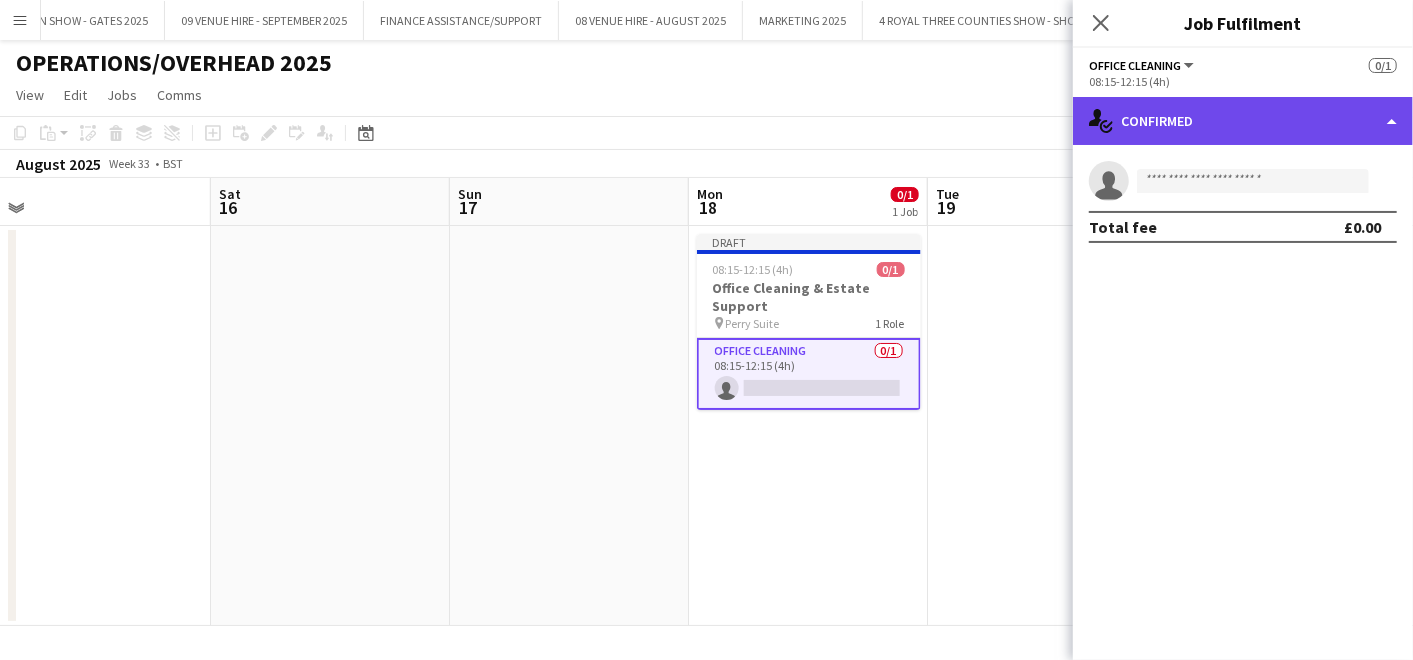 click on "single-neutral-actions-check-2
Confirmed" 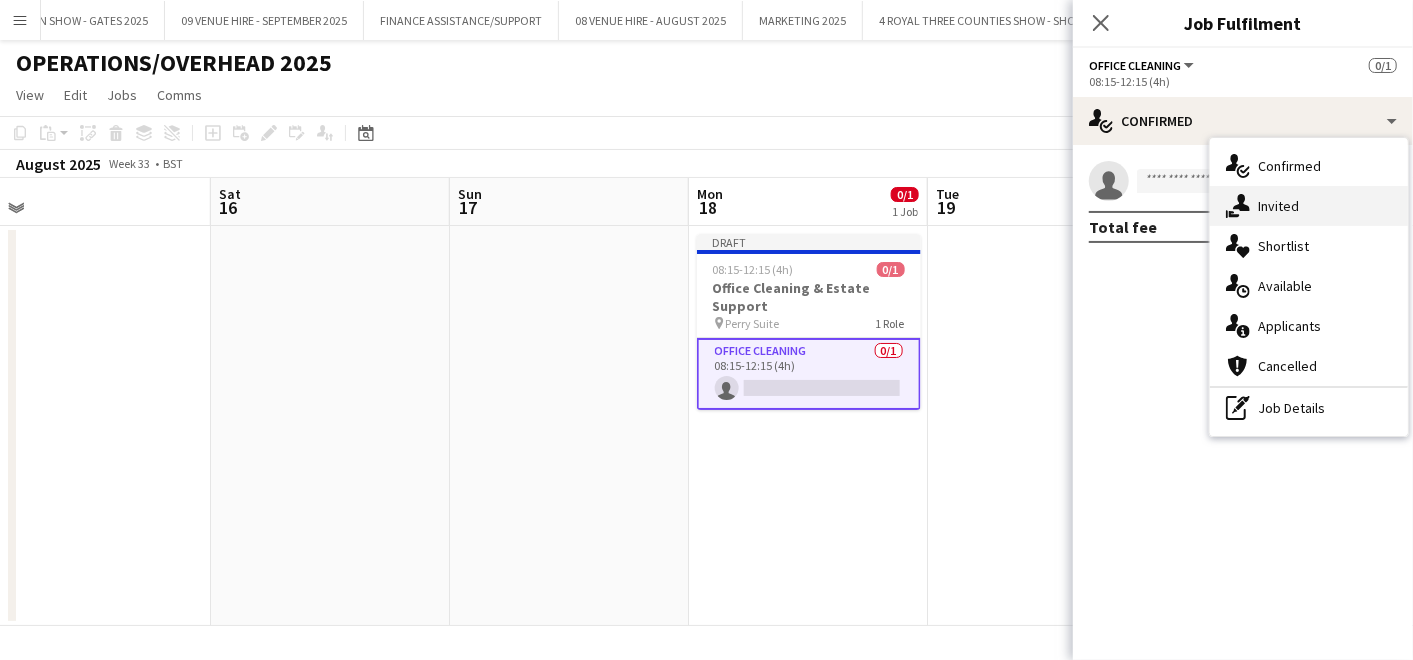 click on "single-neutral-actions-share-1
Invited" at bounding box center [1309, 206] 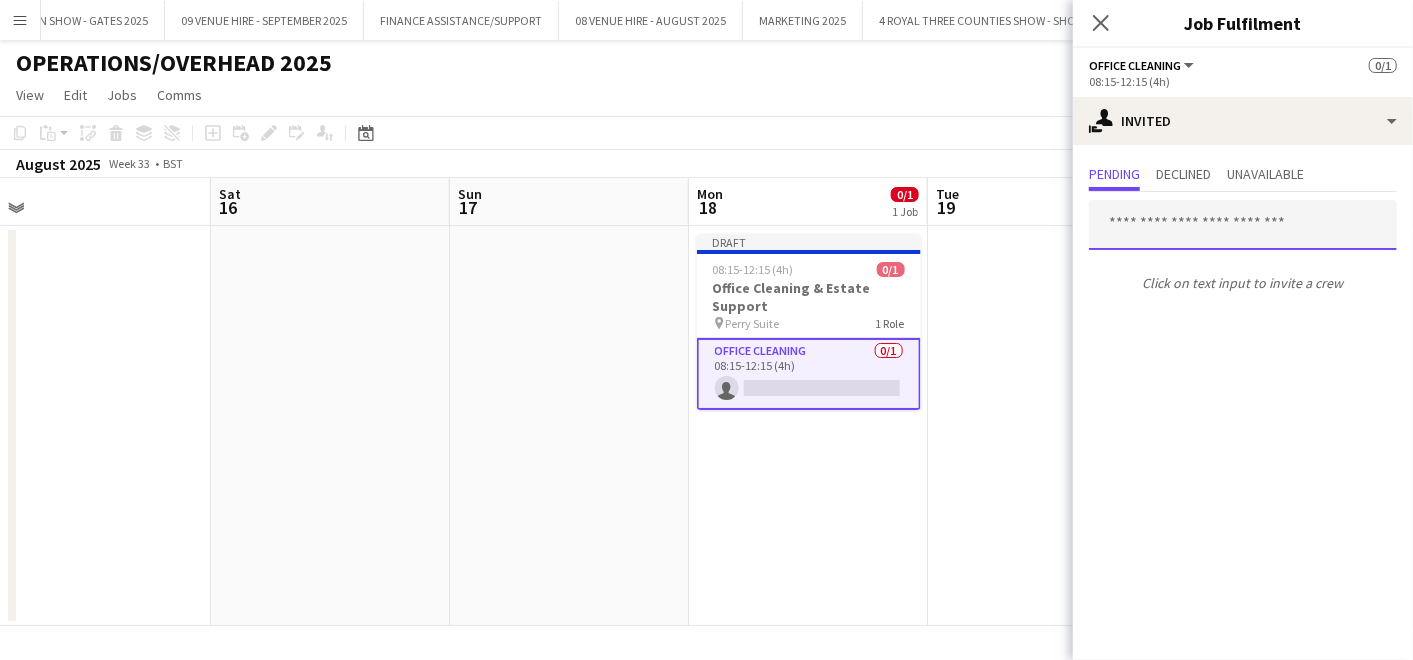 click at bounding box center (1243, 225) 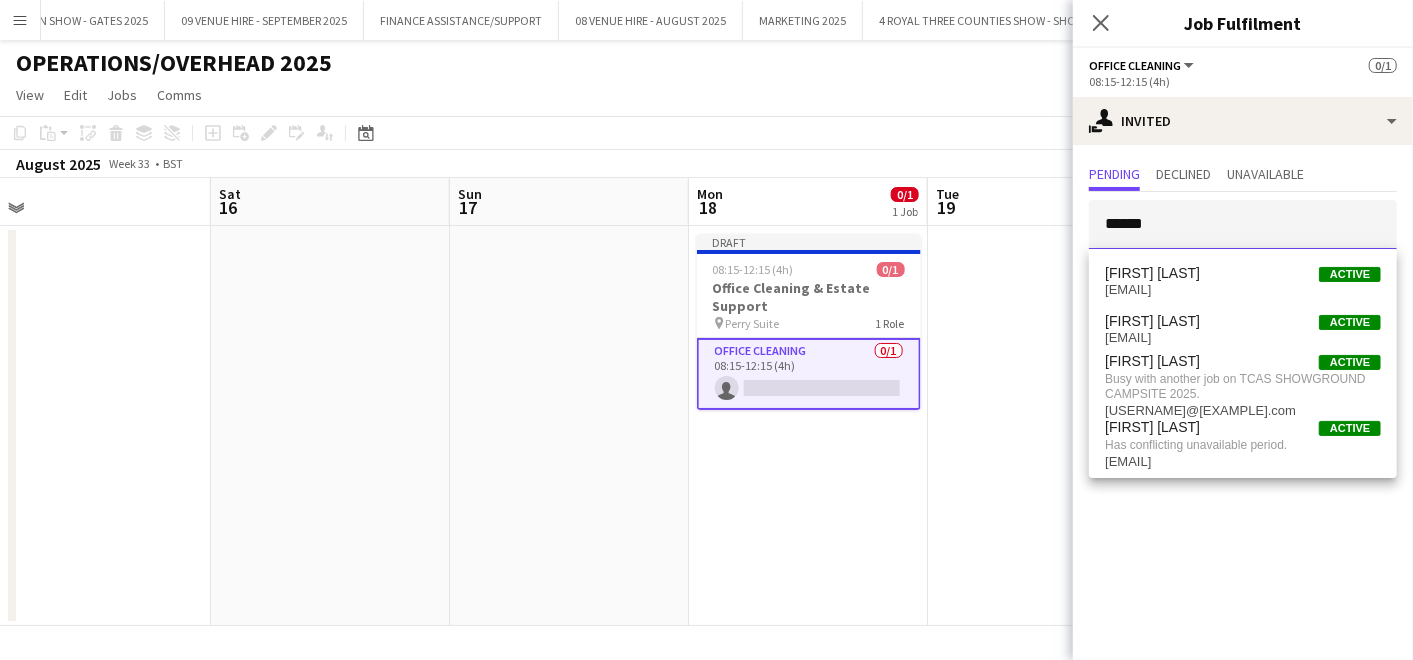 type on "******" 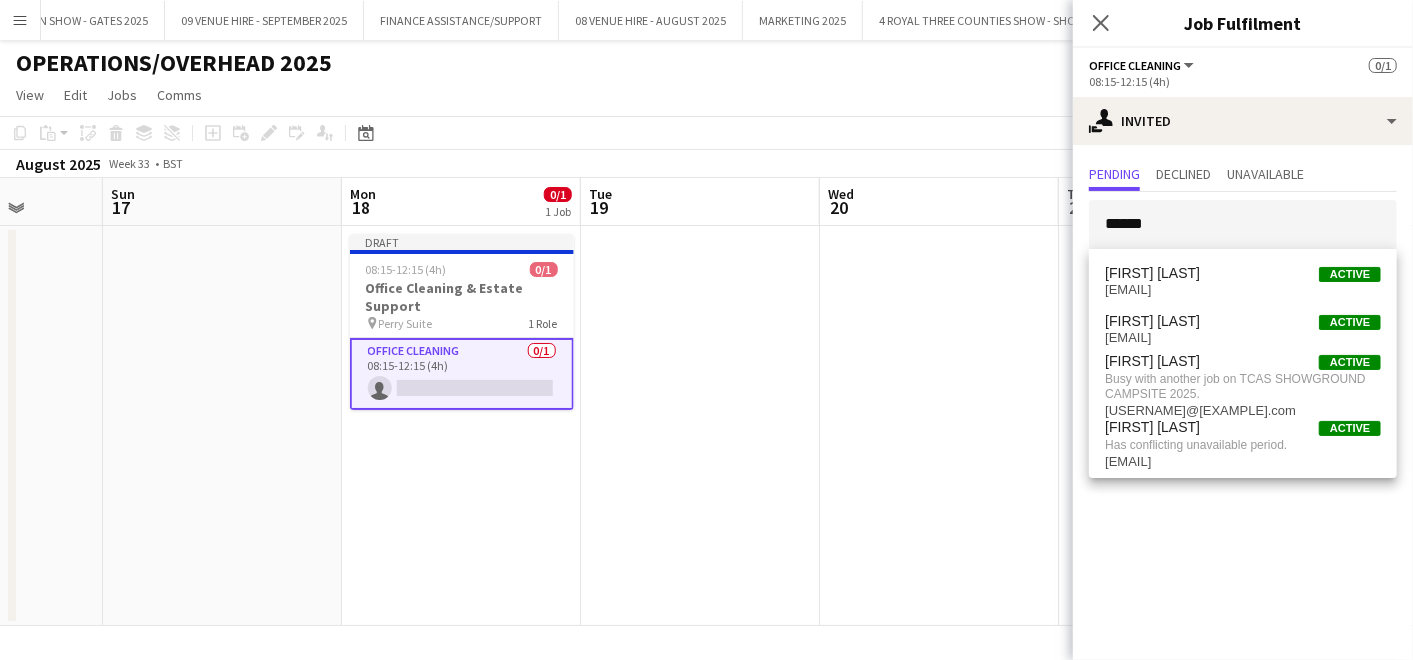 drag, startPoint x: 922, startPoint y: 322, endPoint x: 576, endPoint y: 317, distance: 346.03613 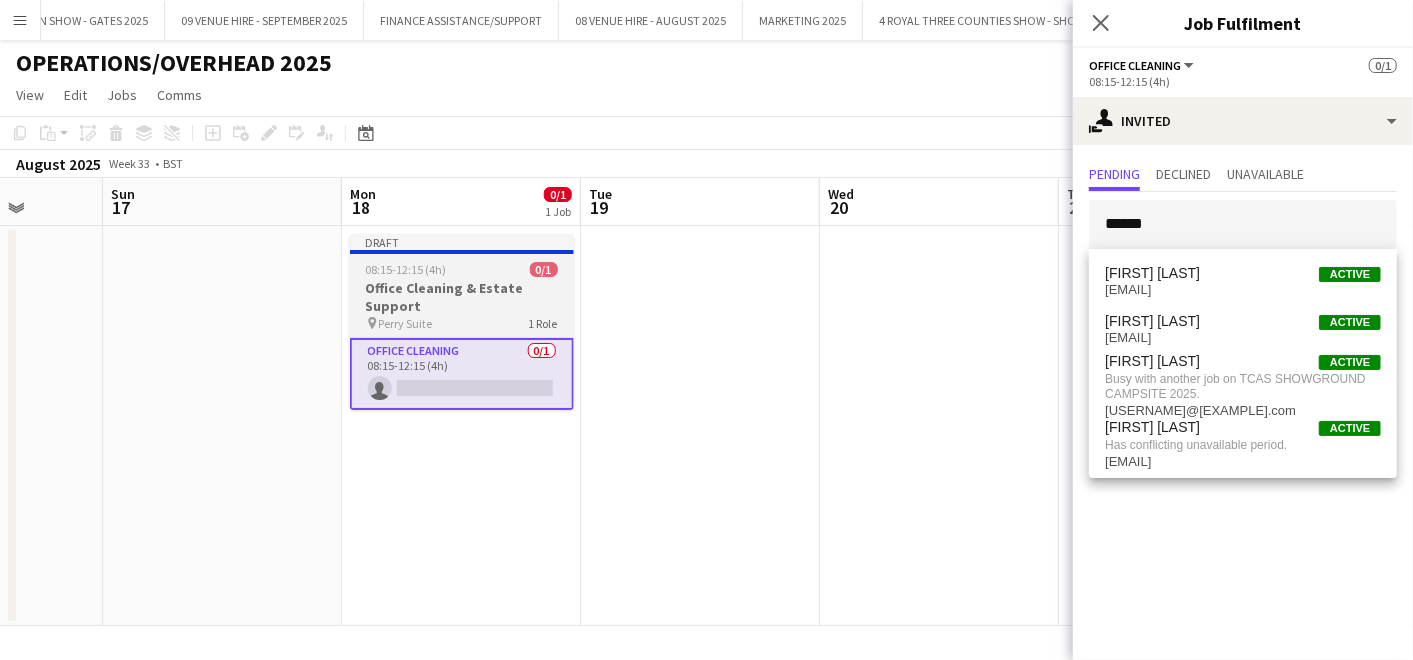 click on "08:15-12:15 (4h)" at bounding box center (406, 269) 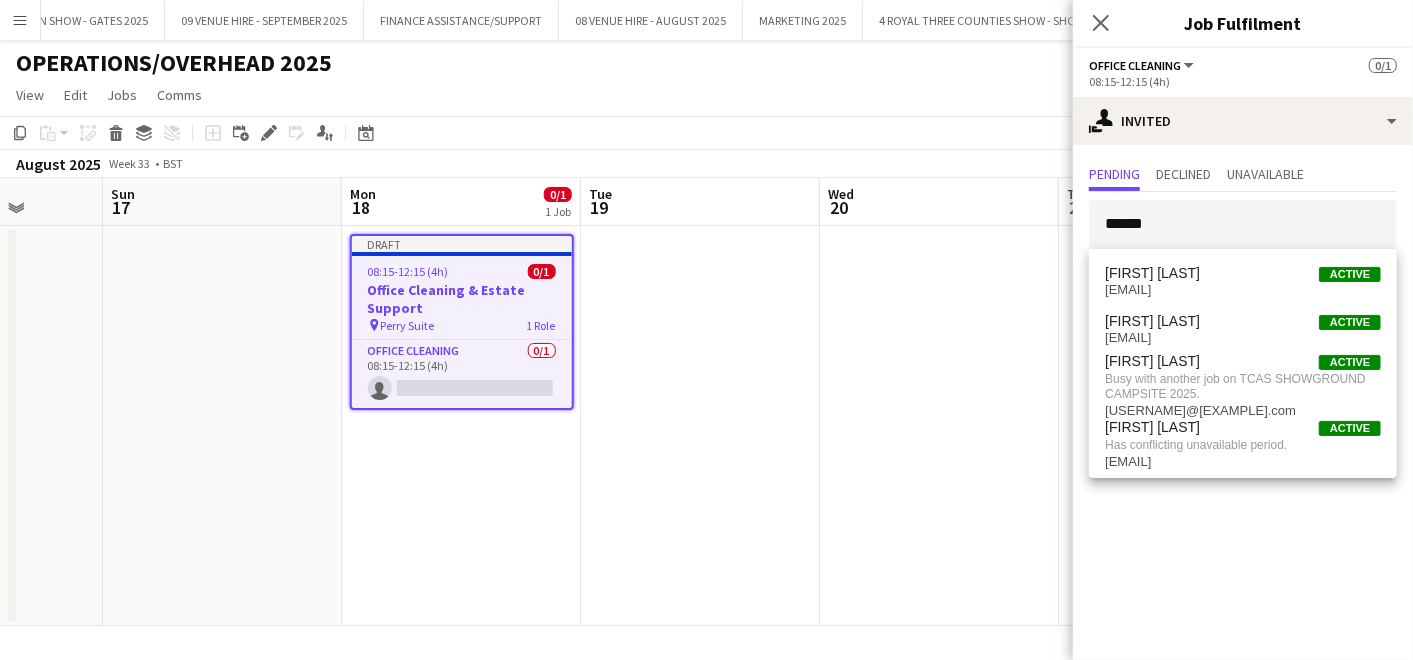 click at bounding box center (700, 426) 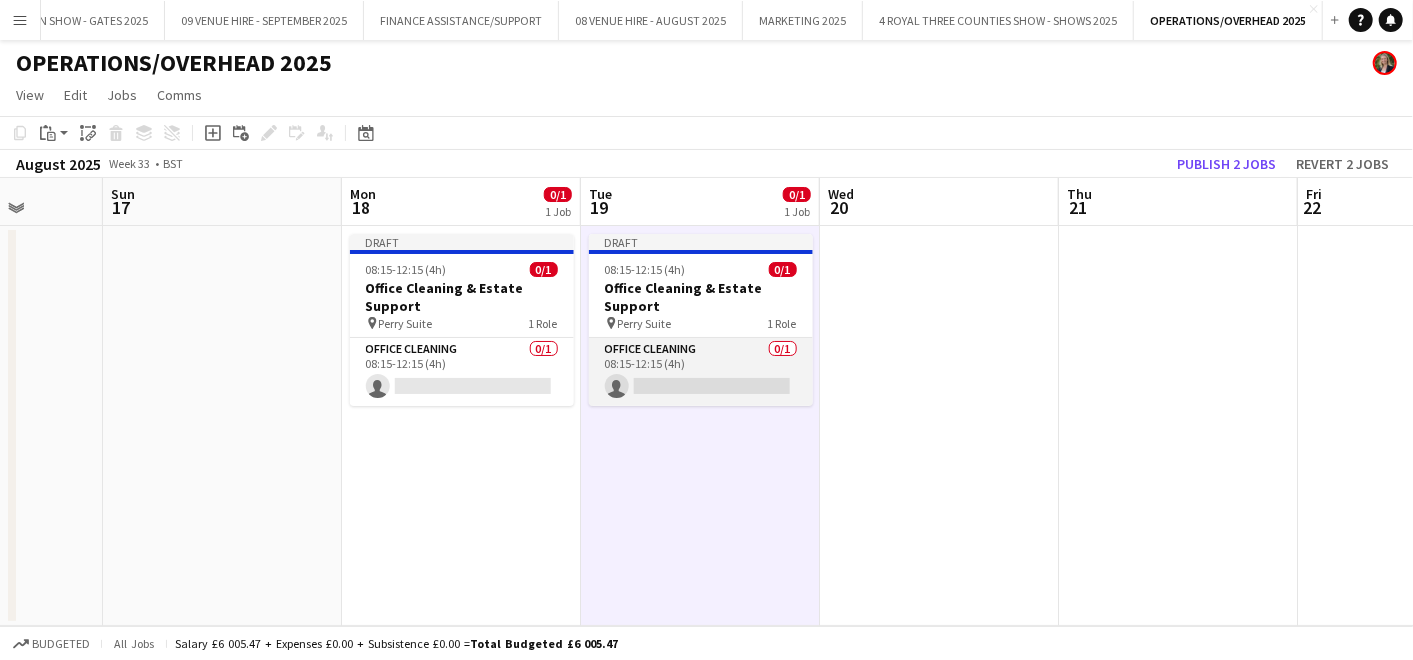 click on "Office Cleaning    0/1   08:15-12:15 (4h)
single-neutral-actions" at bounding box center (701, 372) 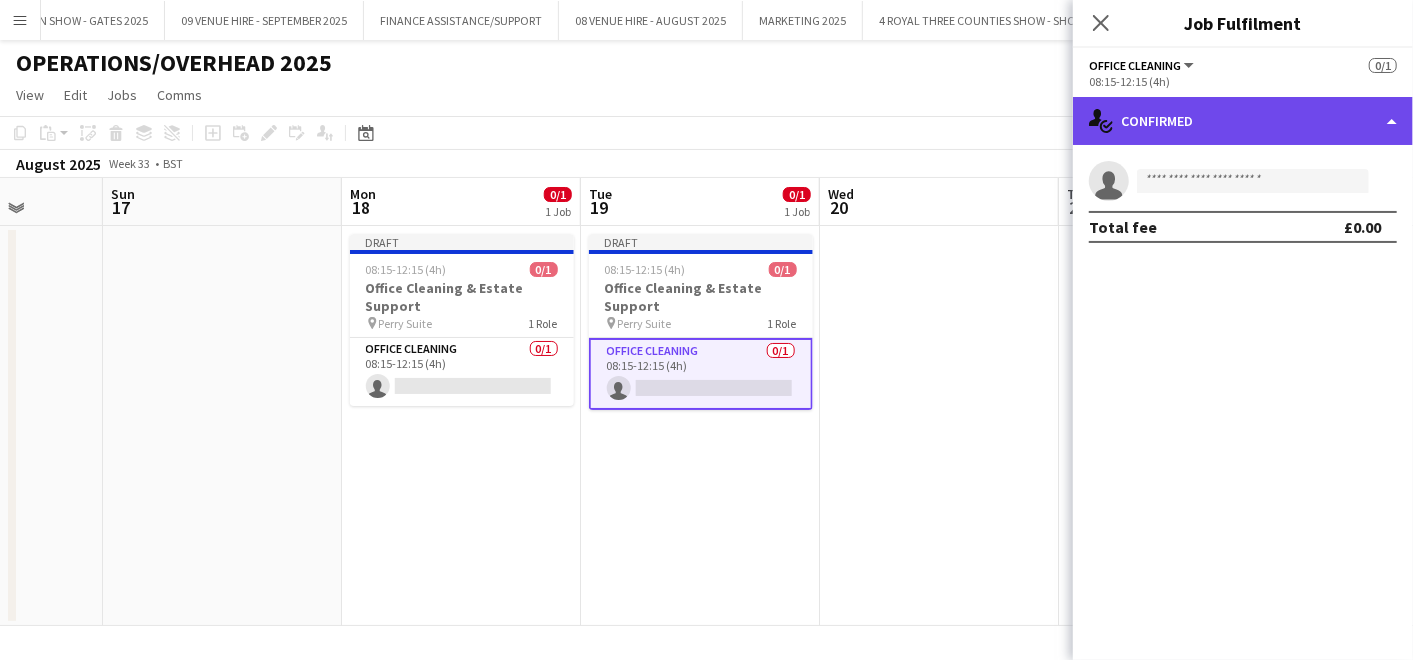 click on "single-neutral-actions-check-2
Confirmed" 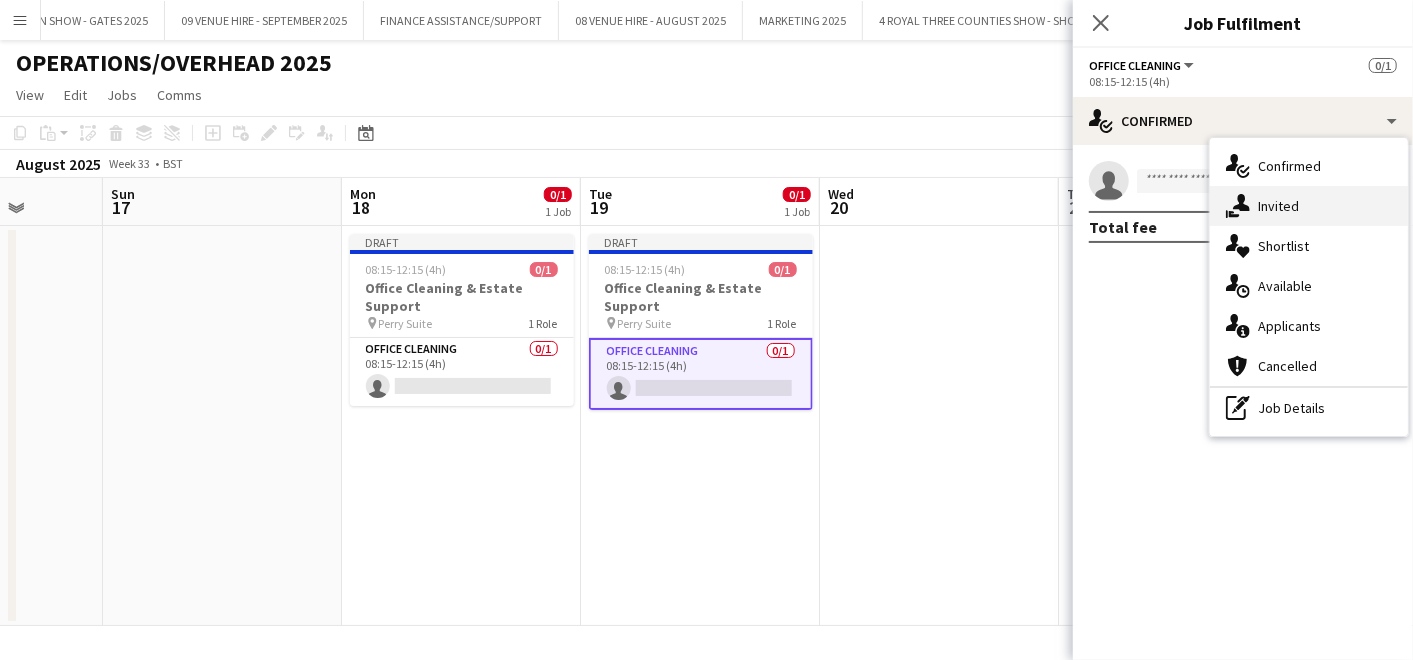 click on "single-neutral-actions-share-1
Invited" at bounding box center [1309, 206] 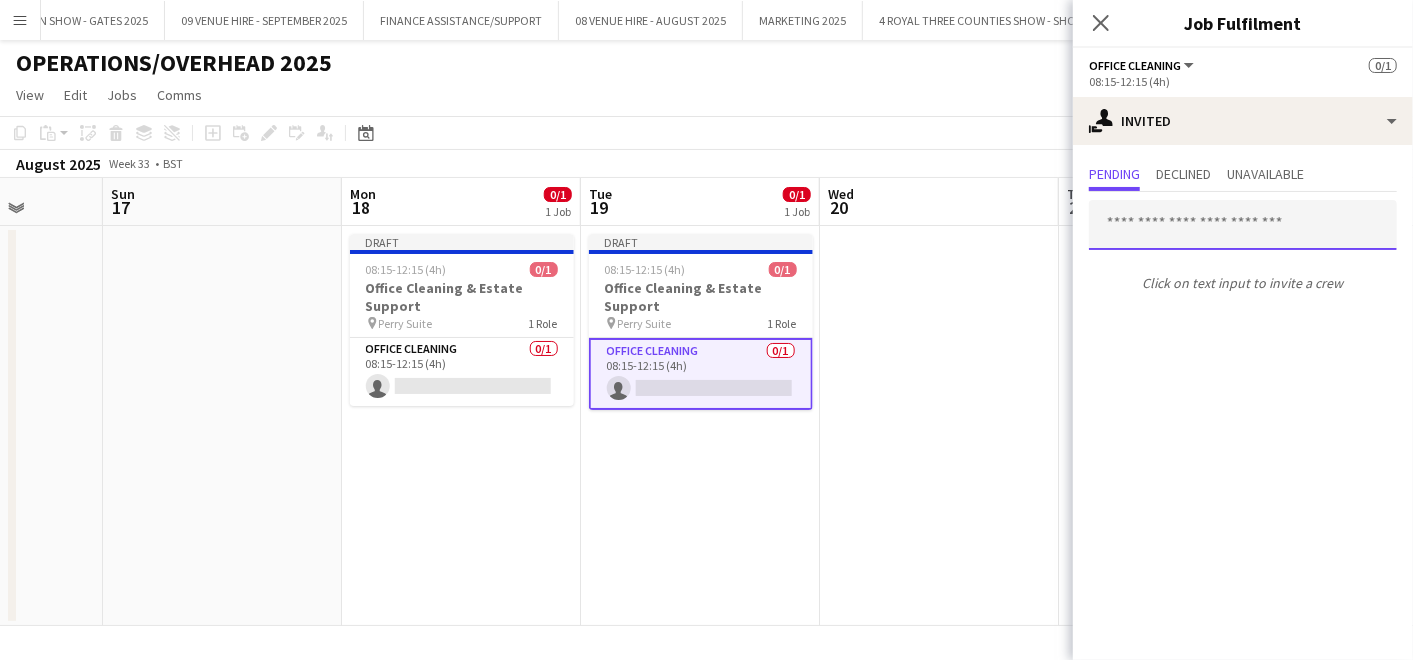 click at bounding box center (1243, 225) 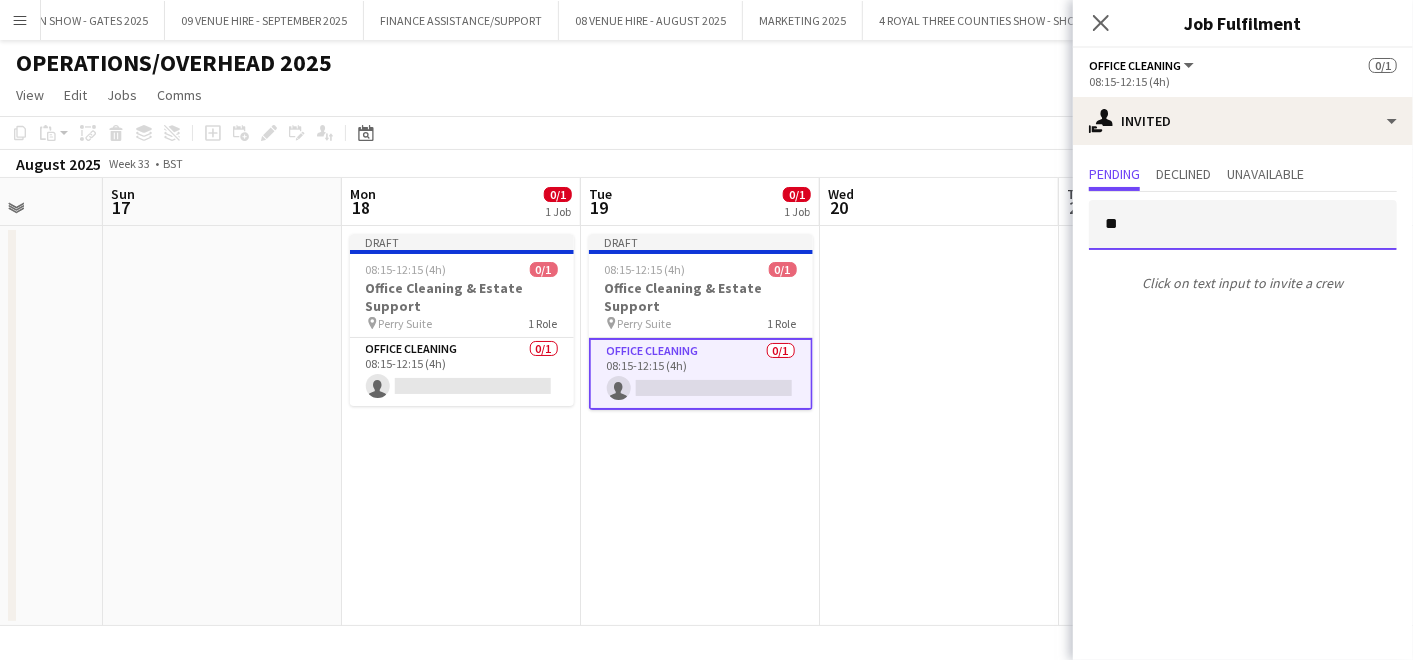 type on "*" 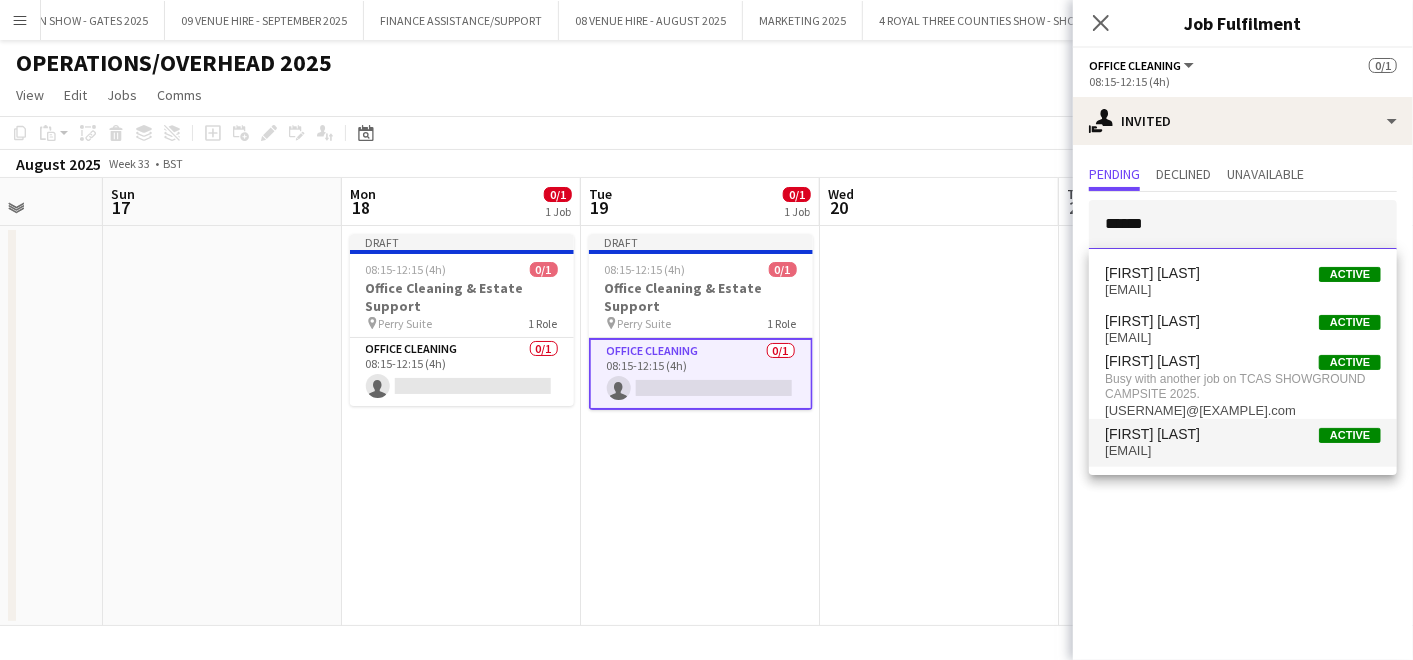type on "******" 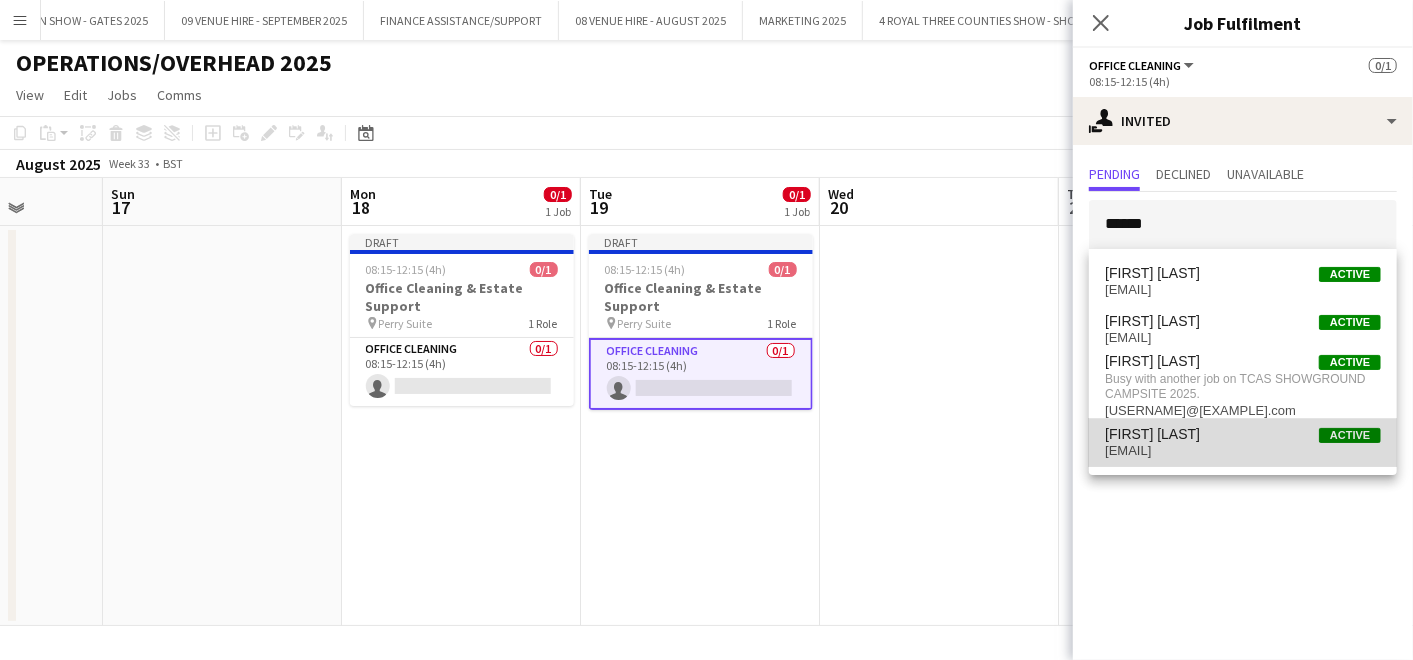 click on "[FIRST] [LAST]" at bounding box center (1152, 434) 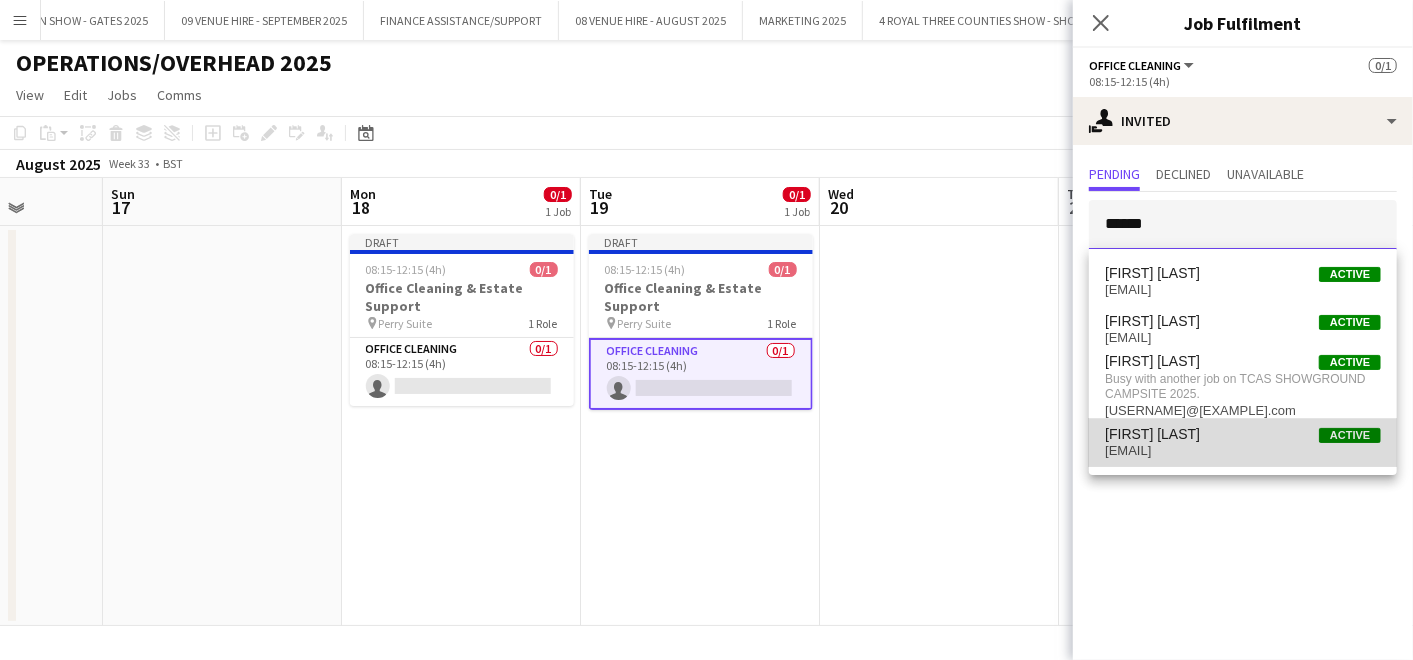 type 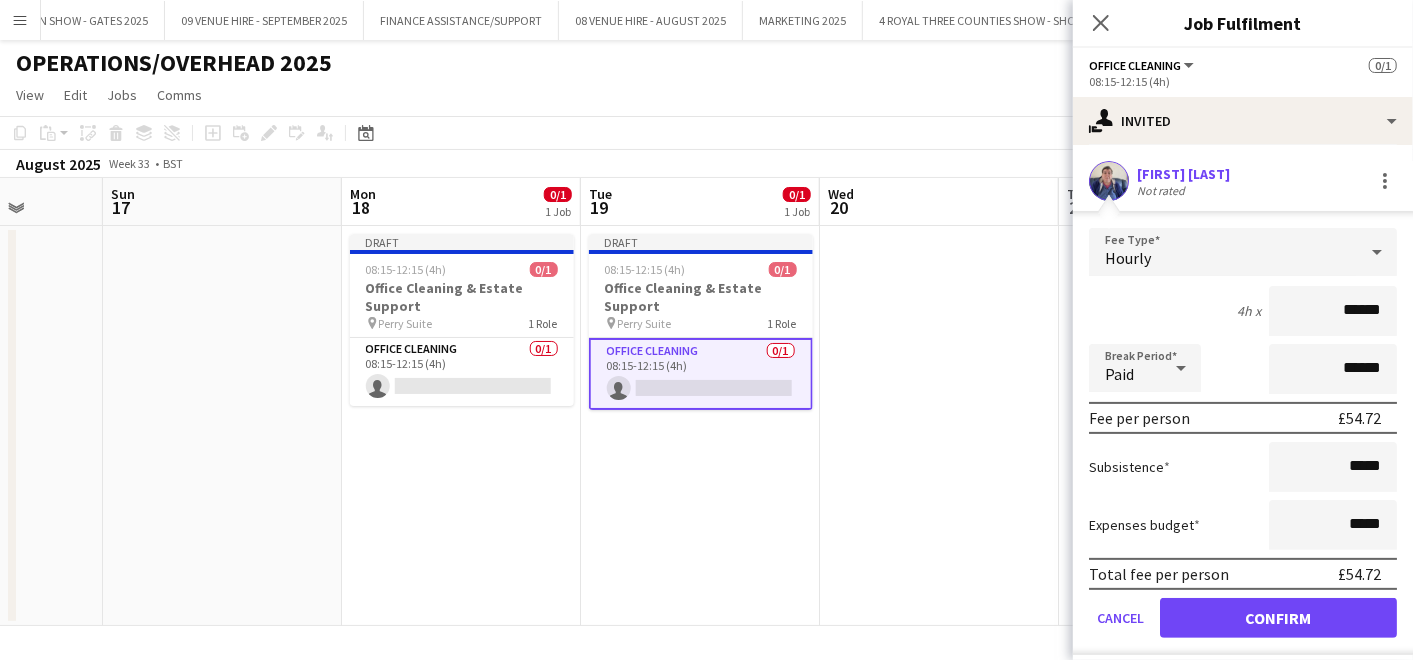 scroll, scrollTop: 156, scrollLeft: 0, axis: vertical 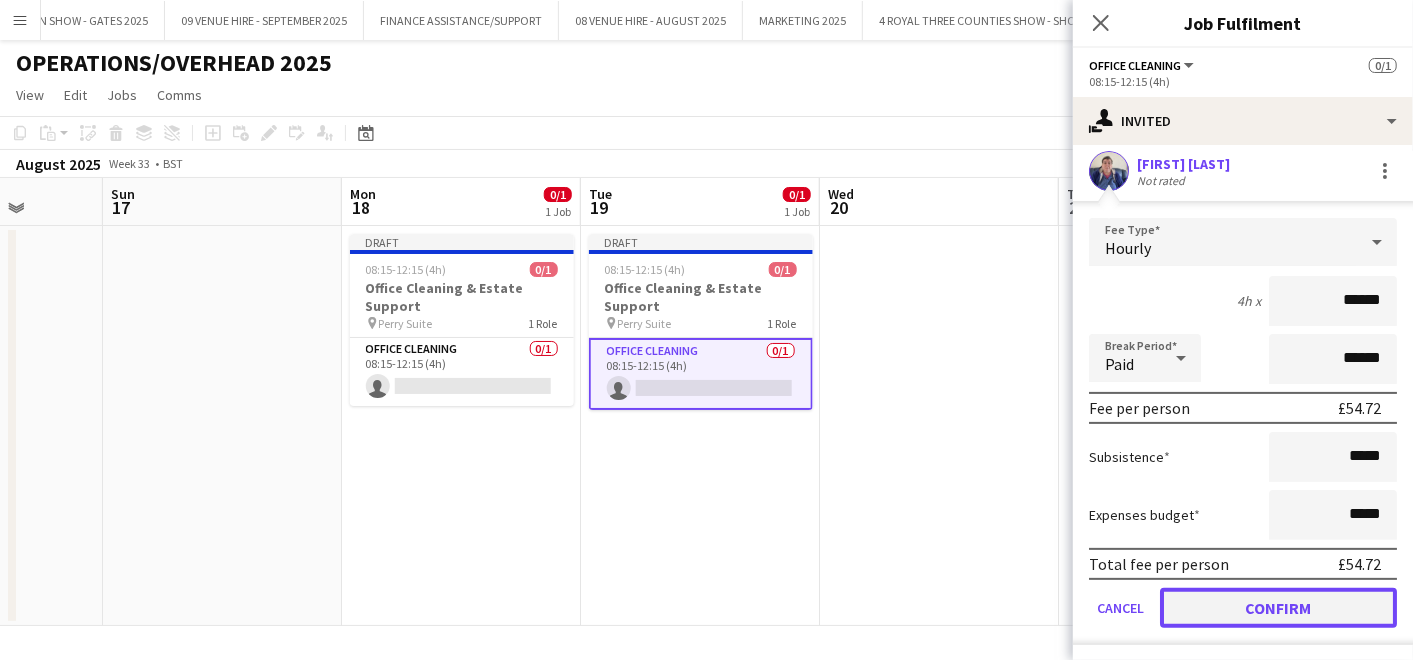 click on "Confirm" 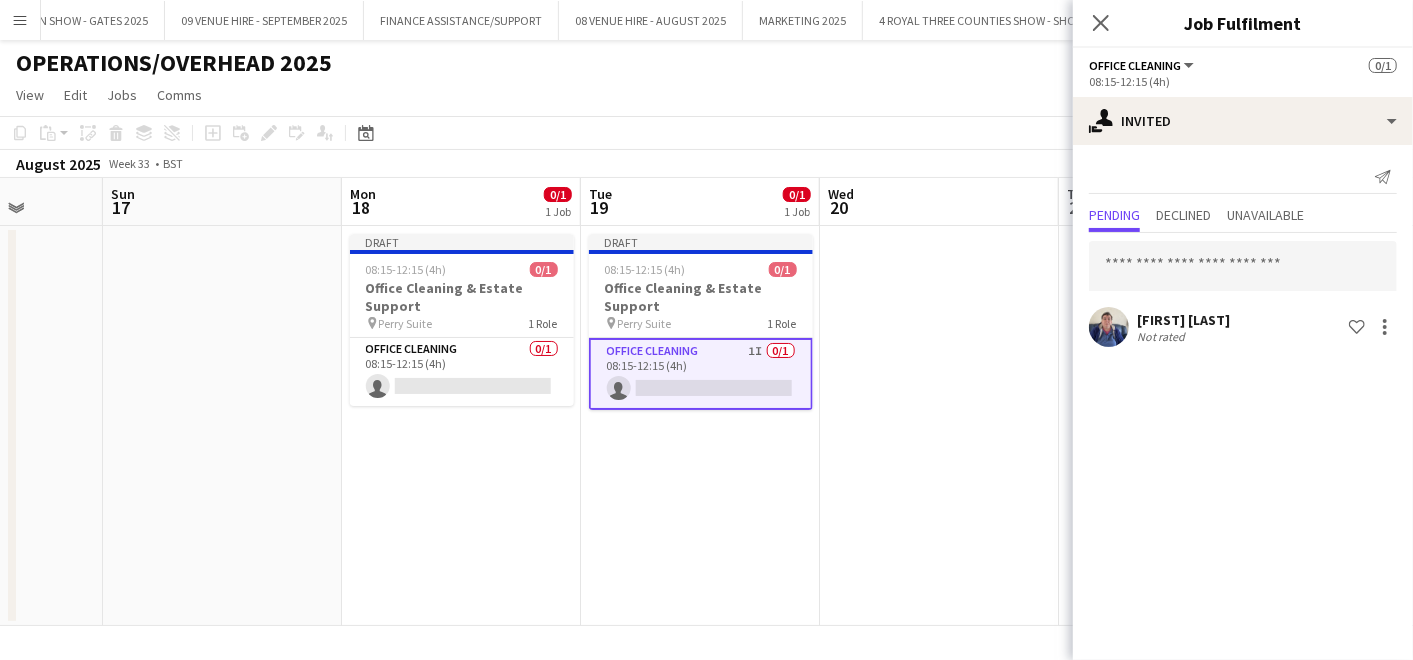 scroll, scrollTop: 0, scrollLeft: 0, axis: both 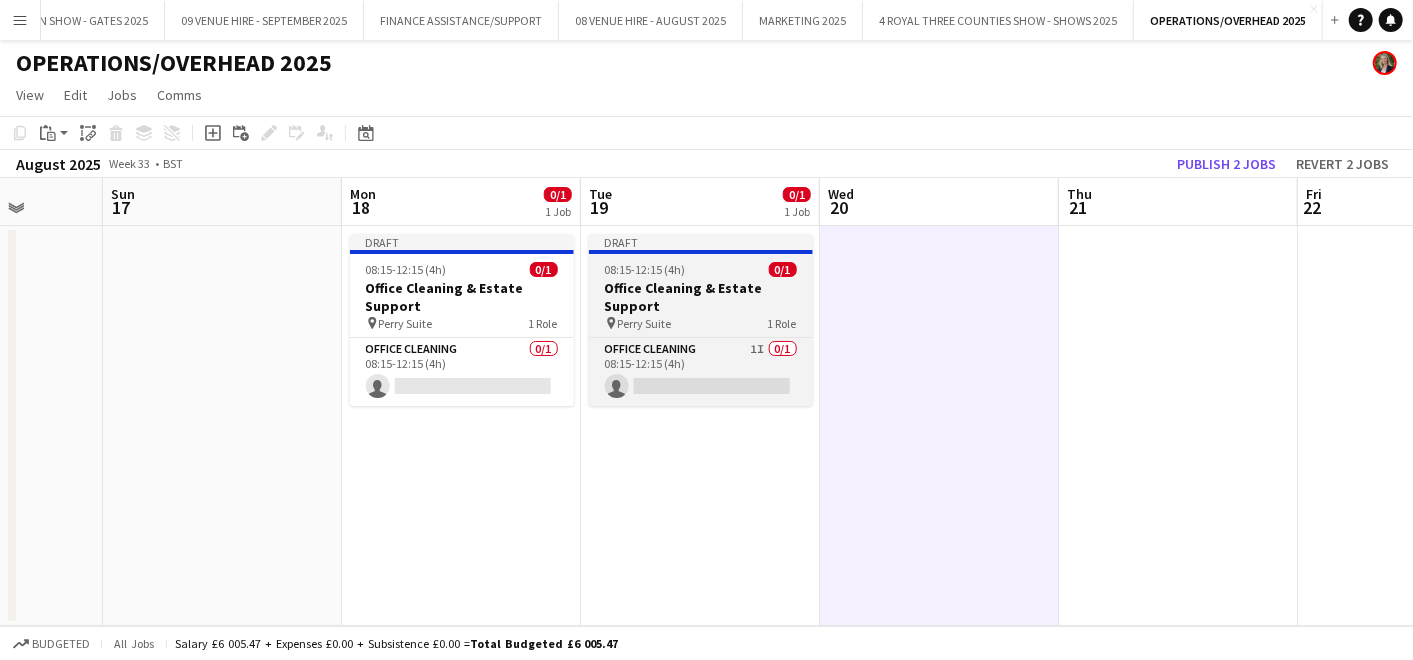 click on "08:15-12:15 (4h)" at bounding box center [645, 269] 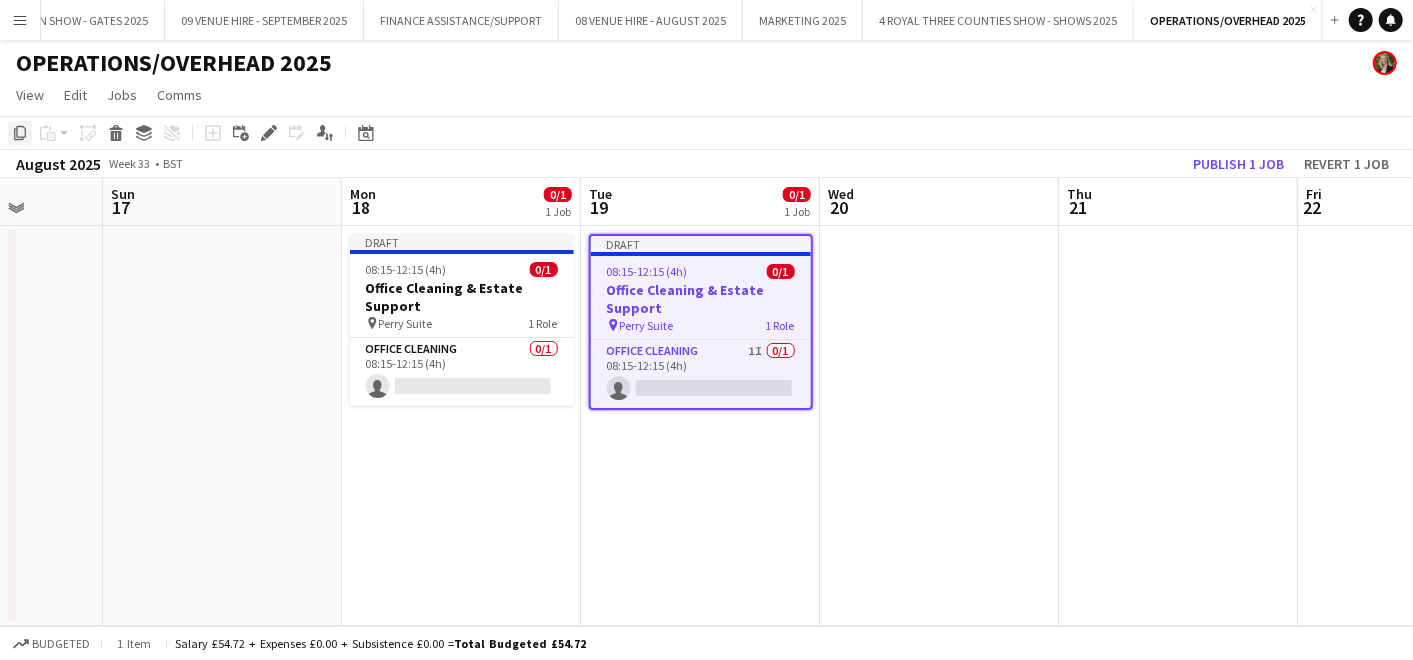 click on "Copy" 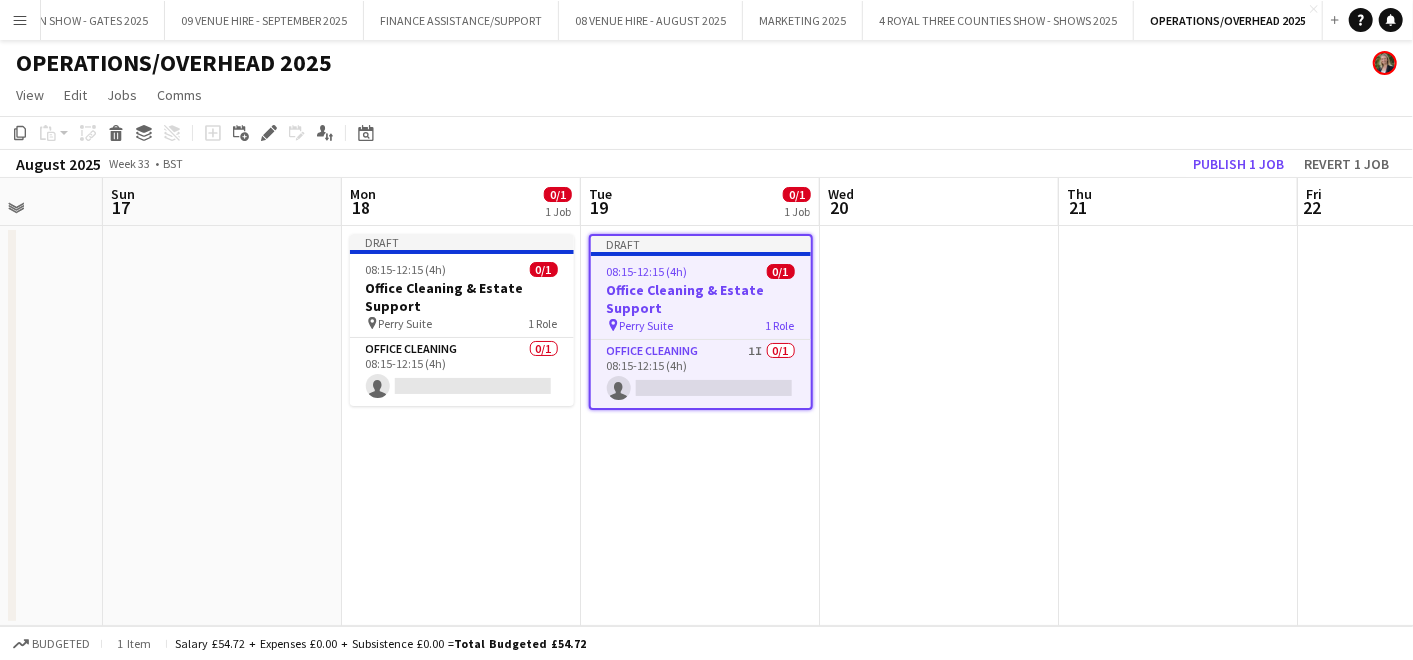 click at bounding box center [939, 426] 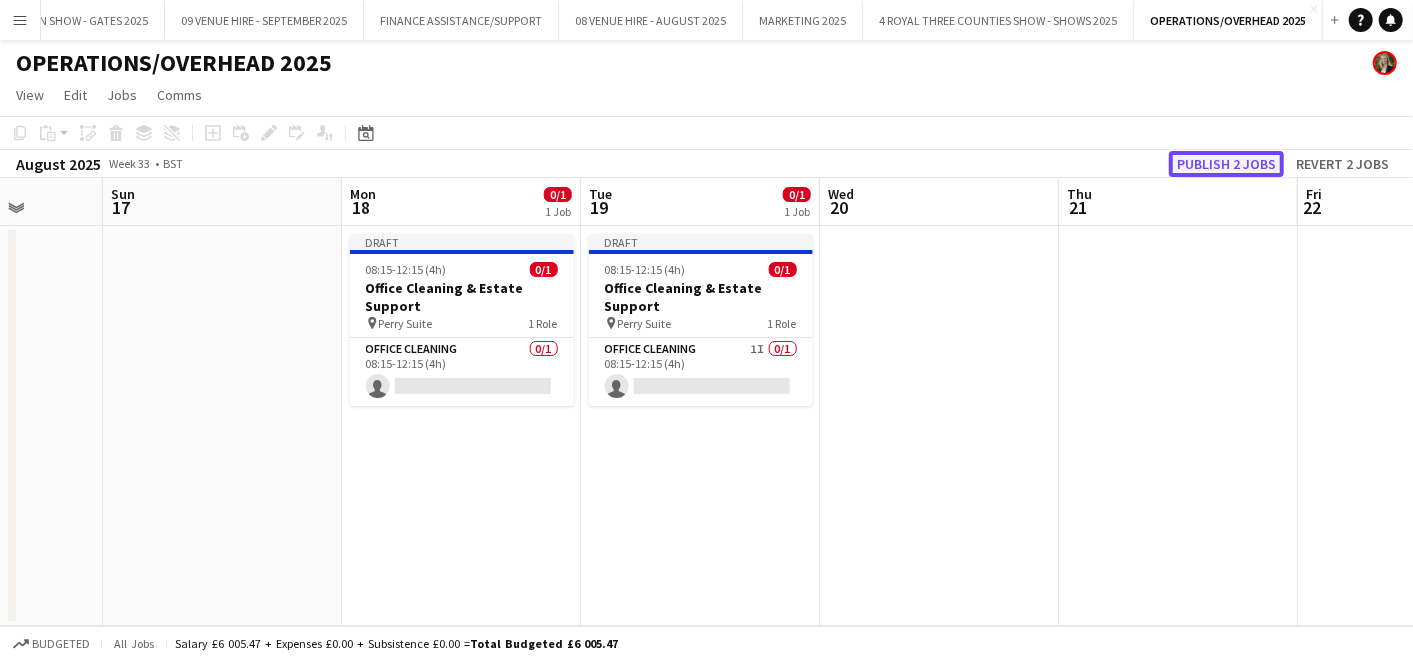 click on "Publish 2 jobs" 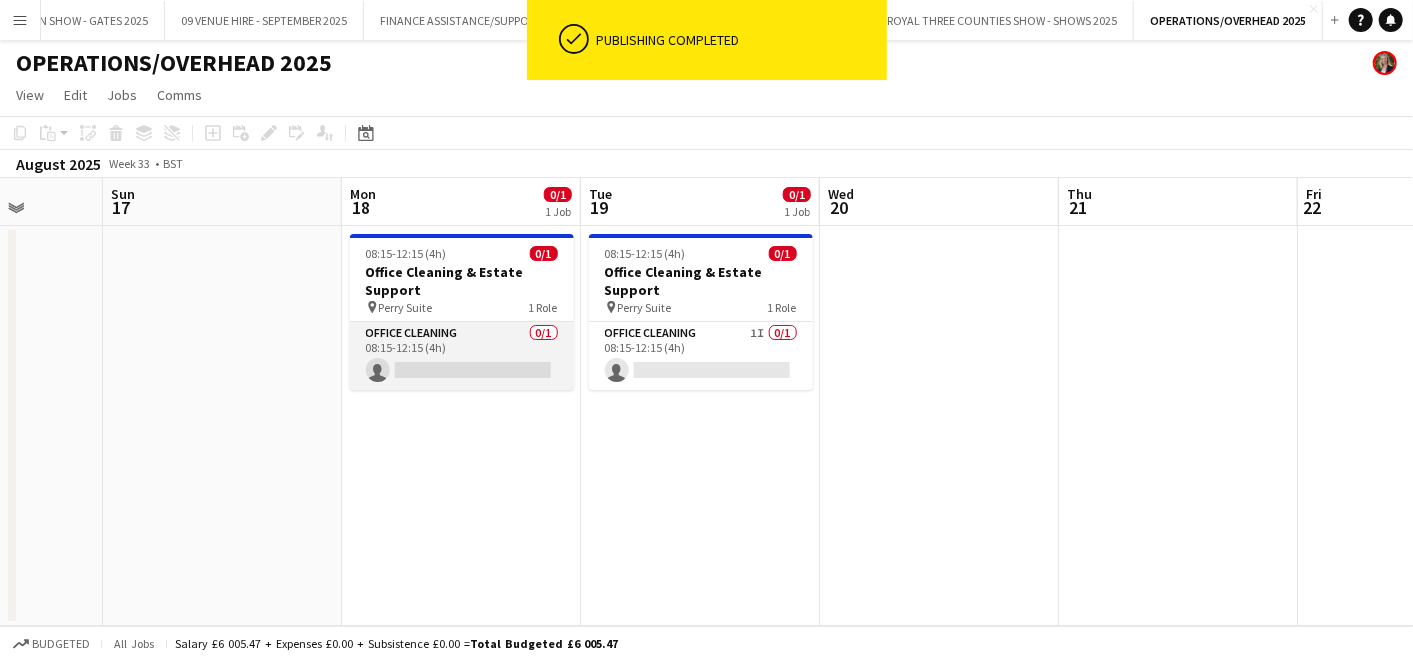 click on "Office Cleaning    0/1   08:15-12:15 (4h)
single-neutral-actions" at bounding box center (462, 356) 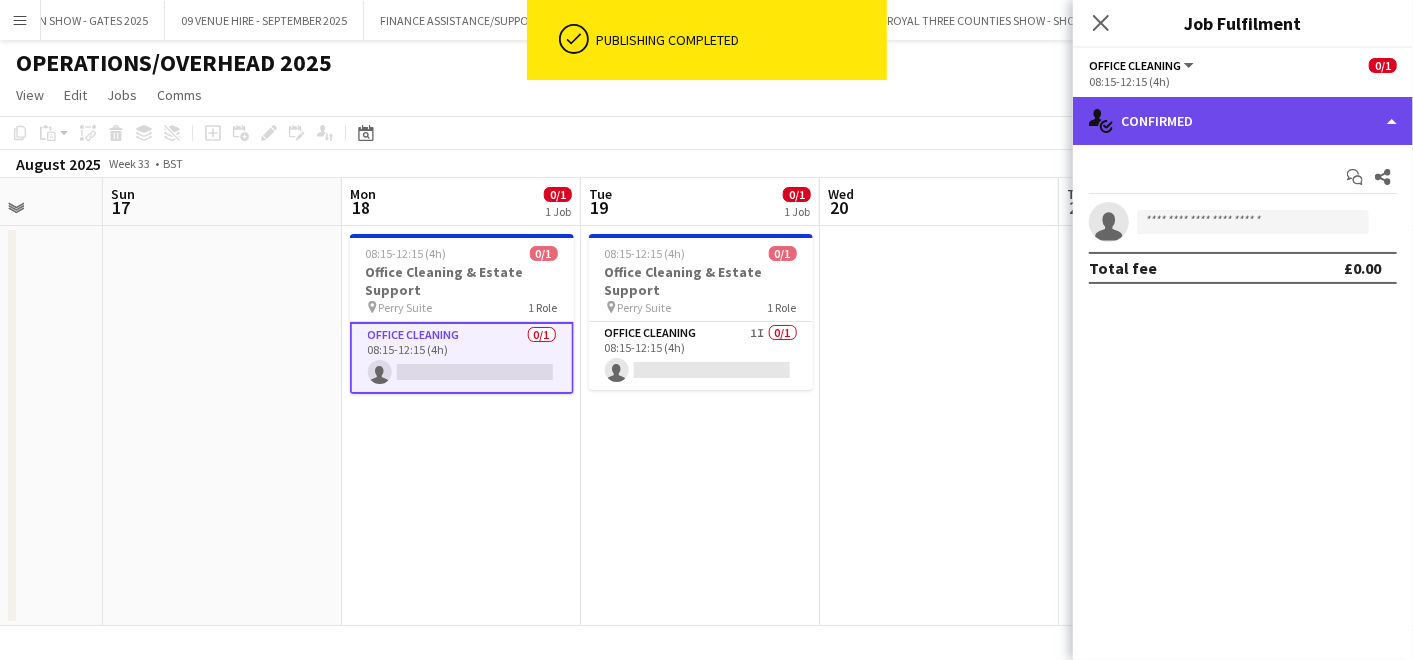 click on "single-neutral-actions-check-2
Confirmed" 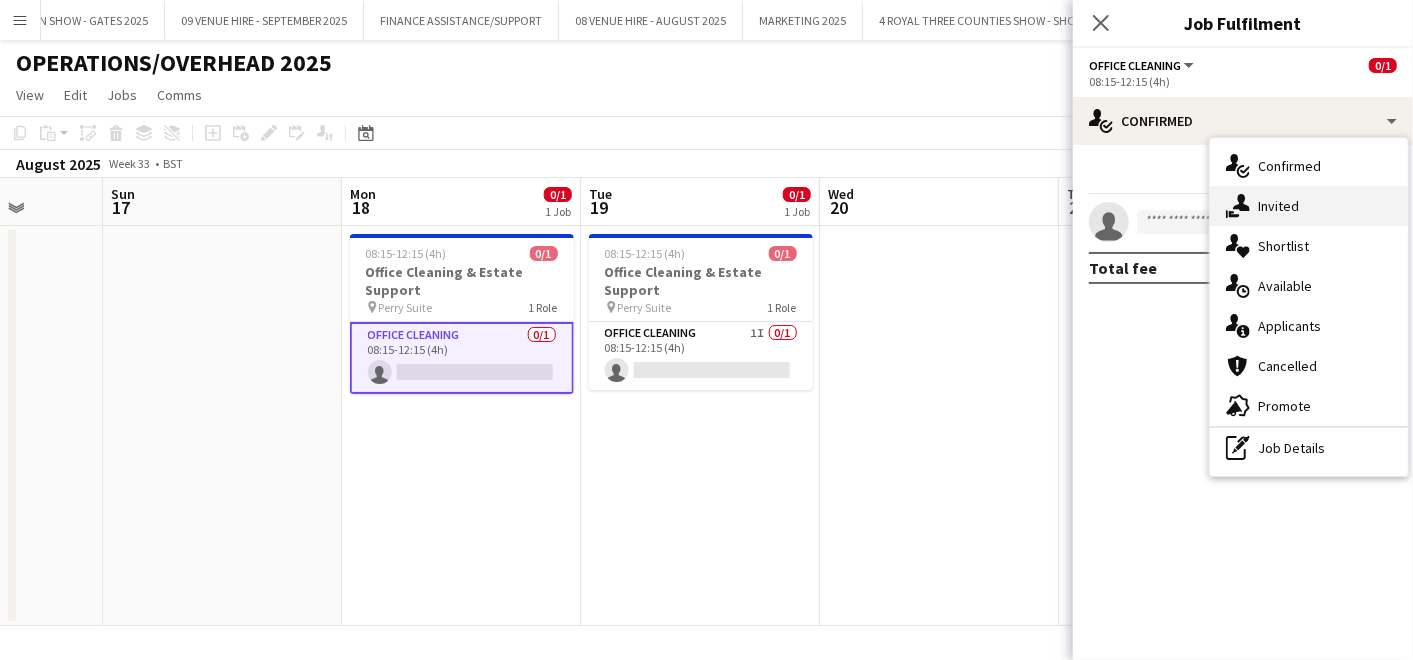 click on "single-neutral-actions-share-1
Invited" at bounding box center (1309, 206) 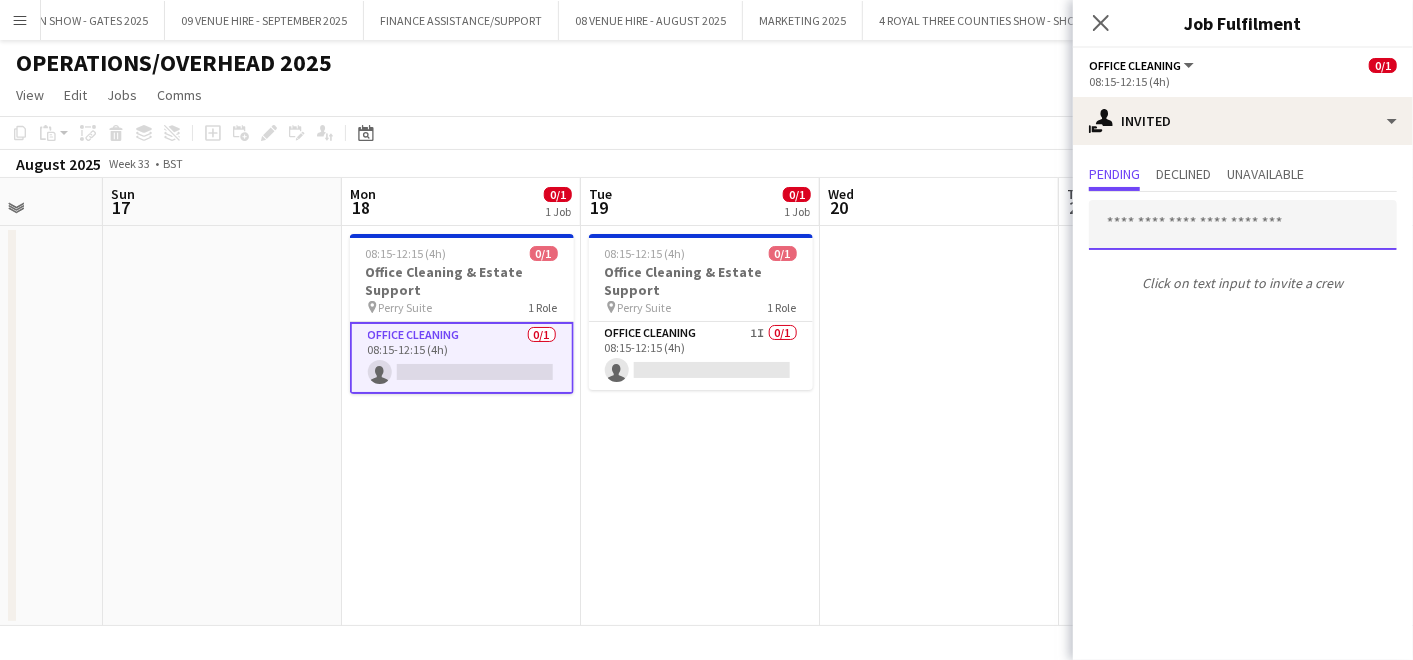 click at bounding box center (1243, 225) 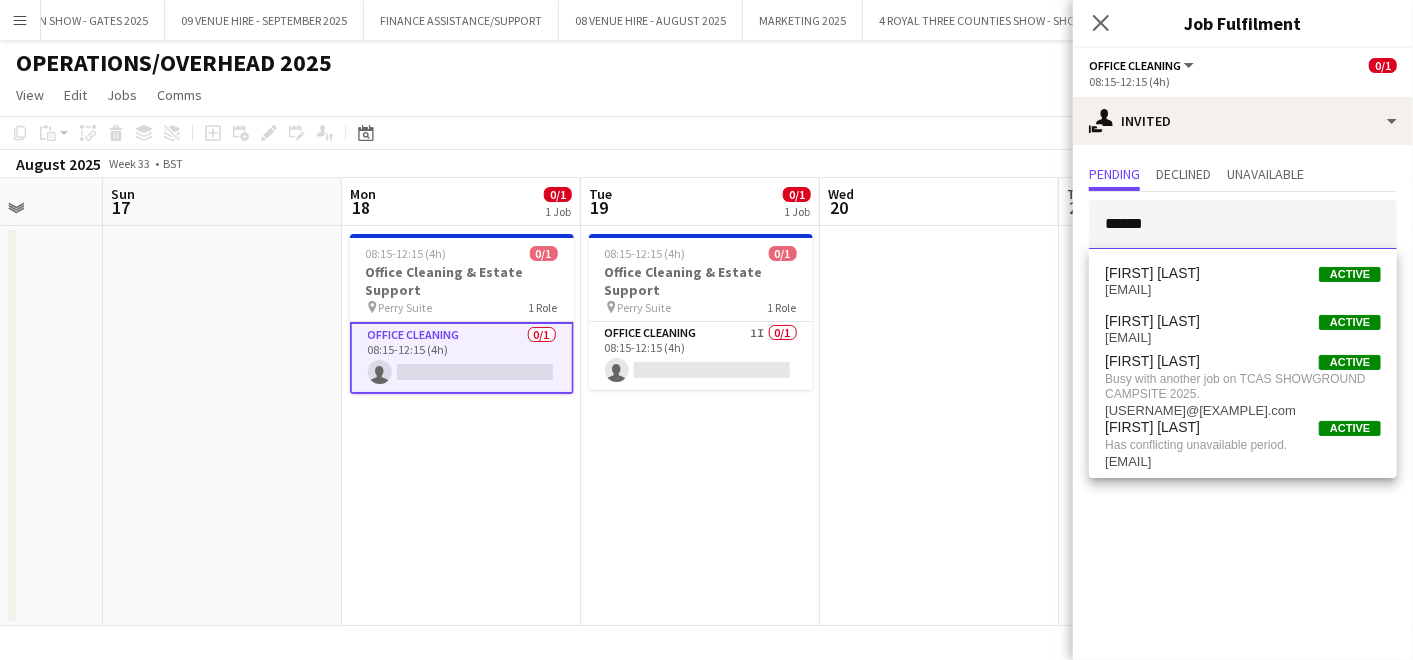 drag, startPoint x: 1205, startPoint y: 206, endPoint x: 1020, endPoint y: 216, distance: 185.27008 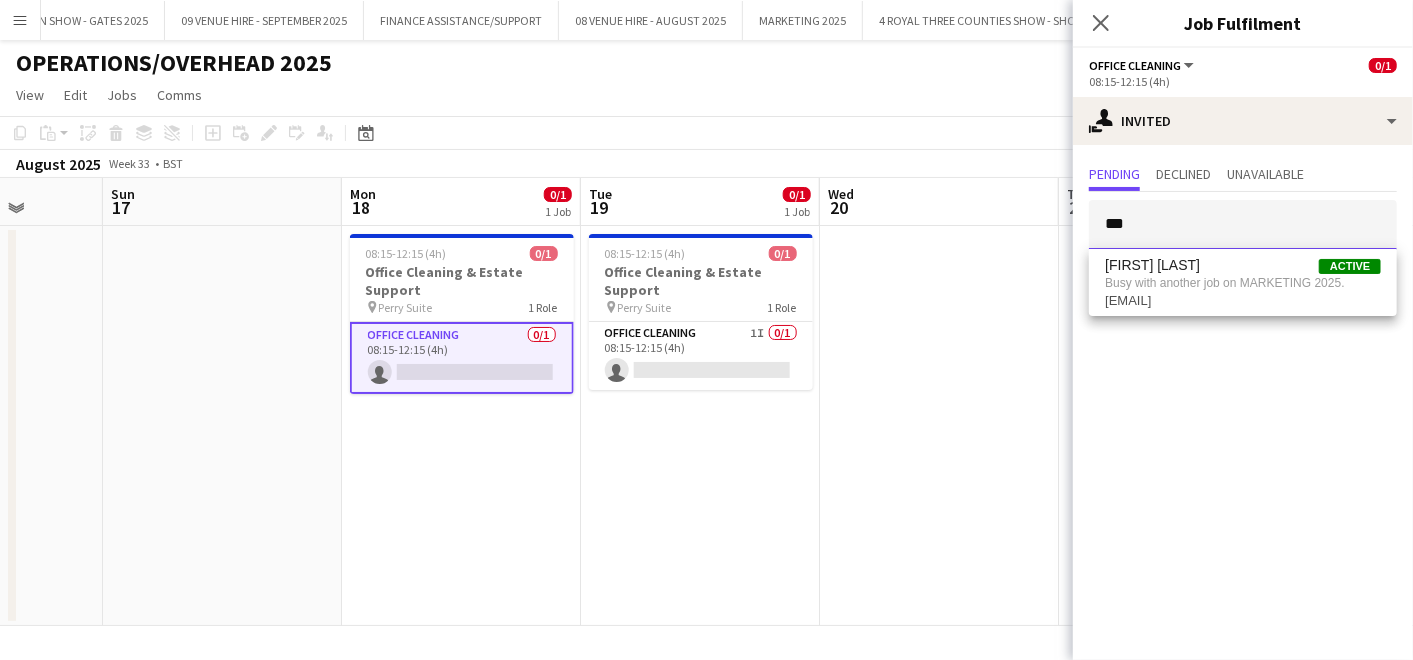 drag, startPoint x: 1169, startPoint y: 232, endPoint x: 1084, endPoint y: 233, distance: 85.00588 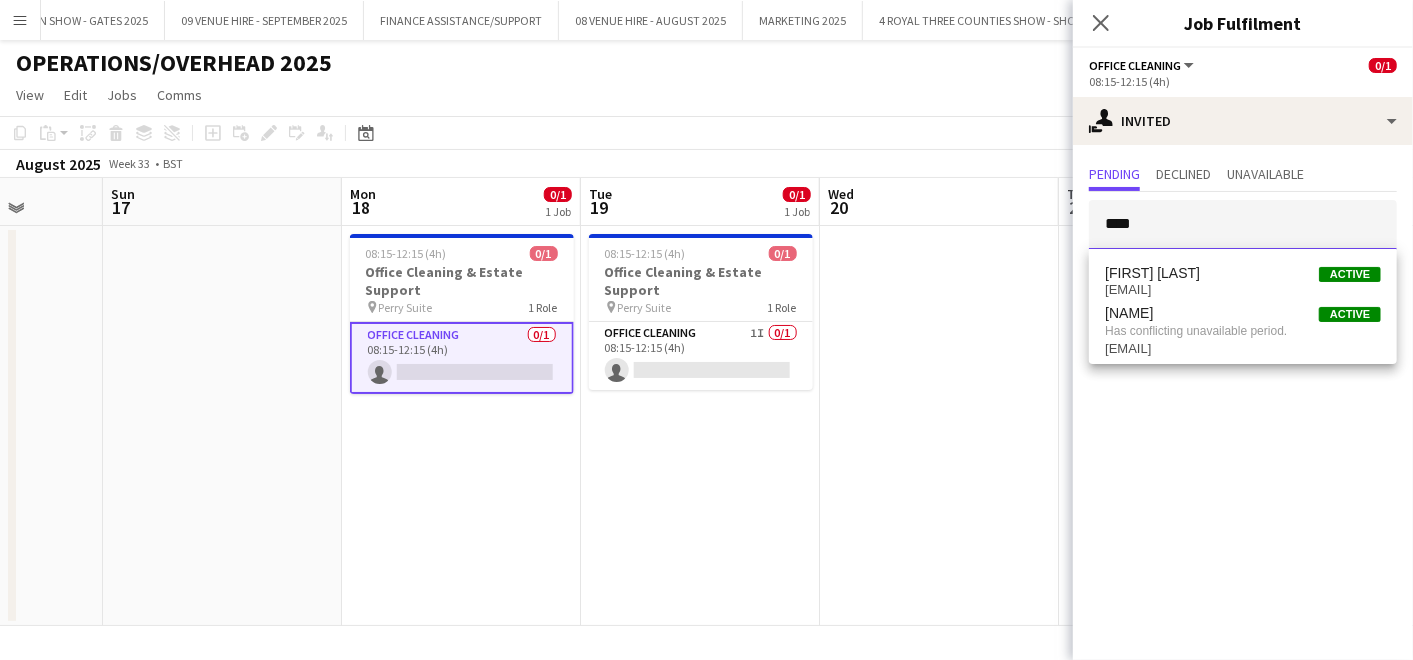 type on "****" 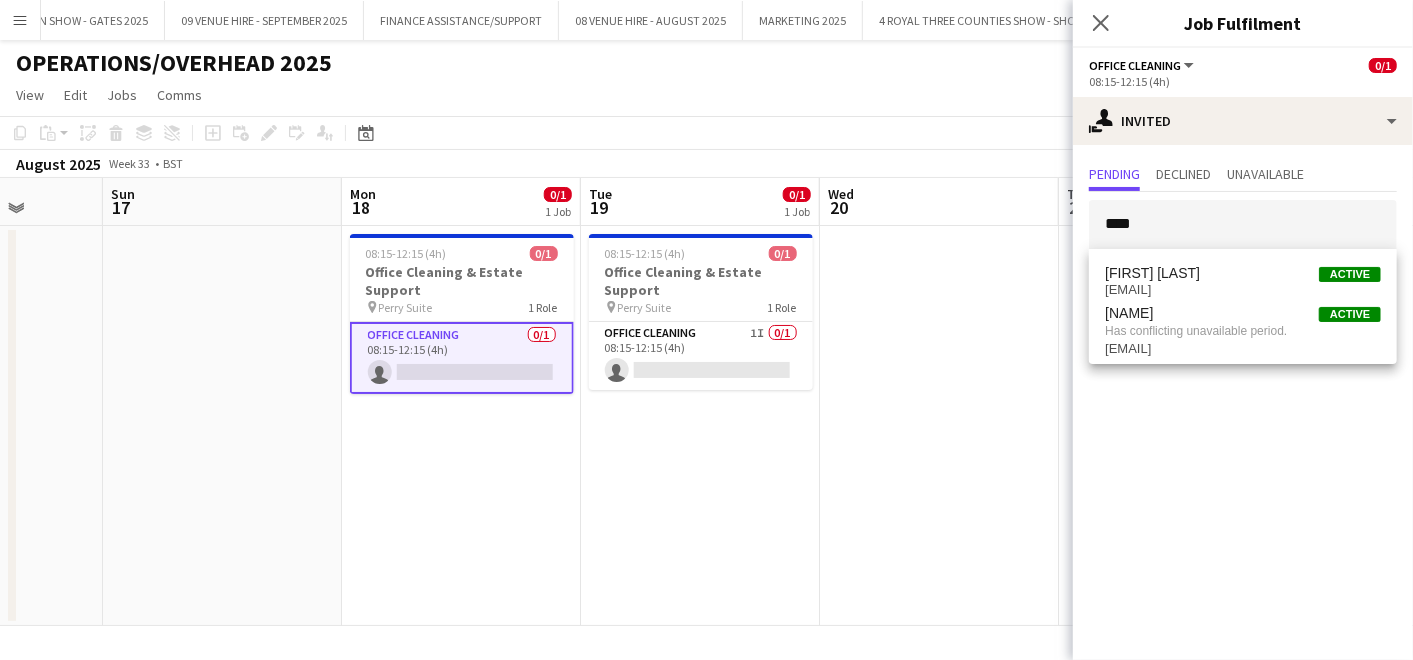 click at bounding box center [939, 426] 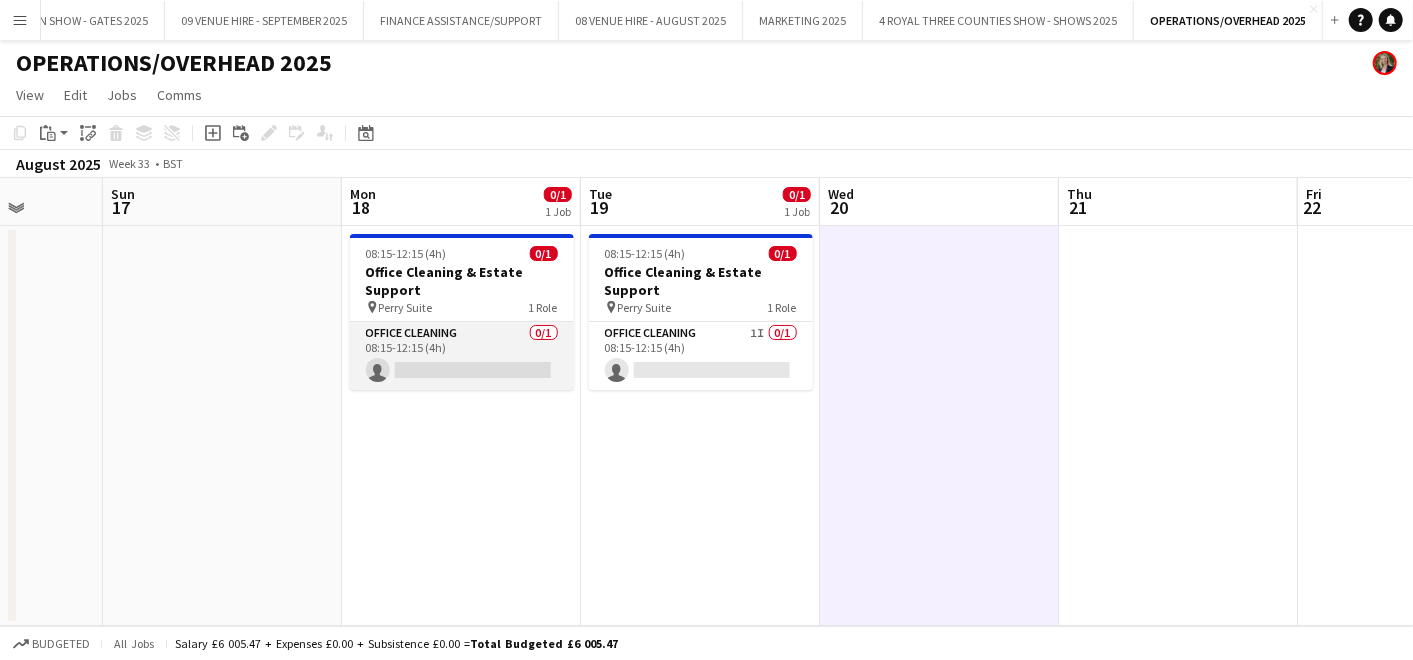 click on "Office Cleaning    0/1   08:15-12:15 (4h)
single-neutral-actions" at bounding box center (462, 356) 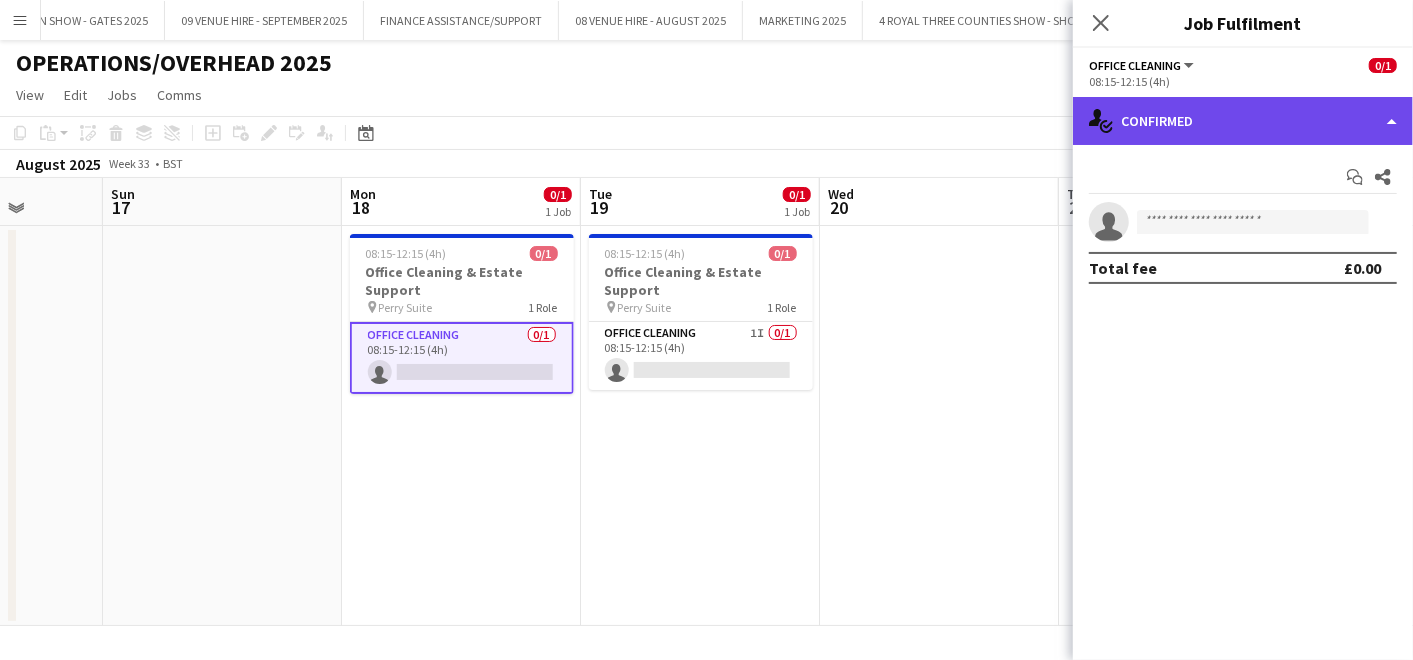 click on "single-neutral-actions-check-2
Confirmed" 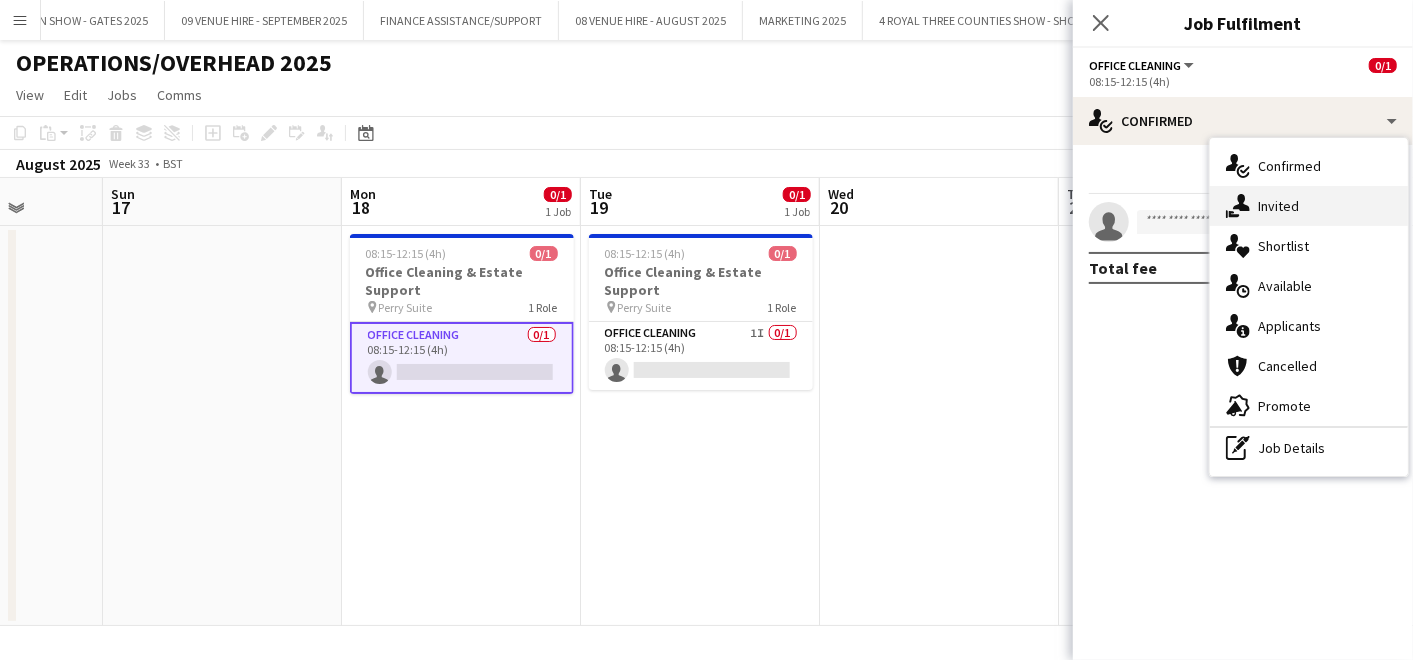 click on "single-neutral-actions-share-1
Invited" at bounding box center (1309, 206) 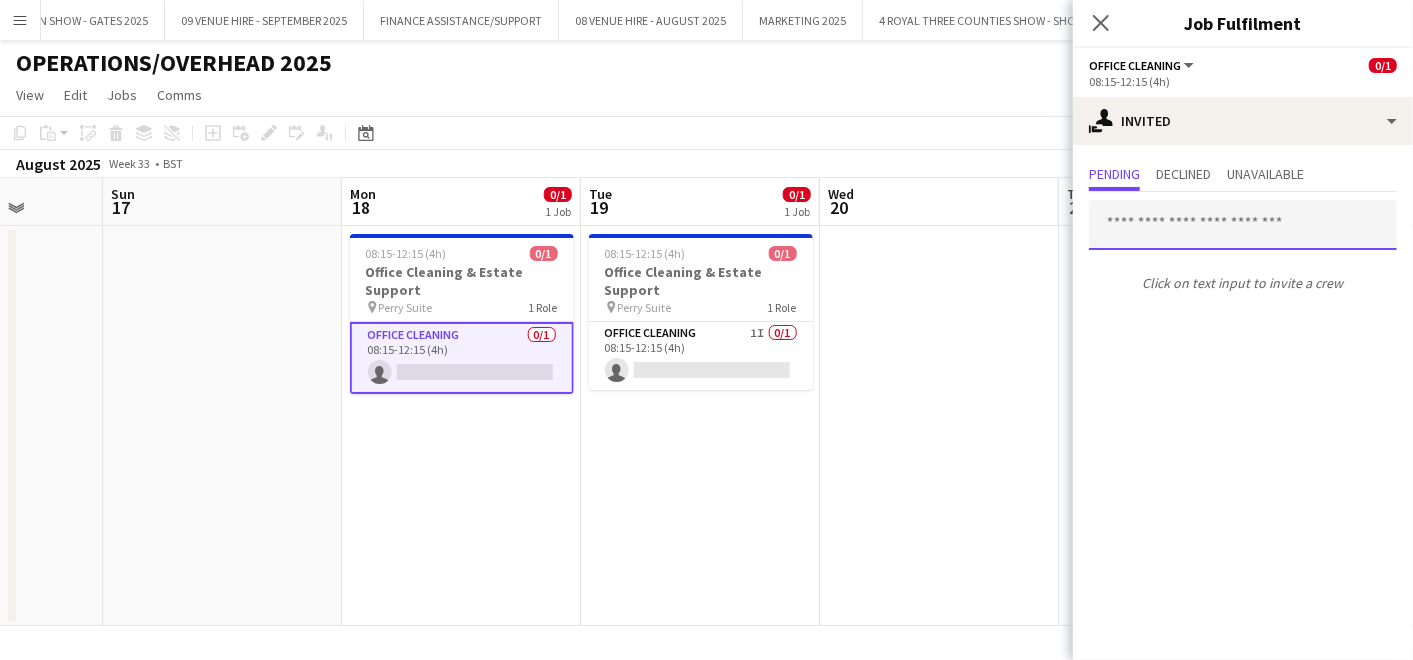 click at bounding box center [1243, 225] 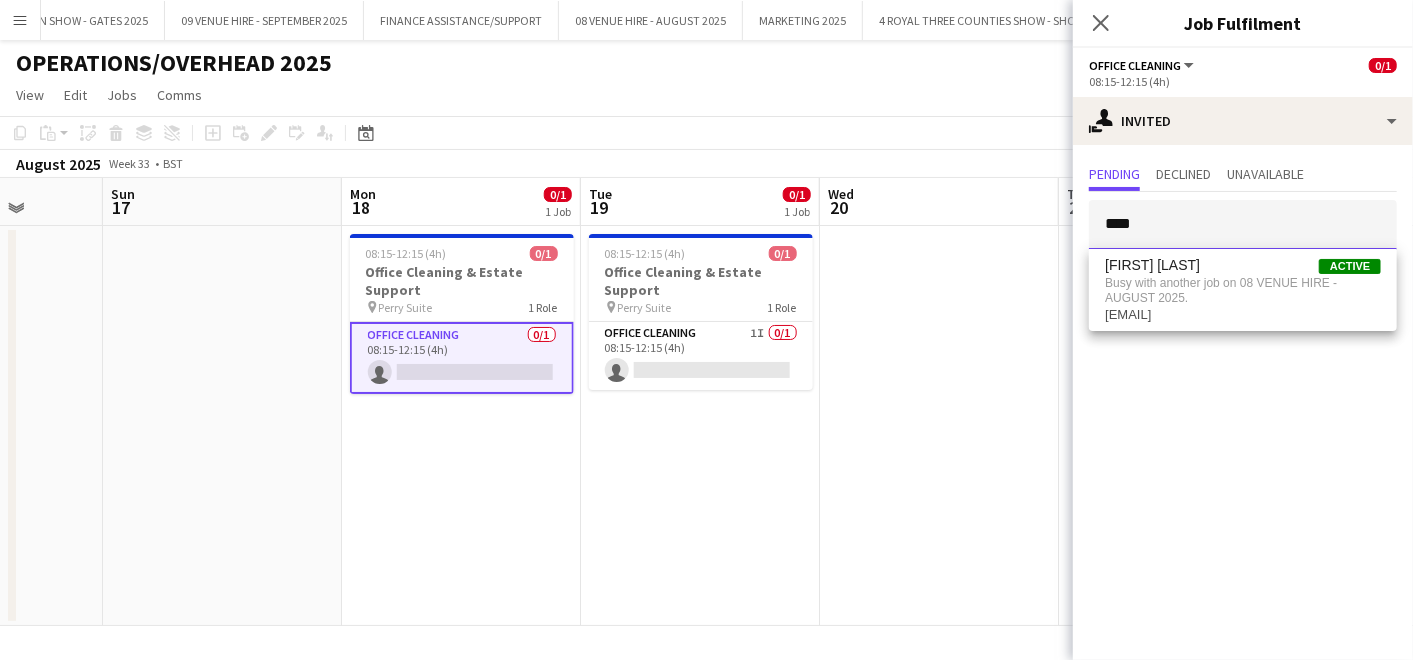 type on "****" 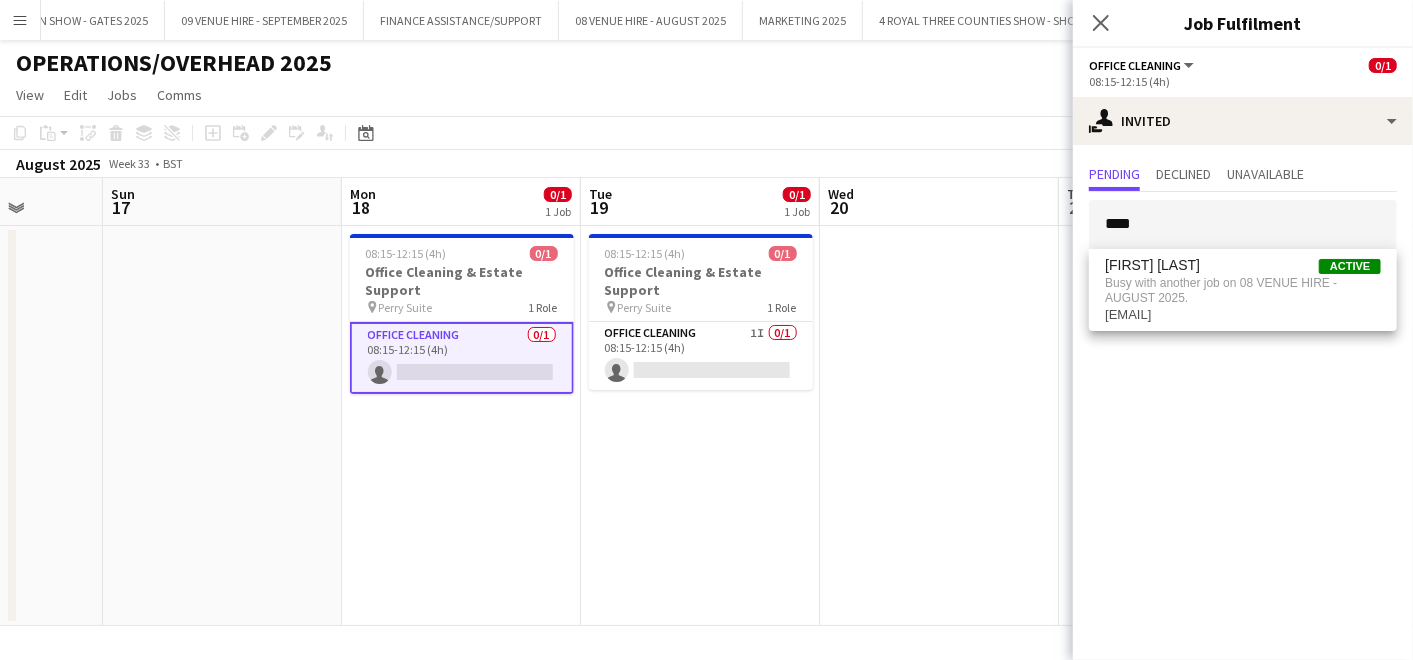 click at bounding box center (939, 426) 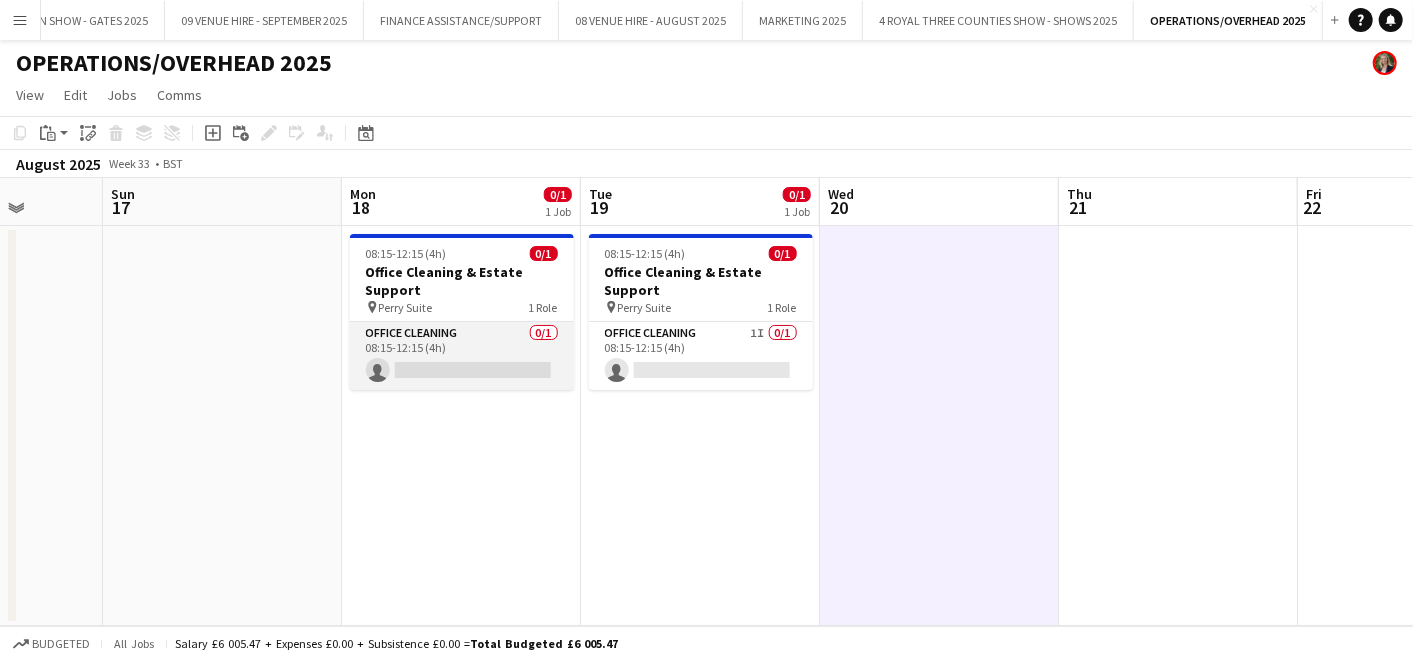 click on "Office Cleaning    0/1   08:15-12:15 (4h)
single-neutral-actions" at bounding box center [462, 356] 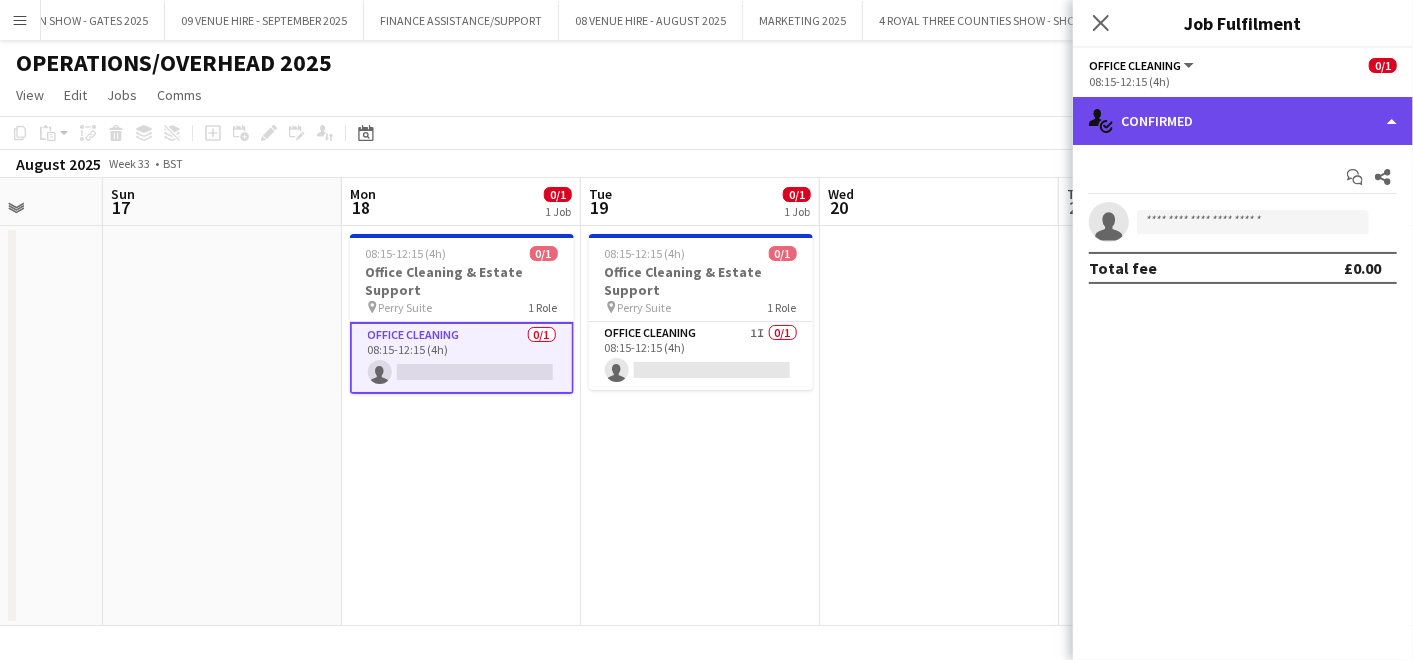 click on "single-neutral-actions-check-2
Confirmed" 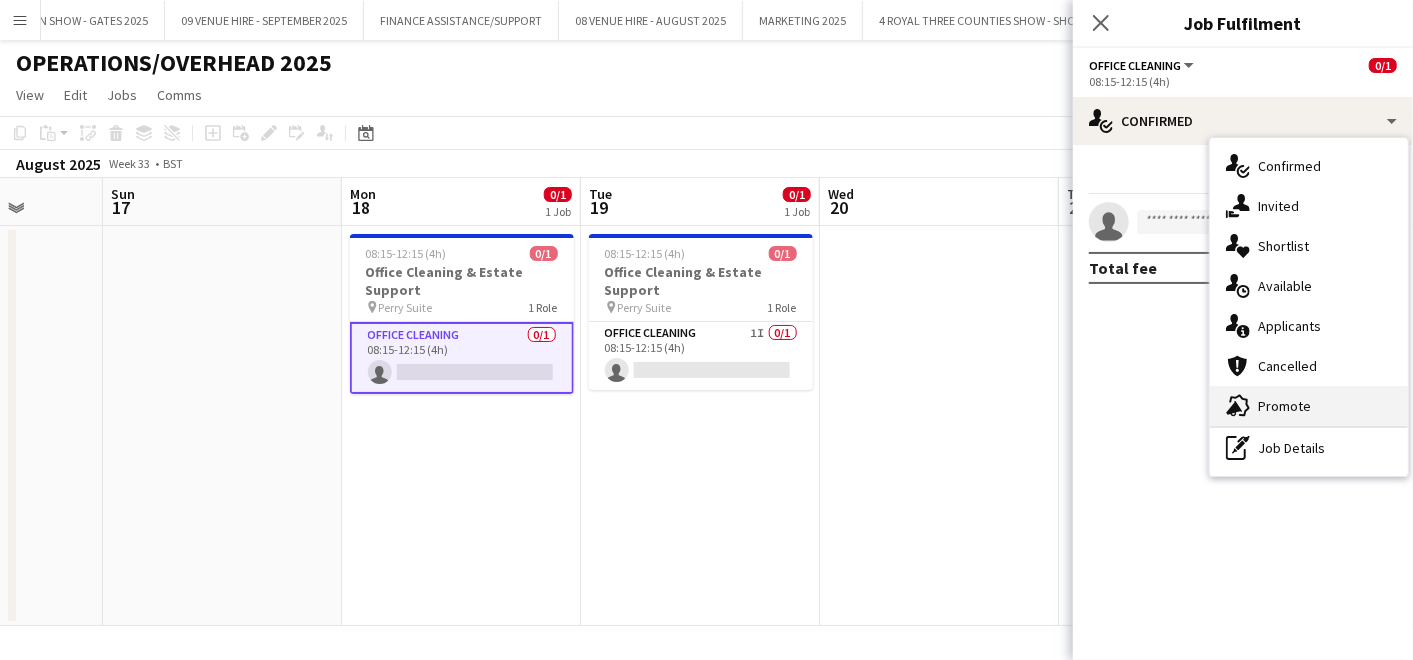 click on "advertising-megaphone
Promote" at bounding box center (1309, 406) 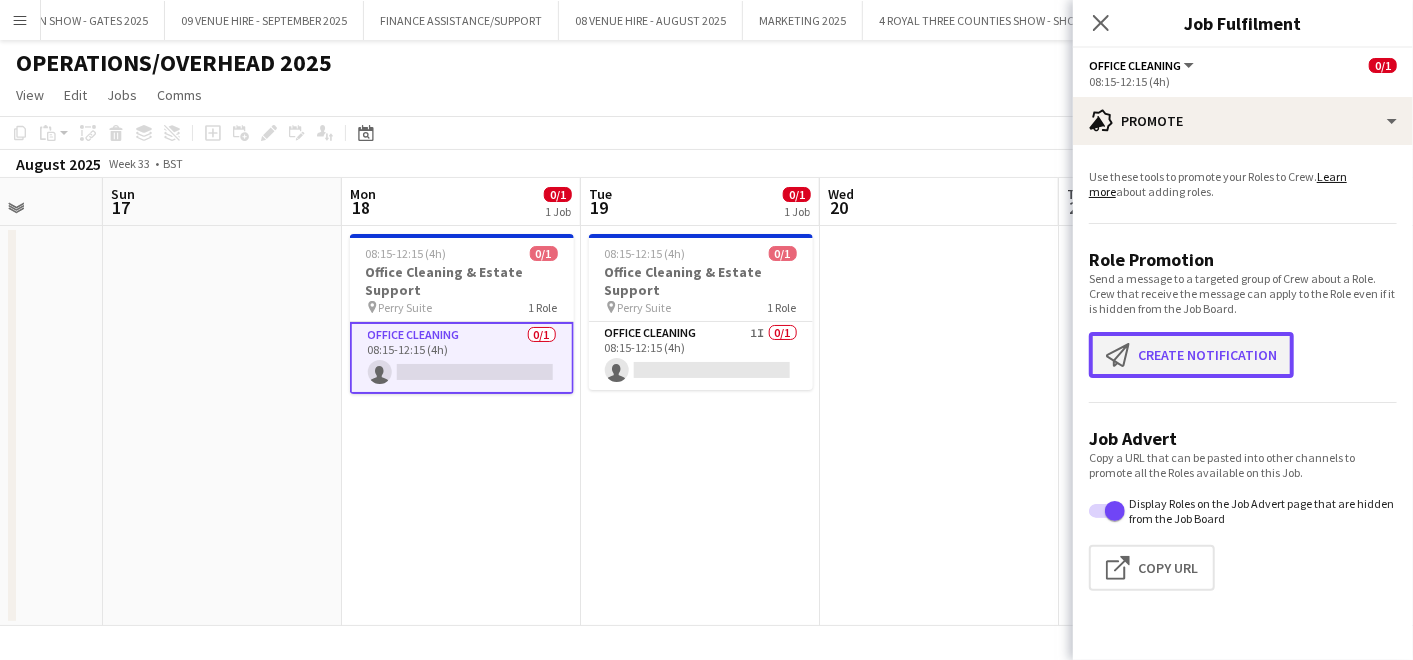 click on "Create notification
Create notification" at bounding box center [1191, 355] 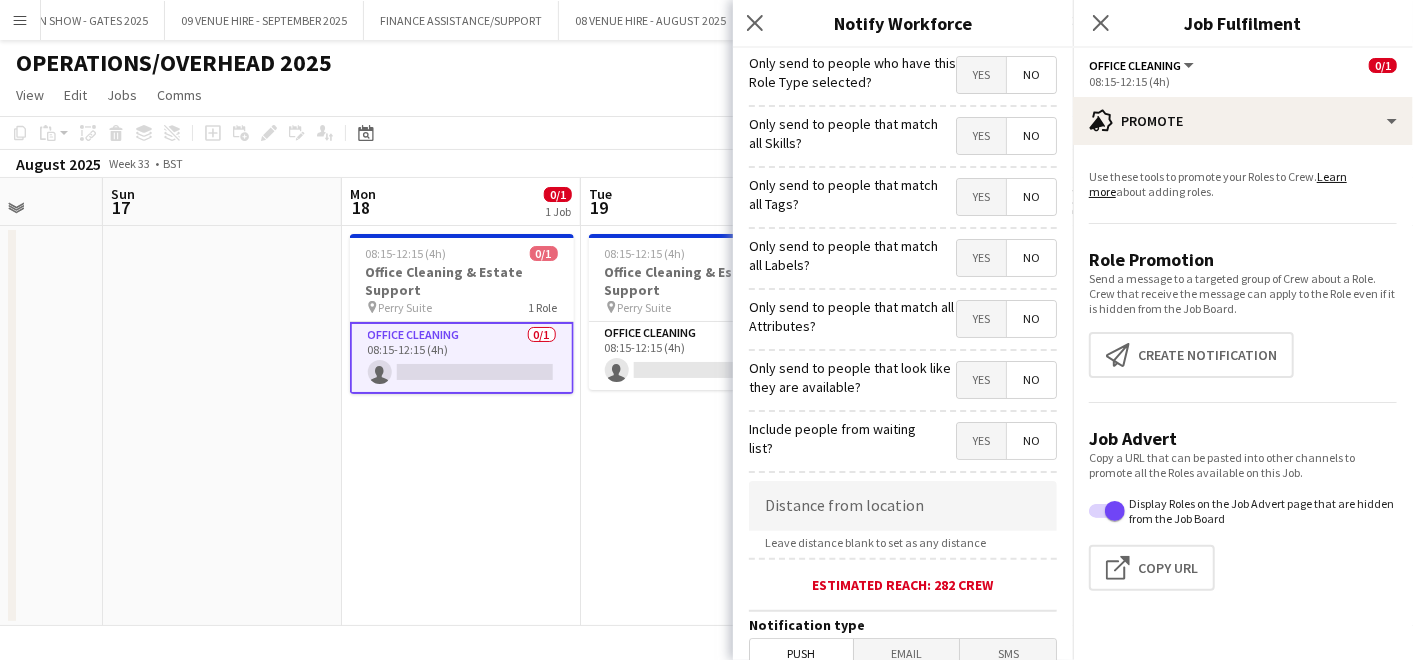 click on "08:15-12:15 (4h)    0/1   Office Cleaning & Estate Support
pin
Perry Suite   1 Role   Office Cleaning    1I   0/1   08:15-12:15 (4h)
single-neutral-actions" at bounding box center [700, 426] 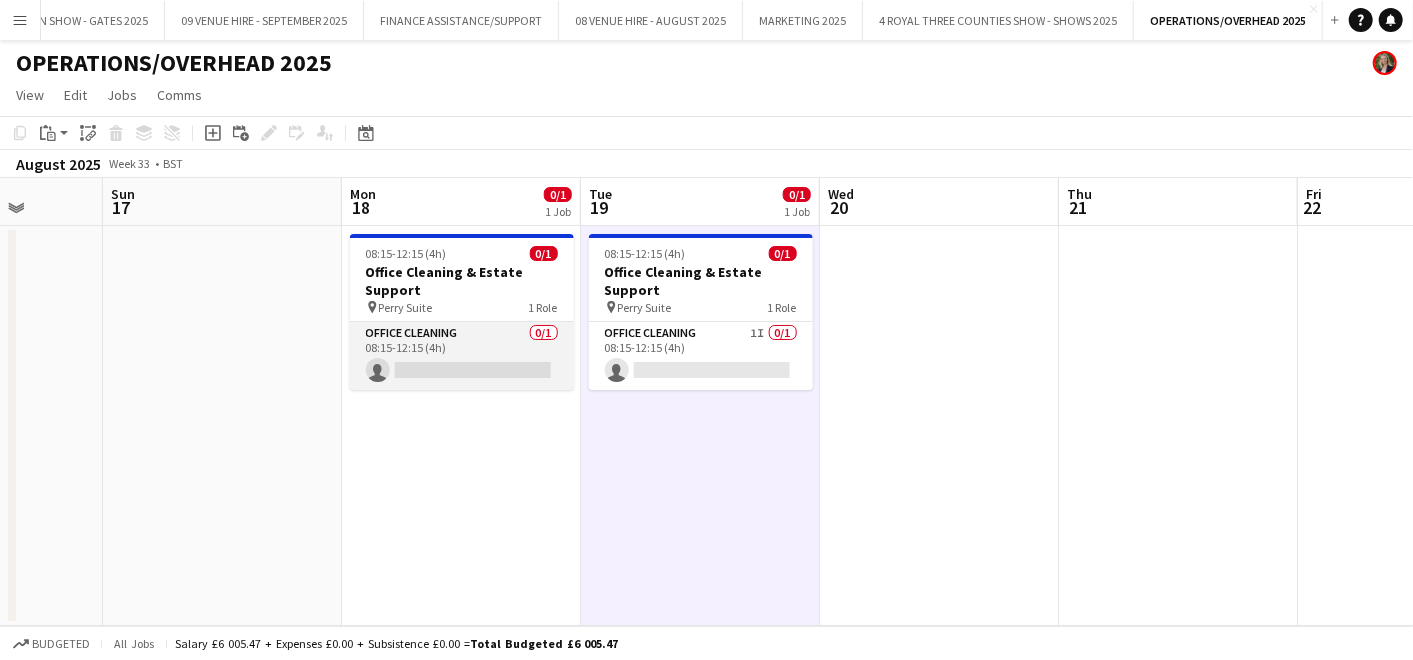 click on "Office Cleaning    0/1   08:15-12:15 (4h)
single-neutral-actions" at bounding box center [462, 356] 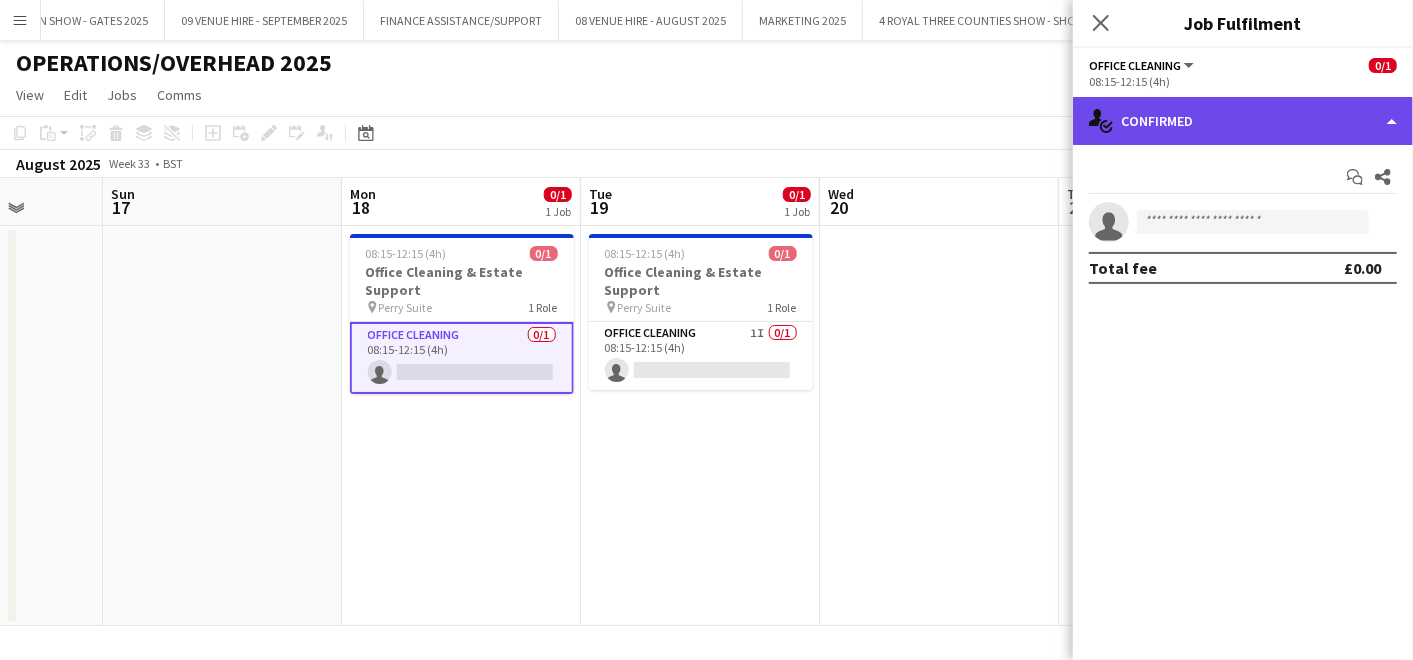 click on "single-neutral-actions-check-2
Confirmed" 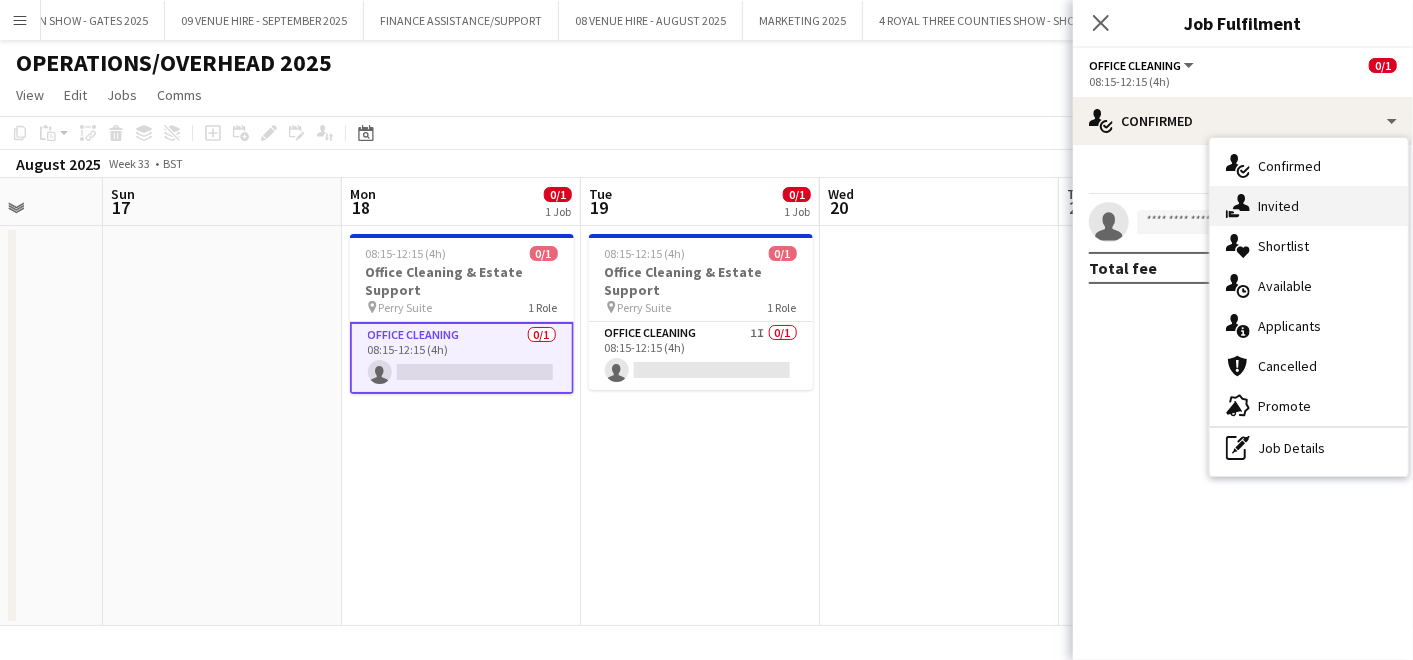 click on "single-neutral-actions-share-1" 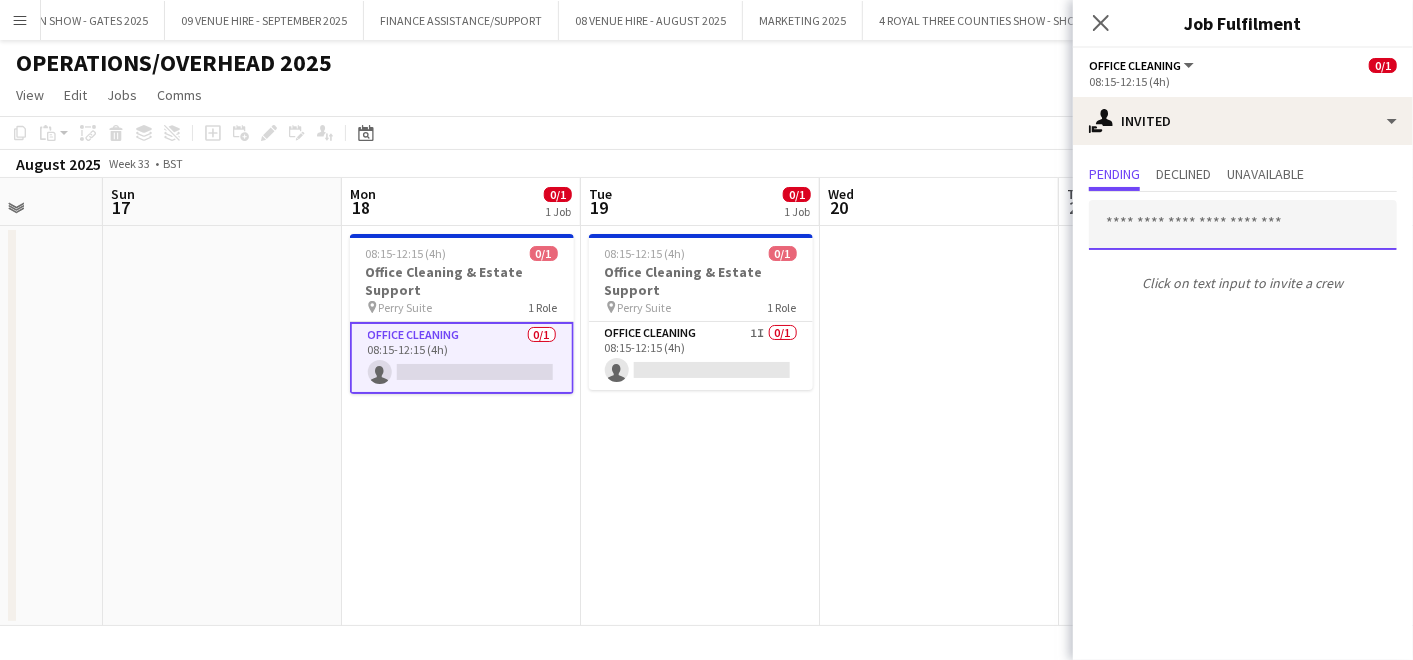 click at bounding box center [1243, 225] 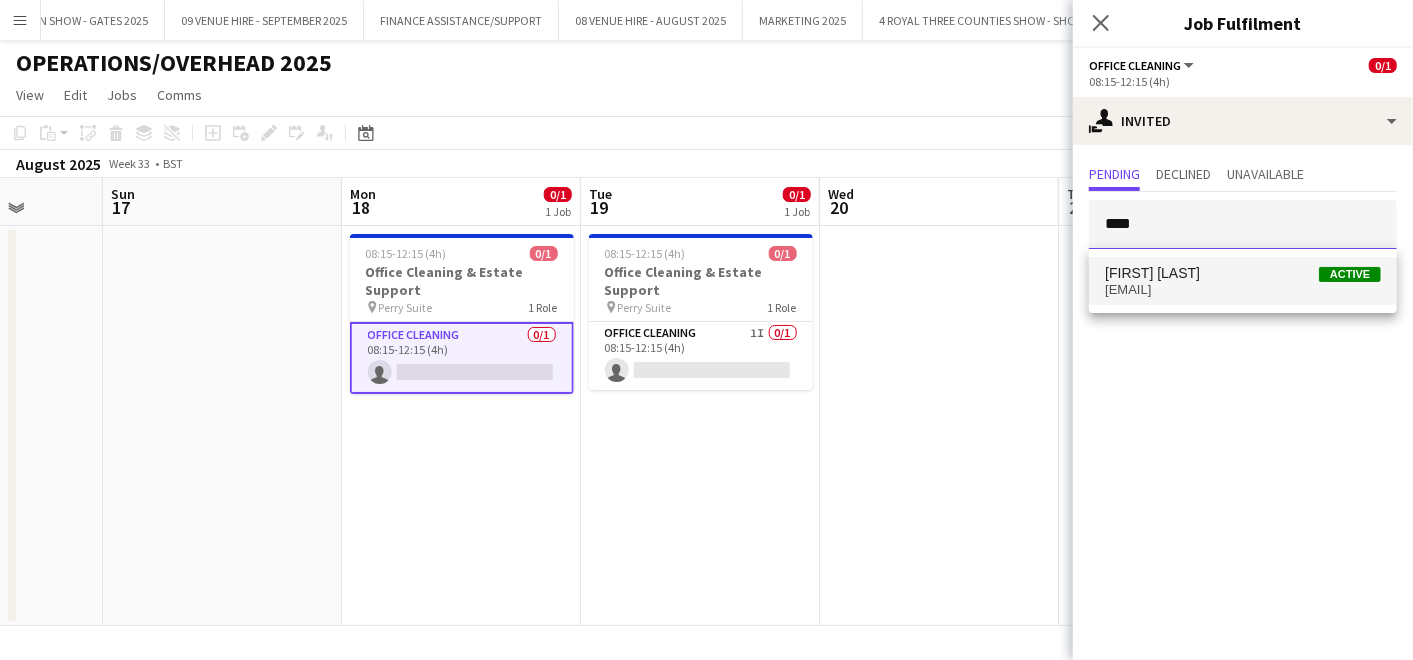 type on "****" 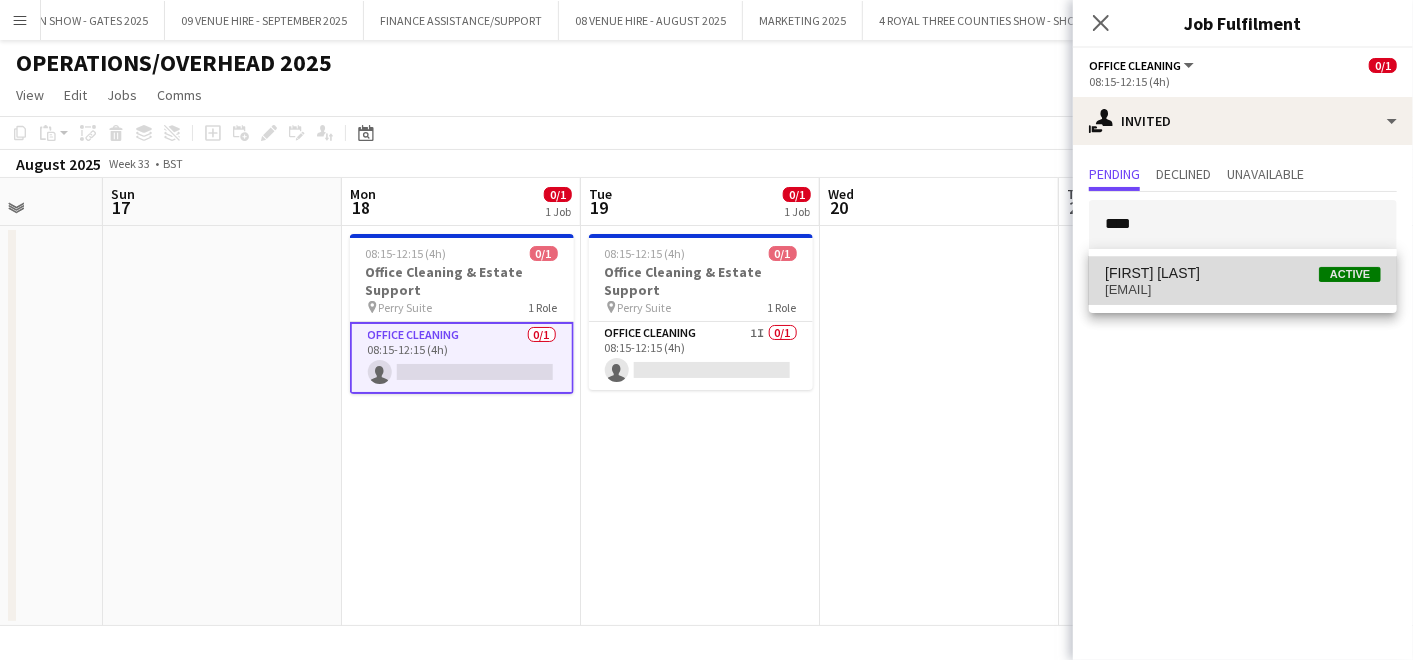 click on "[EMAIL]" at bounding box center (1243, 290) 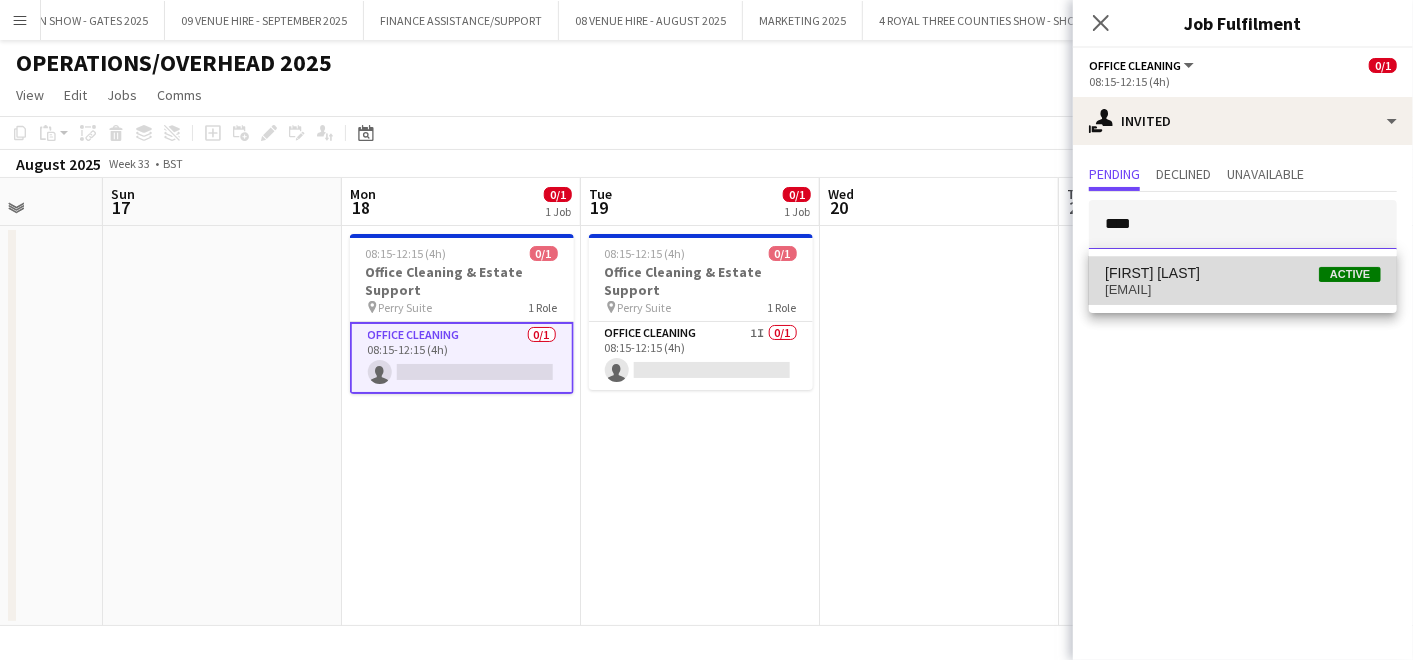 type 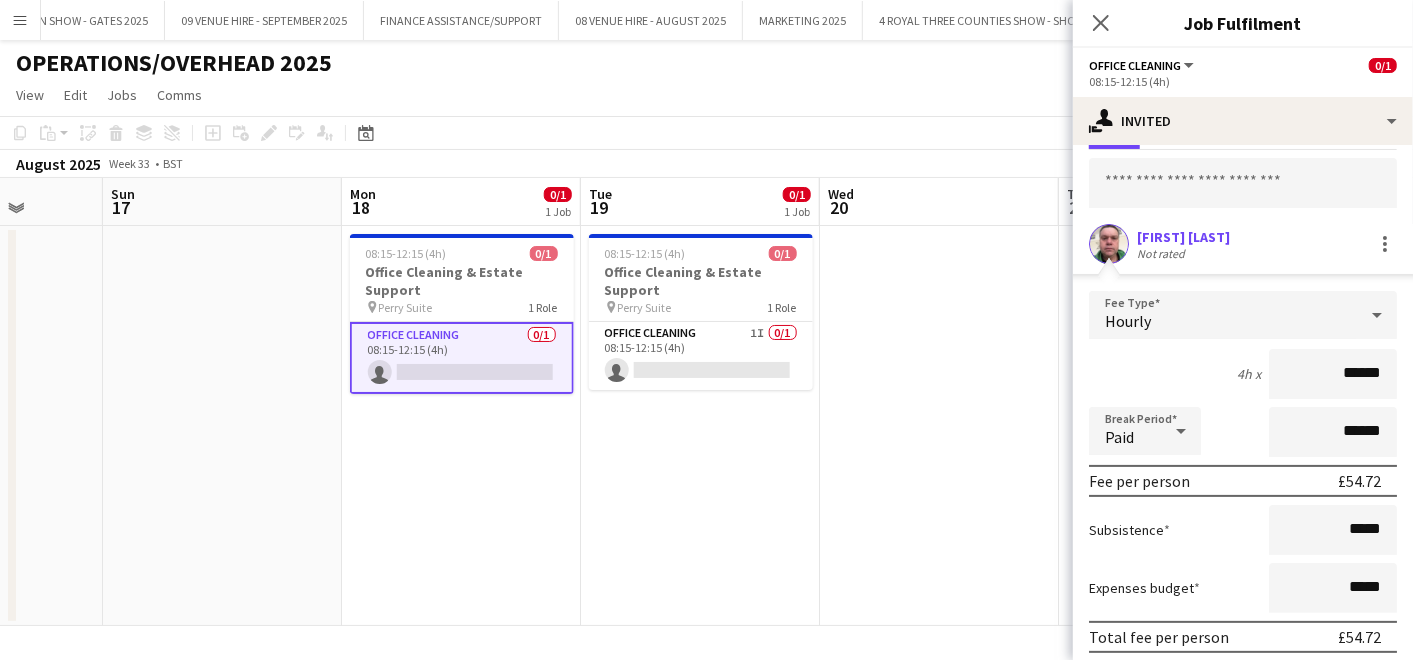 scroll, scrollTop: 156, scrollLeft: 0, axis: vertical 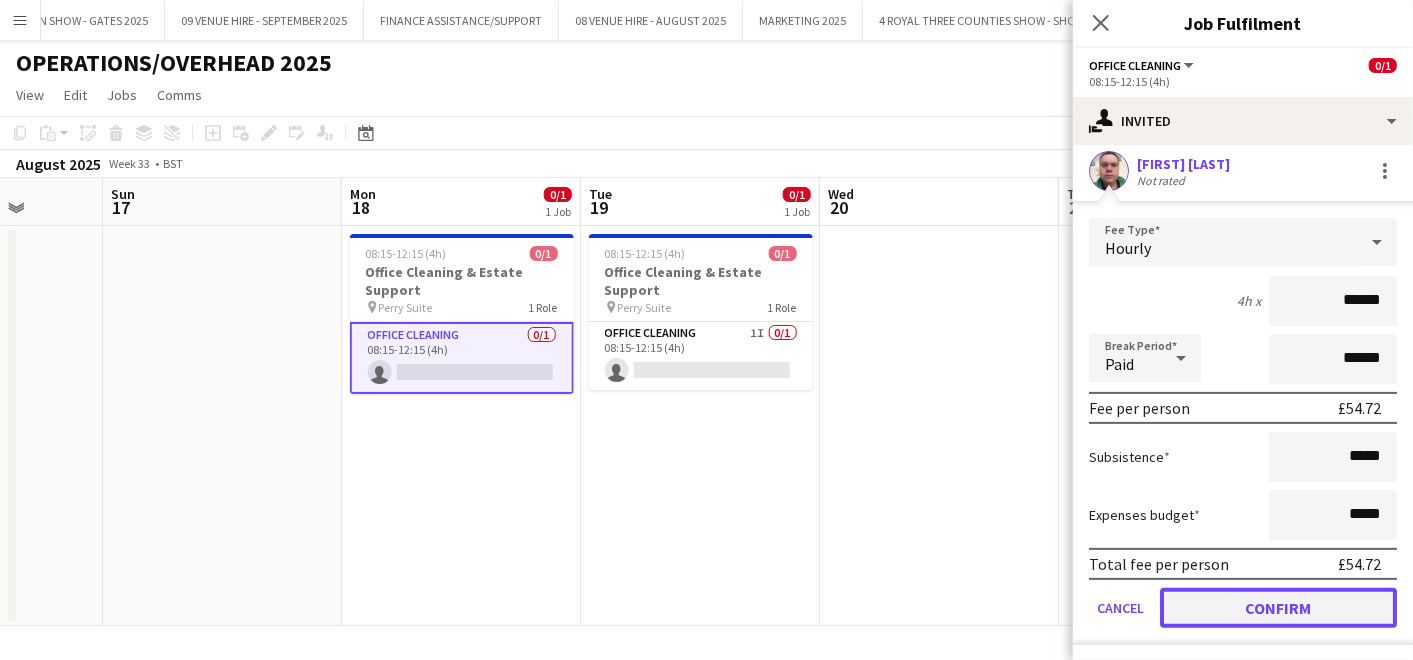 click on "Confirm" 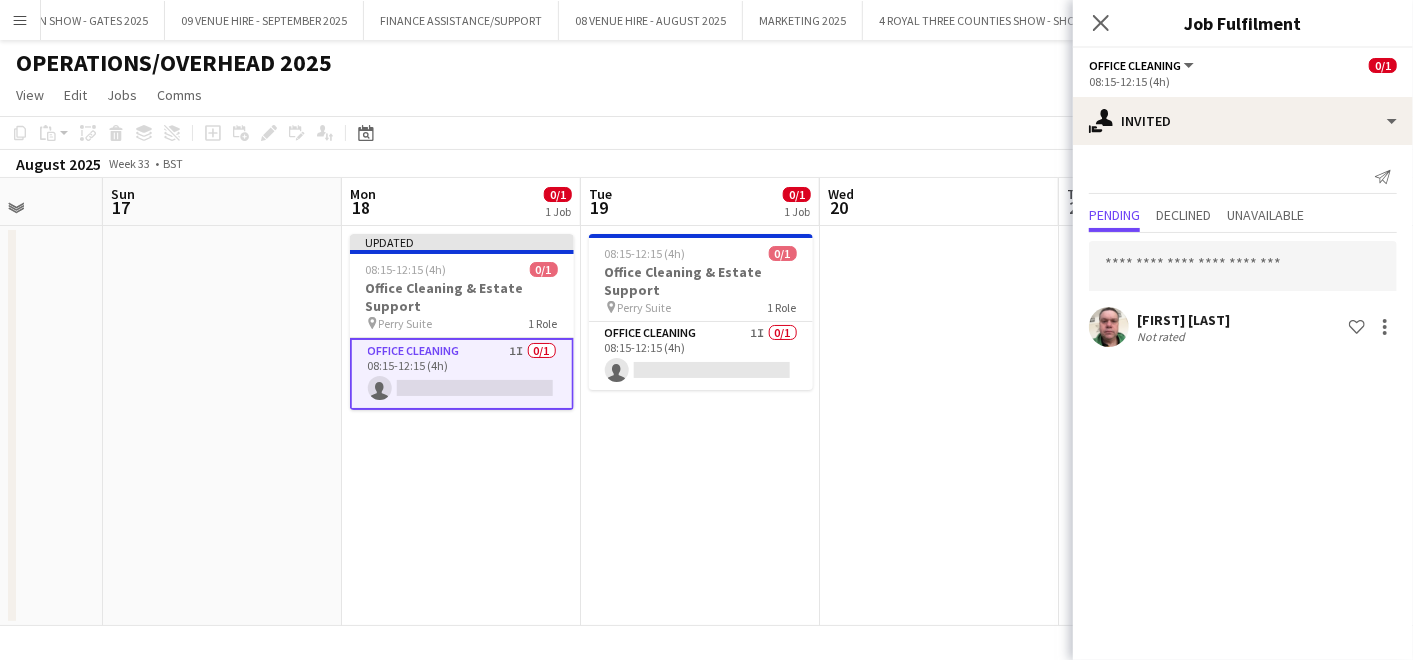 scroll, scrollTop: 0, scrollLeft: 0, axis: both 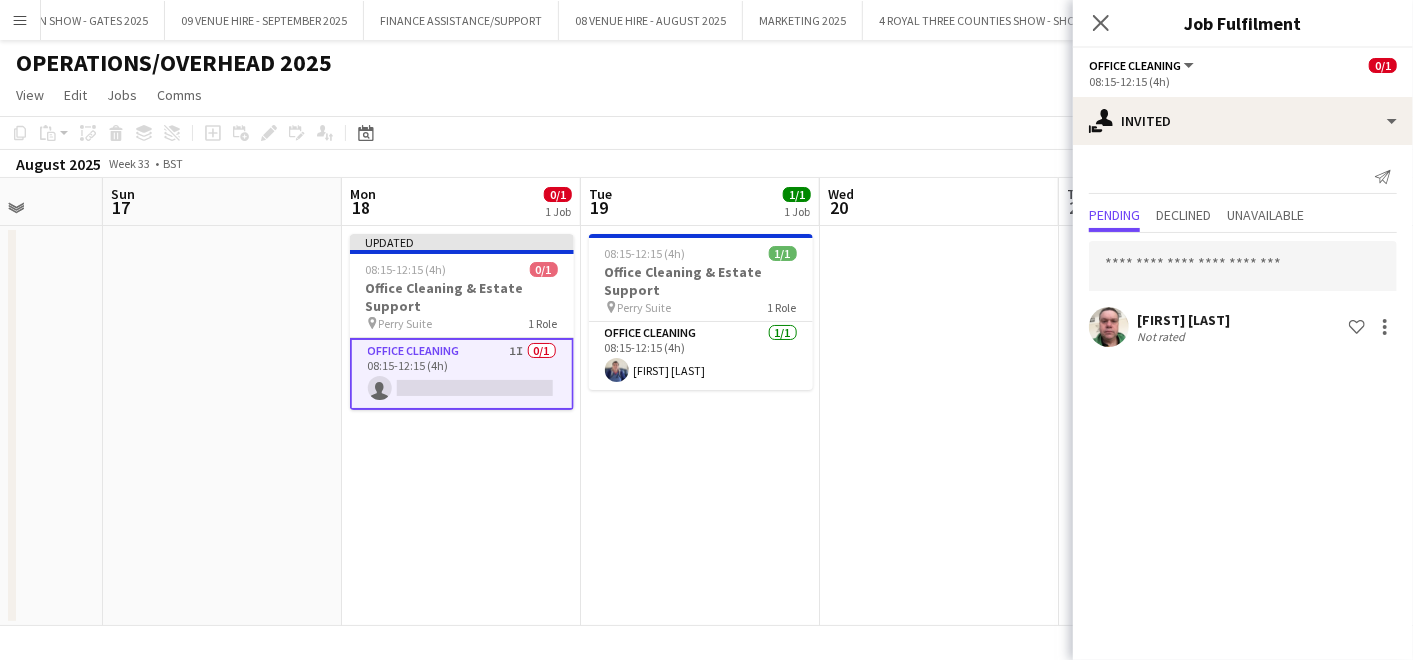 click at bounding box center [939, 426] 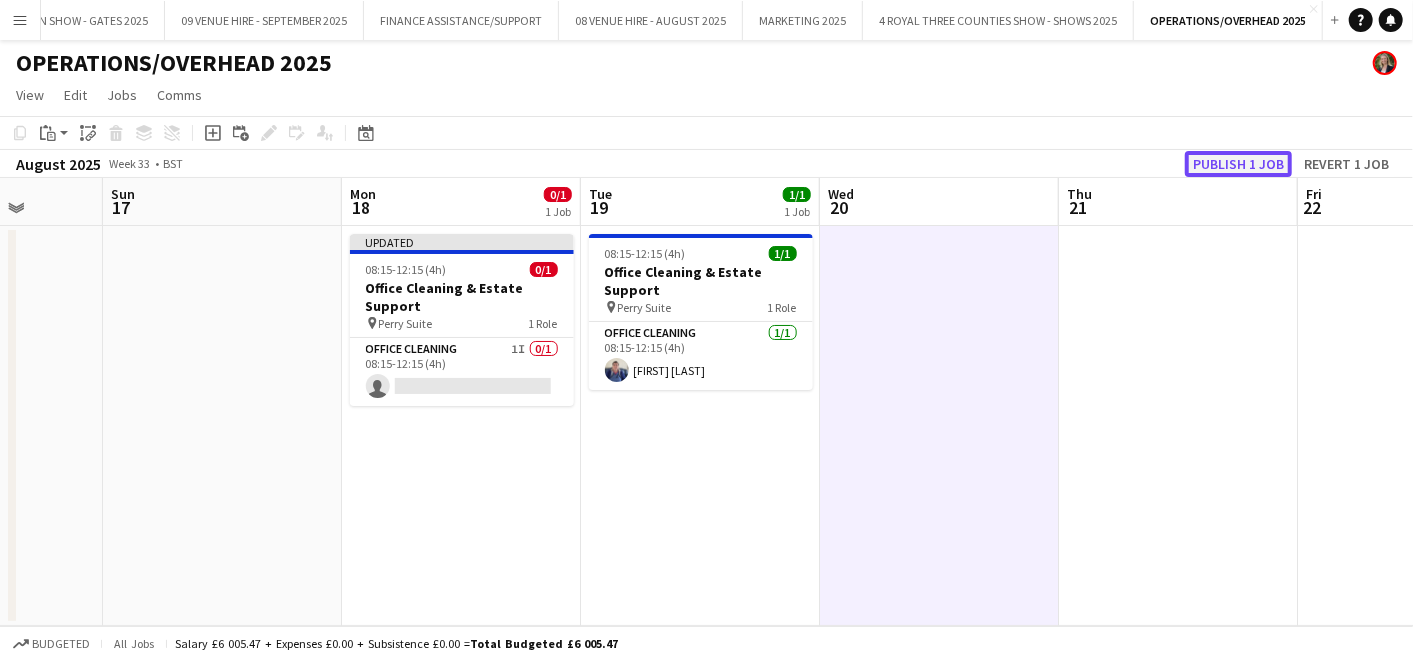 click on "Publish 1 job" 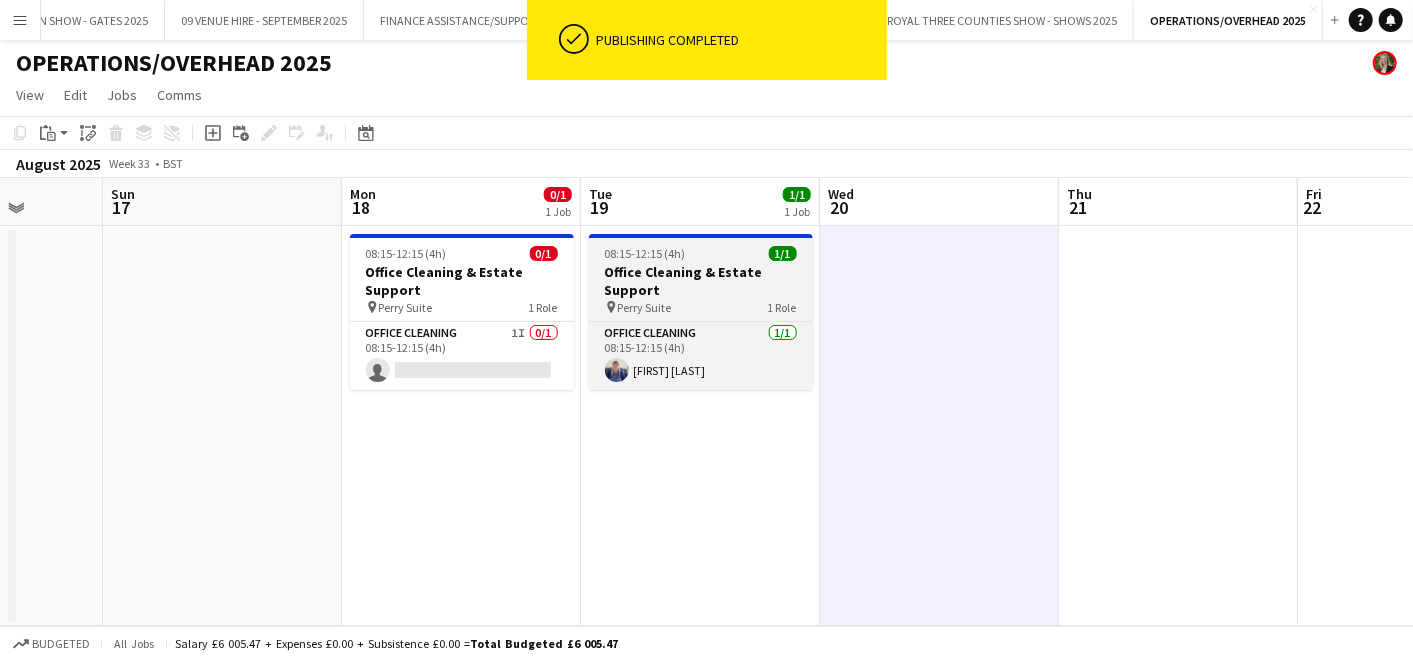 click on "08:15-12:15 (4h)" at bounding box center [645, 253] 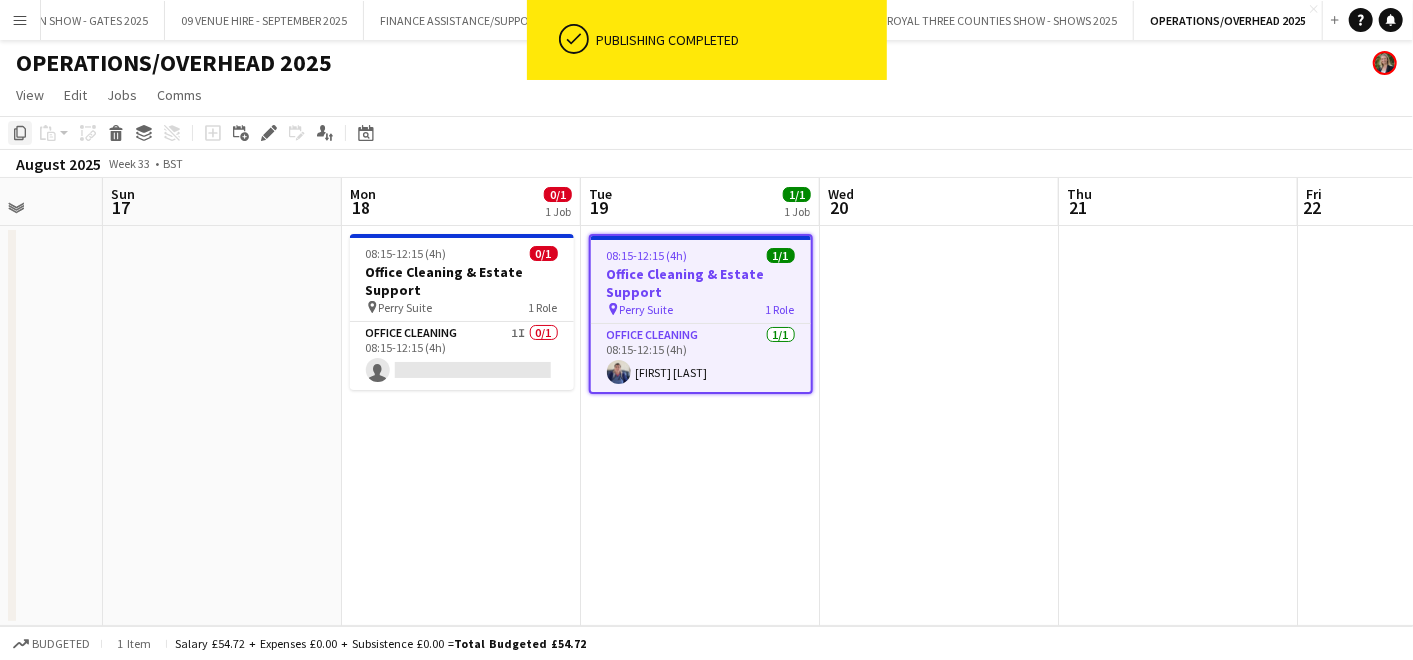 click 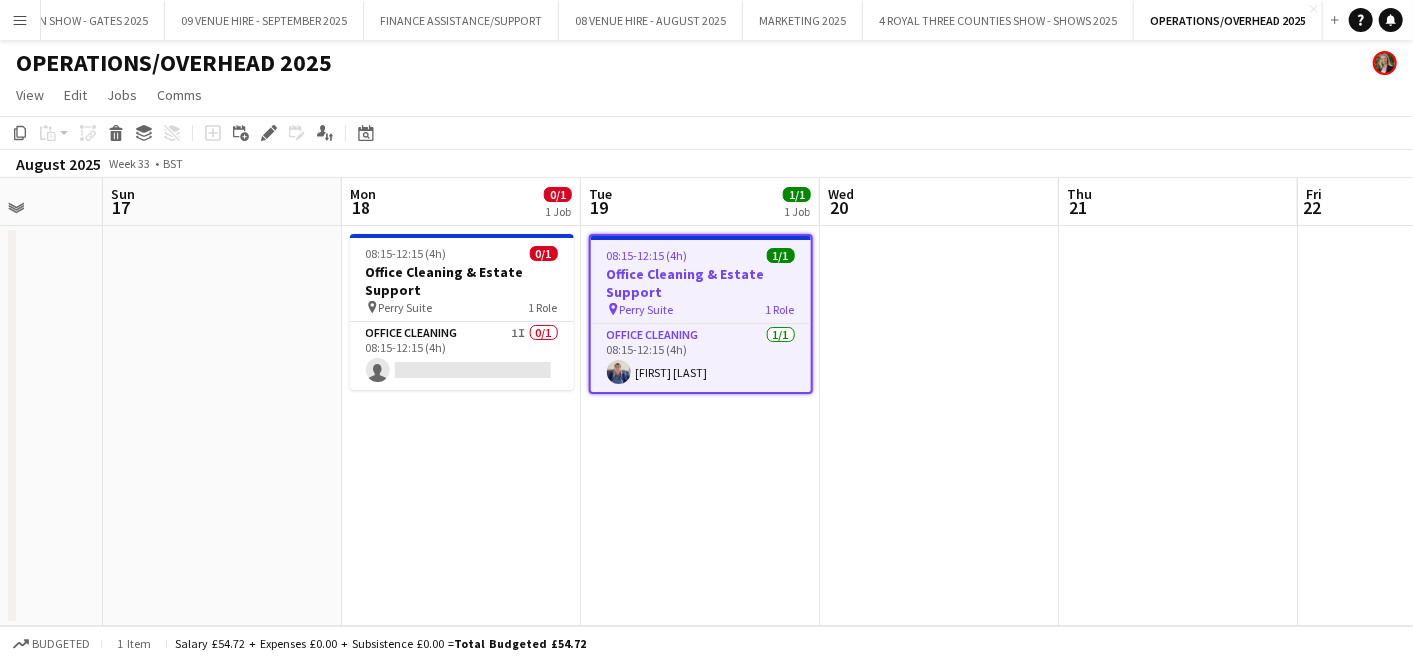 click at bounding box center (939, 426) 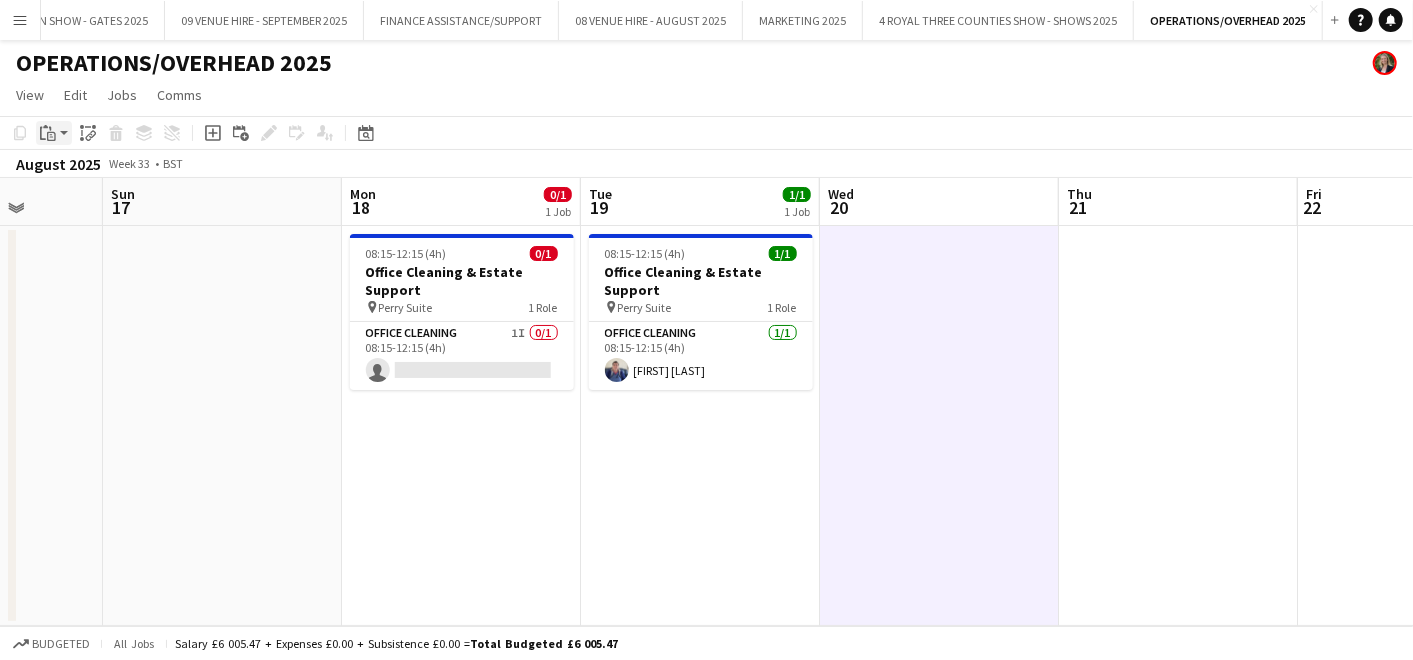 click on "Paste" 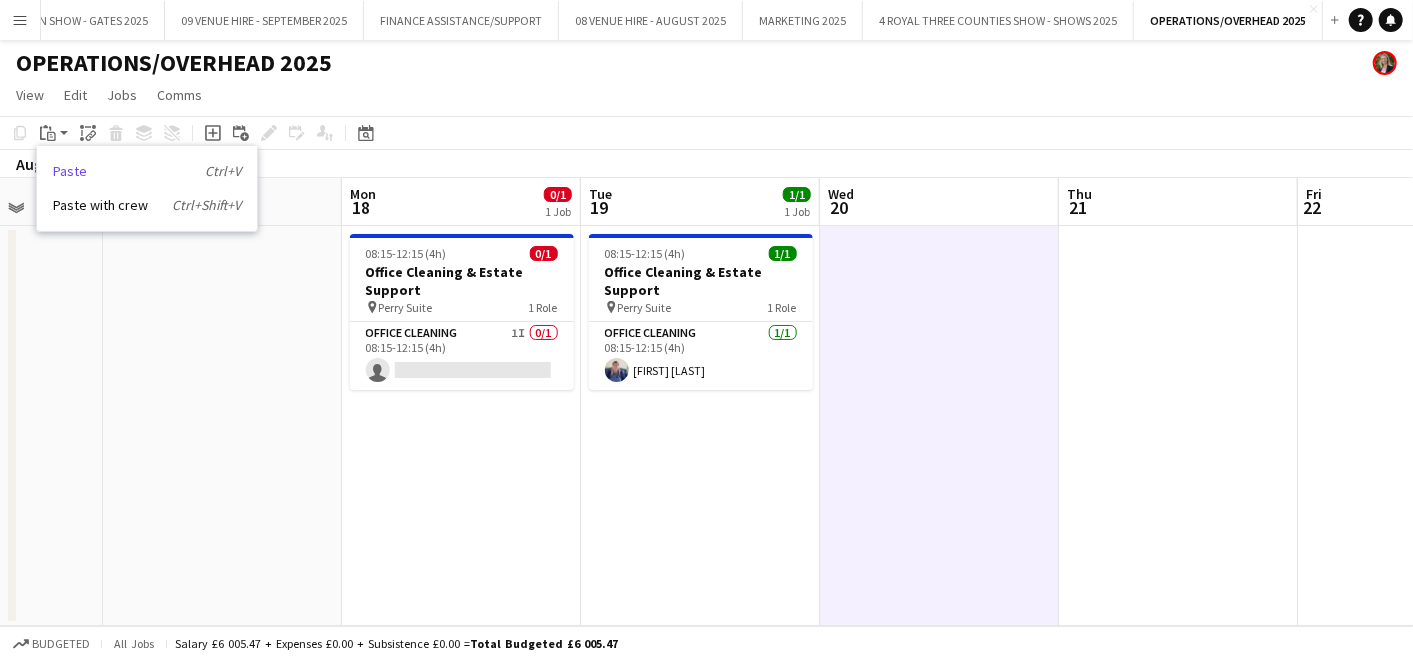 click on "Paste   Ctrl+V" at bounding box center [147, 171] 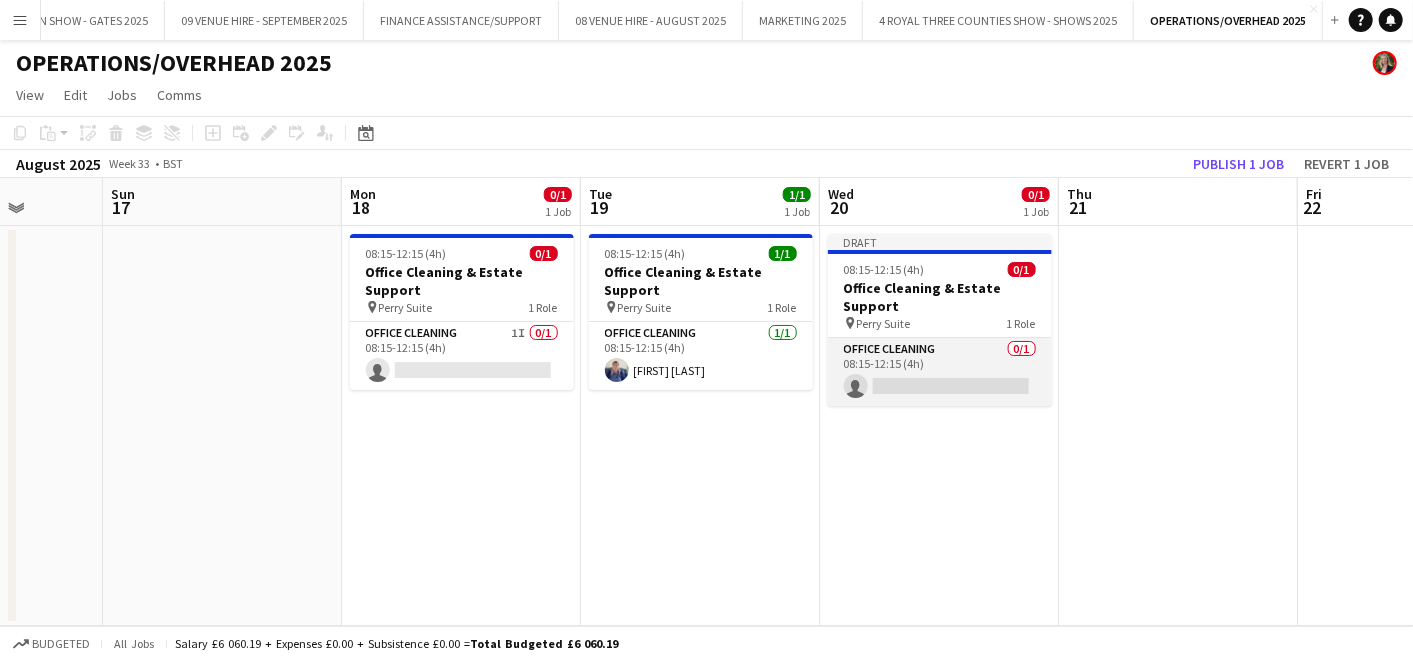 click on "Office Cleaning    0/1   08:15-12:15 (4h)
single-neutral-actions" at bounding box center [940, 372] 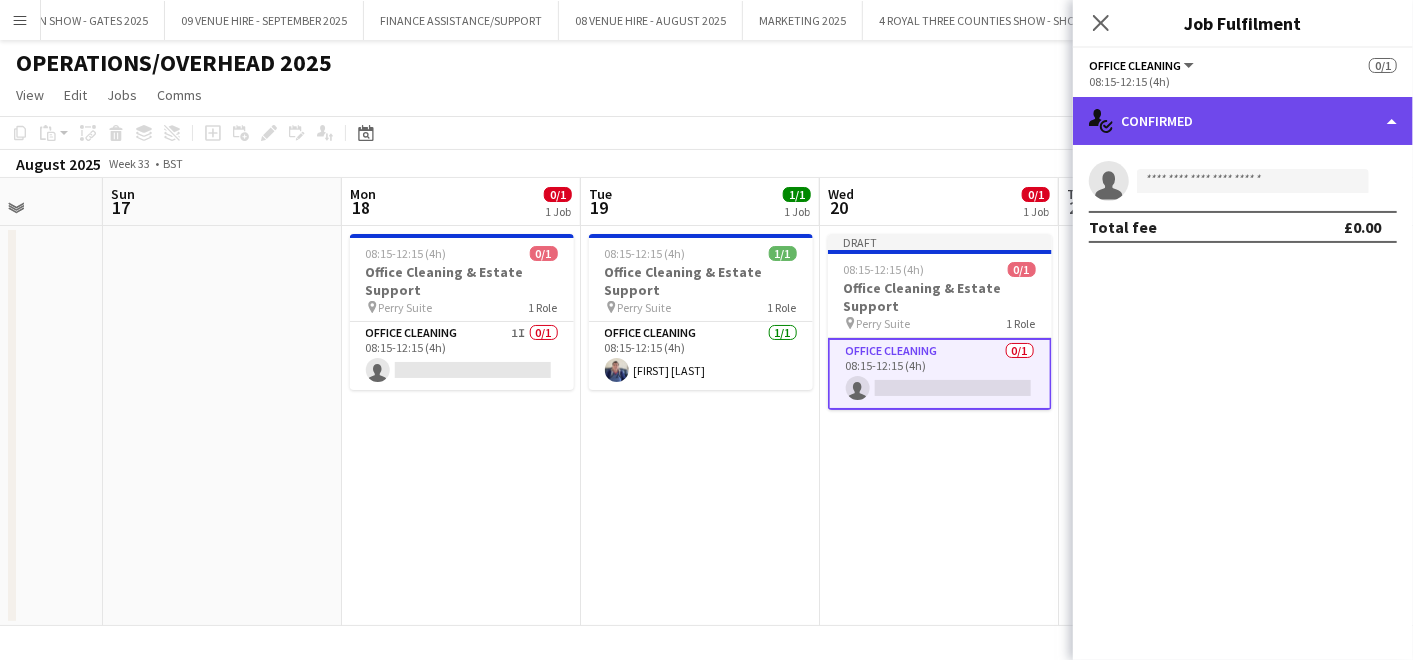 click on "single-neutral-actions-check-2
Confirmed" 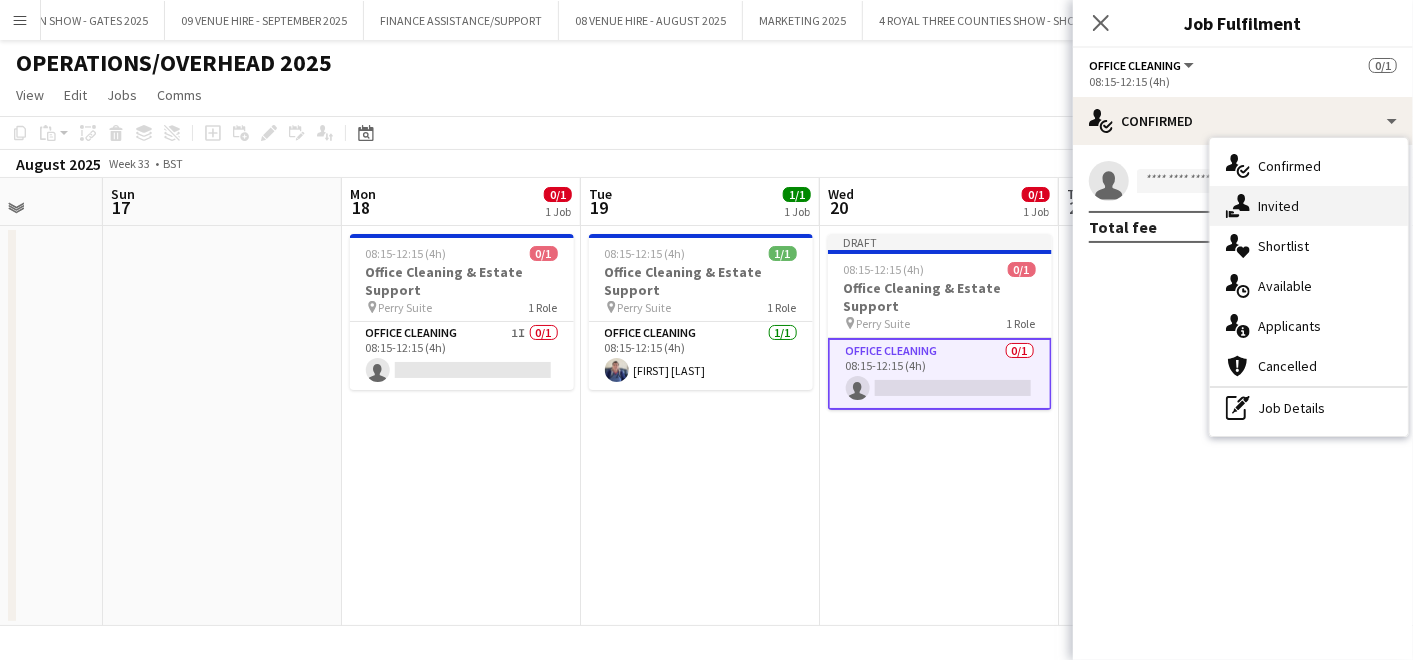 click on "single-neutral-actions-share-1
Invited" at bounding box center (1309, 206) 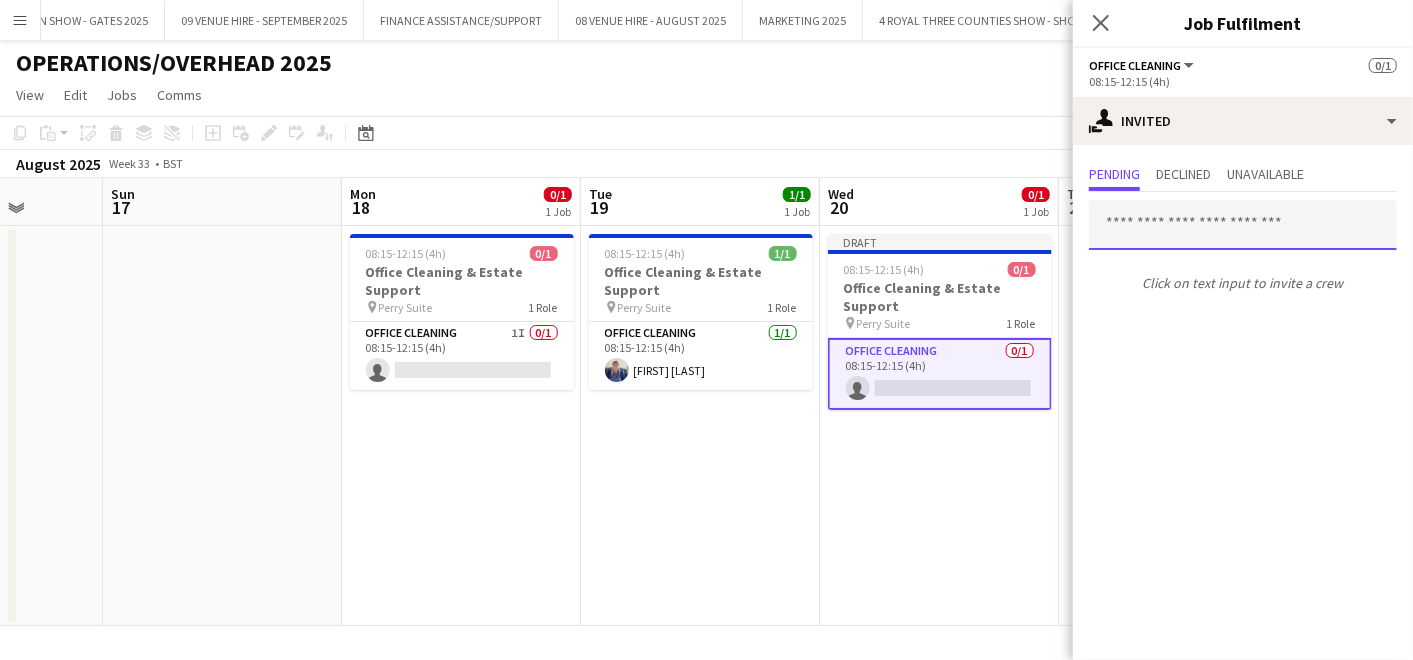 click at bounding box center [1243, 225] 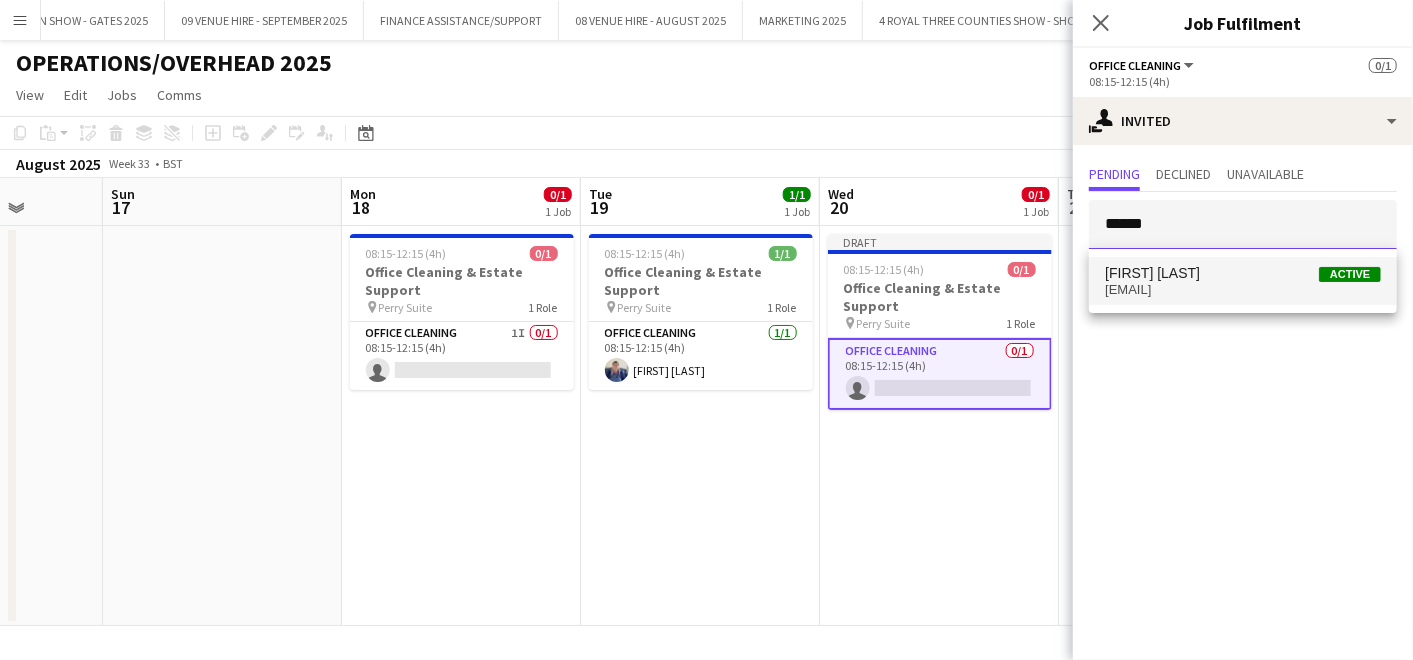 type on "******" 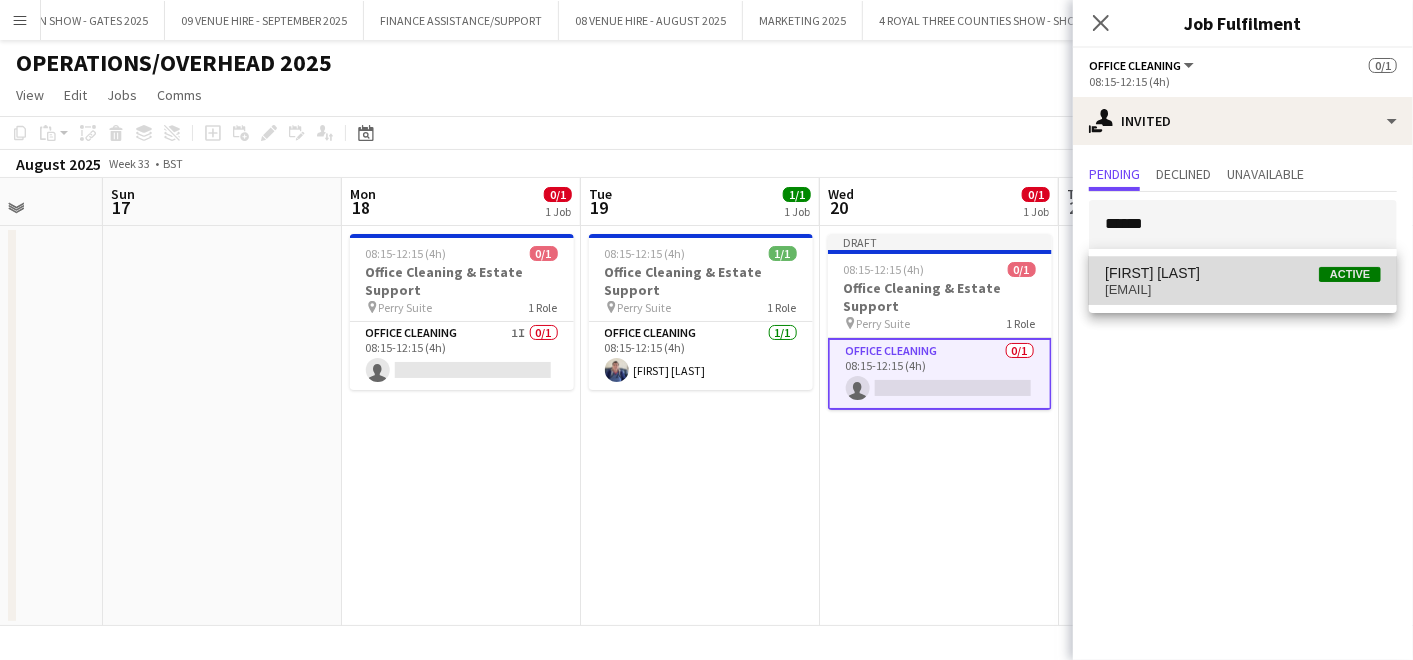 click on "[FIRST] [LAST]  Active" at bounding box center [1243, 273] 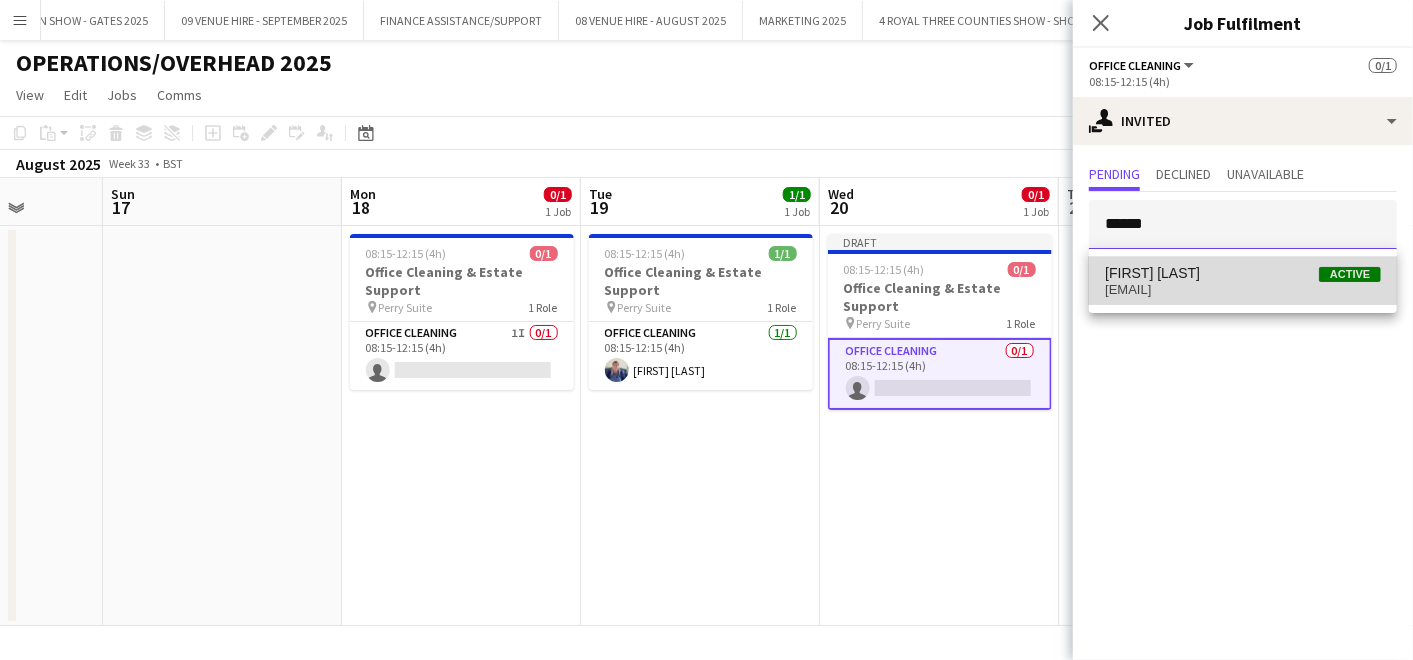 type 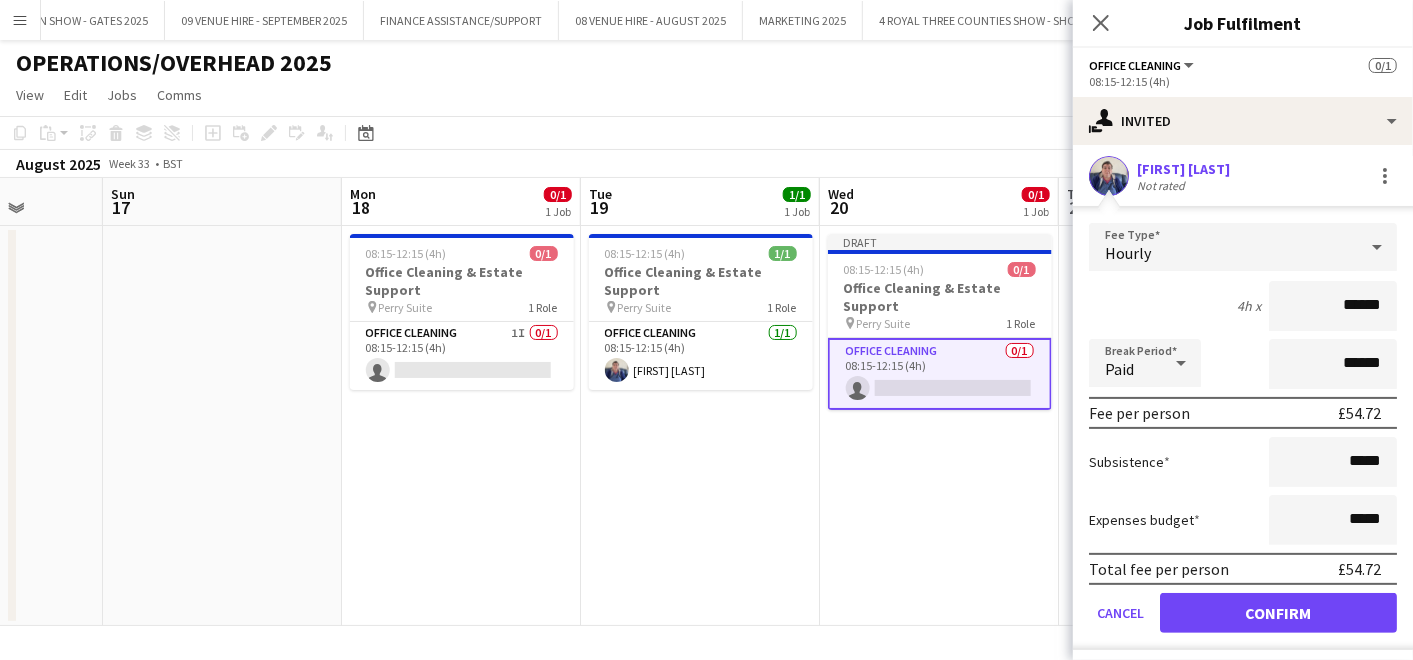 scroll, scrollTop: 156, scrollLeft: 0, axis: vertical 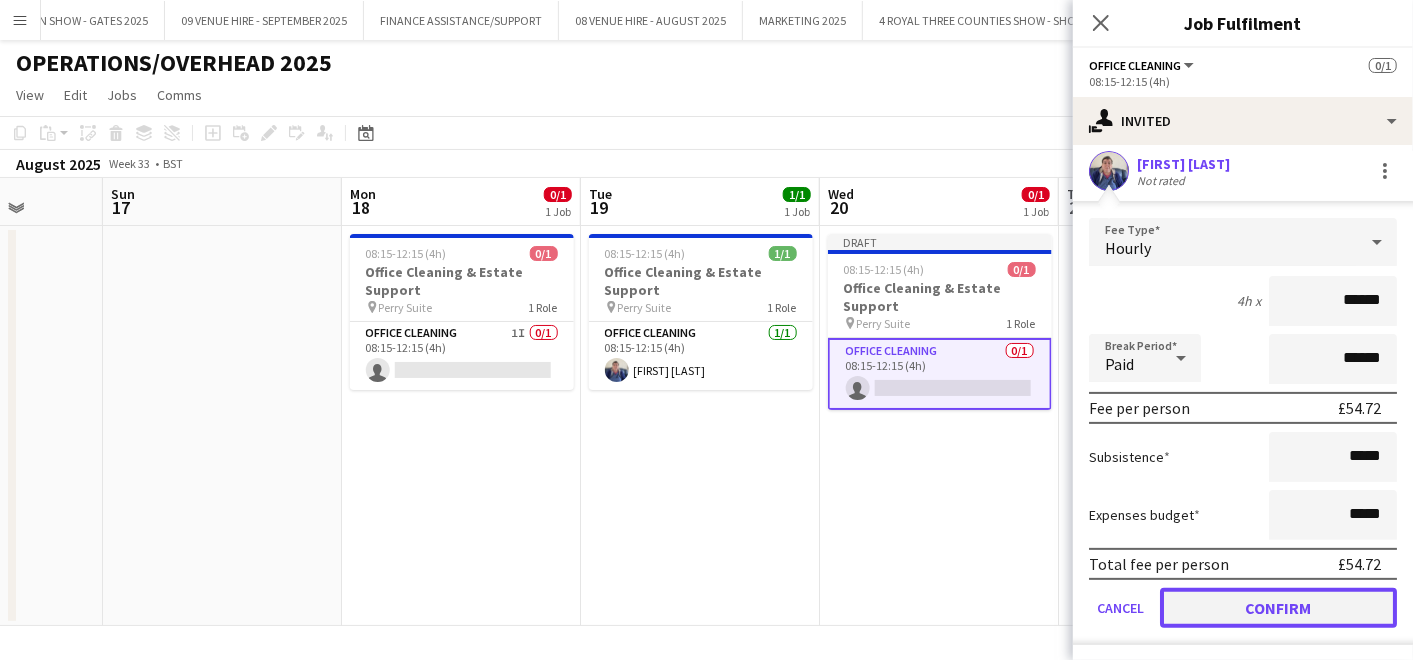 click on "Confirm" 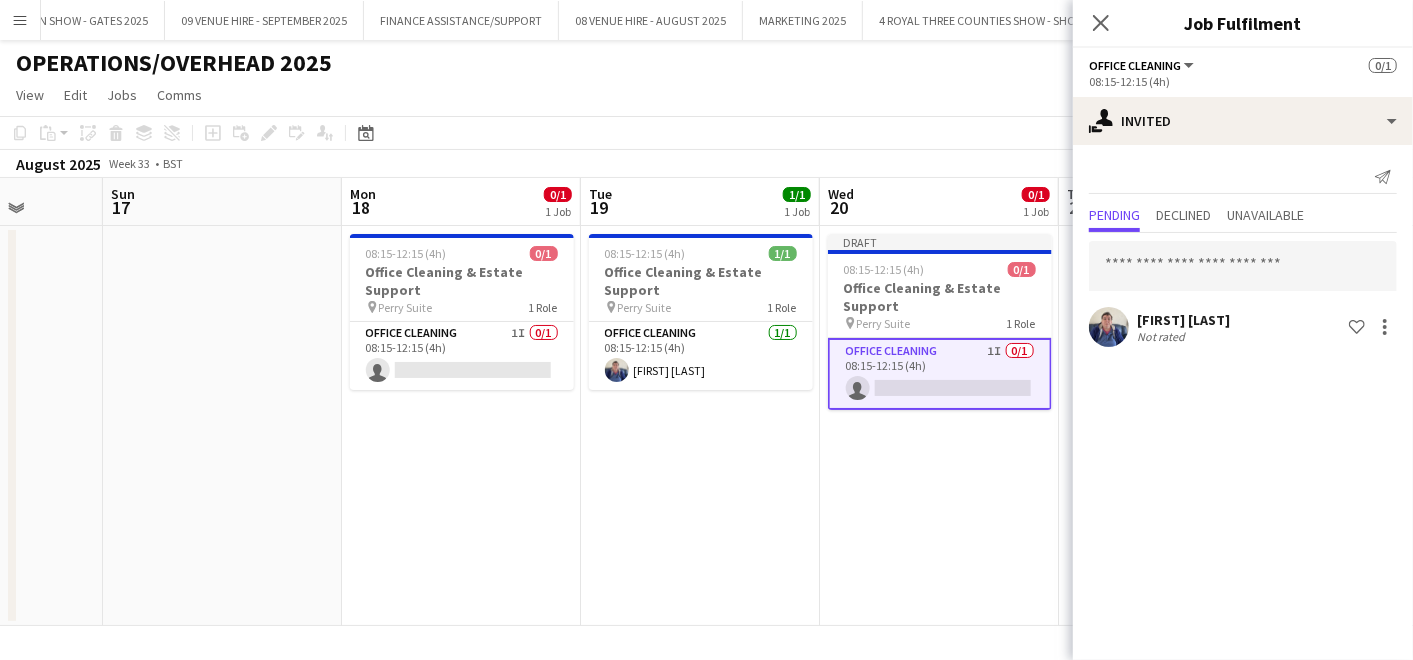 scroll, scrollTop: 0, scrollLeft: 0, axis: both 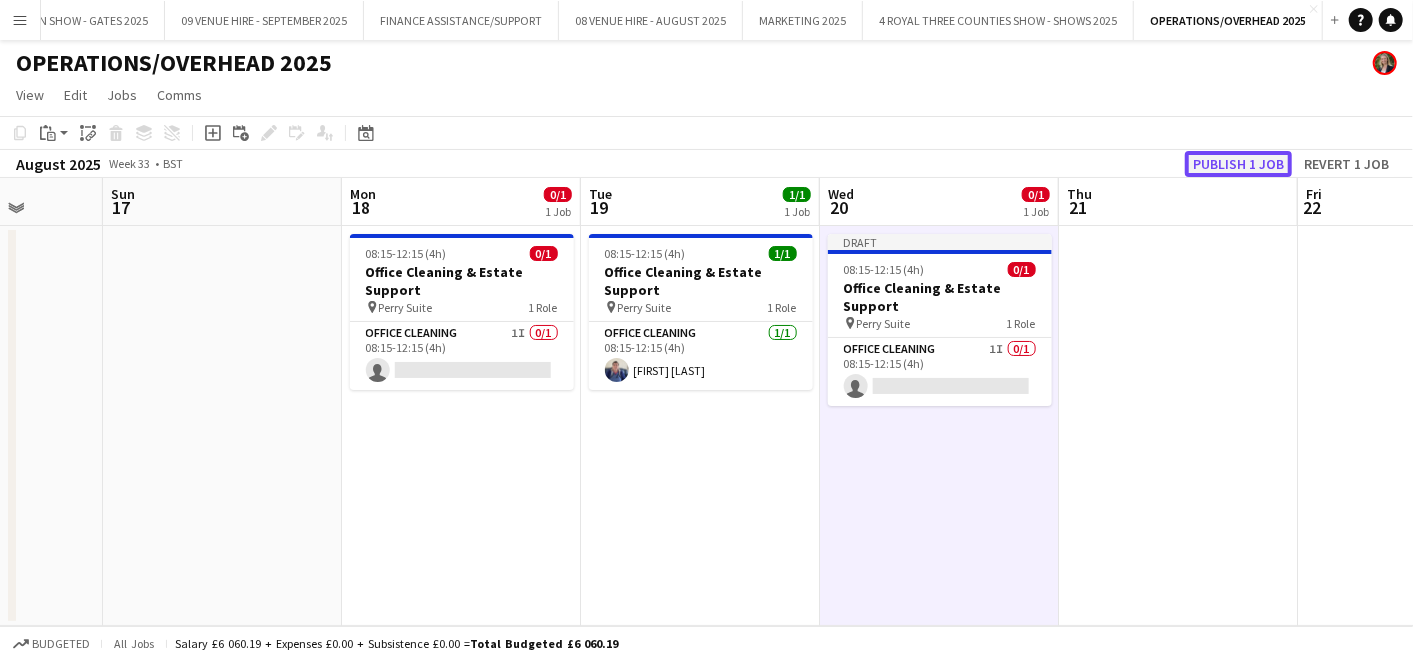 click on "Publish 1 job" 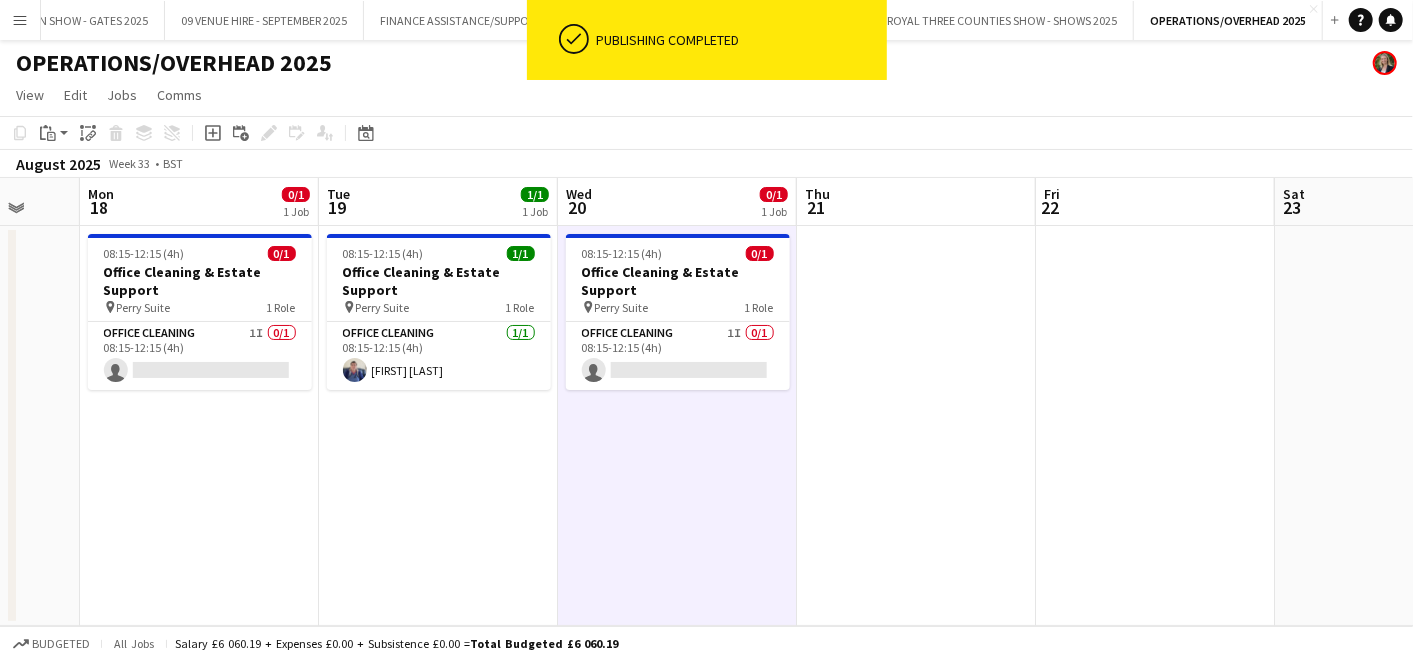 scroll, scrollTop: 0, scrollLeft: 642, axis: horizontal 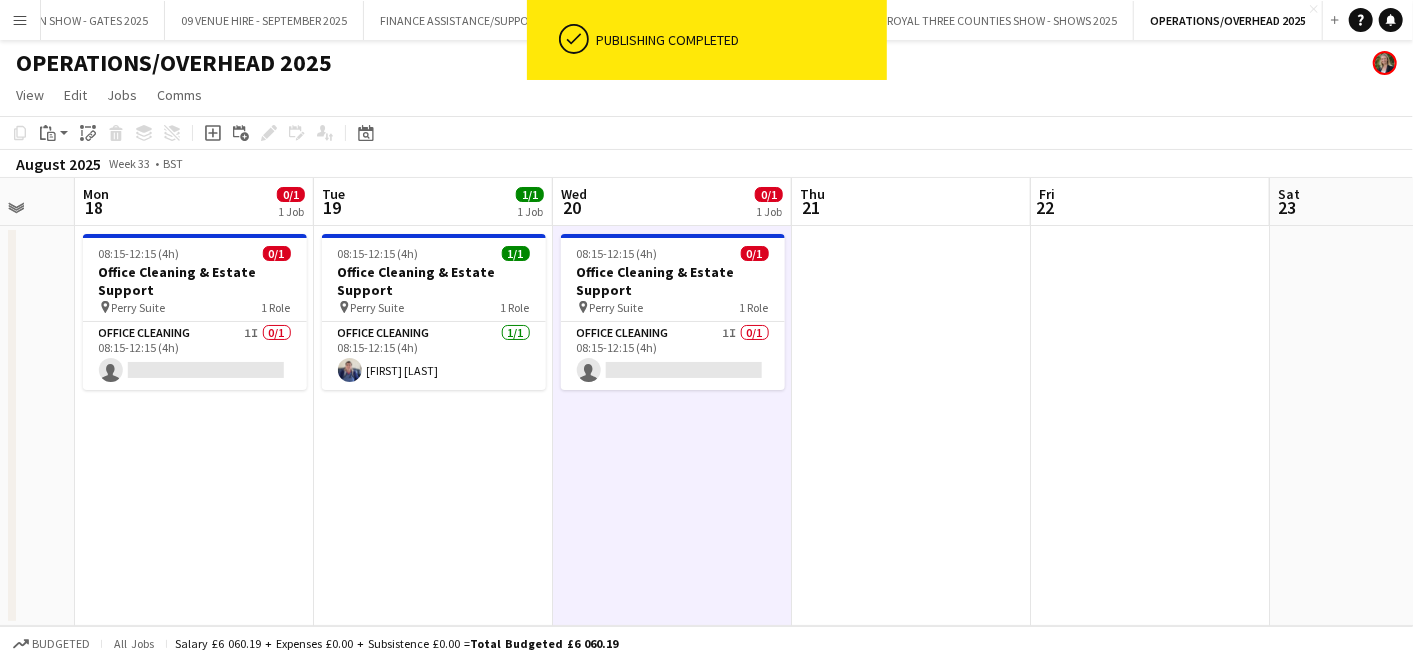 drag, startPoint x: 953, startPoint y: 261, endPoint x: 685, endPoint y: 256, distance: 268.04663 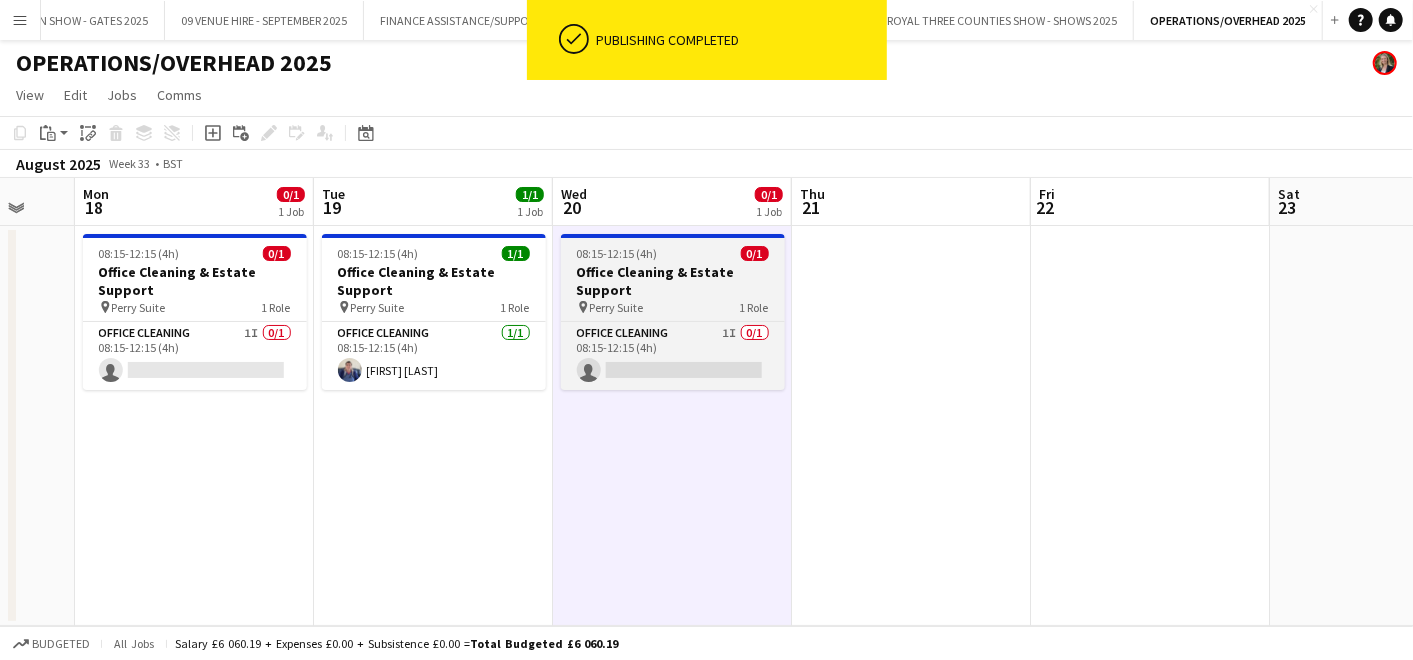 click on "Office Cleaning & Estate Support" at bounding box center [673, 281] 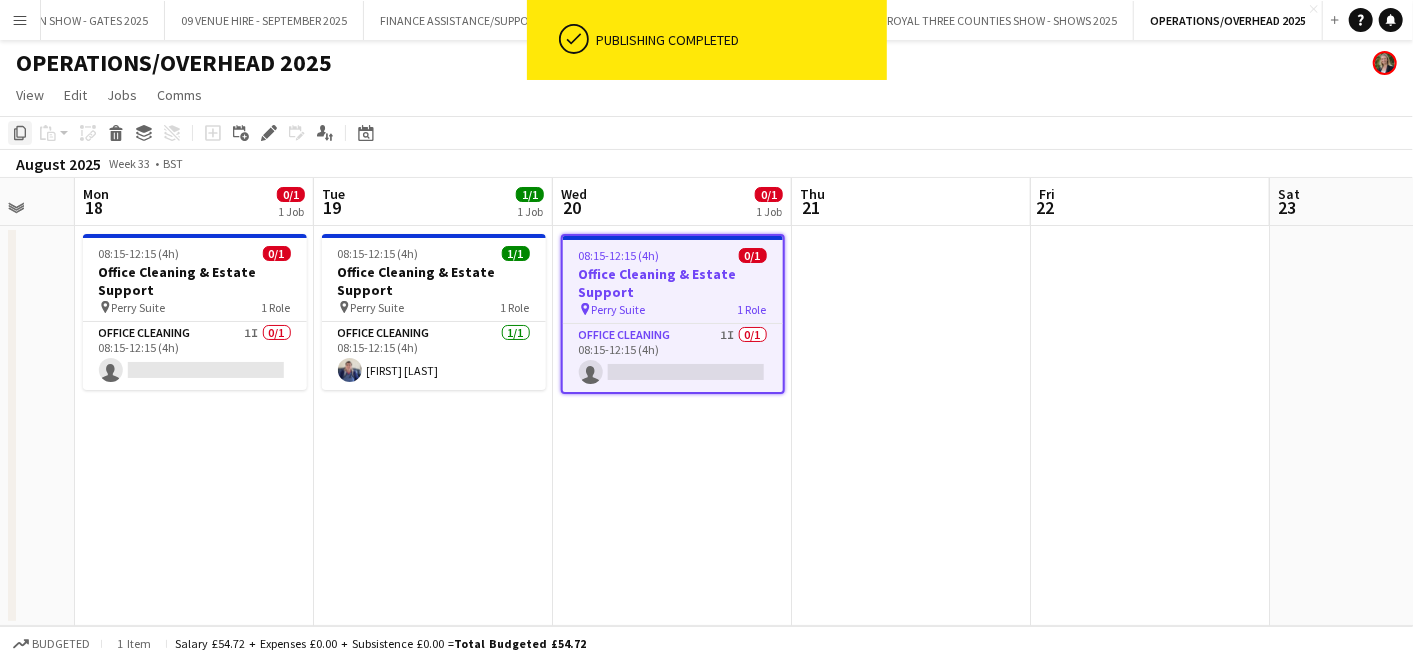 click on "Copy" 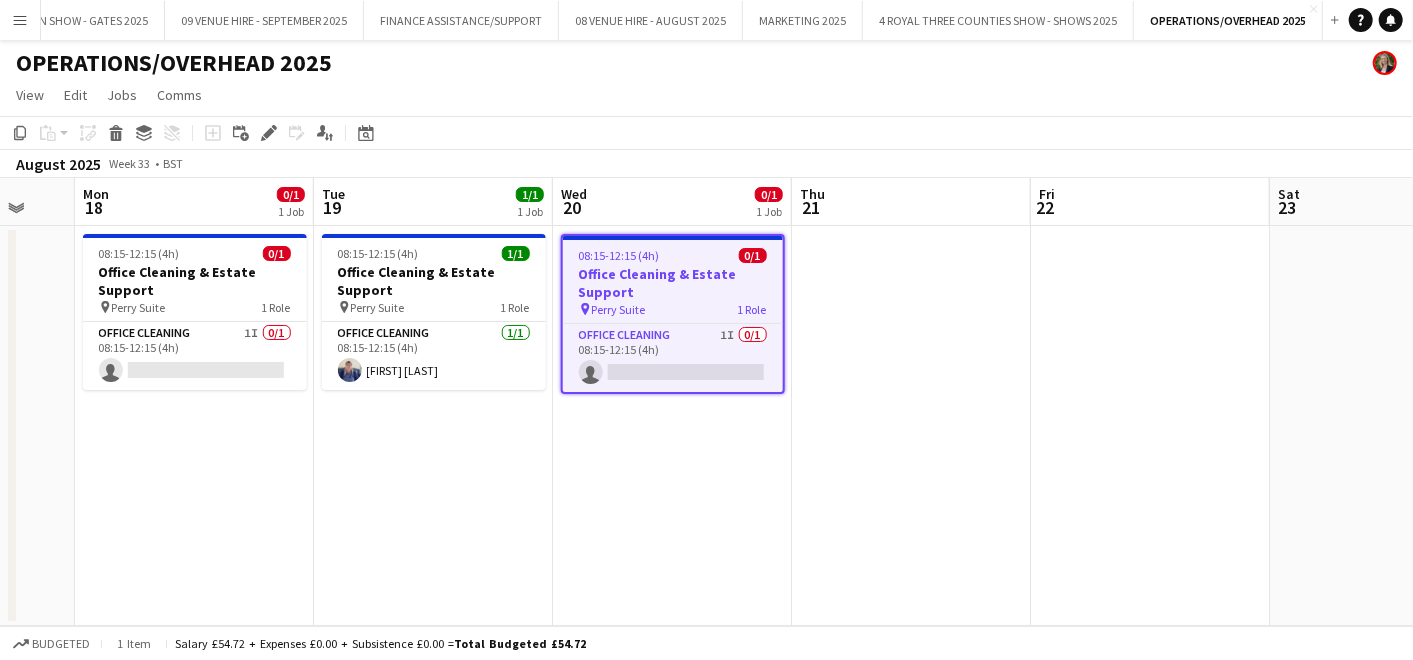 click at bounding box center [911, 426] 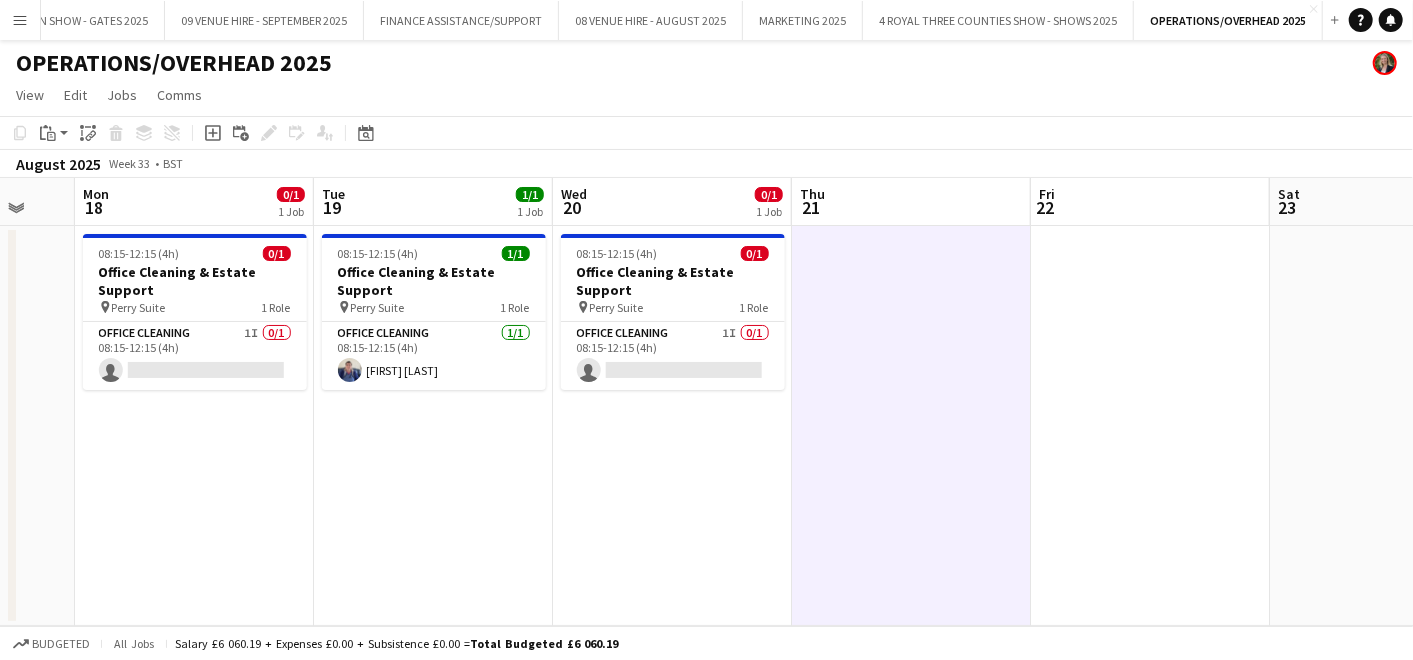 click at bounding box center (1150, 426) 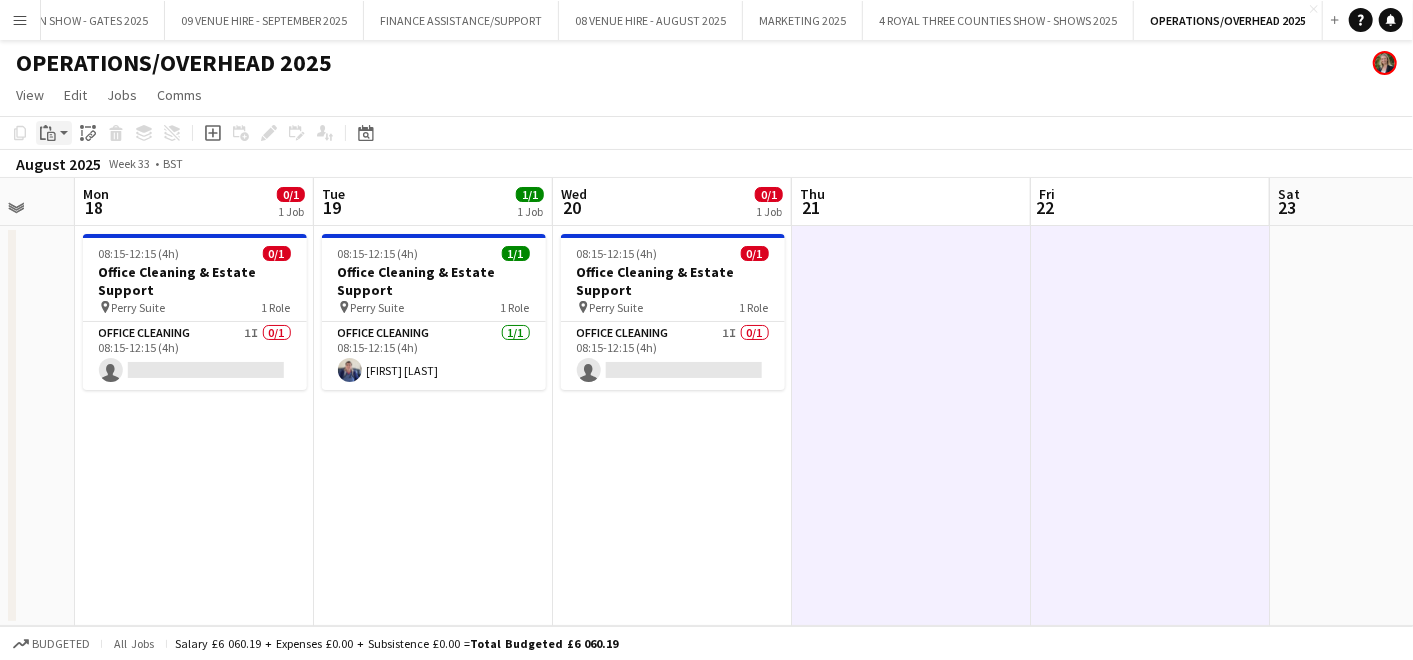 click 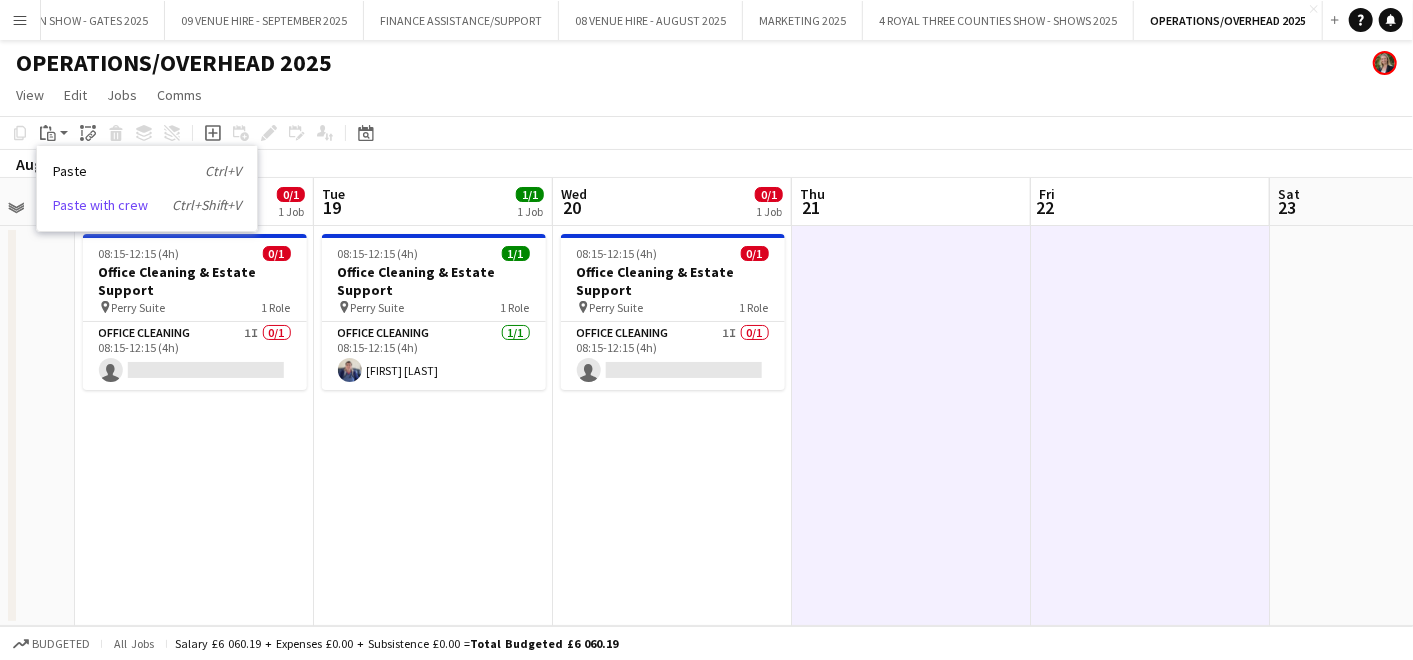 click on "Paste with crew  Ctrl+Shift+V" at bounding box center (147, 205) 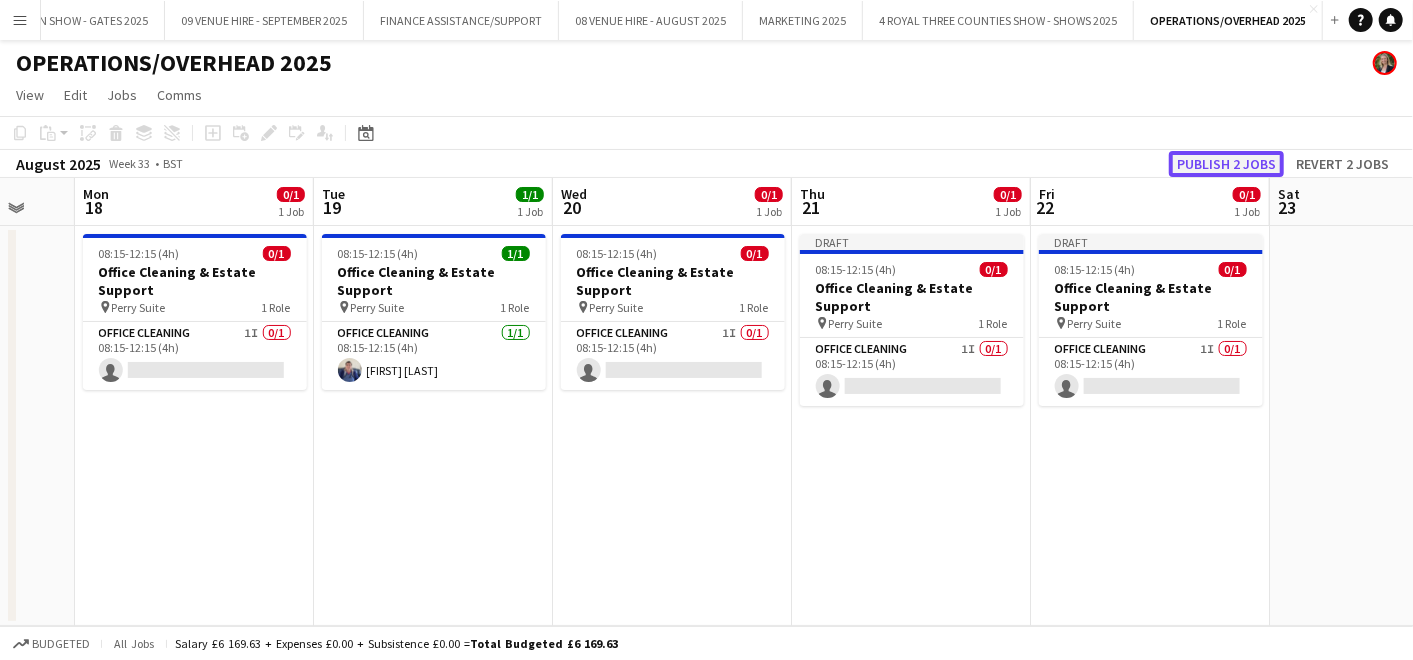 click on "Publish 2 jobs" 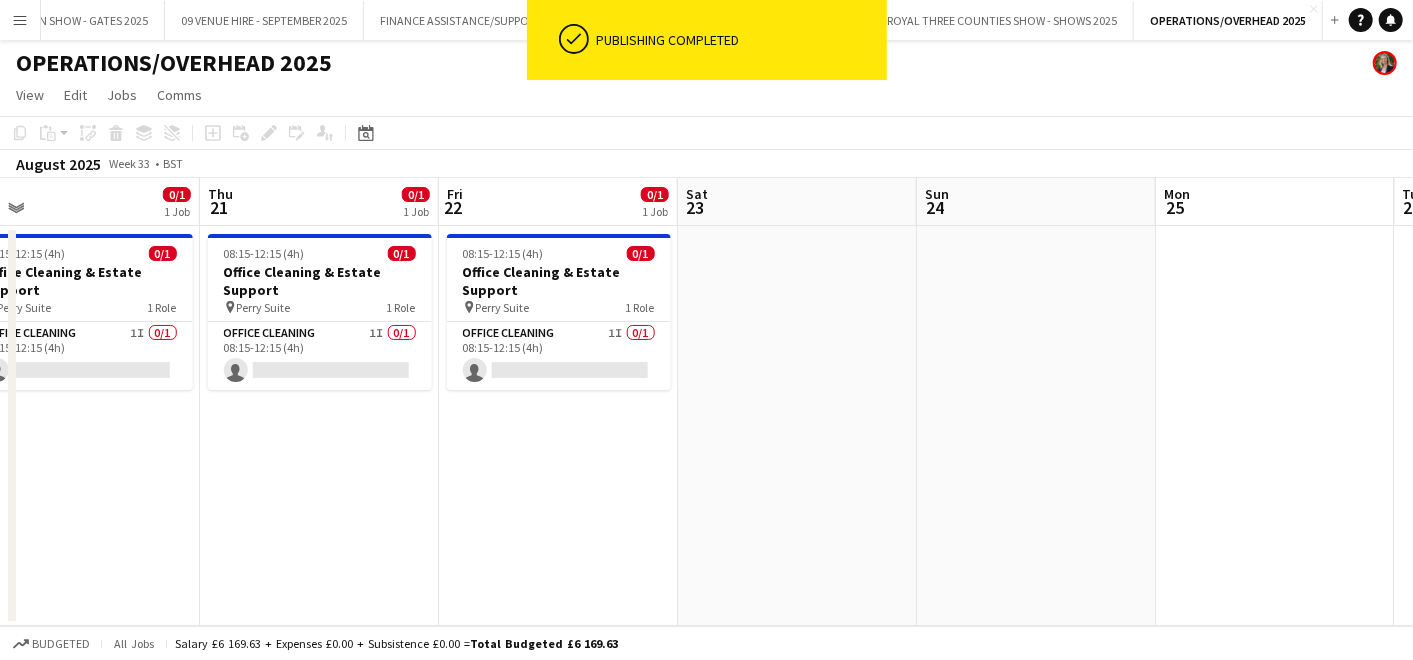 drag, startPoint x: 1146, startPoint y: 275, endPoint x: 555, endPoint y: 262, distance: 591.14294 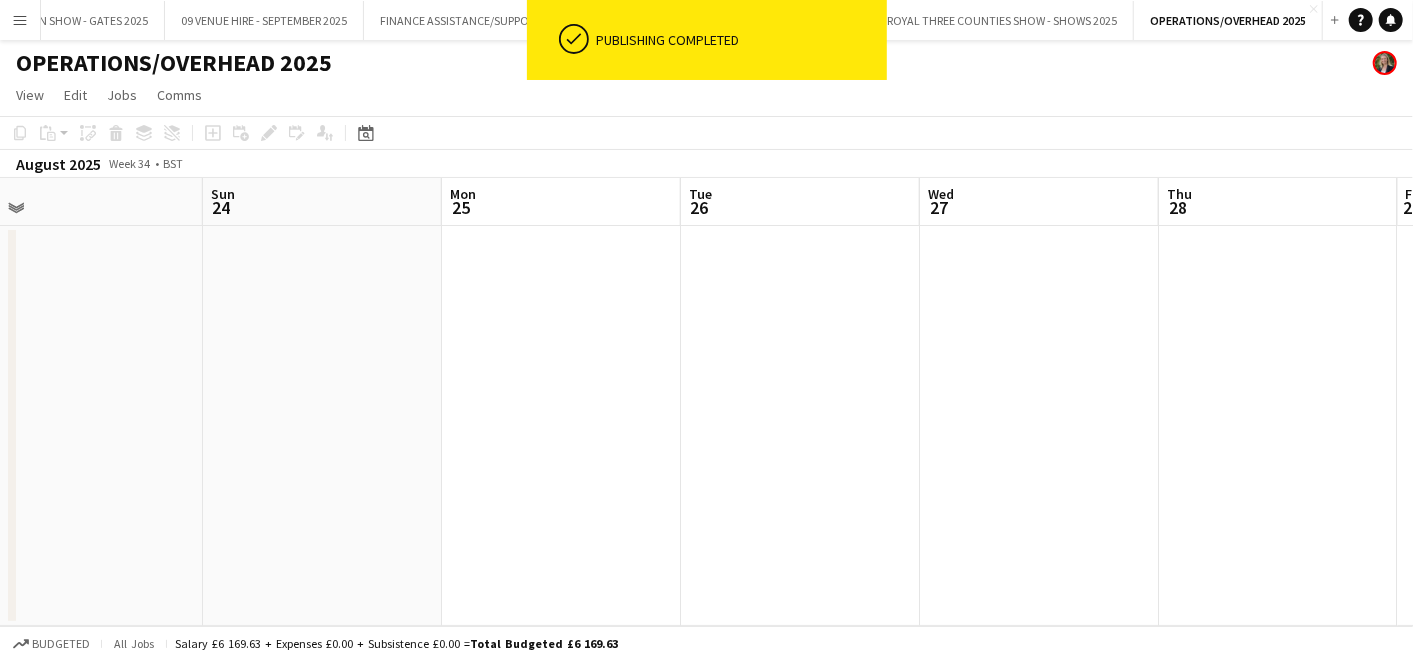 drag, startPoint x: 1140, startPoint y: 265, endPoint x: 427, endPoint y: 296, distance: 713.6736 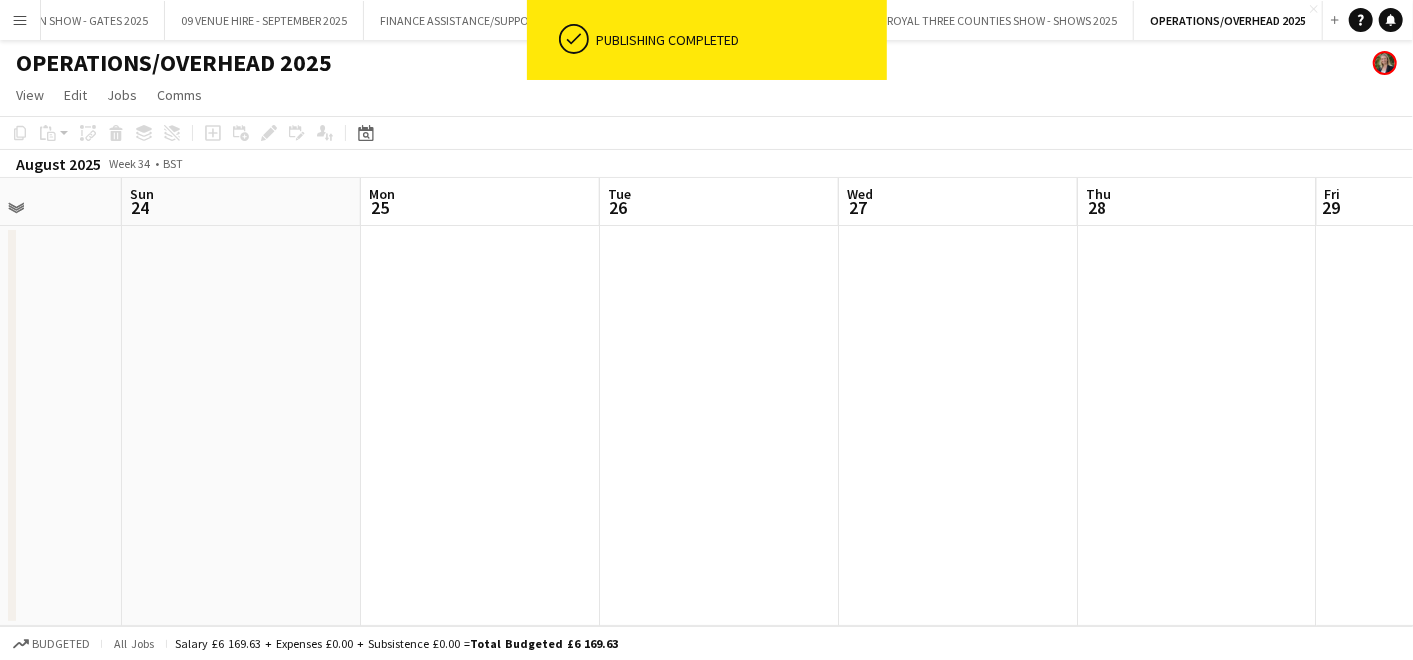 scroll, scrollTop: 0, scrollLeft: 605, axis: horizontal 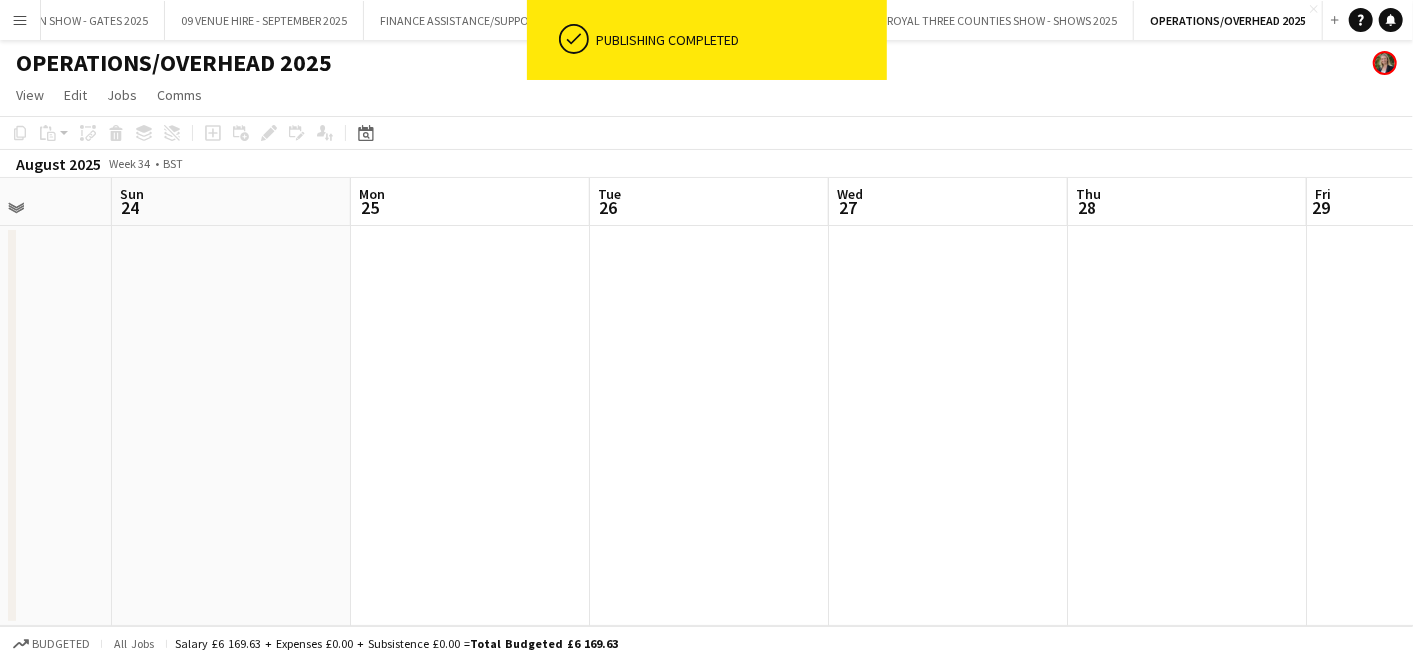drag, startPoint x: 640, startPoint y: 345, endPoint x: 548, endPoint y: 342, distance: 92.0489 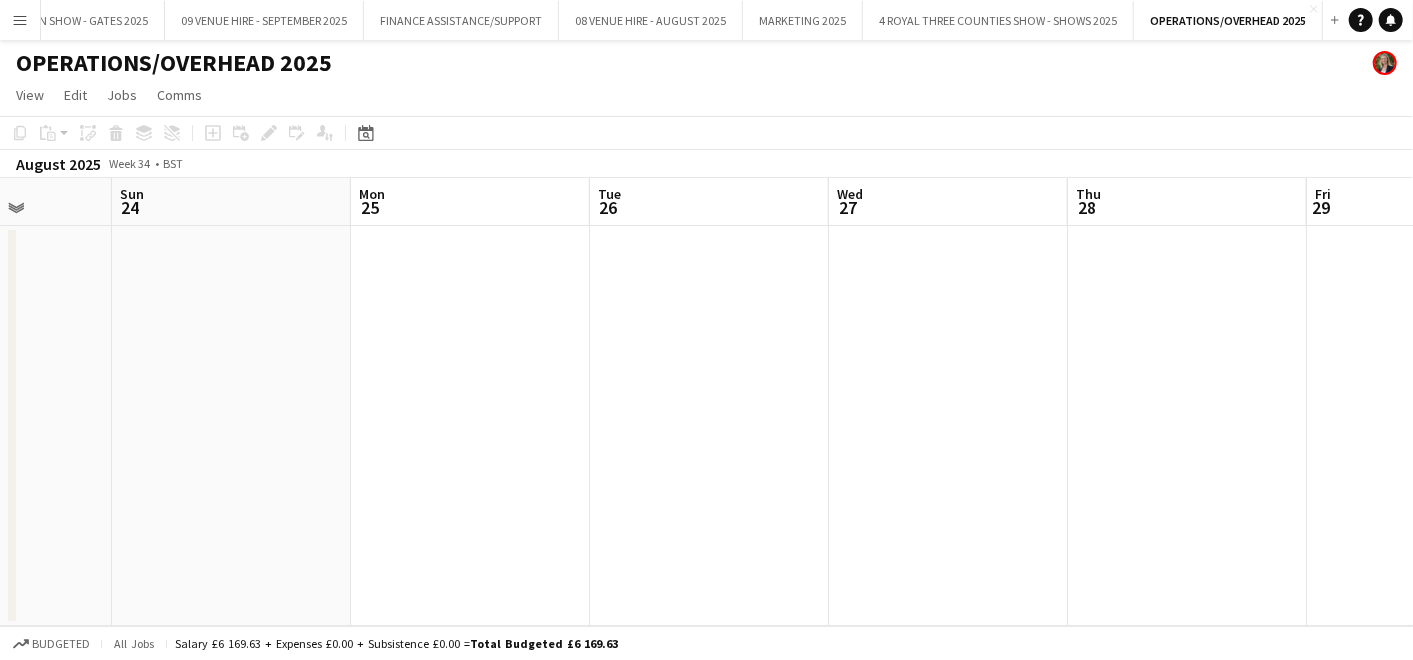 click at bounding box center (470, 426) 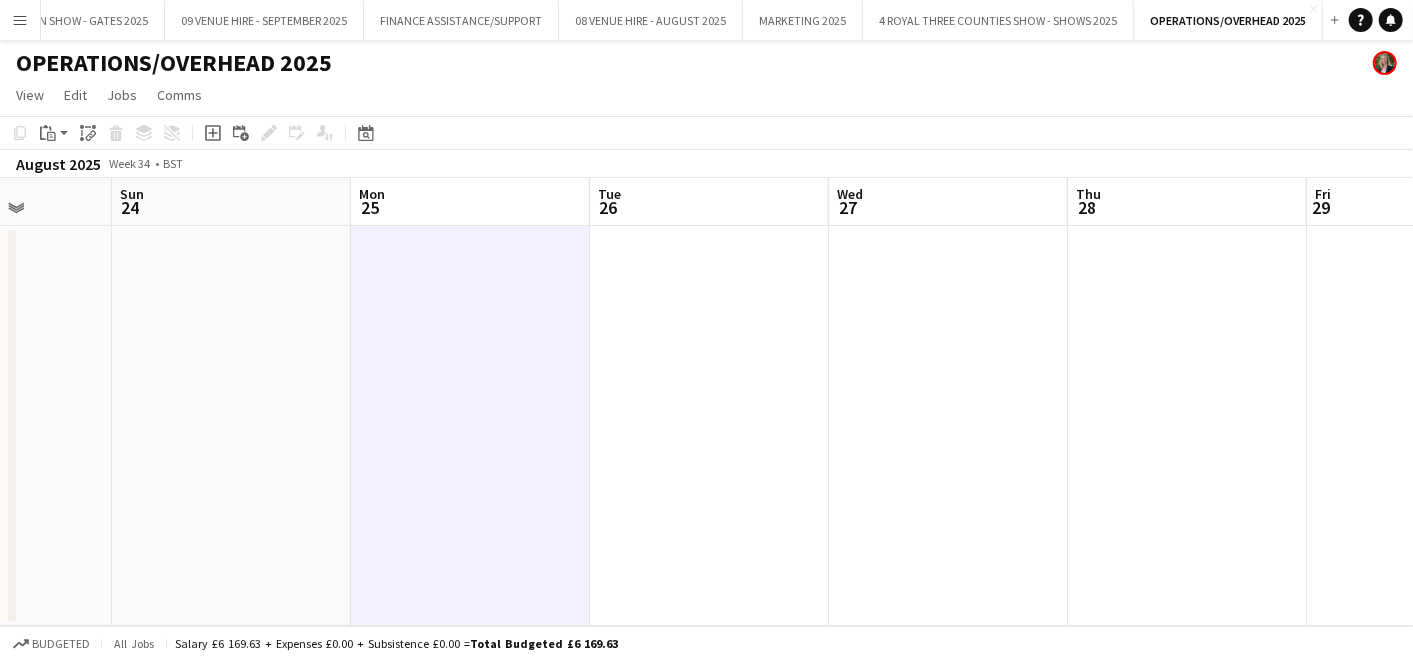 click at bounding box center (709, 426) 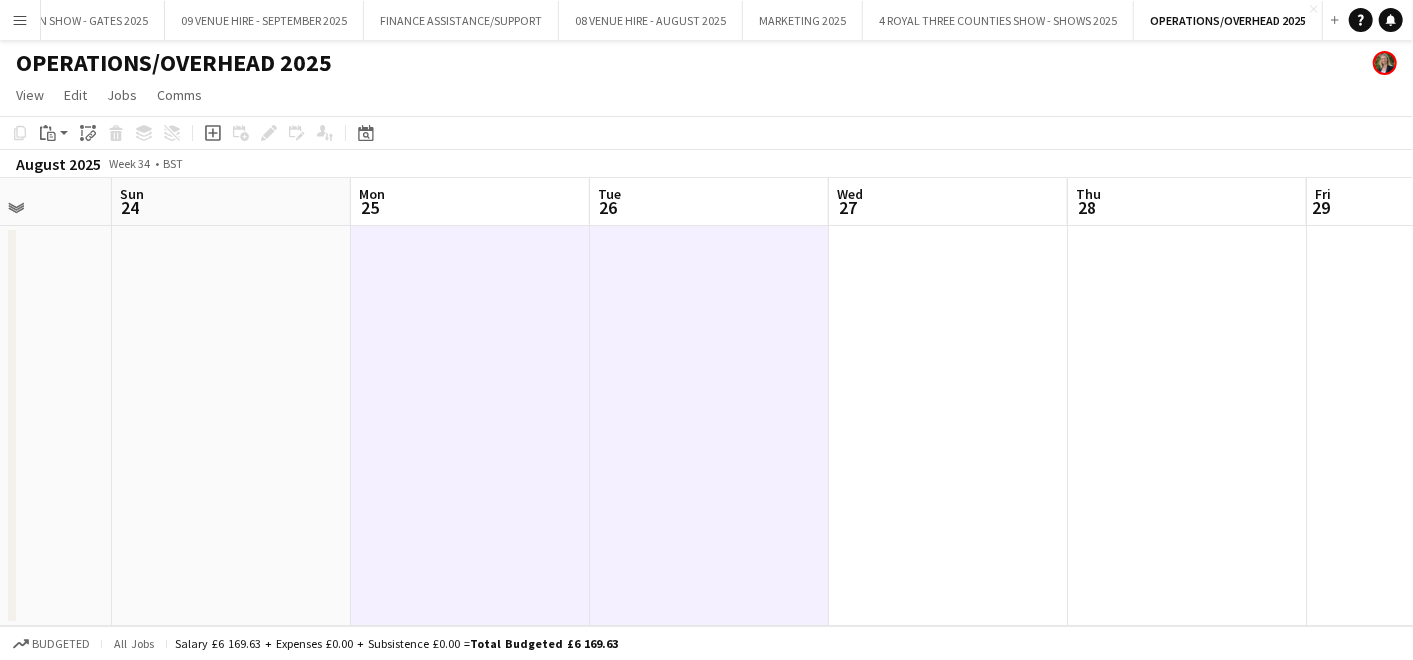 click at bounding box center [948, 426] 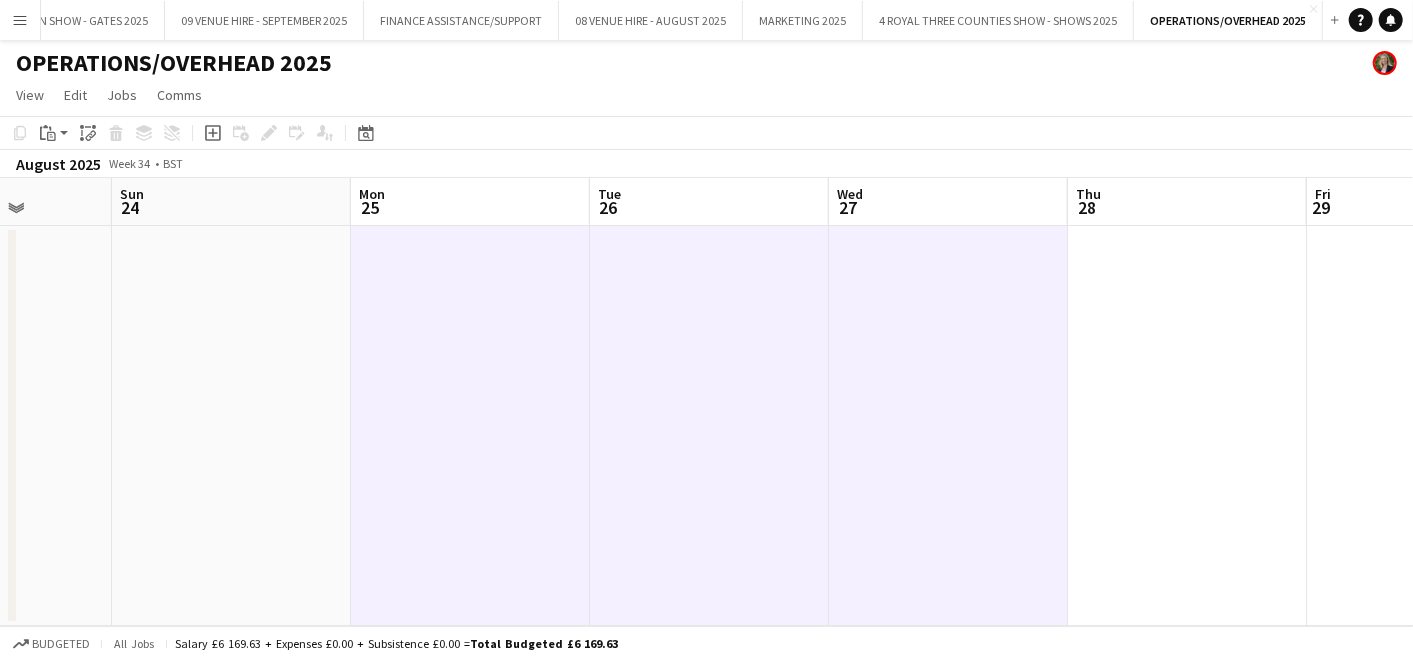 click at bounding box center [1187, 426] 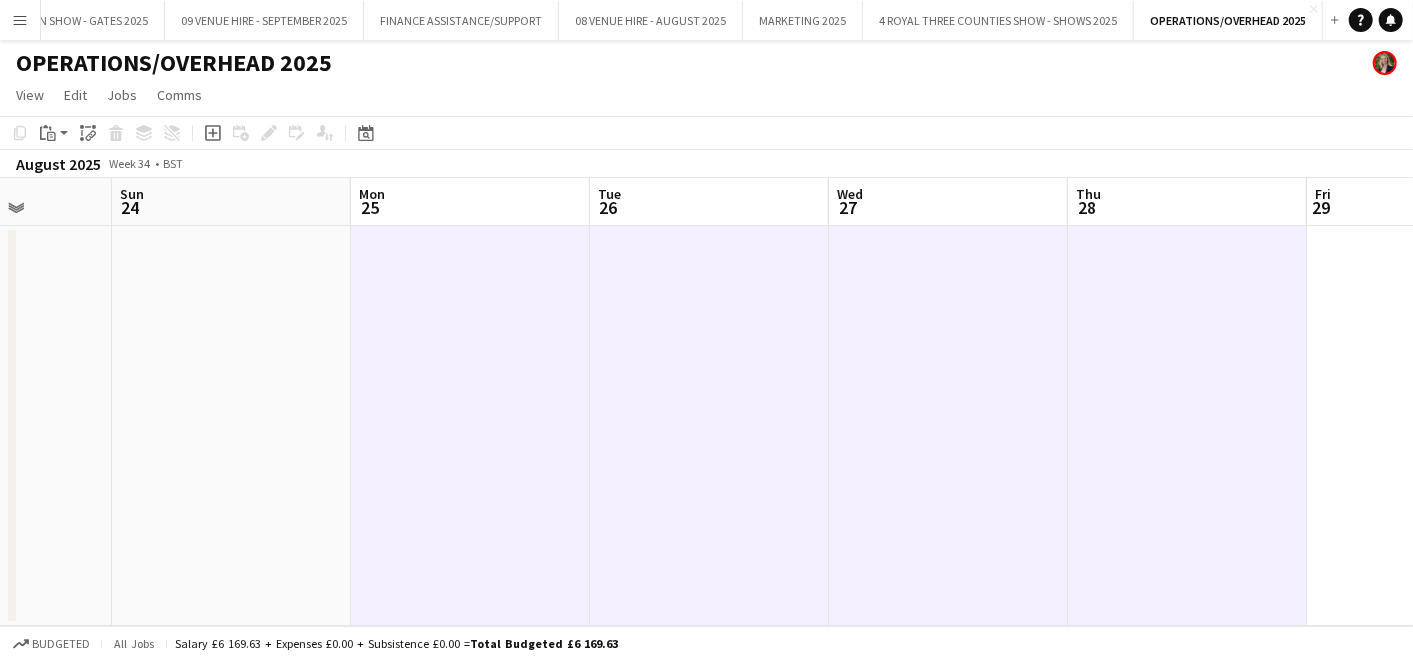 click at bounding box center (1426, 426) 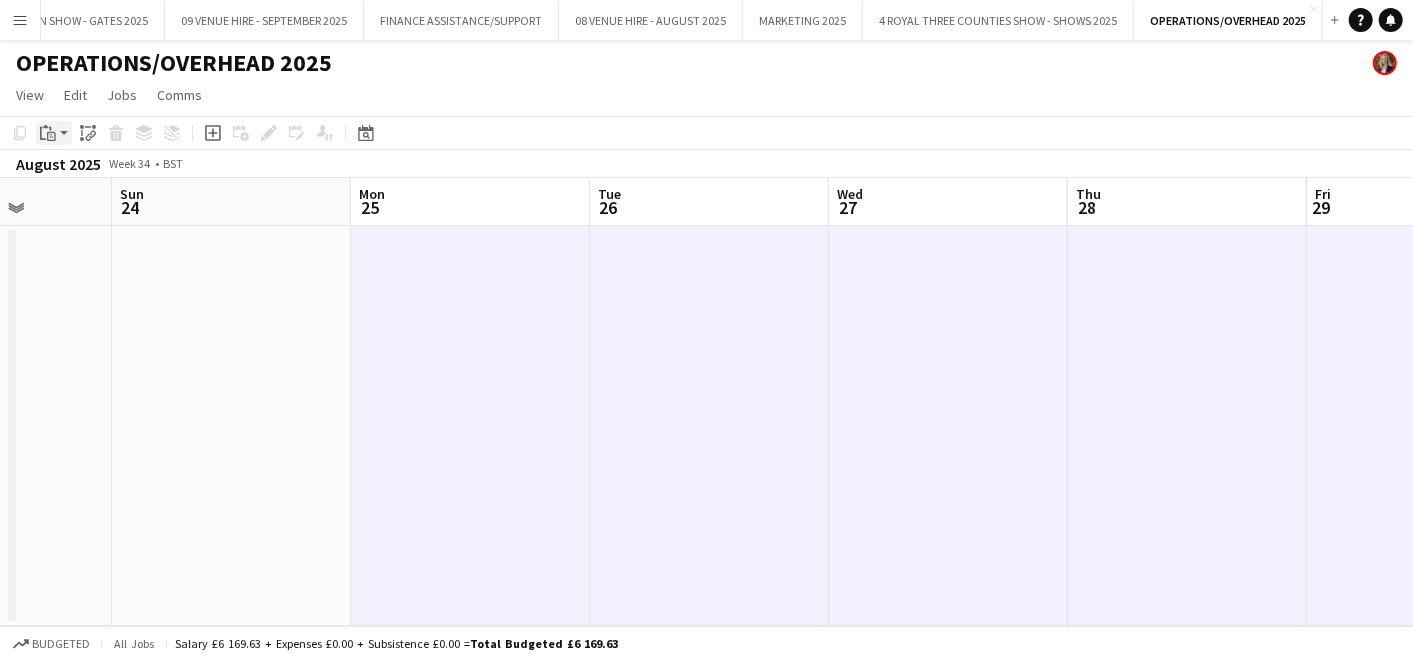 click 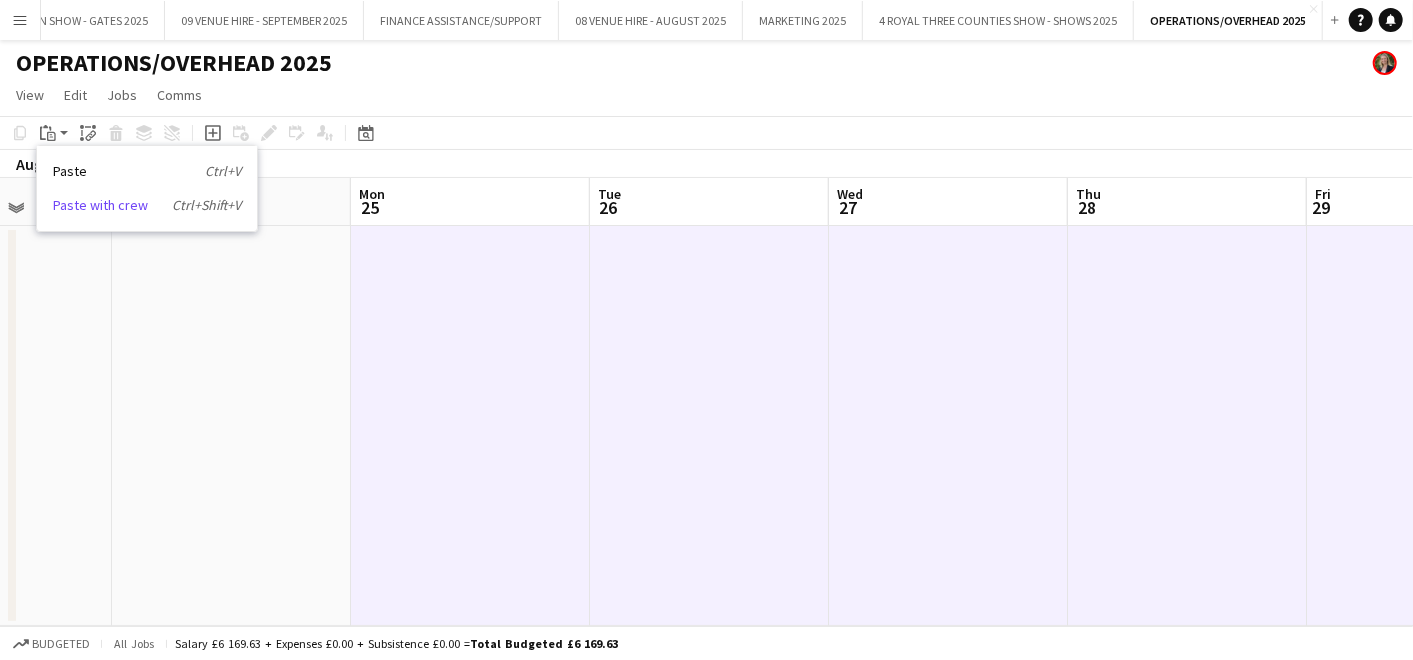 click on "Paste with crew  Ctrl+Shift+V" at bounding box center (147, 205) 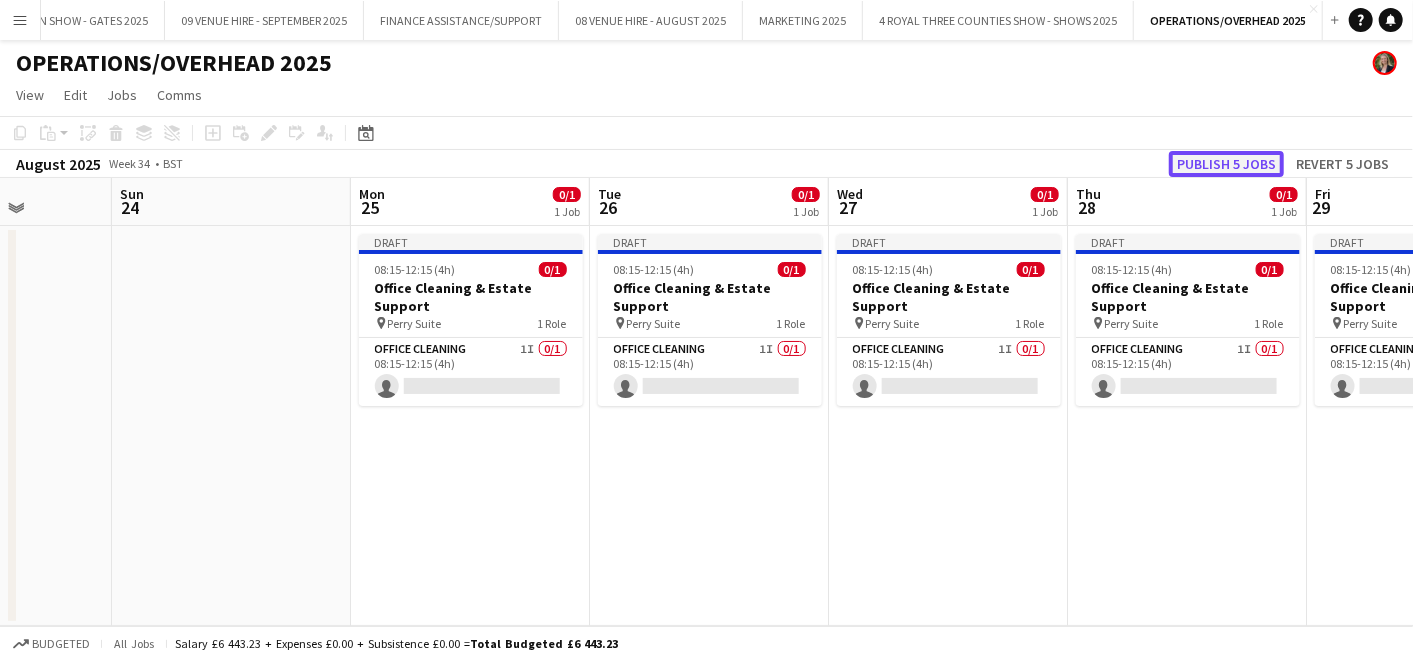 click on "Publish 5 jobs" 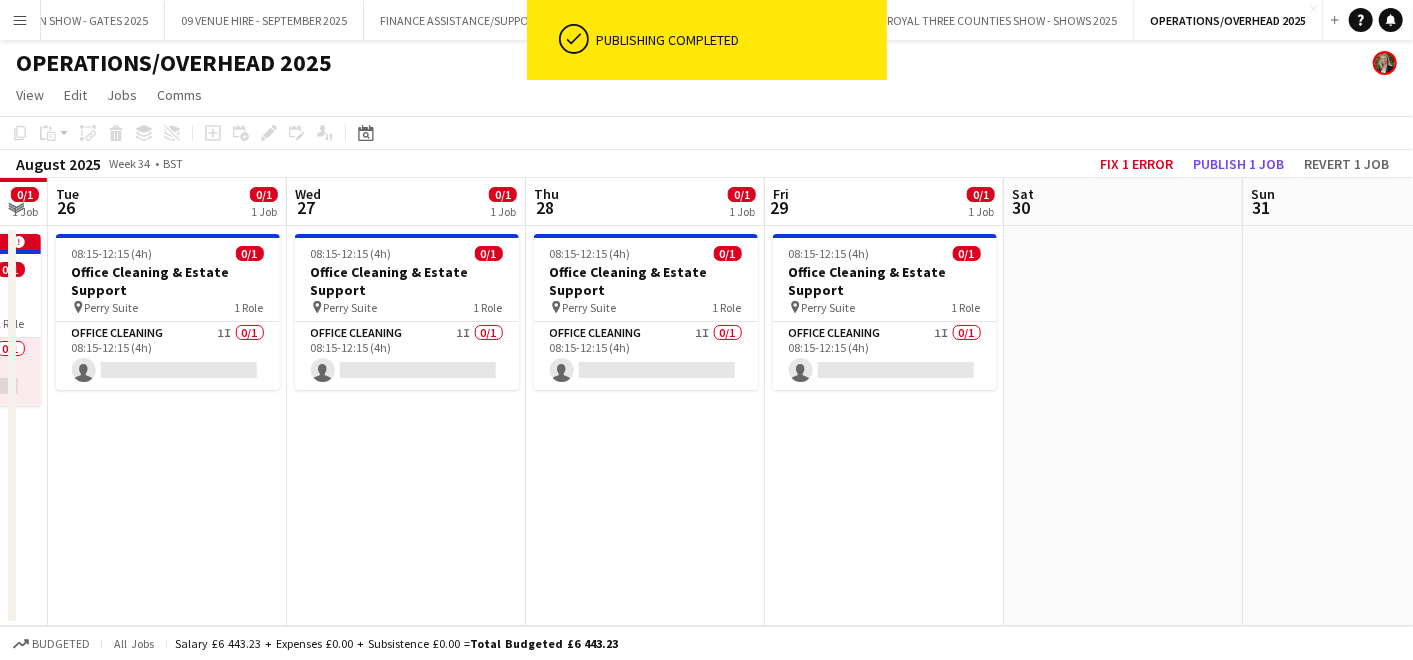 drag, startPoint x: 1252, startPoint y: 274, endPoint x: 710, endPoint y: 243, distance: 542.8858 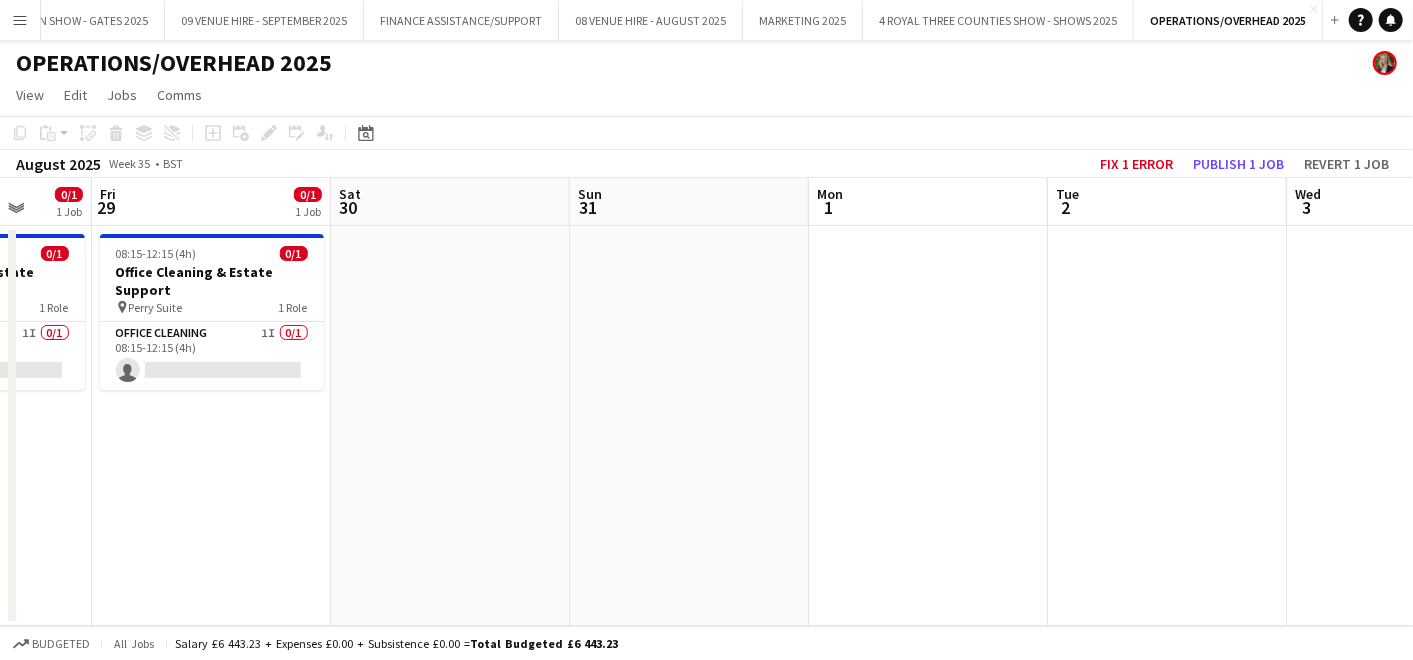 drag, startPoint x: 1197, startPoint y: 265, endPoint x: 285, endPoint y: 340, distance: 915.0787 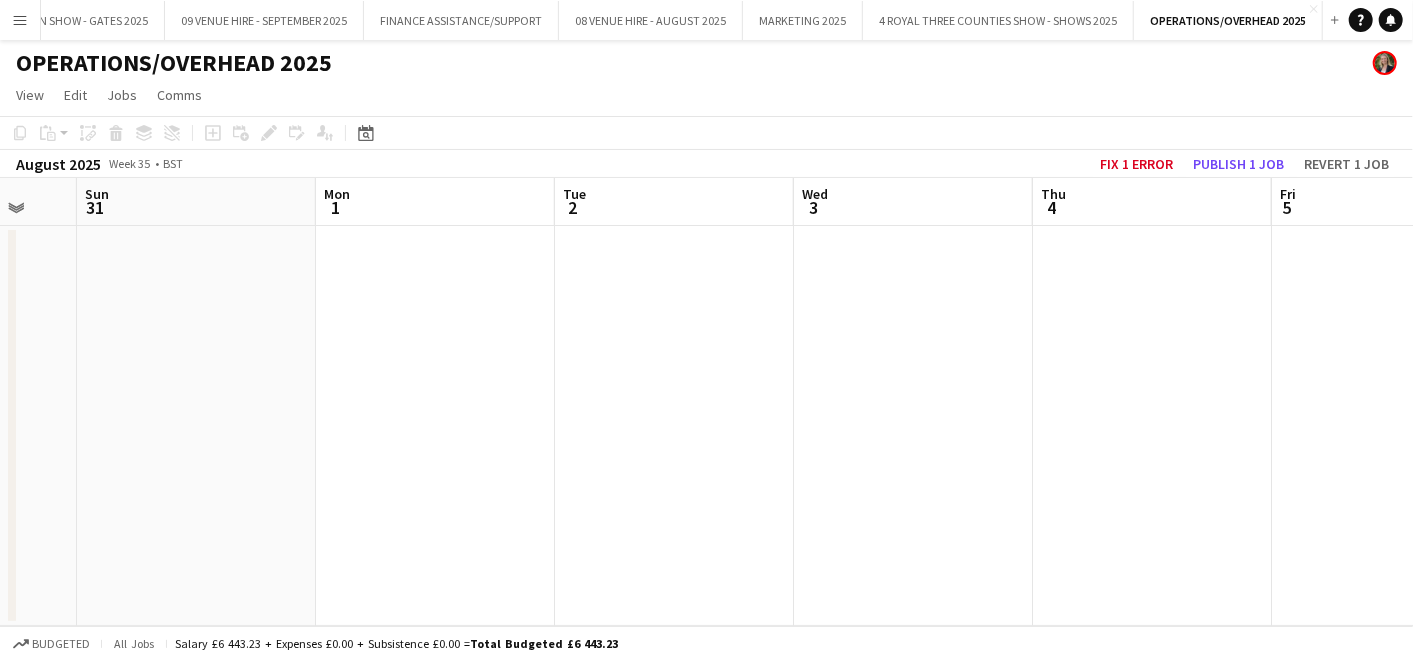 drag, startPoint x: 697, startPoint y: 333, endPoint x: 442, endPoint y: 326, distance: 255.09605 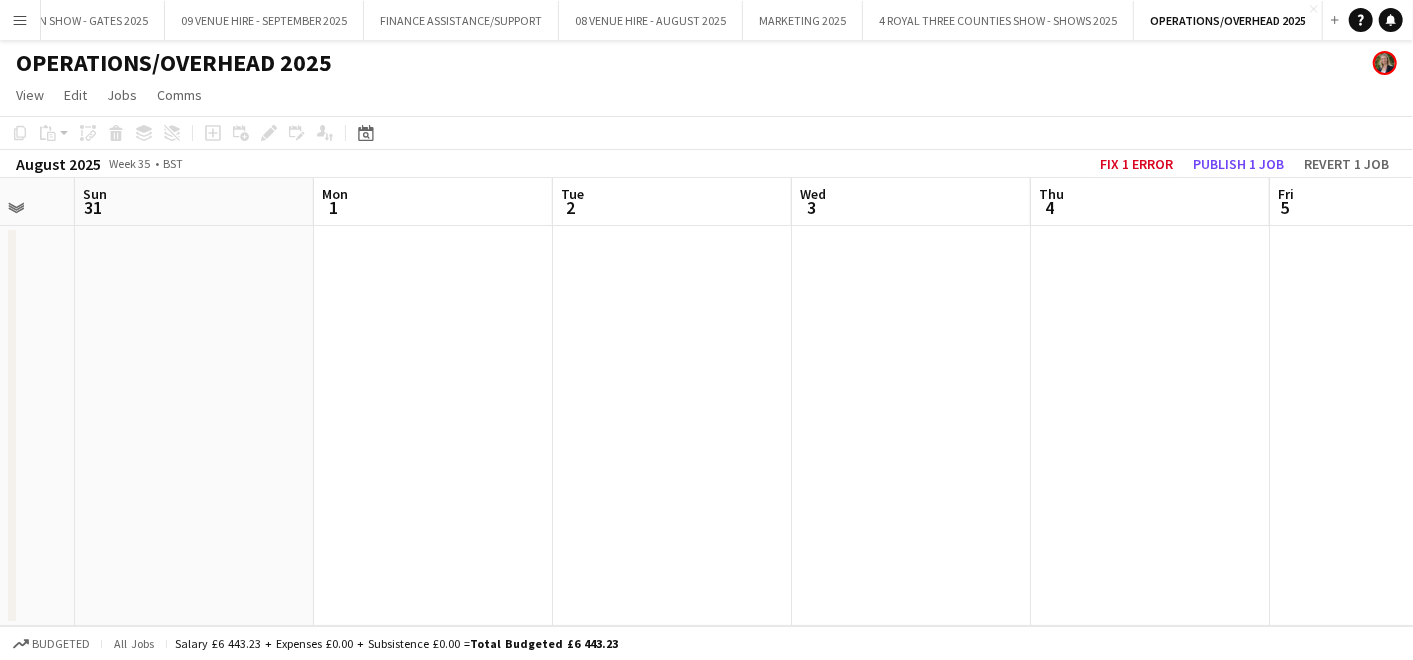 click at bounding box center [433, 426] 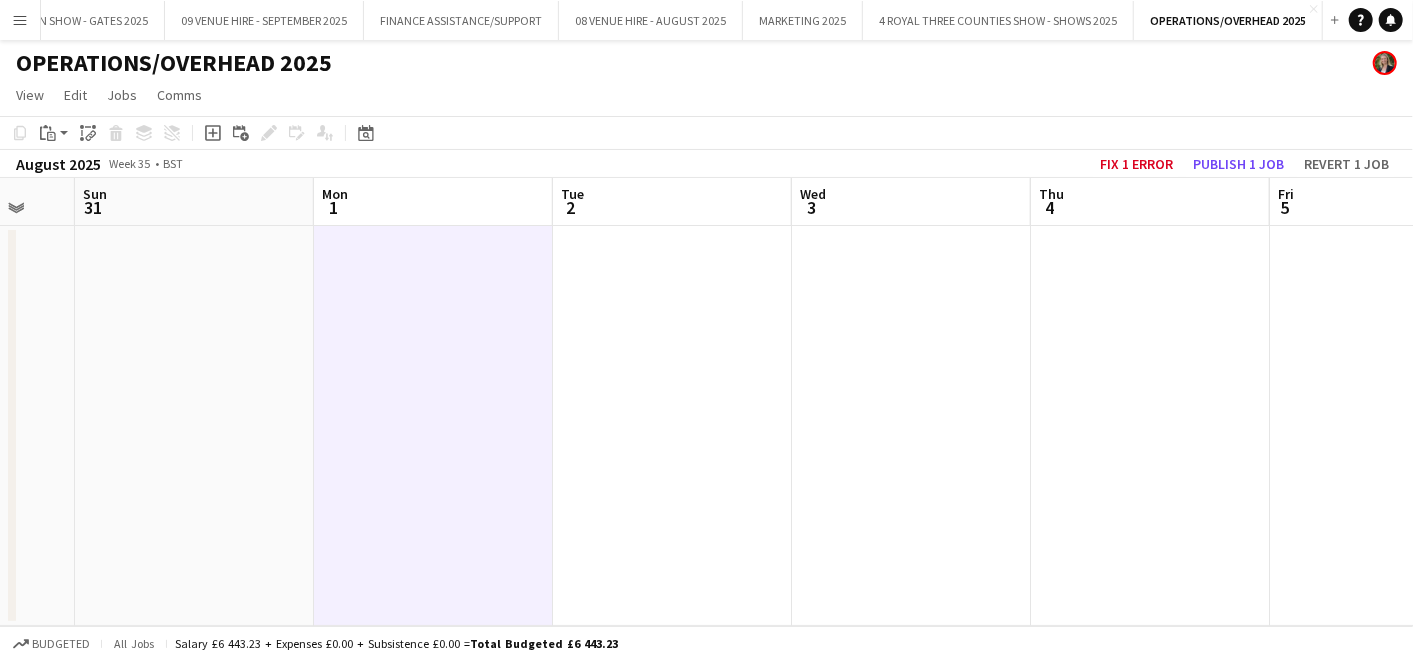click at bounding box center (672, 426) 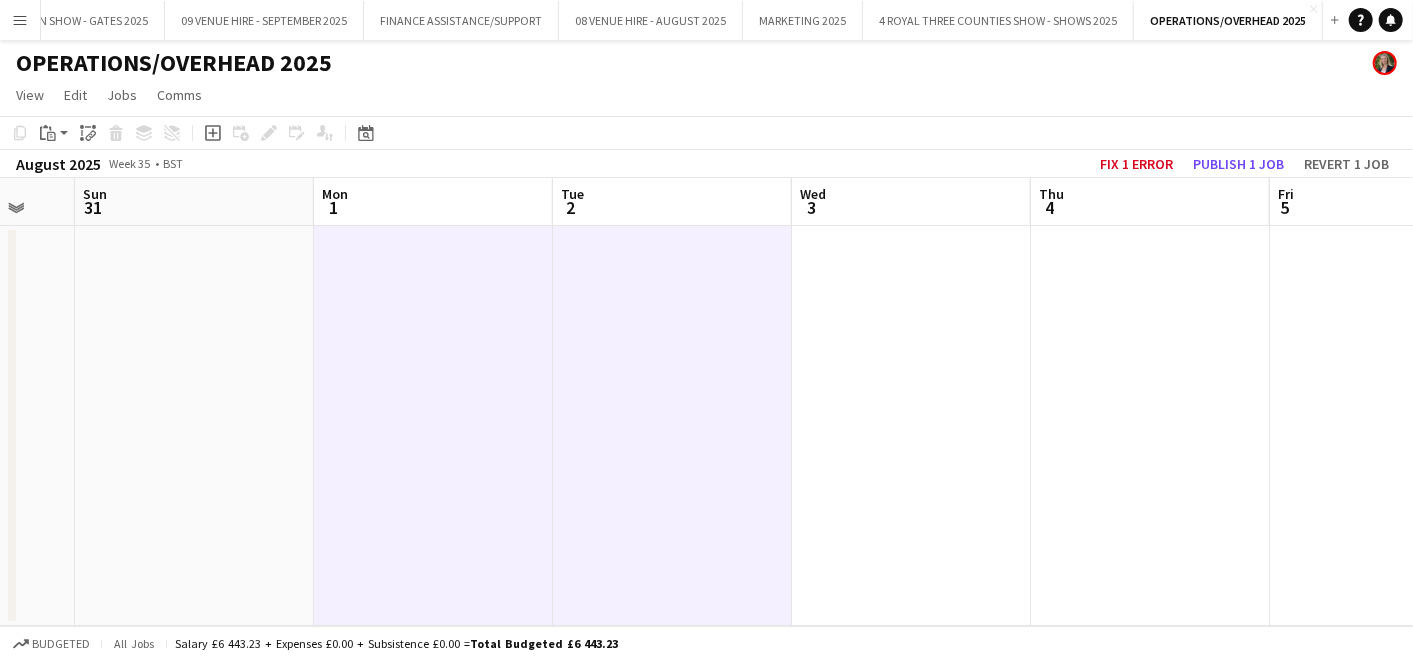 click at bounding box center [911, 426] 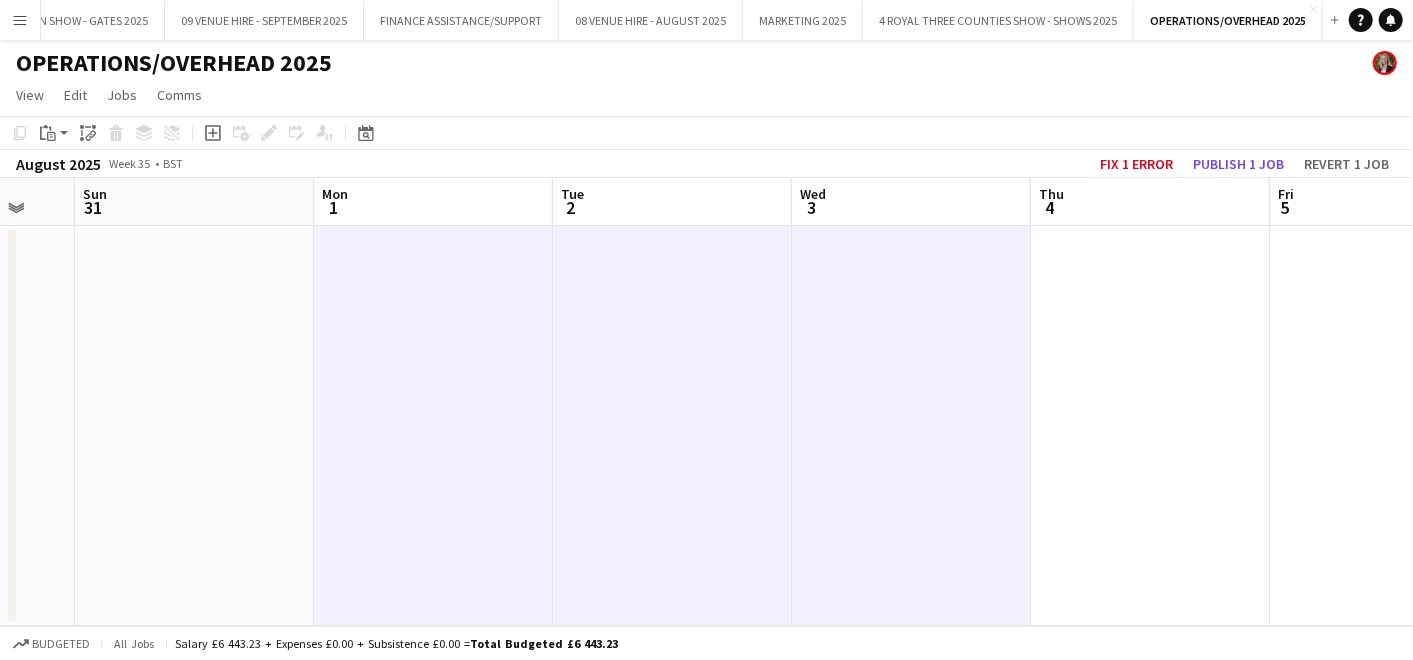 click at bounding box center [1150, 426] 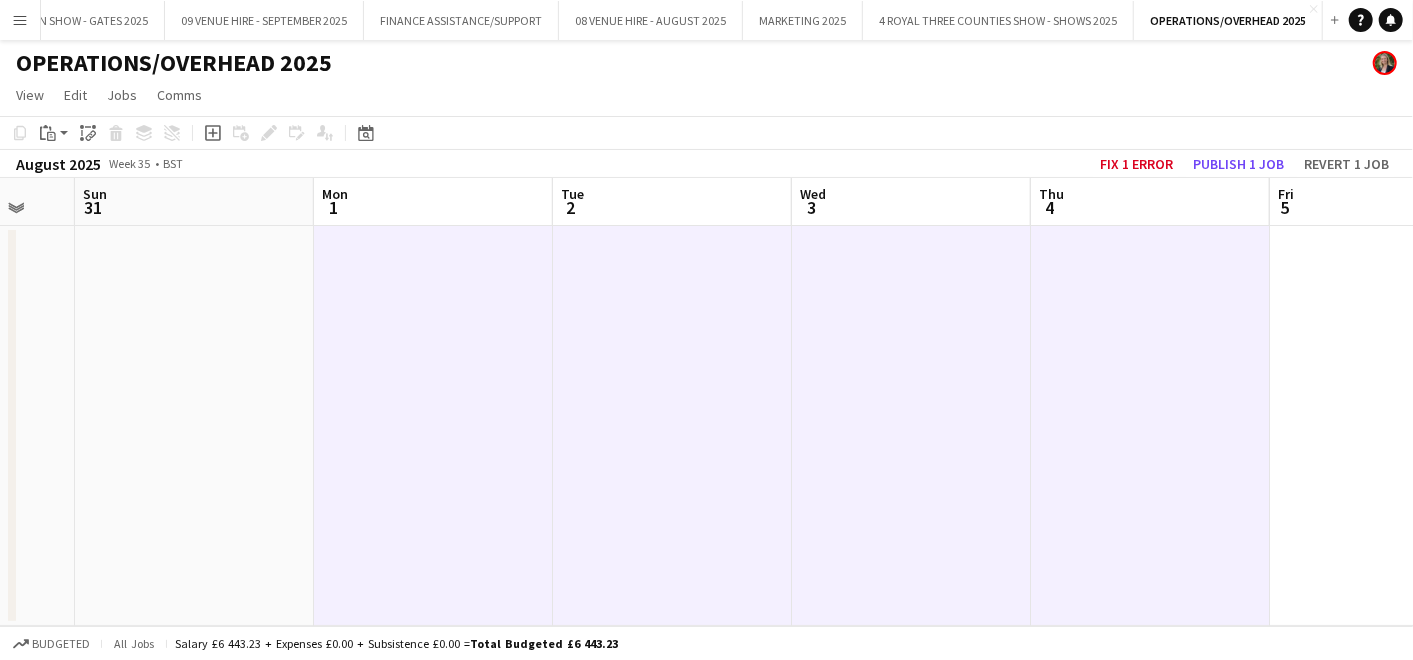 click at bounding box center (1389, 426) 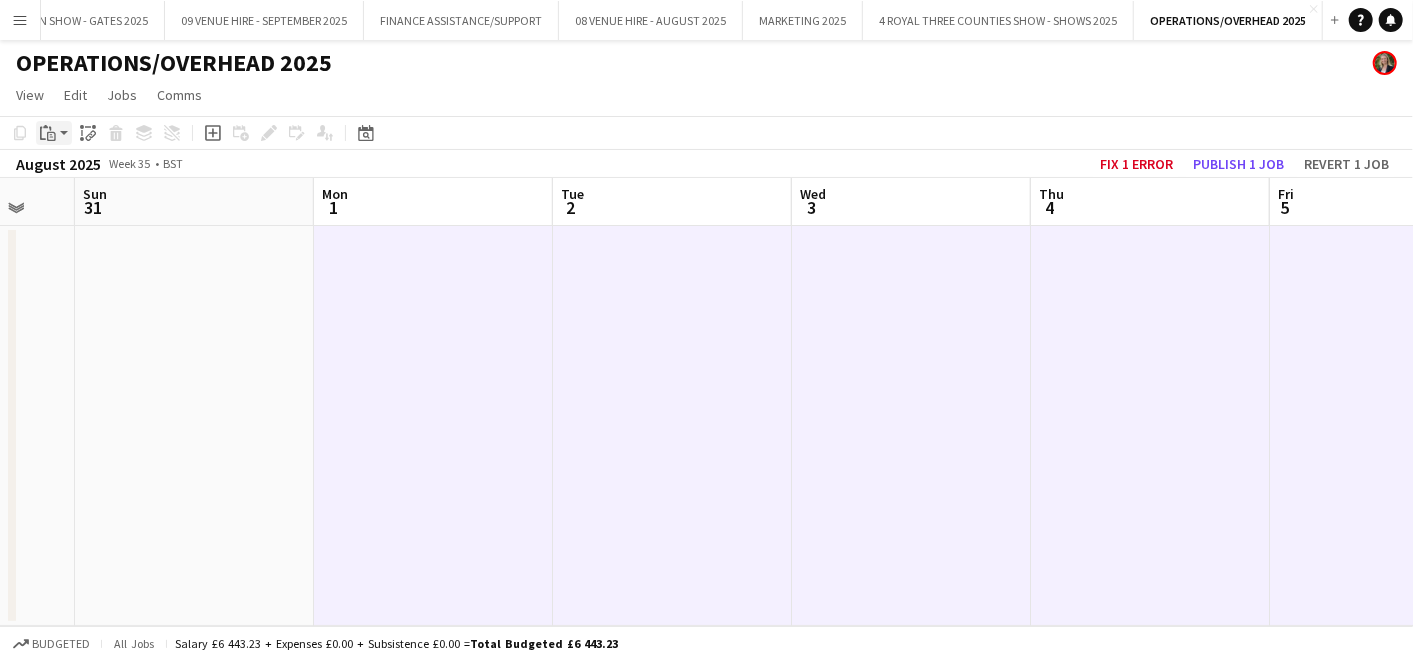 click 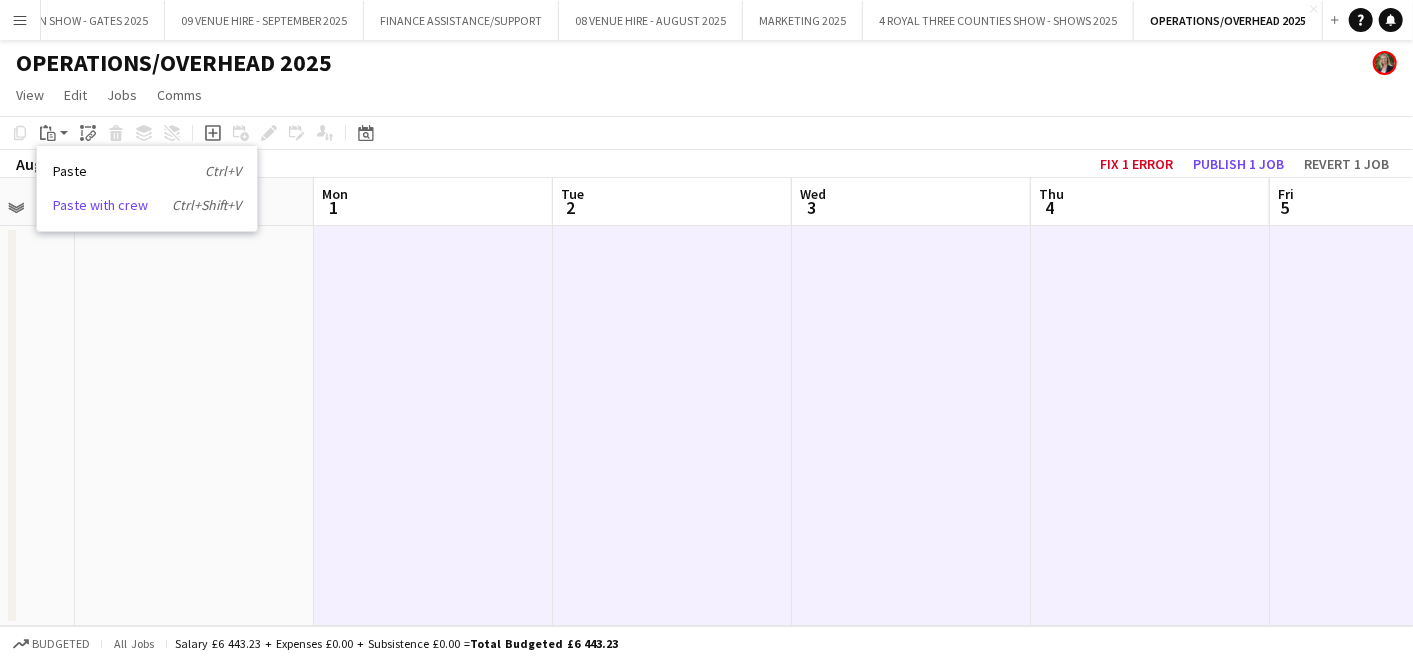 click on "Paste with crew  Ctrl+Shift+V" at bounding box center [147, 205] 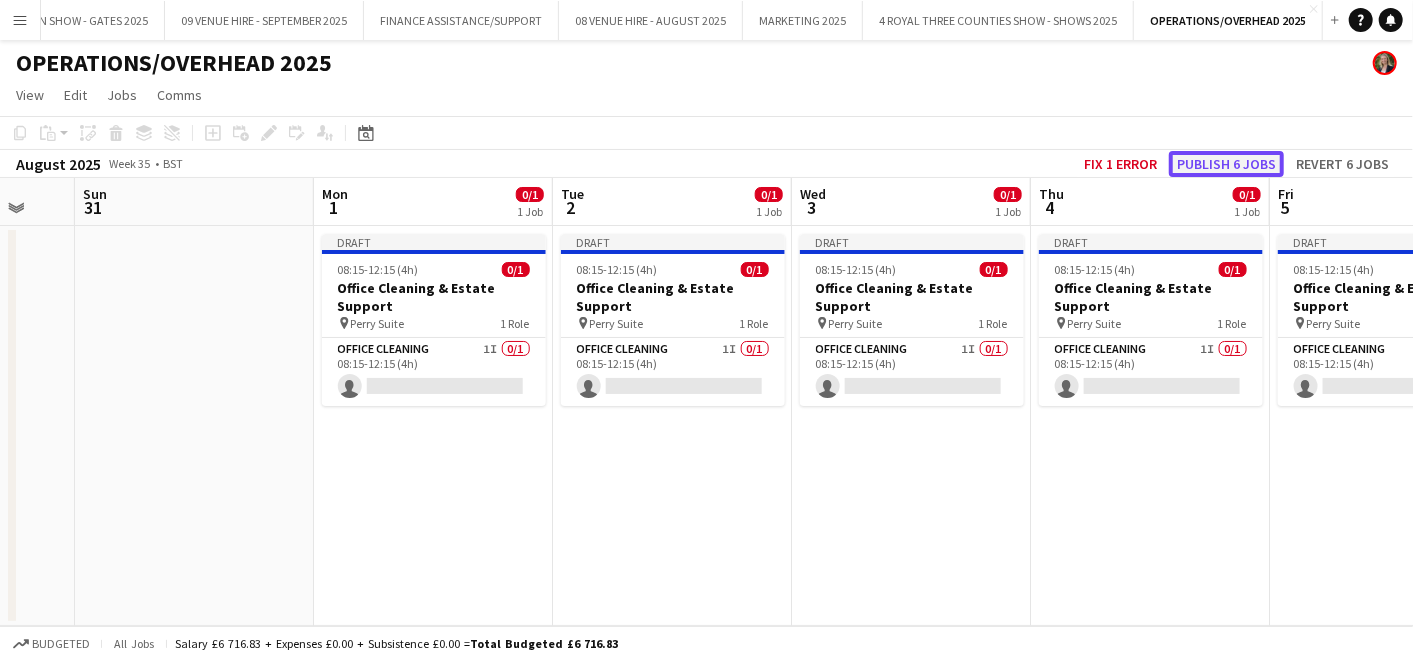 click on "Publish 6 jobs" 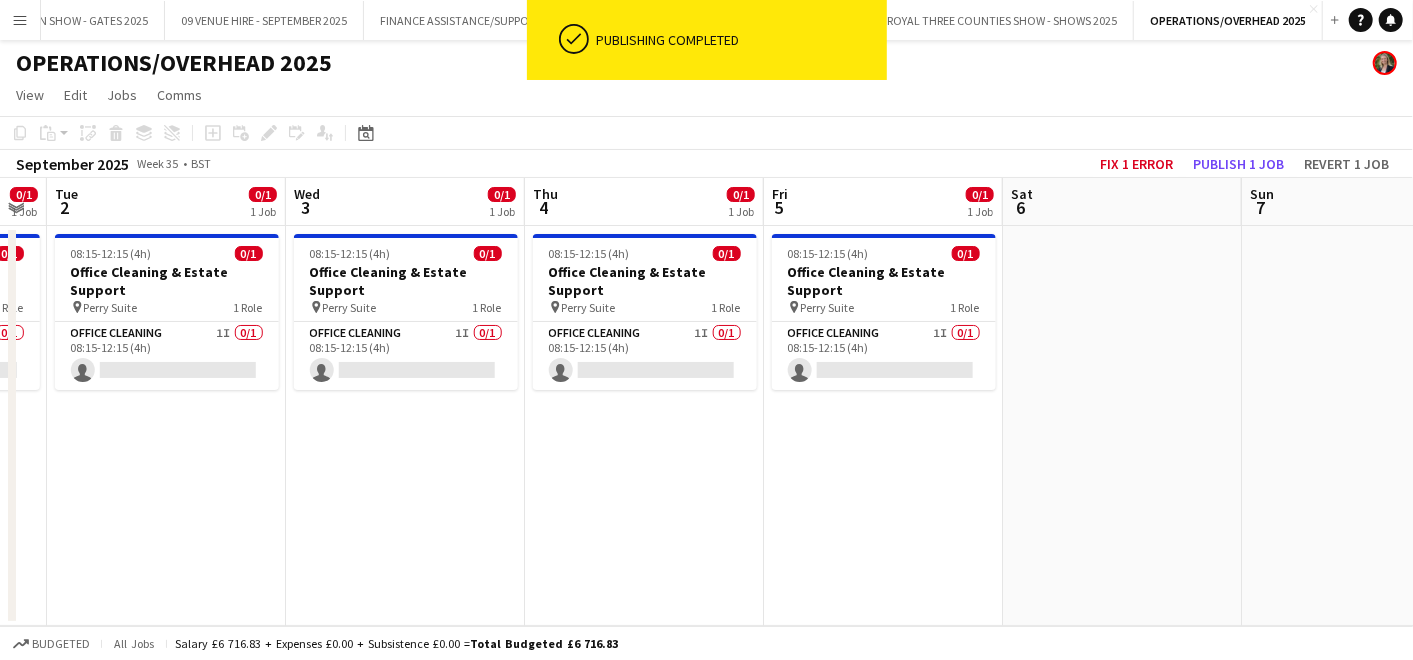 drag, startPoint x: 1155, startPoint y: 457, endPoint x: 649, endPoint y: 474, distance: 506.2855 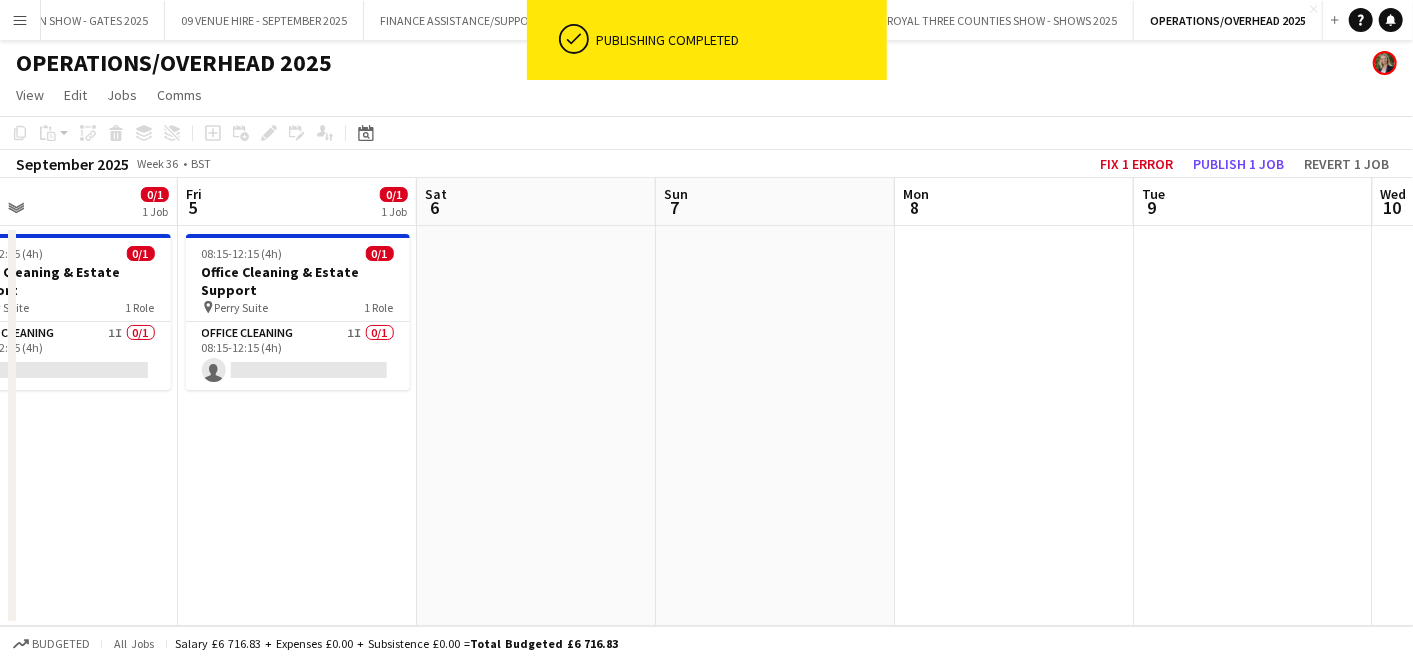 drag, startPoint x: 1193, startPoint y: 430, endPoint x: 608, endPoint y: 451, distance: 585.37683 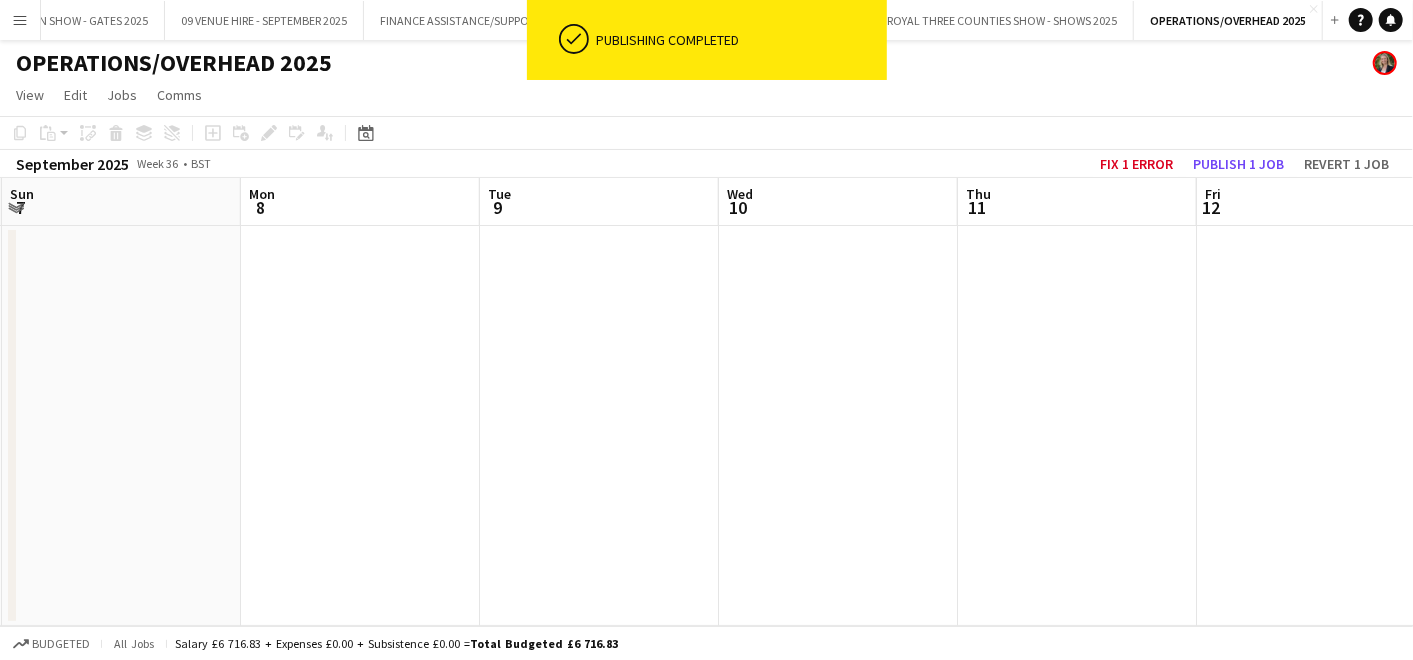 scroll, scrollTop: 0, scrollLeft: 722, axis: horizontal 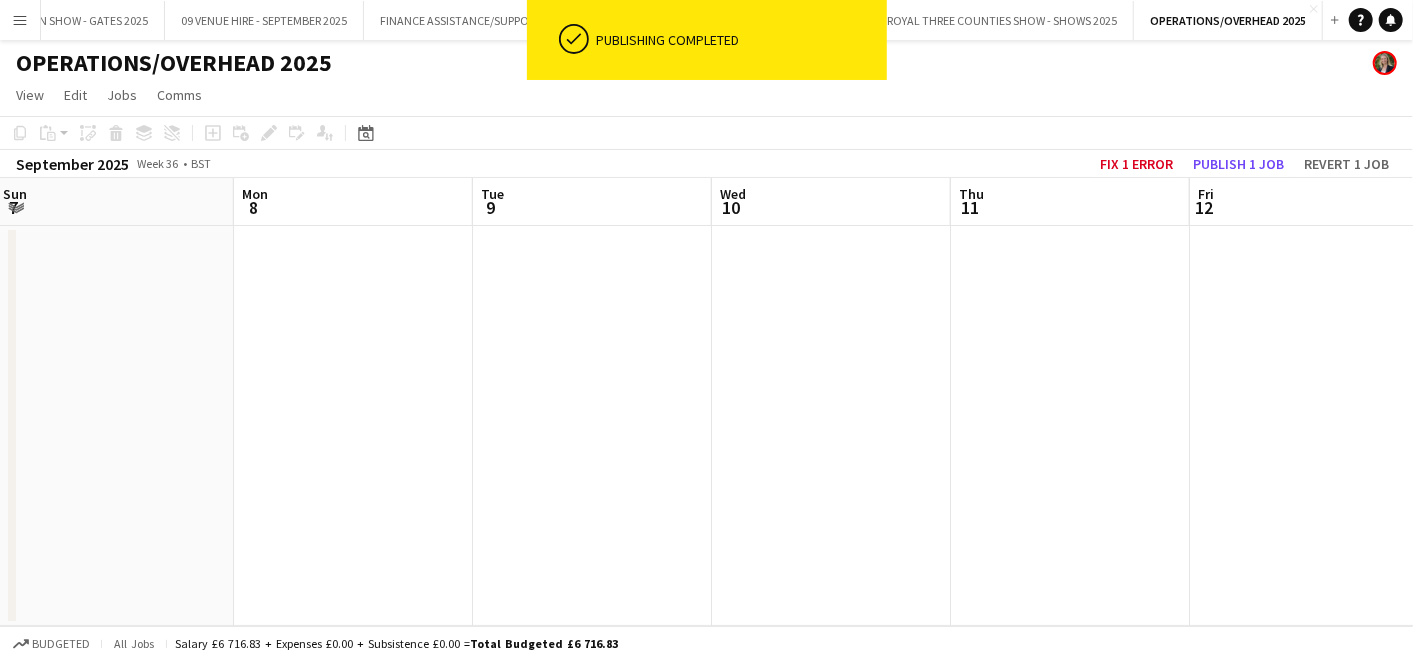 drag, startPoint x: 1046, startPoint y: 425, endPoint x: 385, endPoint y: 401, distance: 661.43555 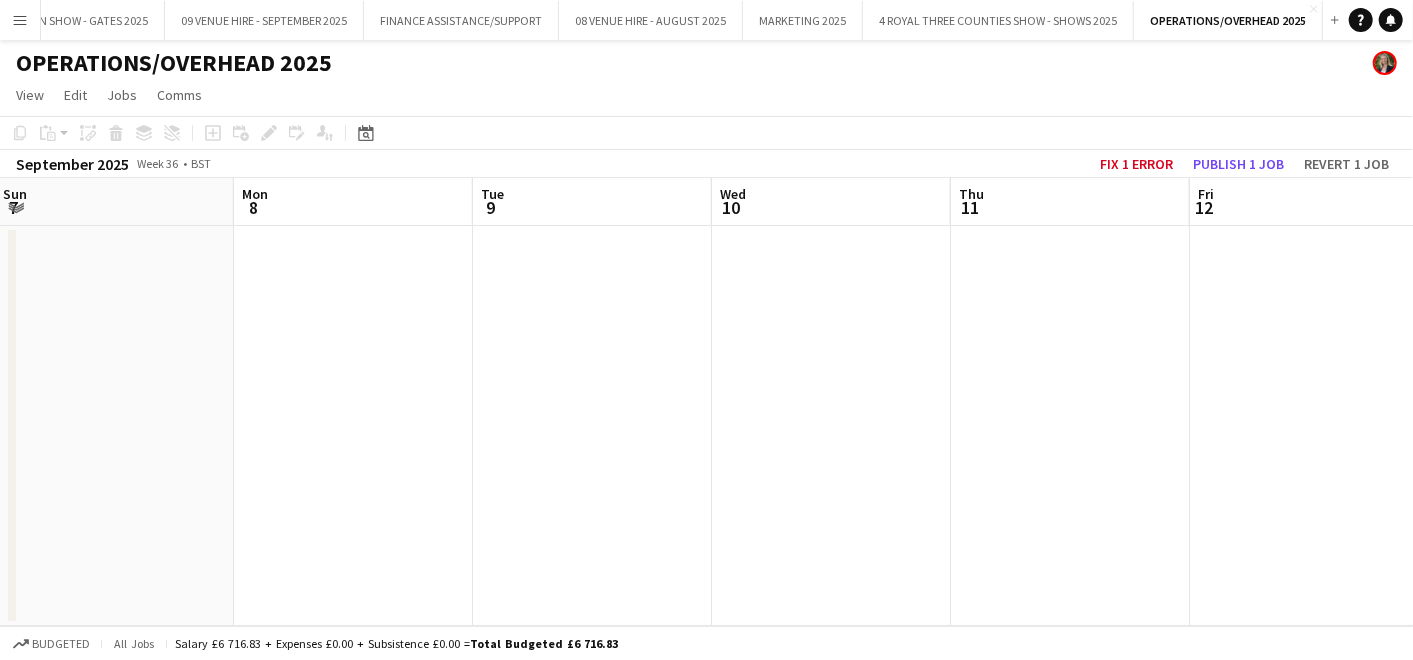click at bounding box center [353, 426] 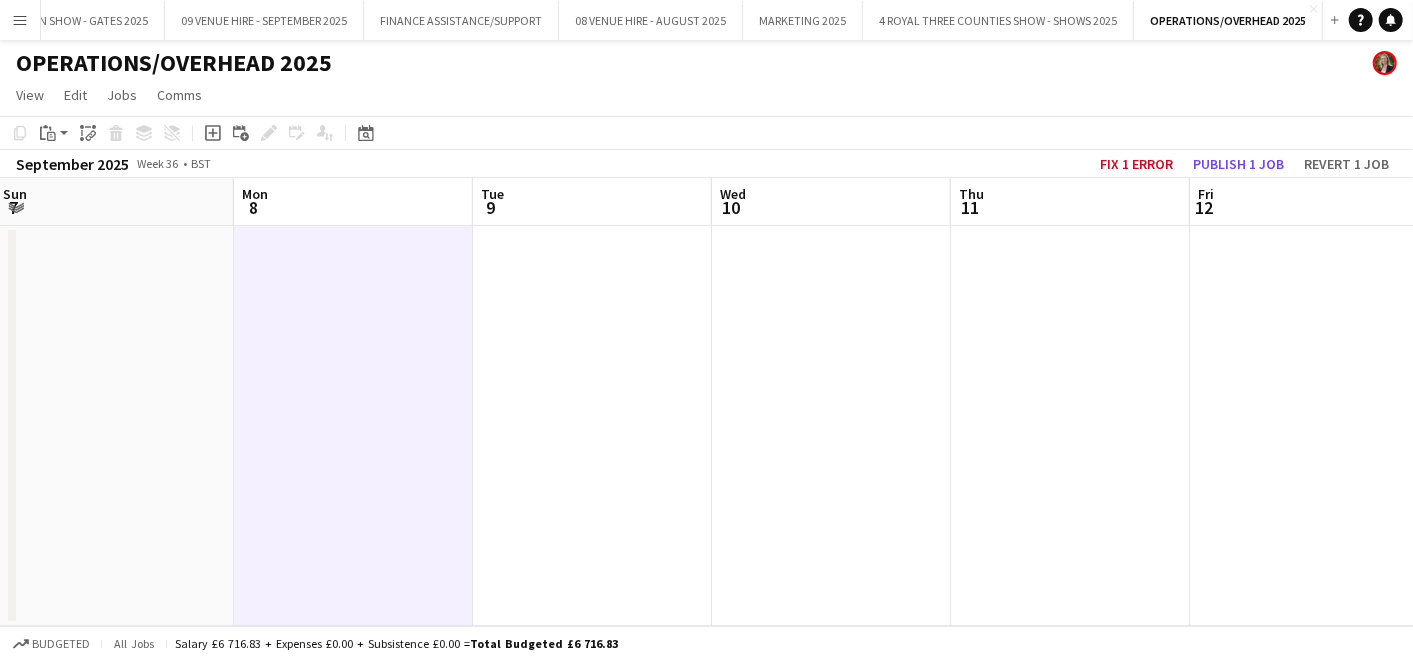 click at bounding box center [592, 426] 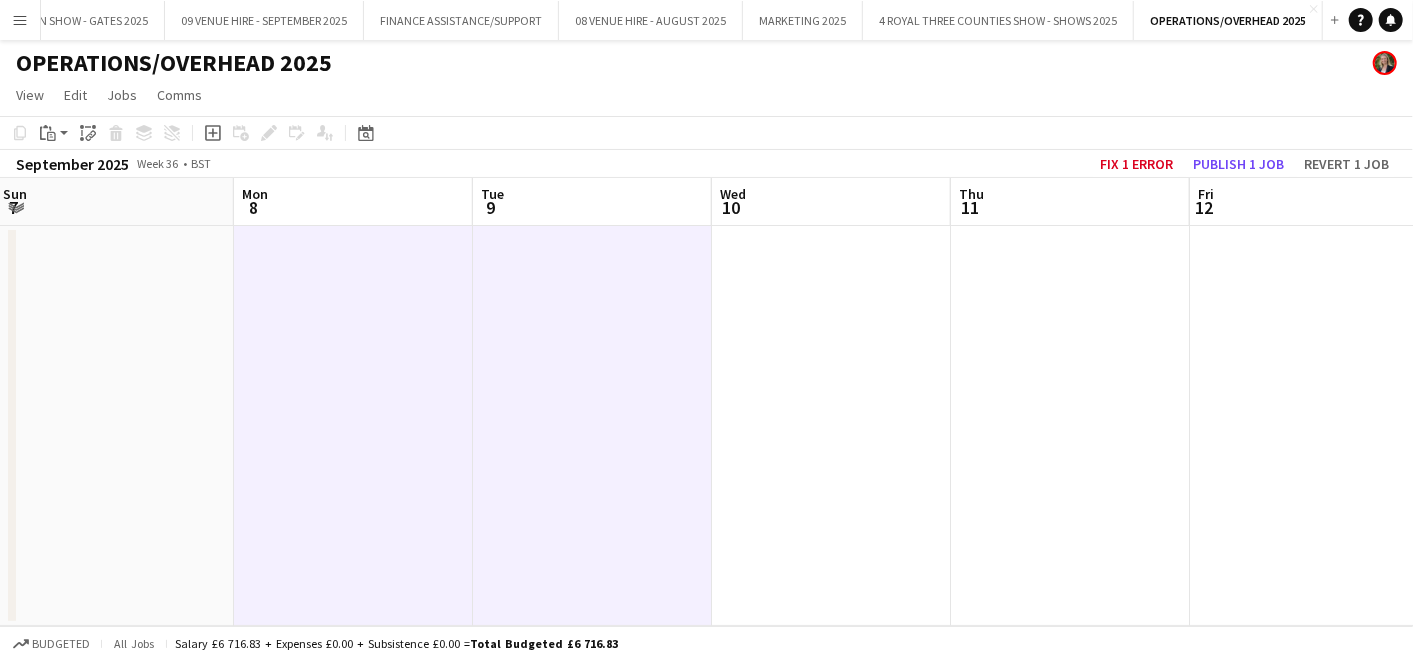 click at bounding box center (831, 426) 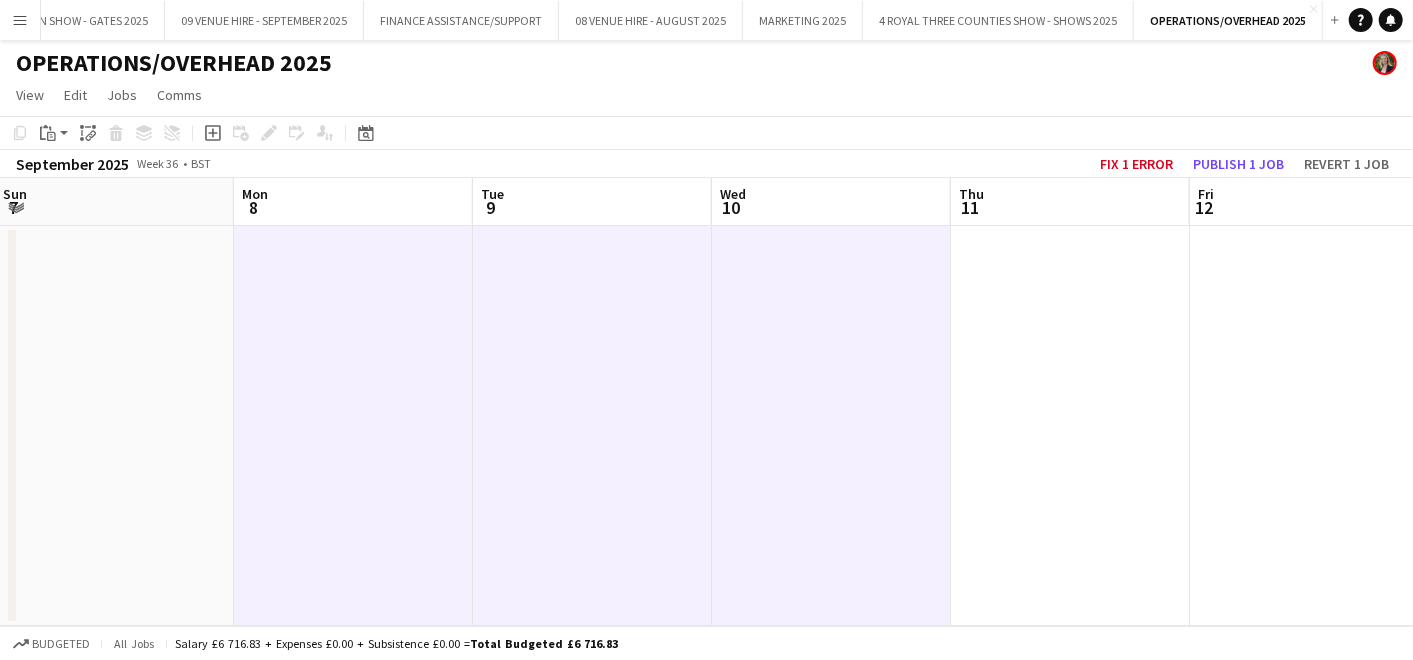 click at bounding box center (1070, 426) 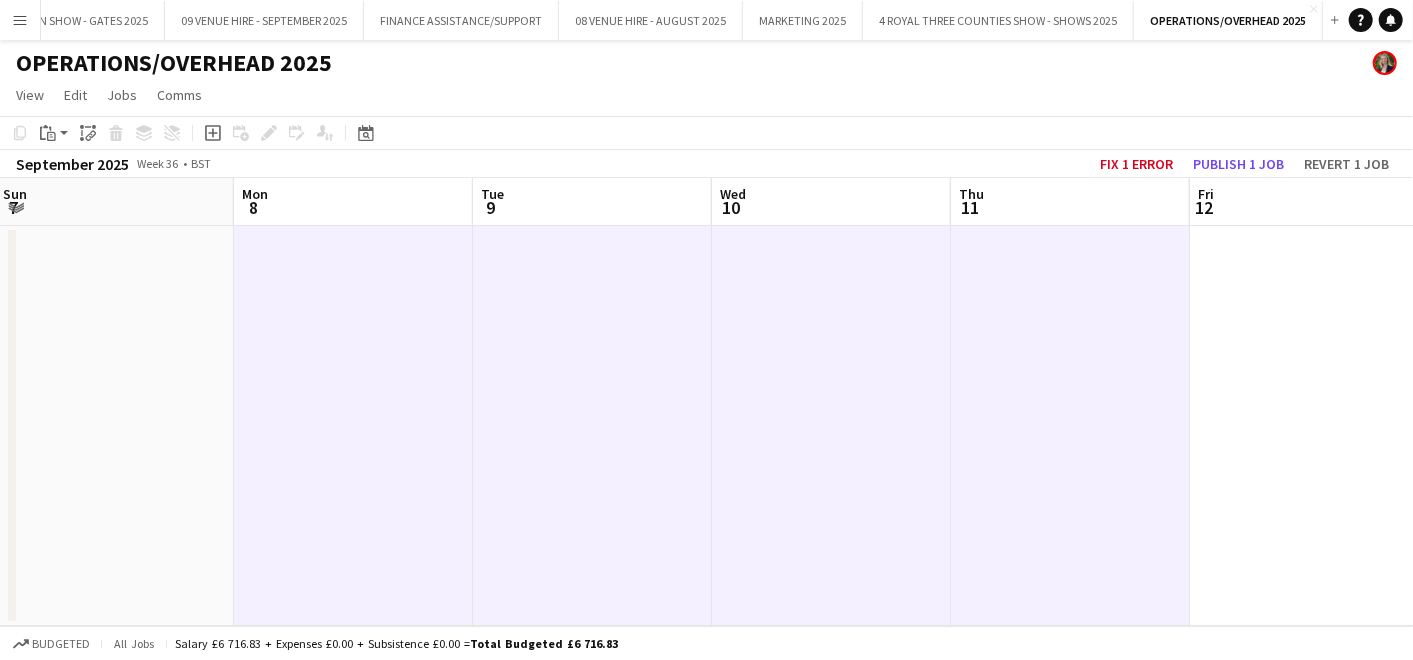click at bounding box center [1309, 426] 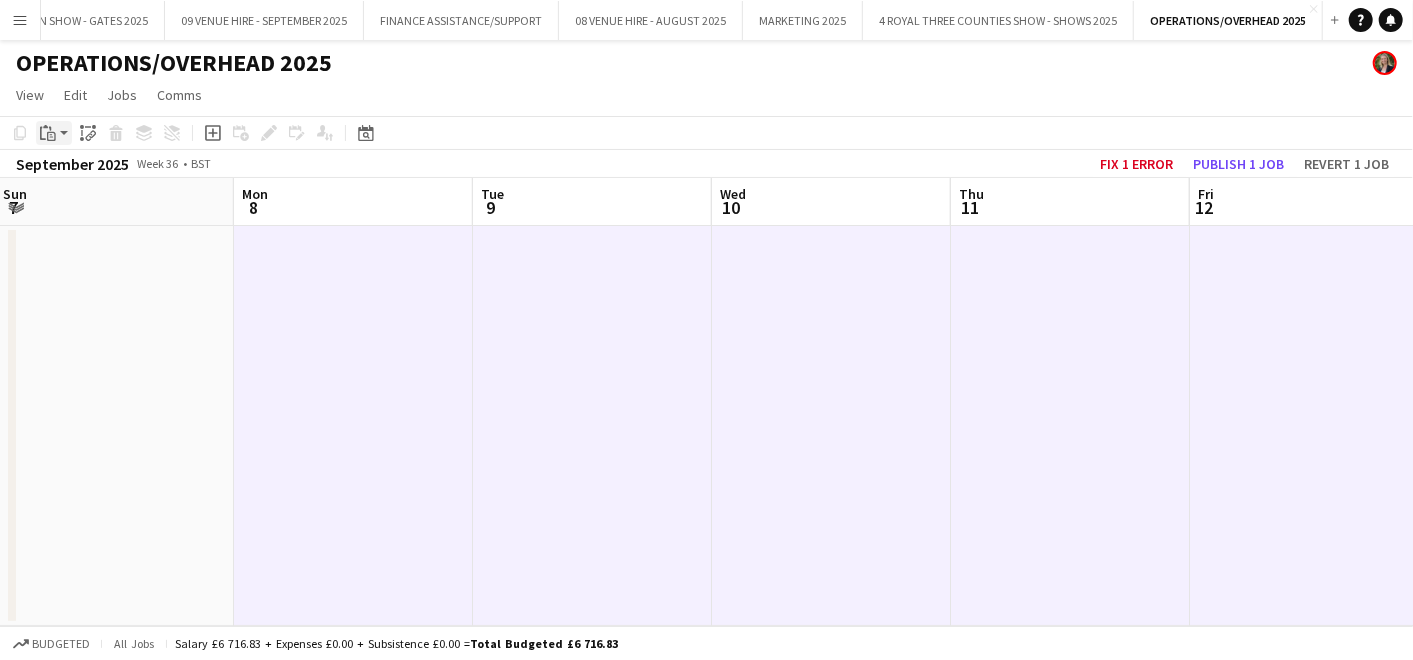 click on "Paste" 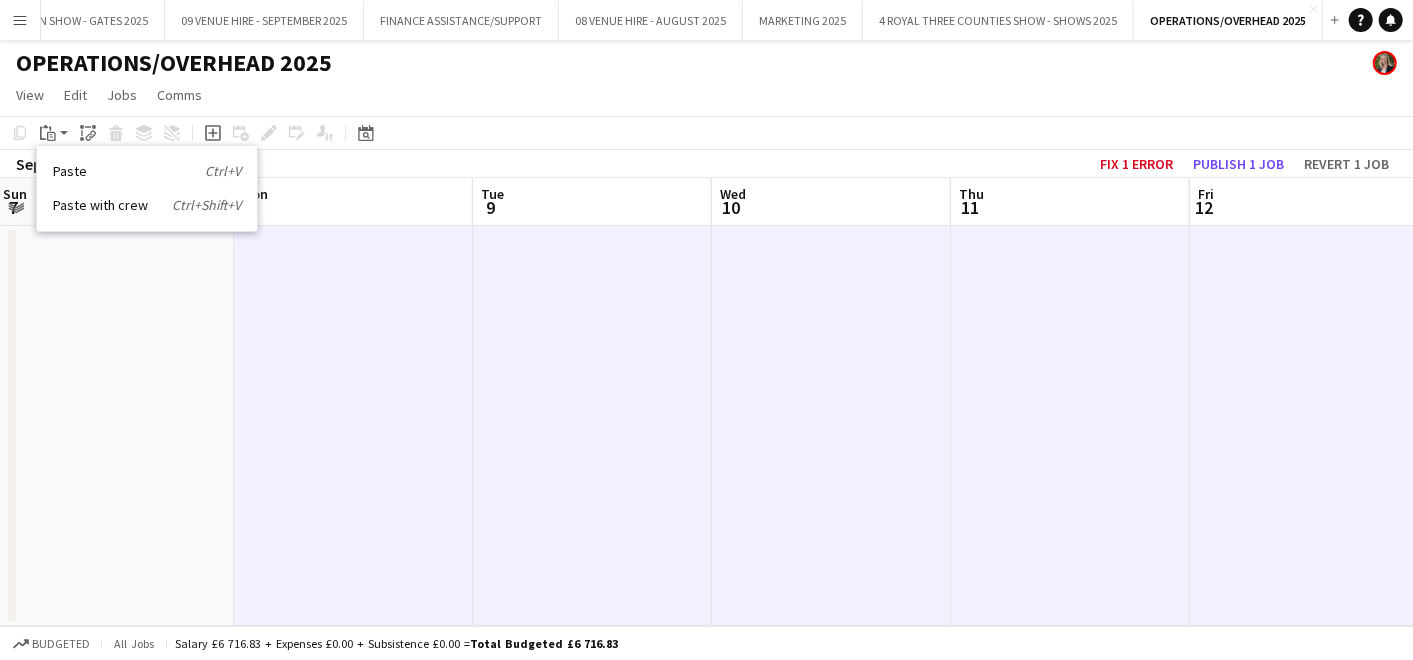 click on "Paste   Ctrl+V Paste with crew  Ctrl+Shift+V" at bounding box center [147, 188] 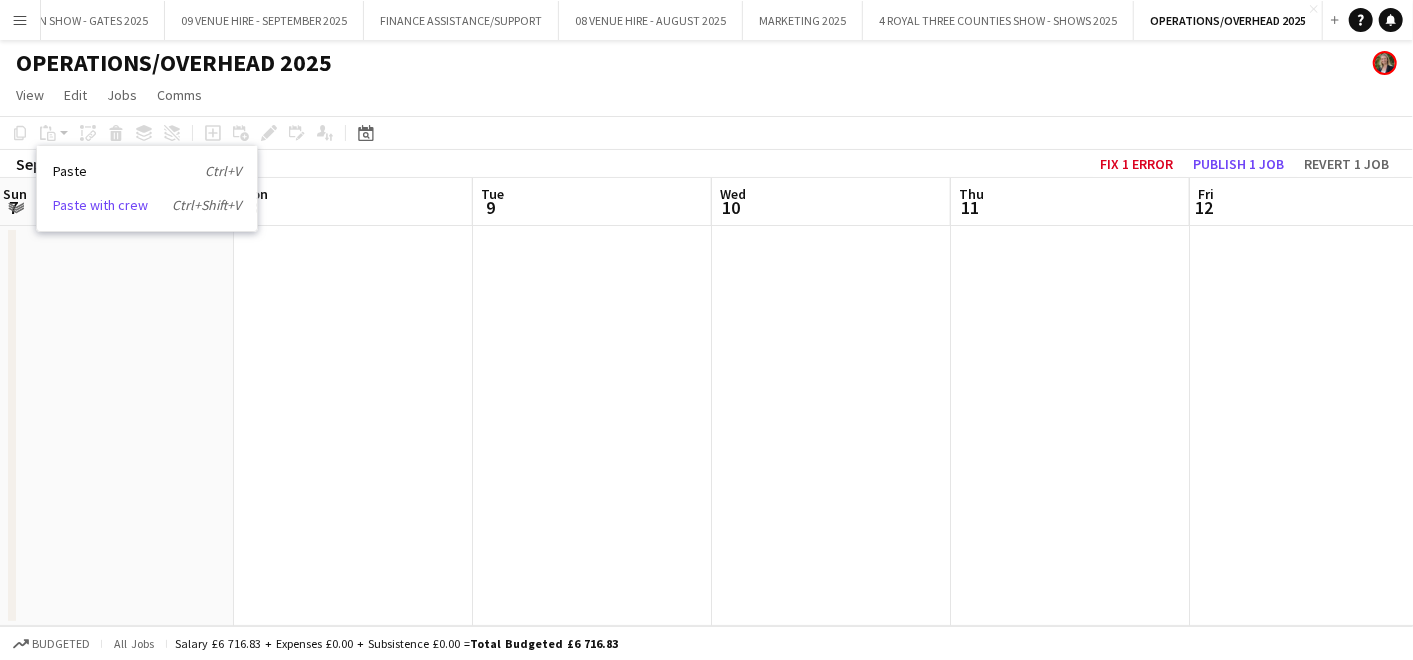click on "Paste with crew  Ctrl+Shift+V" at bounding box center [147, 205] 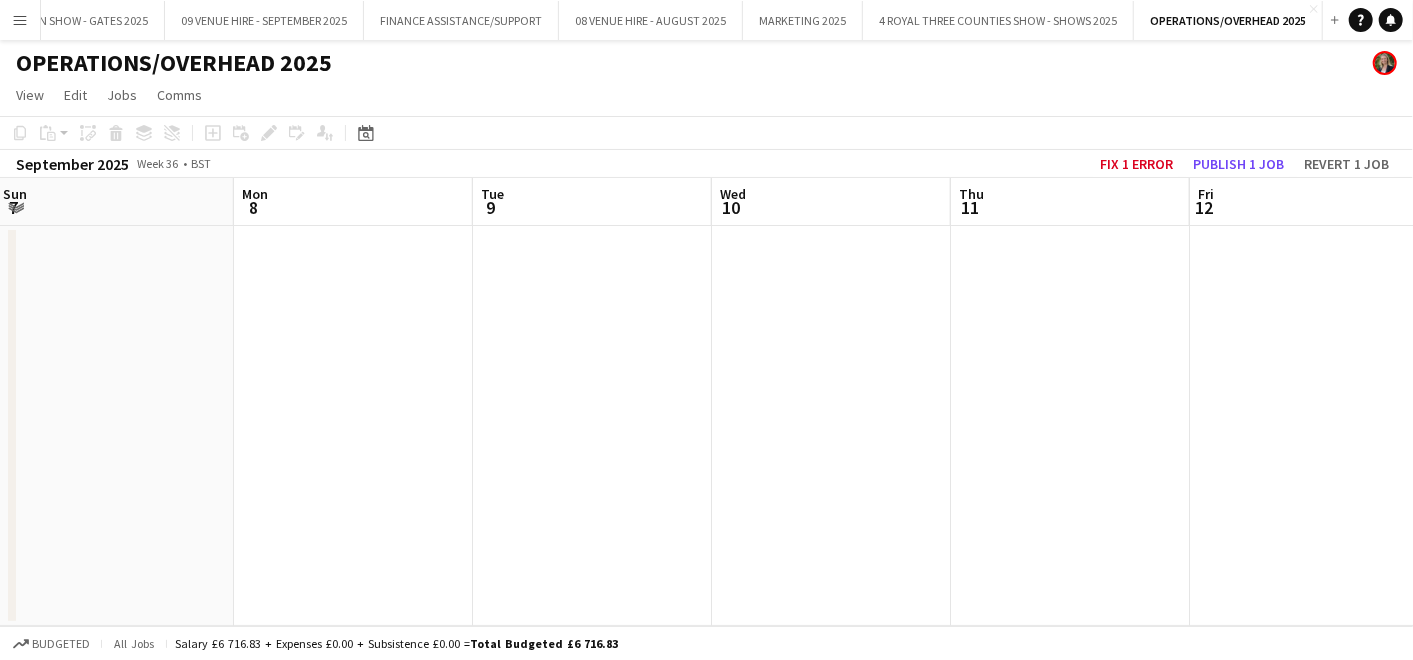 click at bounding box center (353, 426) 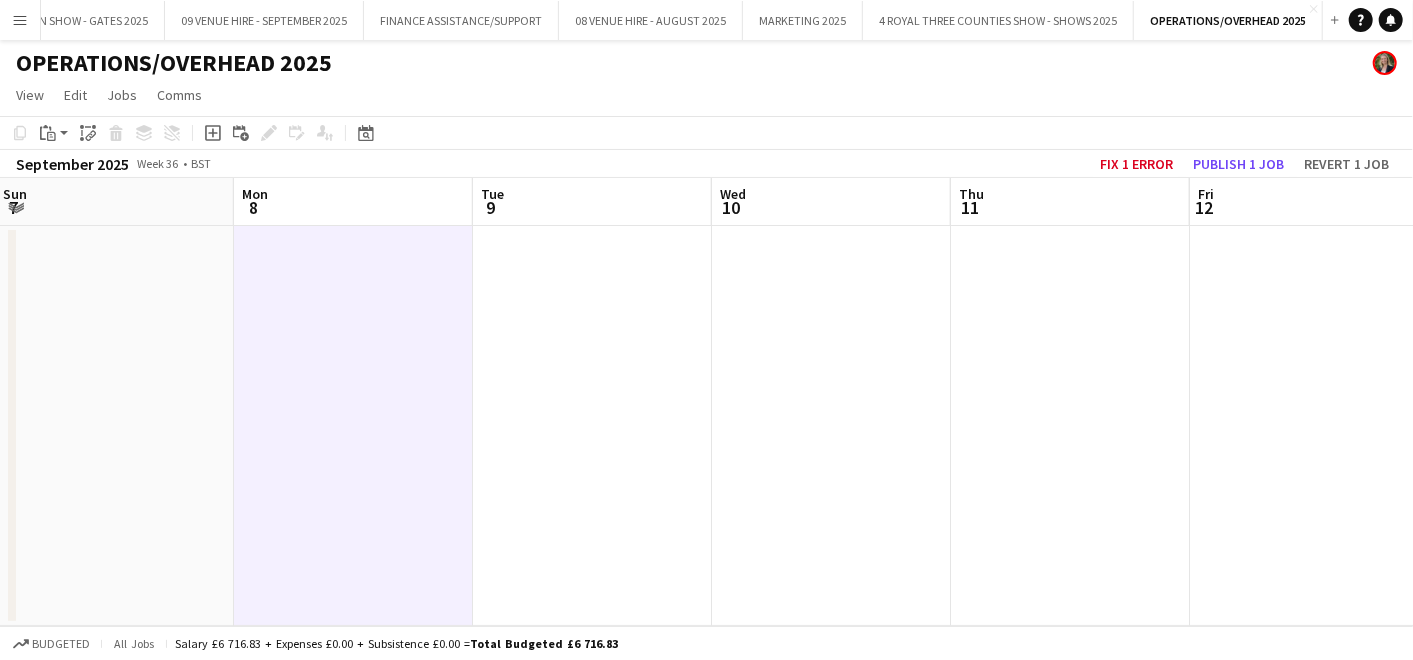 click at bounding box center [592, 426] 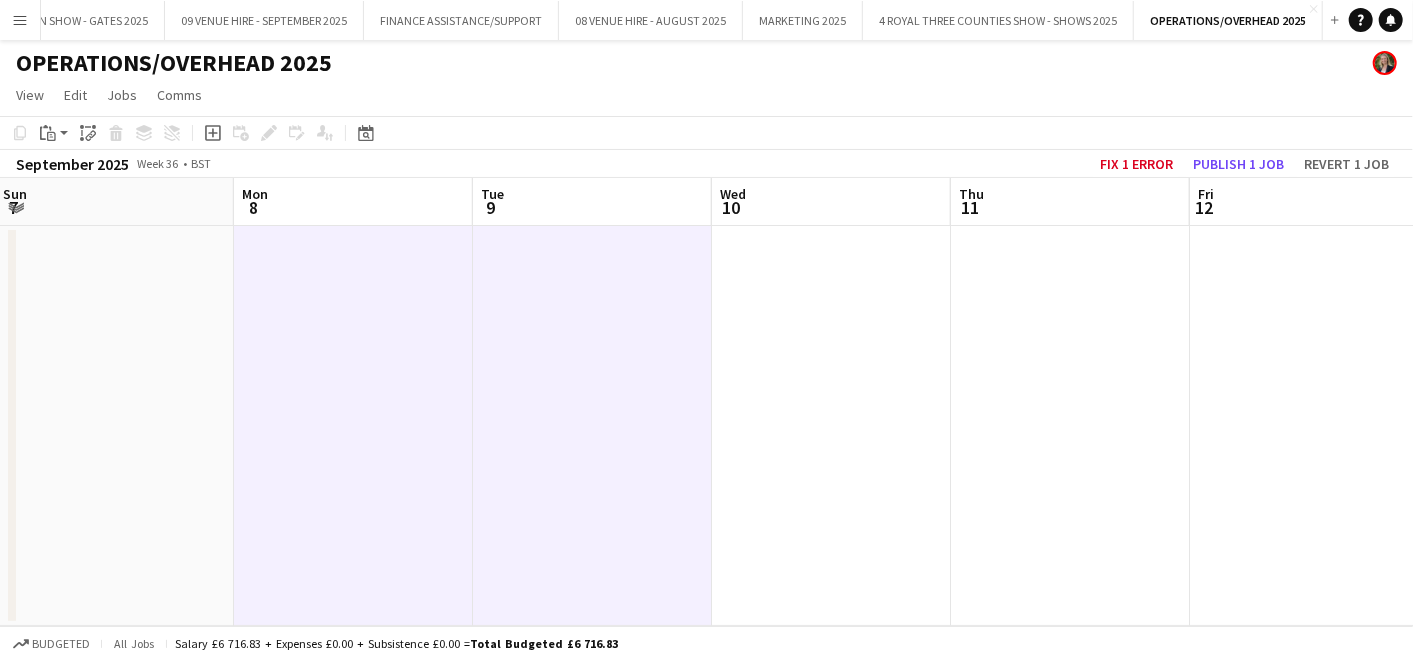 click at bounding box center (831, 426) 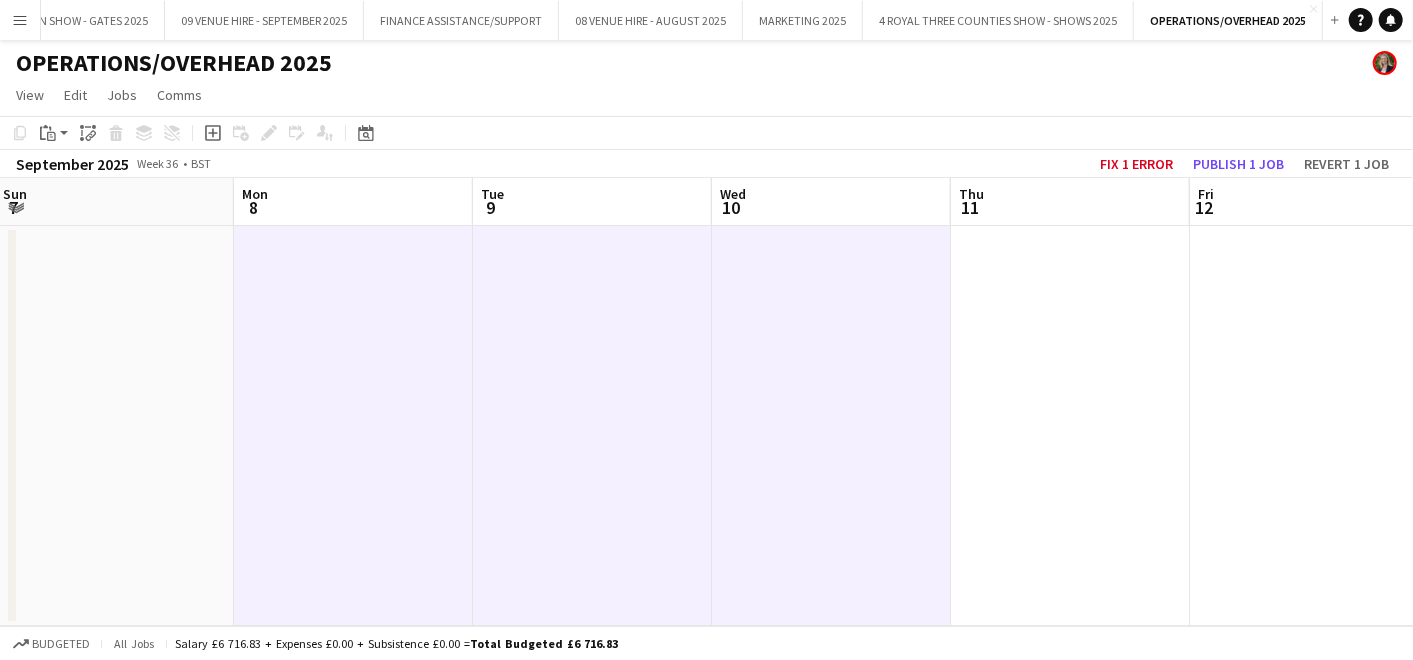 click at bounding box center [1070, 426] 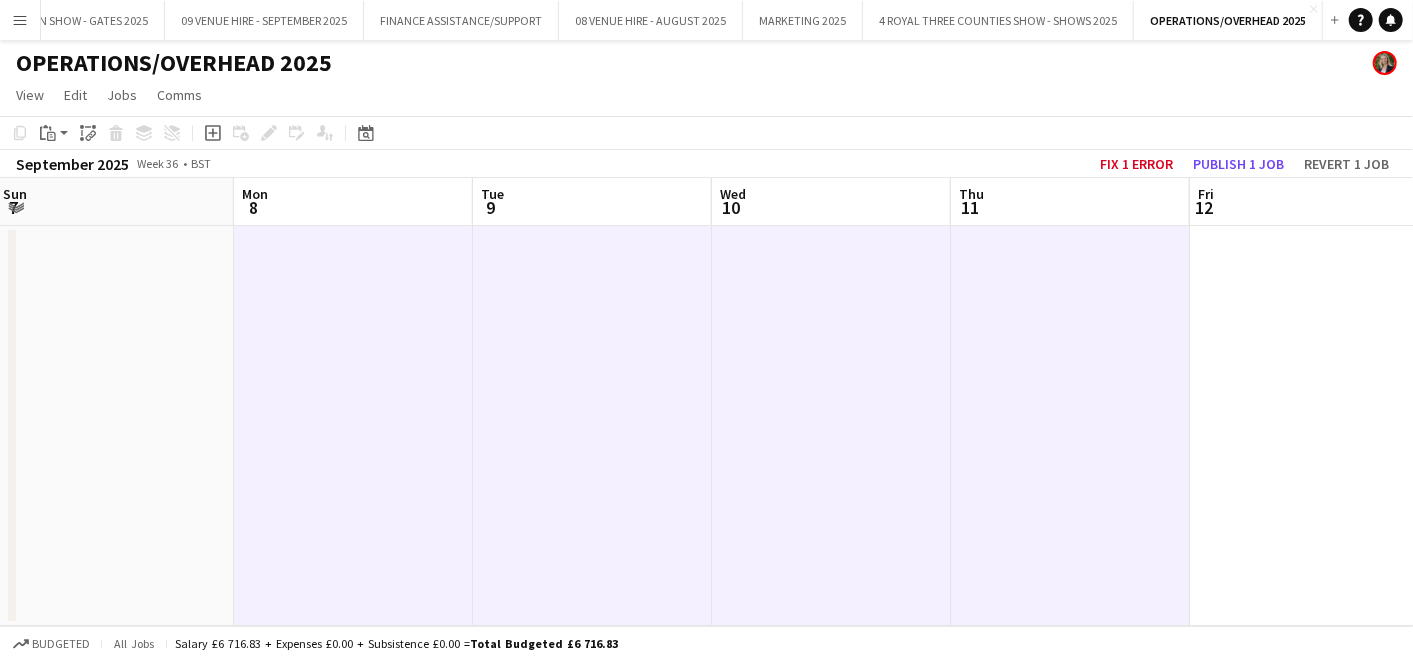 click at bounding box center (1309, 426) 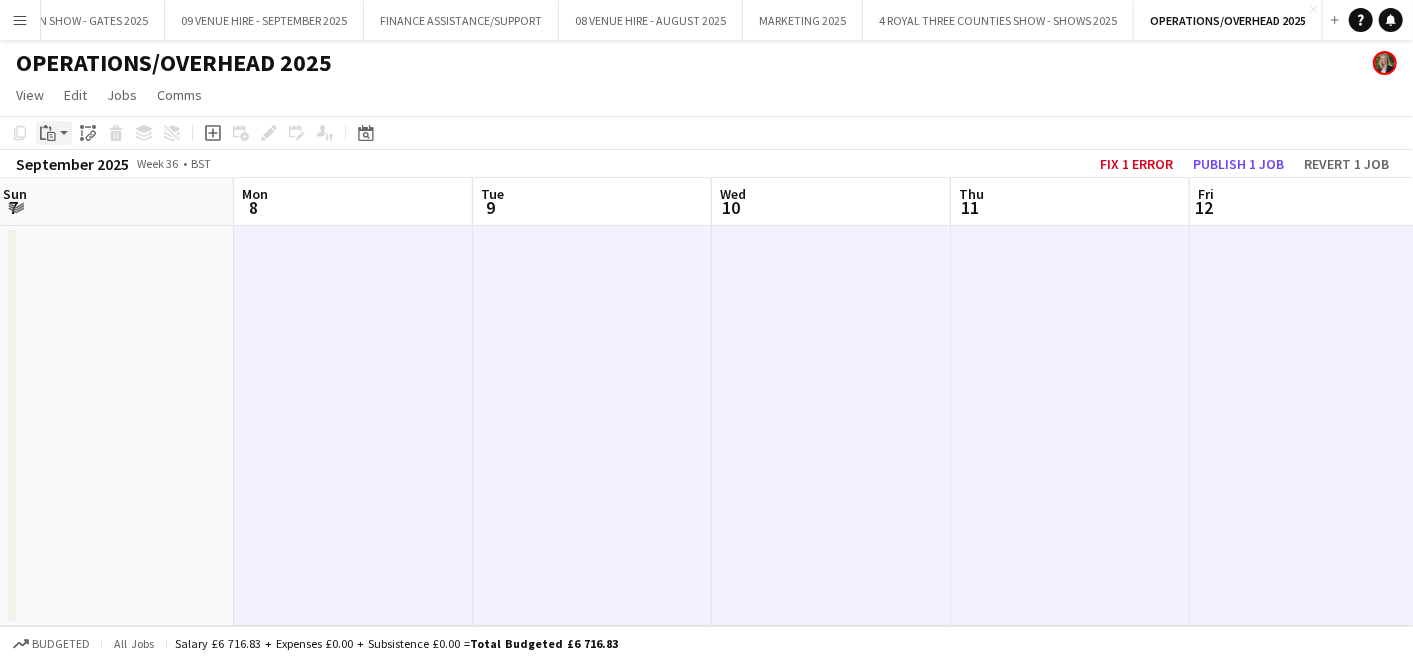 click 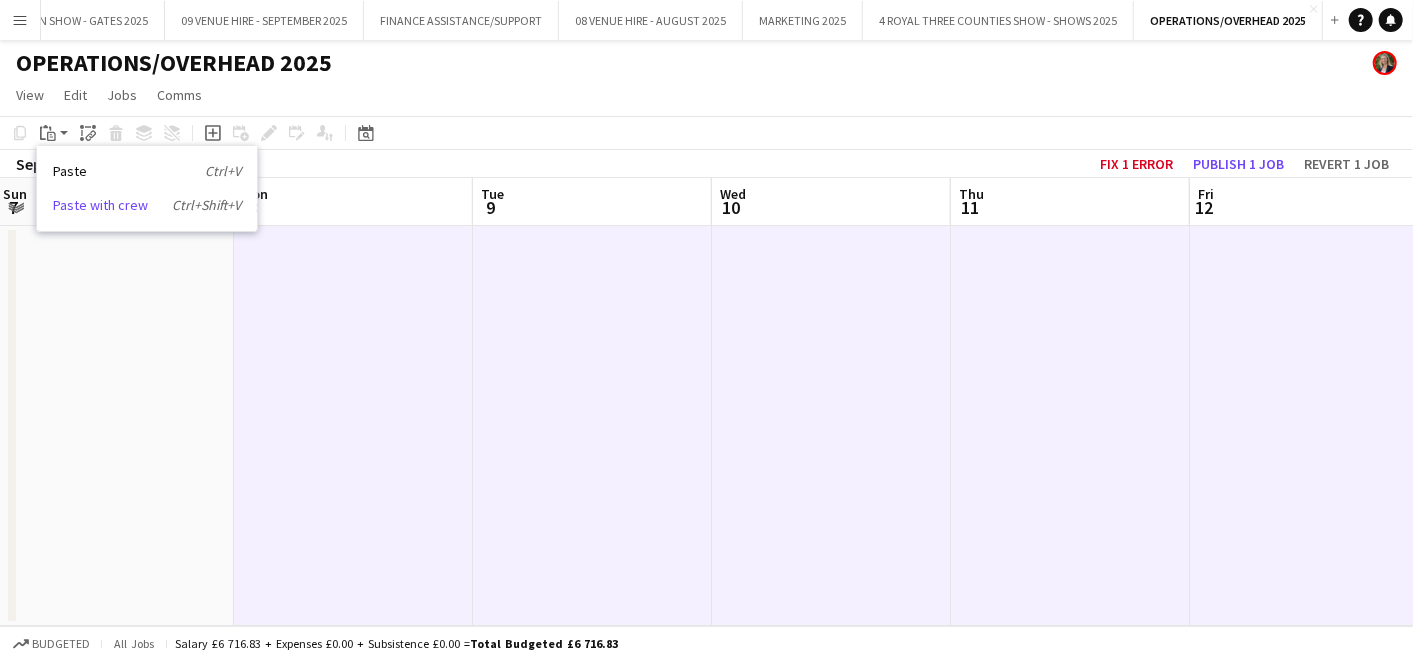 click on "Paste with crew  Ctrl+Shift+V" at bounding box center [147, 205] 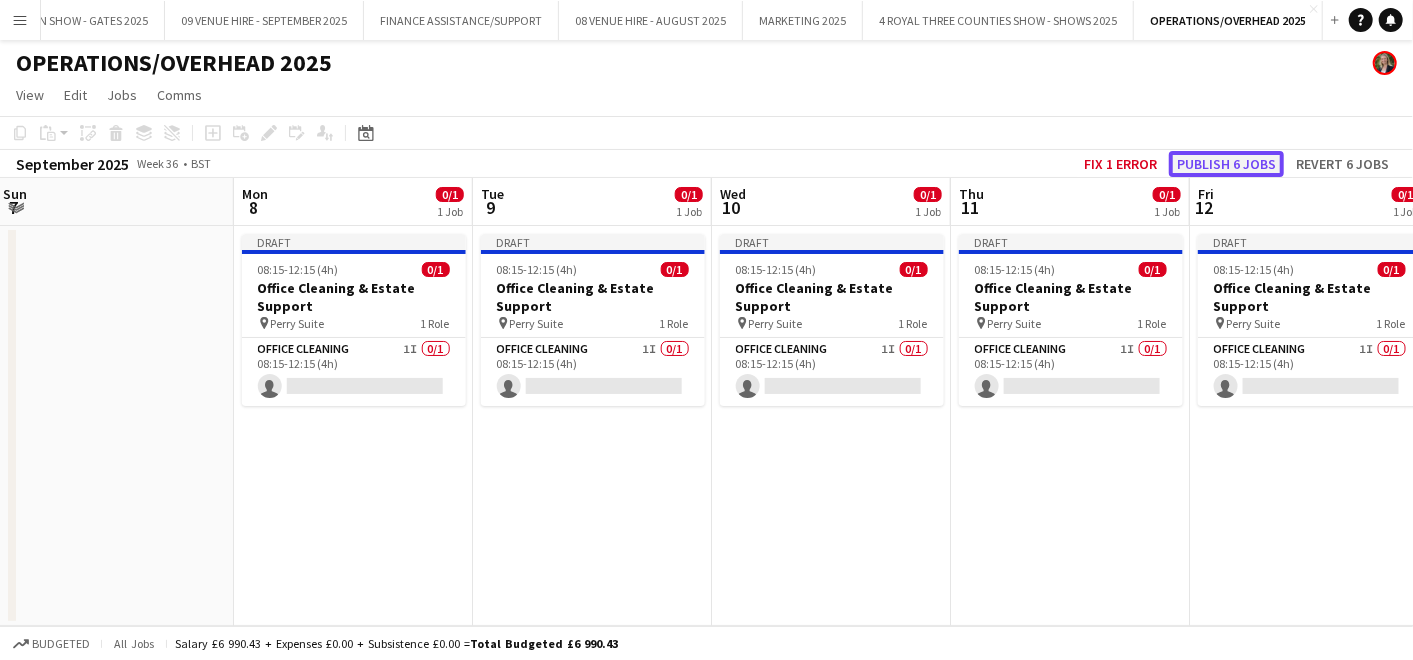 click on "Publish 6 jobs" 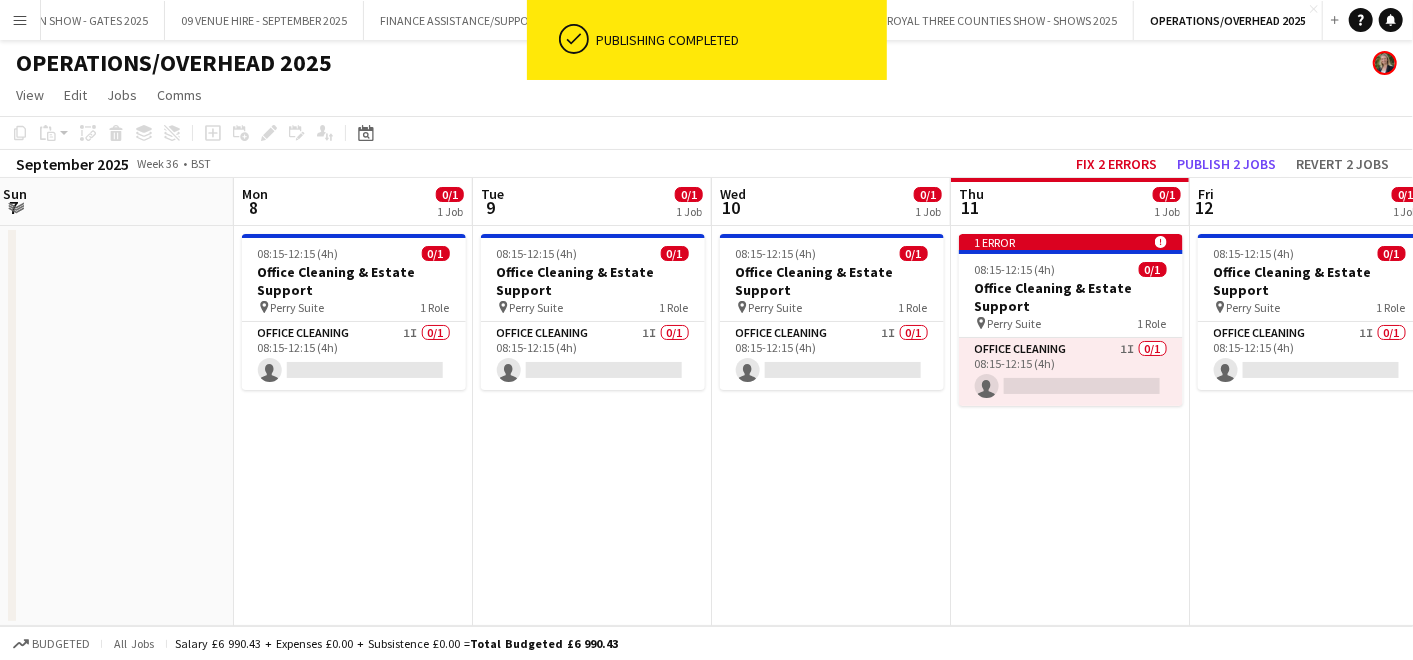 click on "[TIME] ([DURATION])    0/1   Office Cleaning & Estate Support
pin
Perry Suite   1 Role   Office Cleaning    1I   0/1   [TIME] ([DURATION])
single-neutral-actions" at bounding box center (1070, 426) 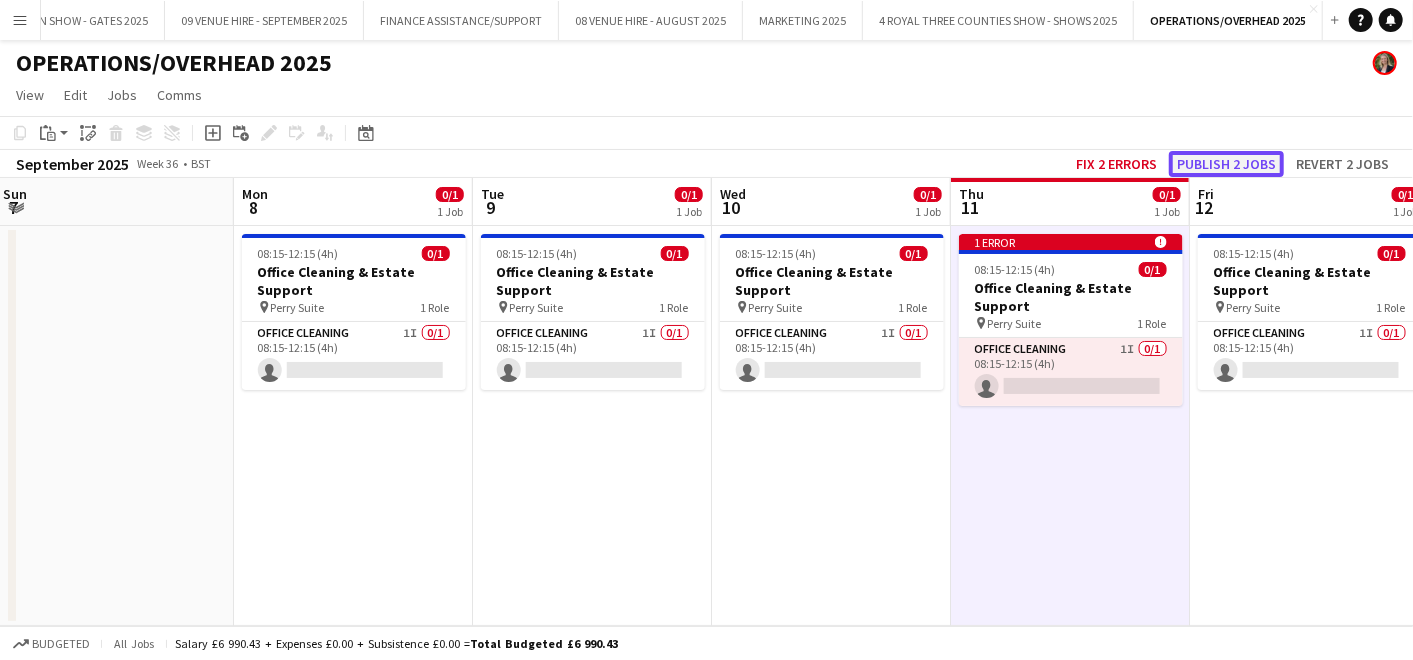 click on "Publish 2 jobs" 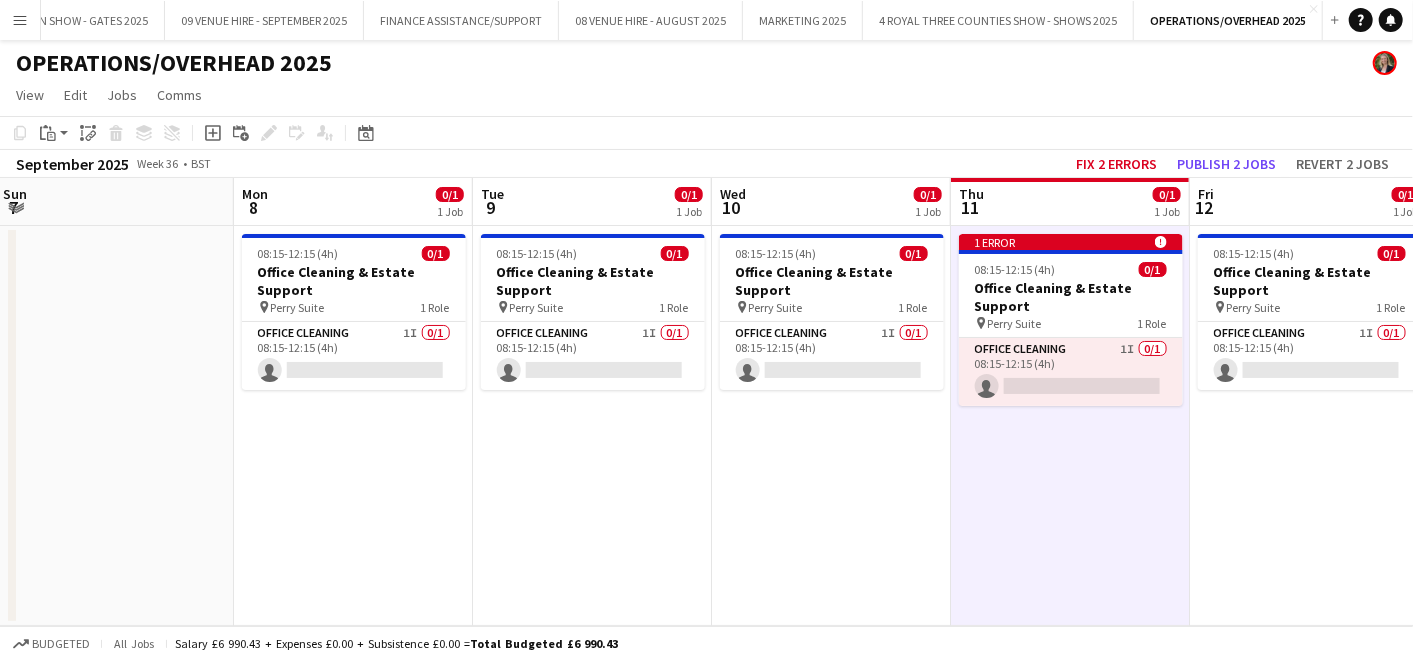 click on "08:15-12:15 (4h)    0/1   Office Cleaning & Estate Support
pin
Perry Suite   1 Role   Office Cleaning    1I   0/1   08:15-12:15 (4h)
single-neutral-actions" at bounding box center [1309, 426] 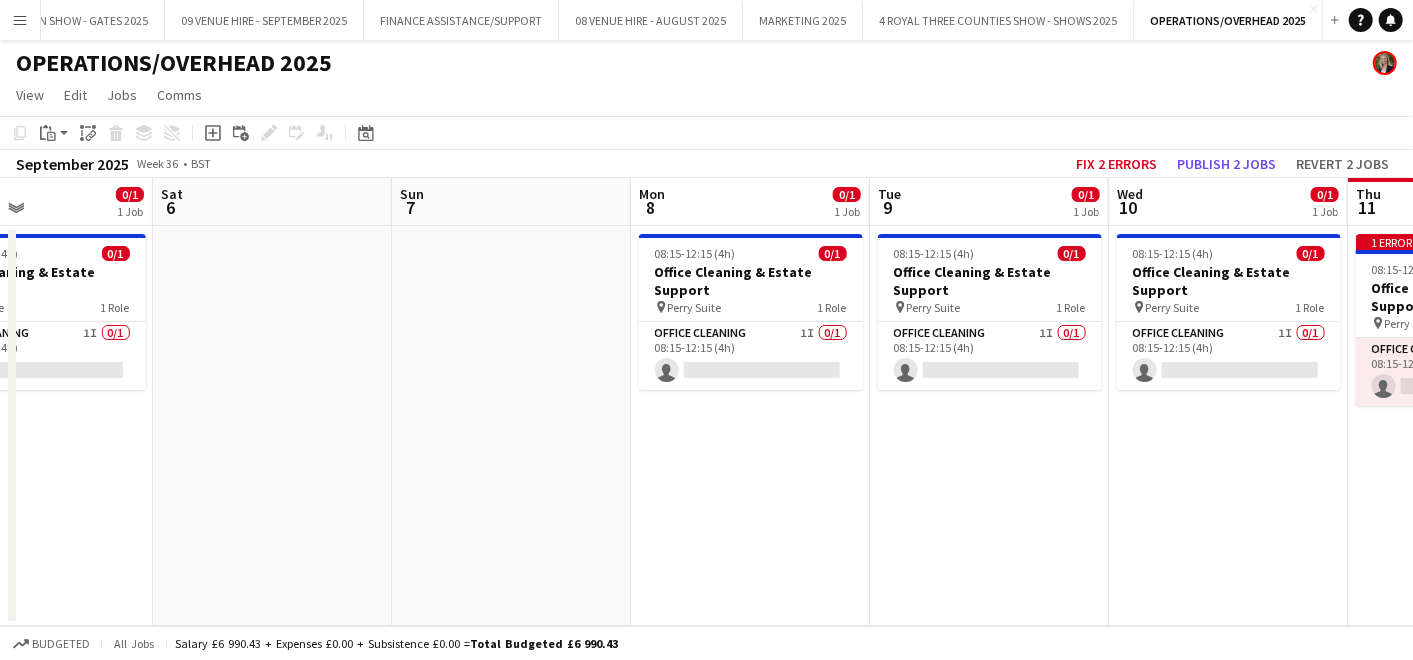 scroll, scrollTop: 0, scrollLeft: 559, axis: horizontal 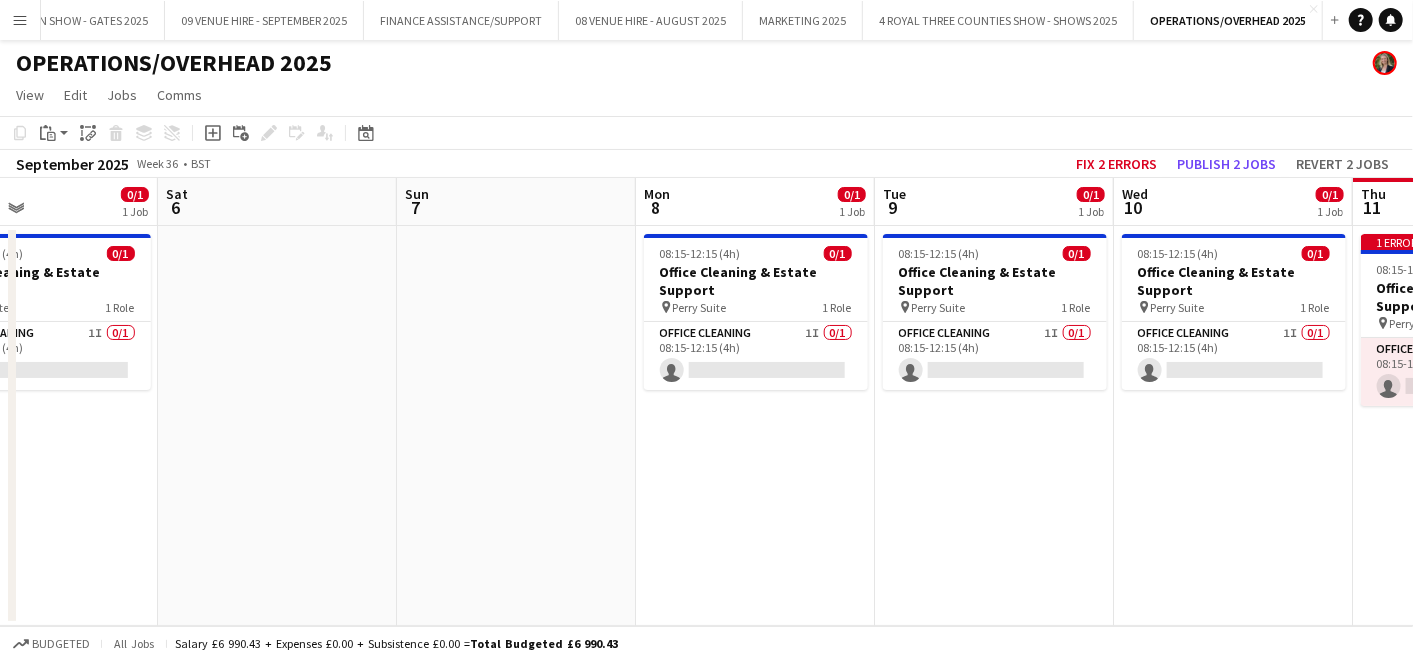 drag, startPoint x: 823, startPoint y: 473, endPoint x: 1225, endPoint y: 466, distance: 402.06094 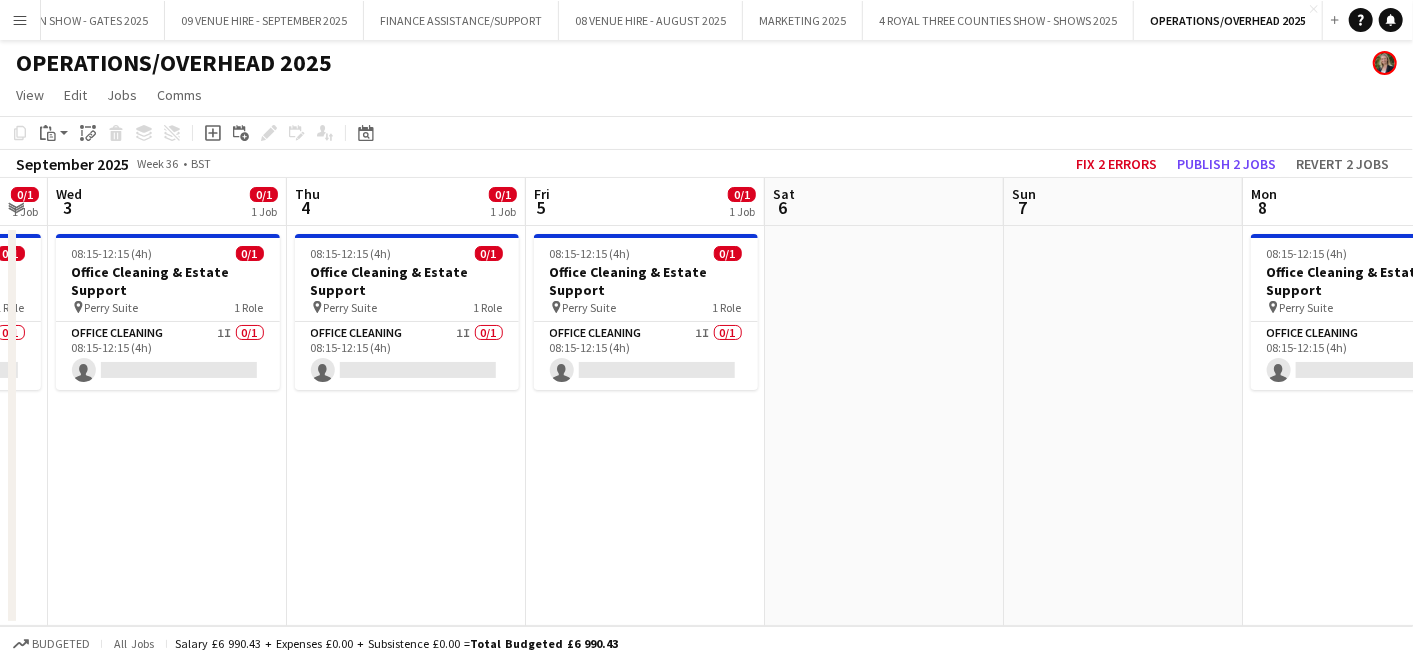 drag, startPoint x: 559, startPoint y: 458, endPoint x: 1166, endPoint y: 425, distance: 607.89636 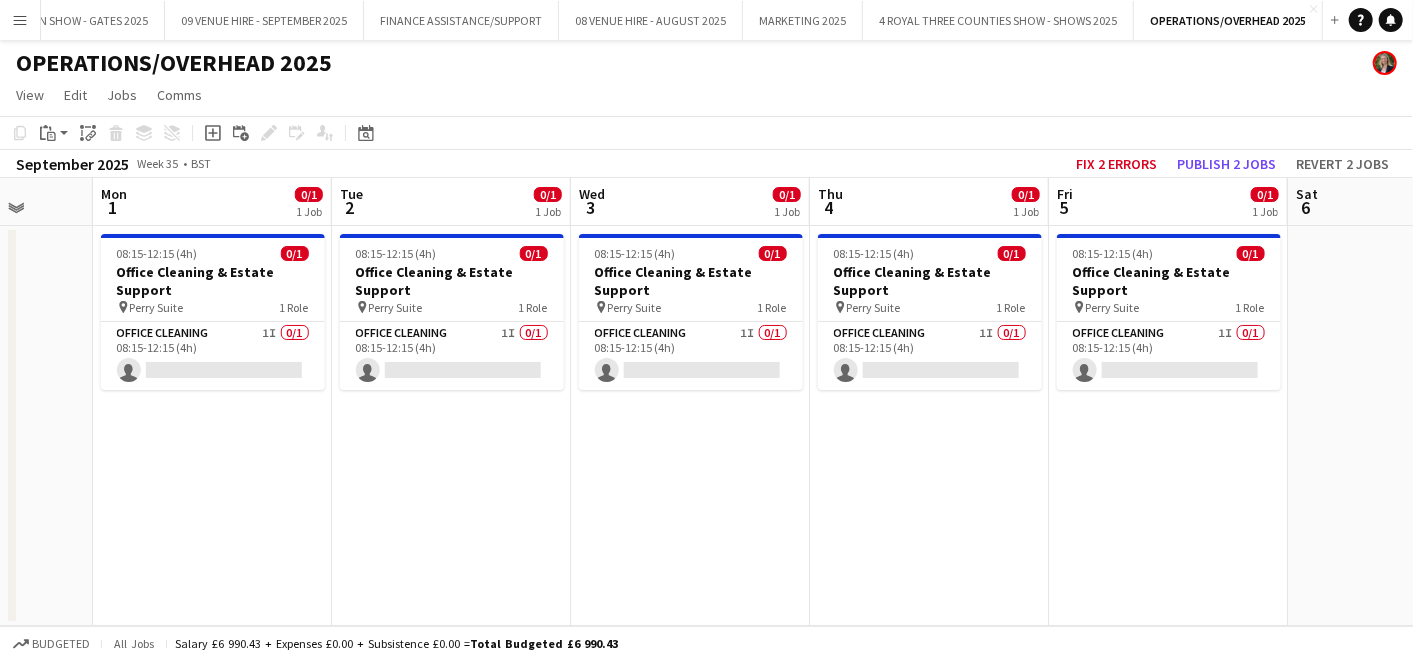 drag, startPoint x: 674, startPoint y: 470, endPoint x: 1198, endPoint y: 462, distance: 524.06104 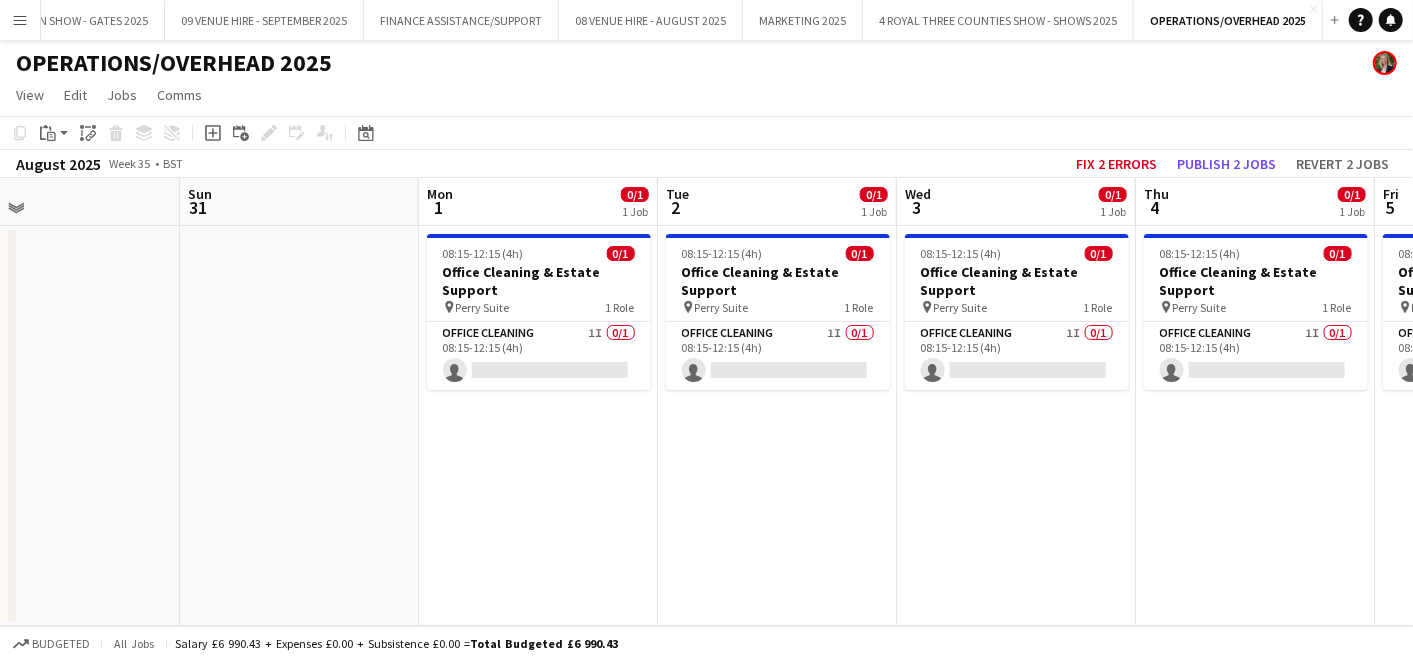 drag, startPoint x: 770, startPoint y: 508, endPoint x: 1334, endPoint y: 456, distance: 566.3921 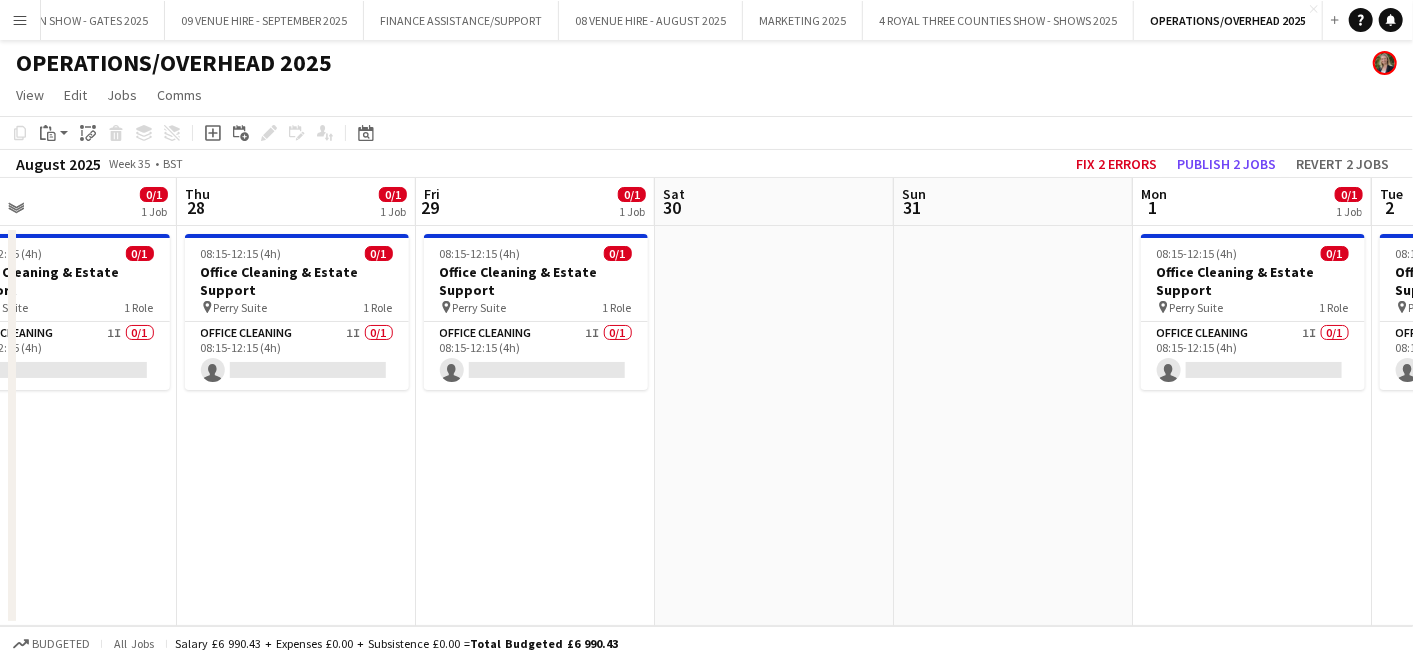 drag, startPoint x: 678, startPoint y: 506, endPoint x: 1391, endPoint y: 491, distance: 713.1578 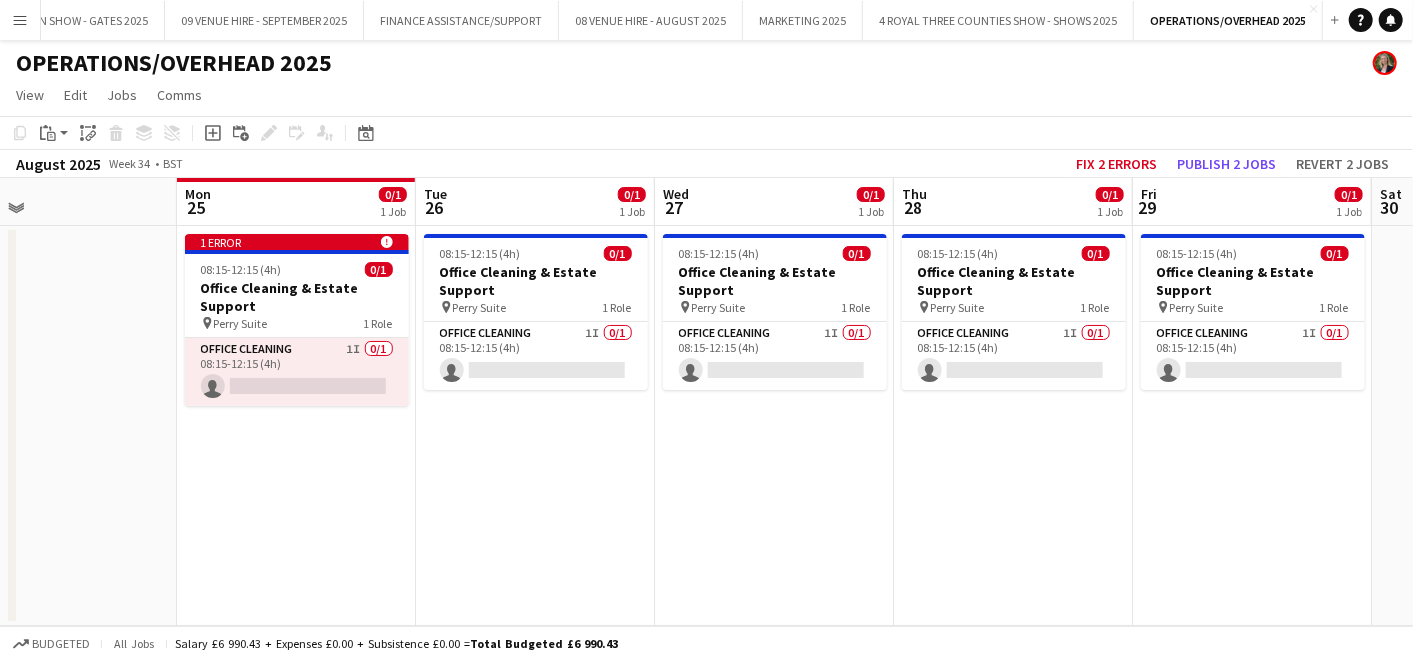 scroll, scrollTop: 0, scrollLeft: 611, axis: horizontal 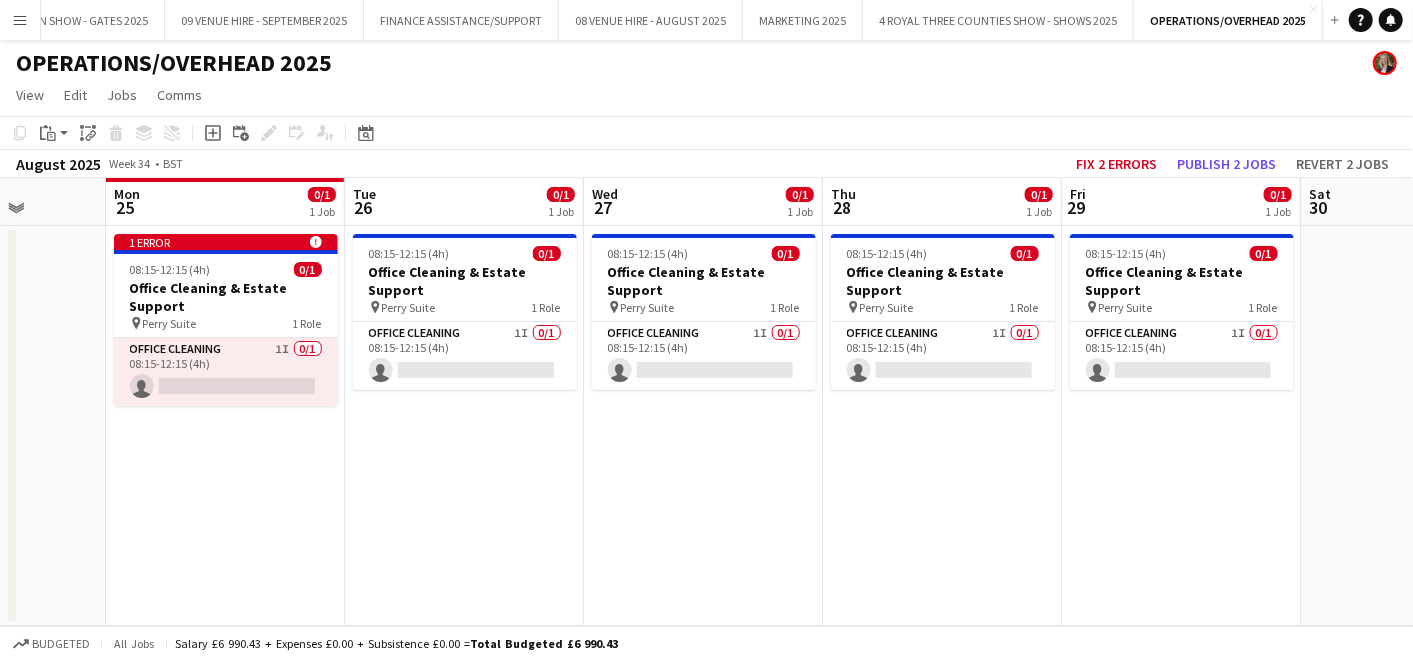 drag, startPoint x: 983, startPoint y: 486, endPoint x: 1417, endPoint y: 465, distance: 434.50778 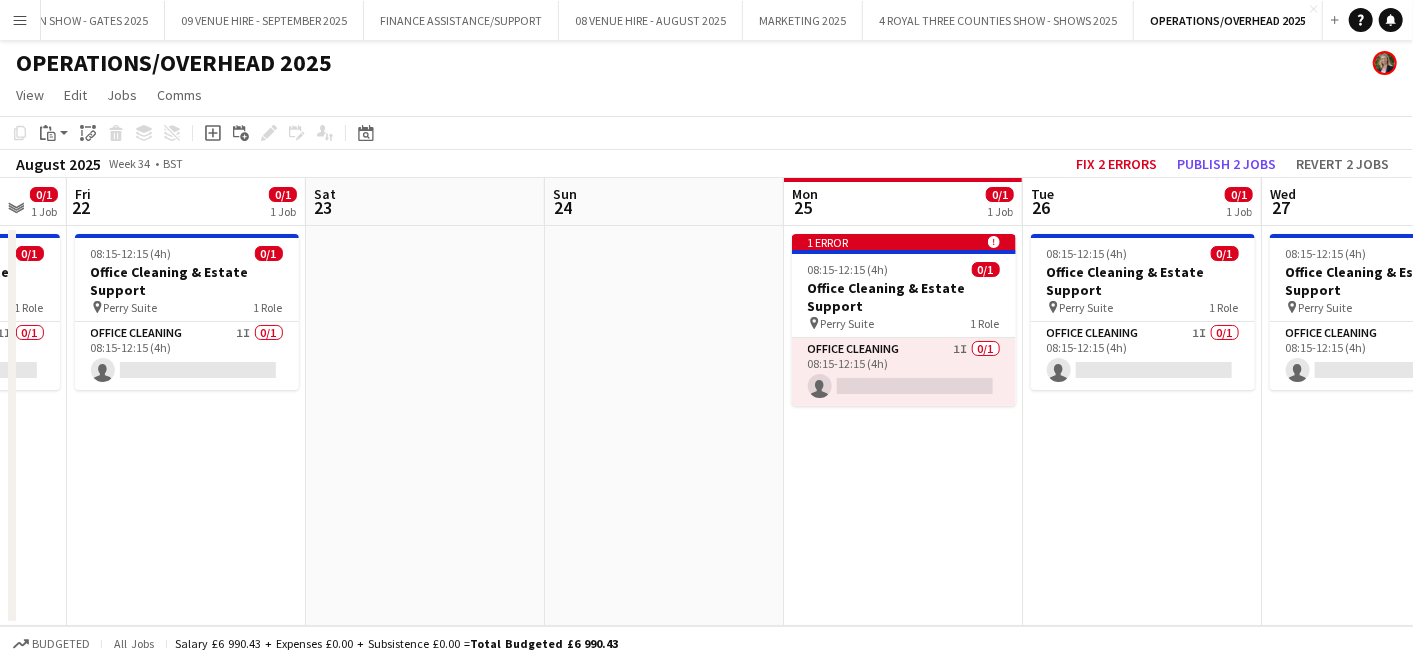 drag, startPoint x: 725, startPoint y: 524, endPoint x: 1401, endPoint y: 489, distance: 676.90546 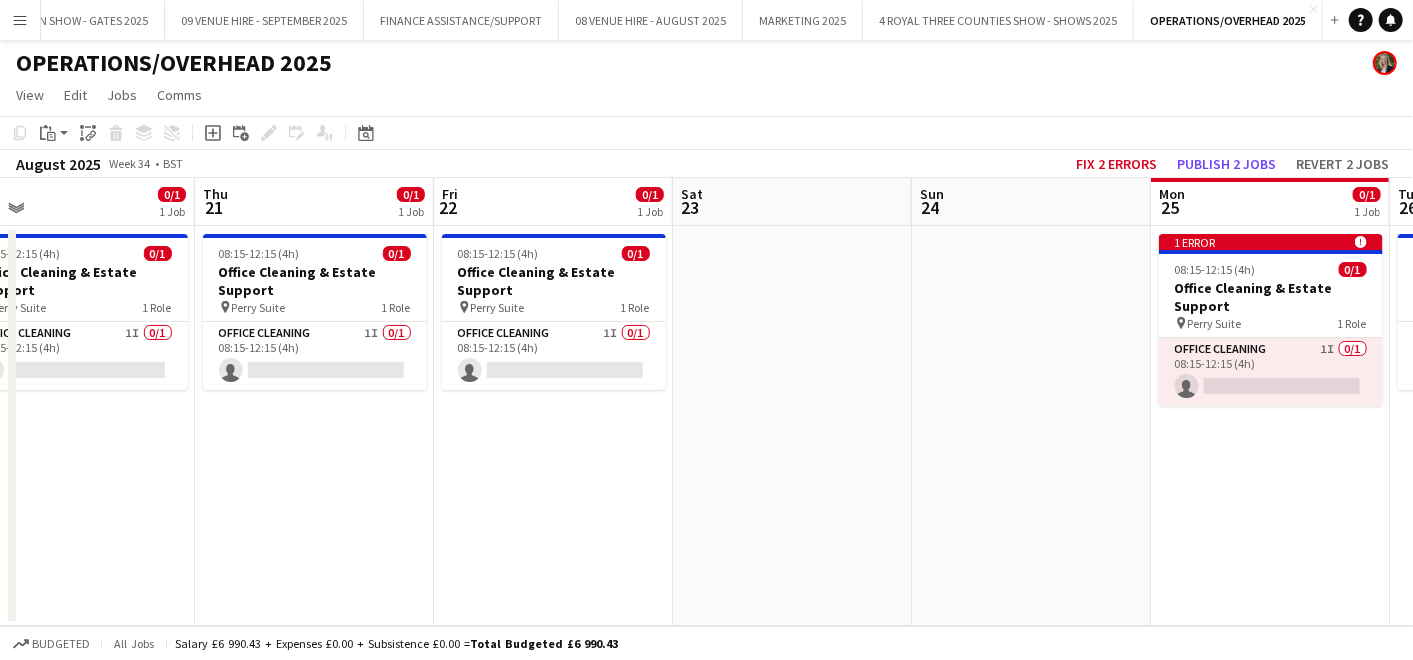 drag, startPoint x: 734, startPoint y: 525, endPoint x: 1342, endPoint y: 531, distance: 608.0296 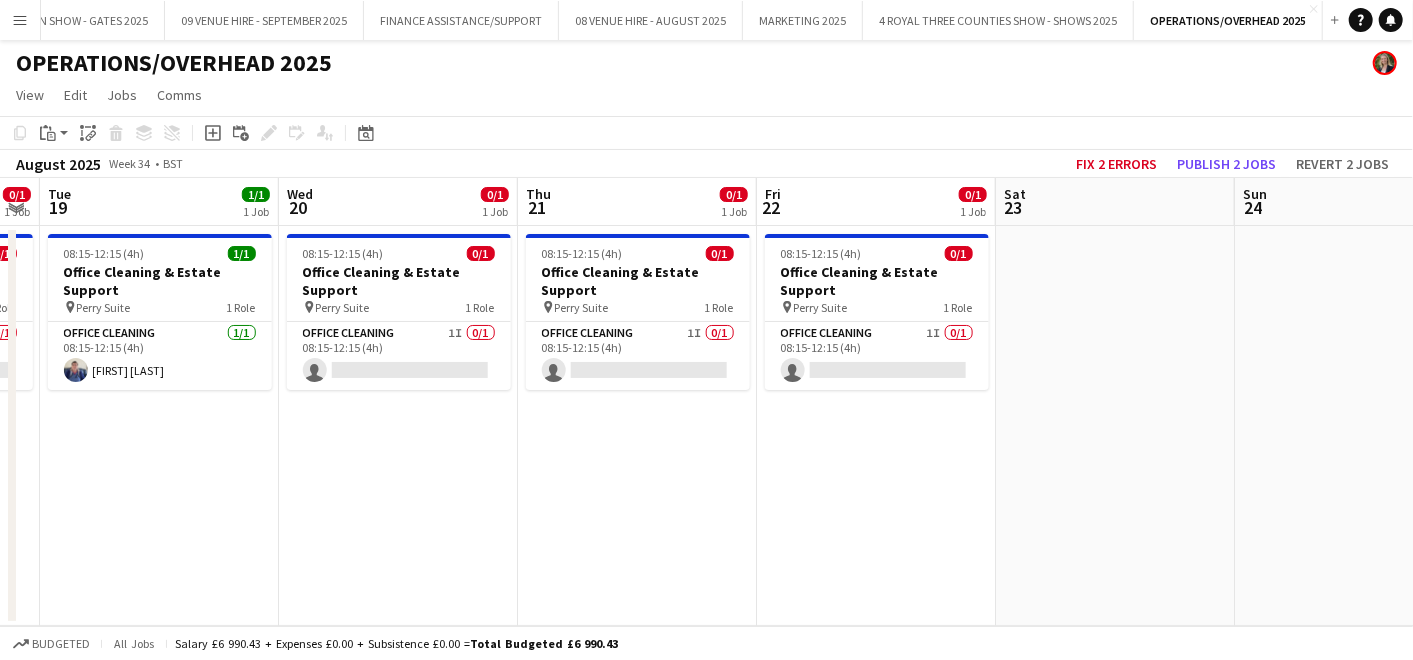 scroll, scrollTop: 0, scrollLeft: 680, axis: horizontal 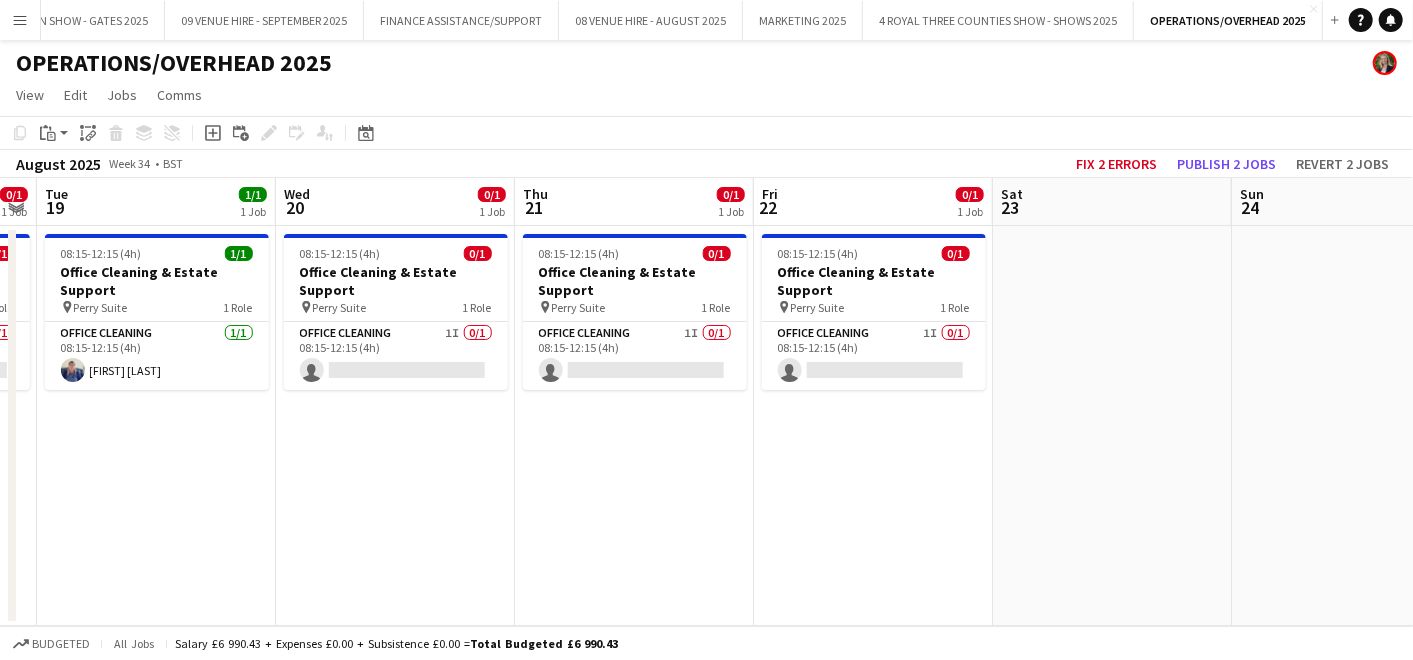 drag, startPoint x: 942, startPoint y: 548, endPoint x: 1021, endPoint y: 520, distance: 83.81527 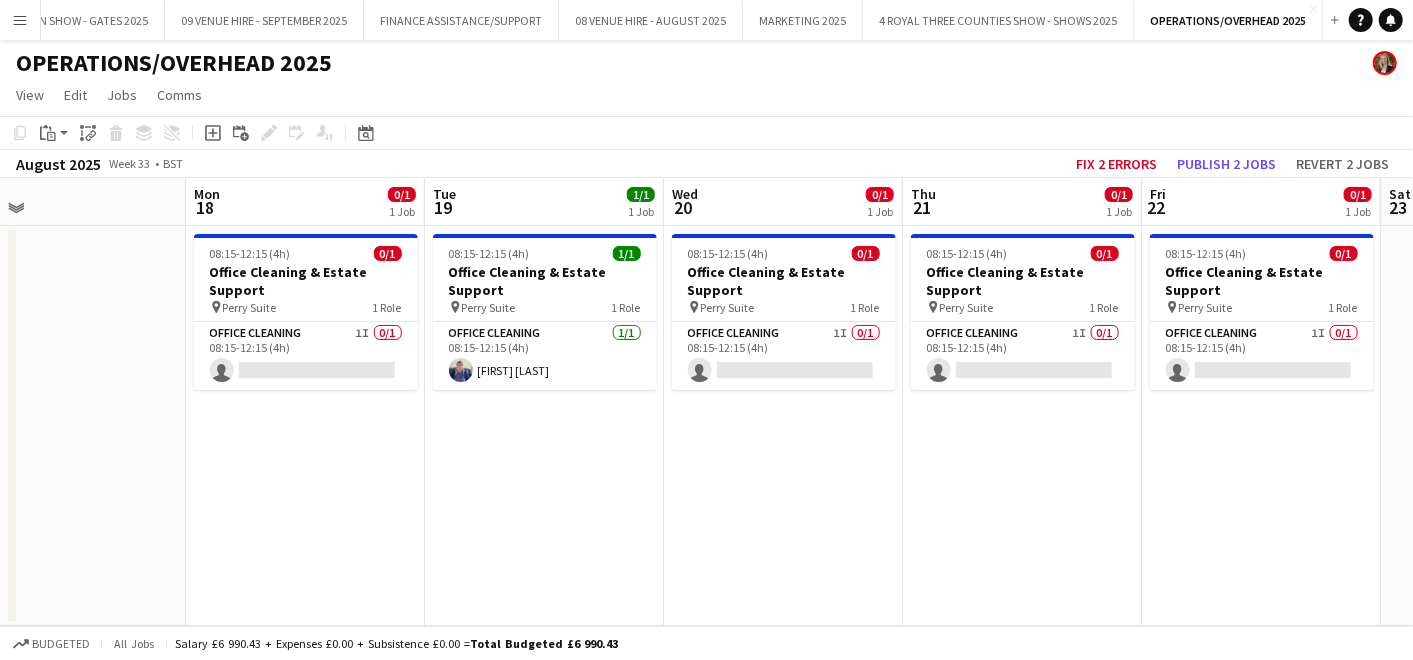 scroll, scrollTop: 0, scrollLeft: 526, axis: horizontal 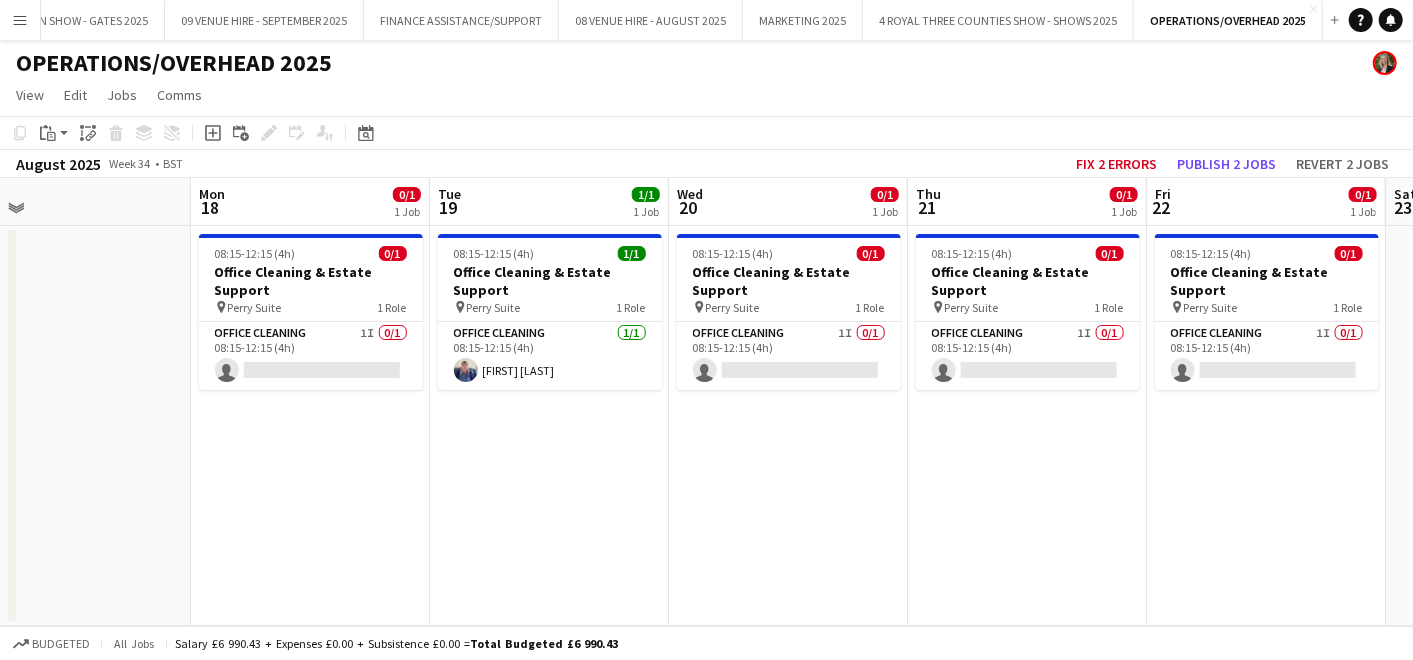 drag, startPoint x: 718, startPoint y: 488, endPoint x: 1111, endPoint y: 496, distance: 393.08142 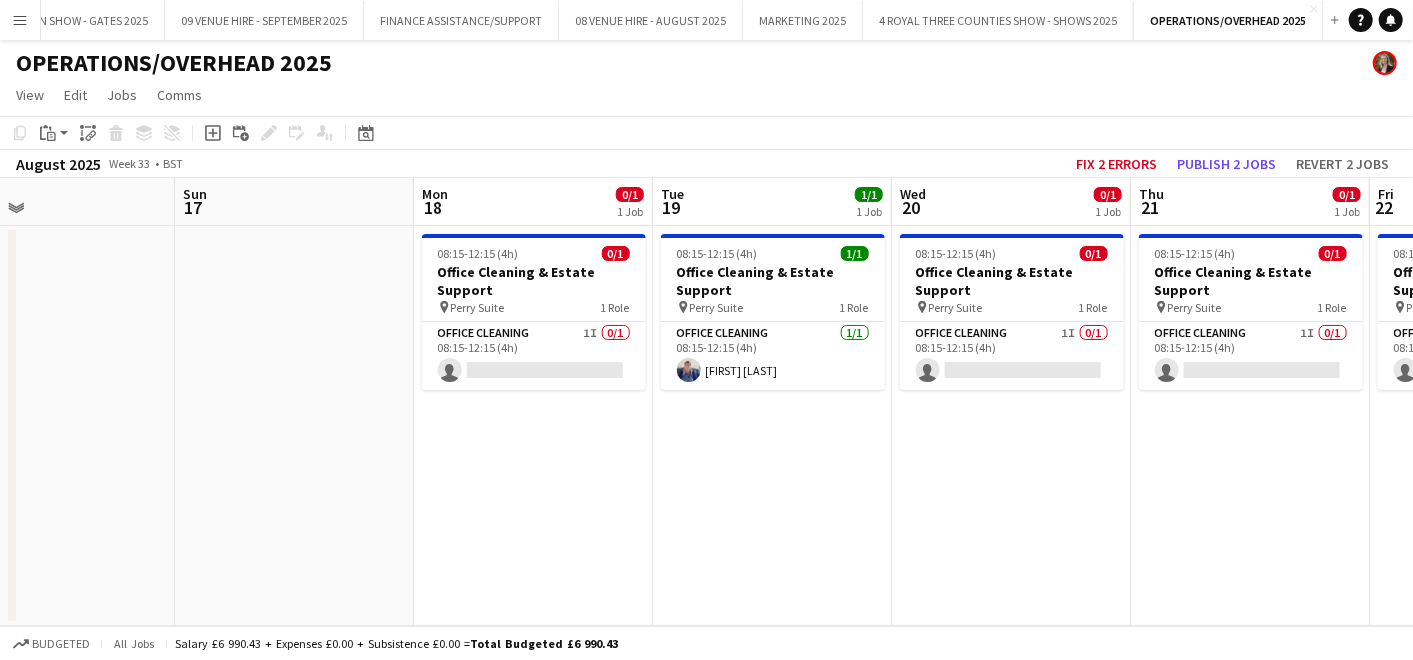 scroll, scrollTop: 0, scrollLeft: 540, axis: horizontal 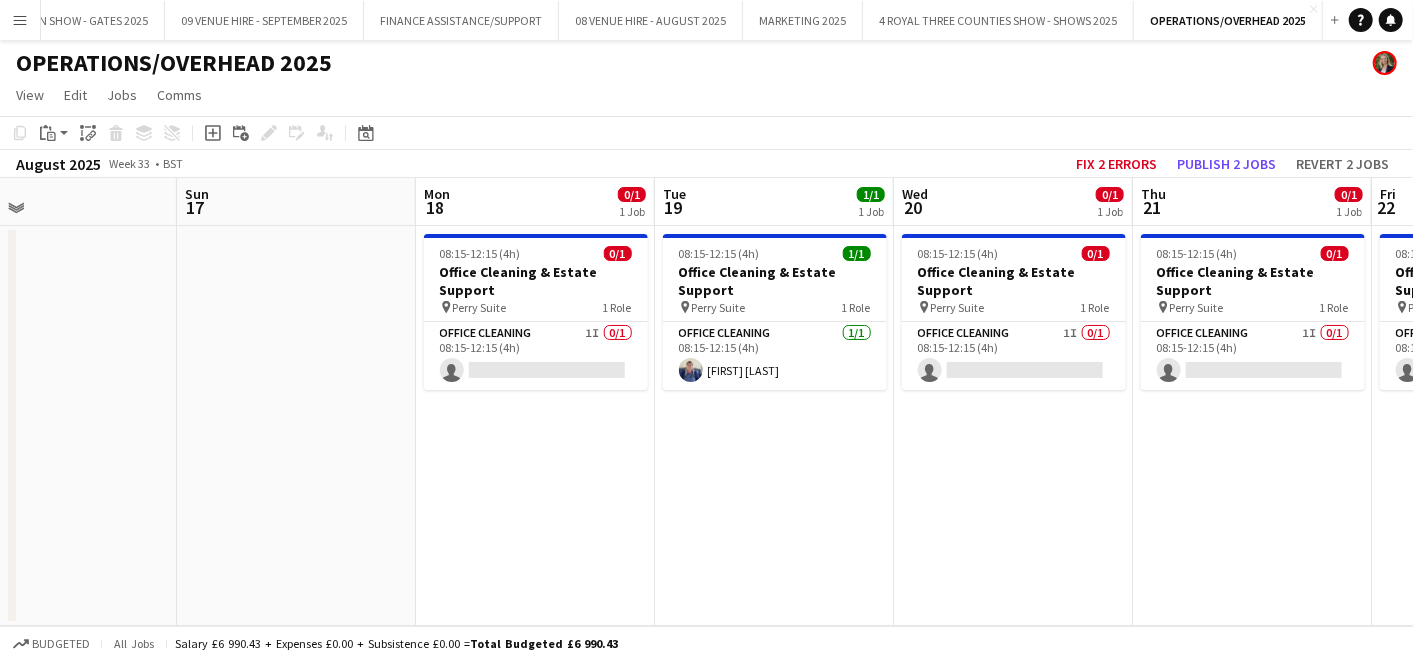 drag, startPoint x: 705, startPoint y: 494, endPoint x: 931, endPoint y: 494, distance: 226 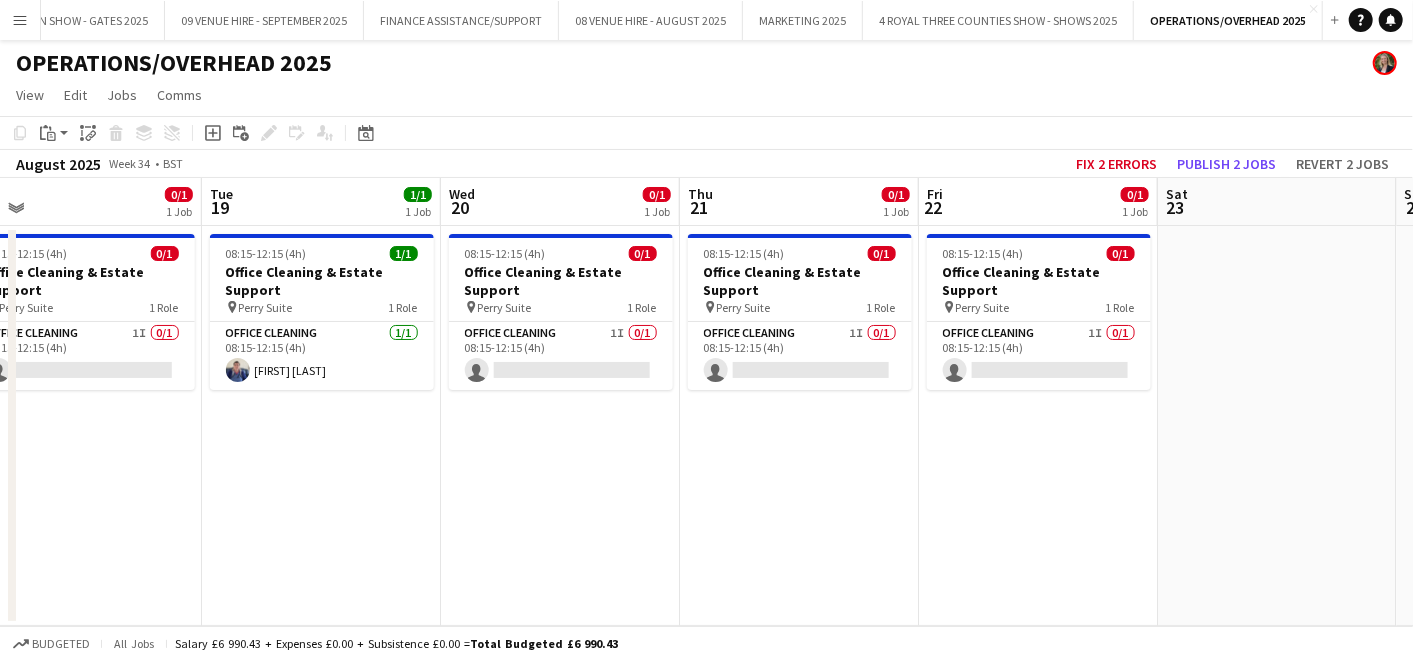 drag, startPoint x: 1211, startPoint y: 528, endPoint x: 757, endPoint y: 538, distance: 454.1101 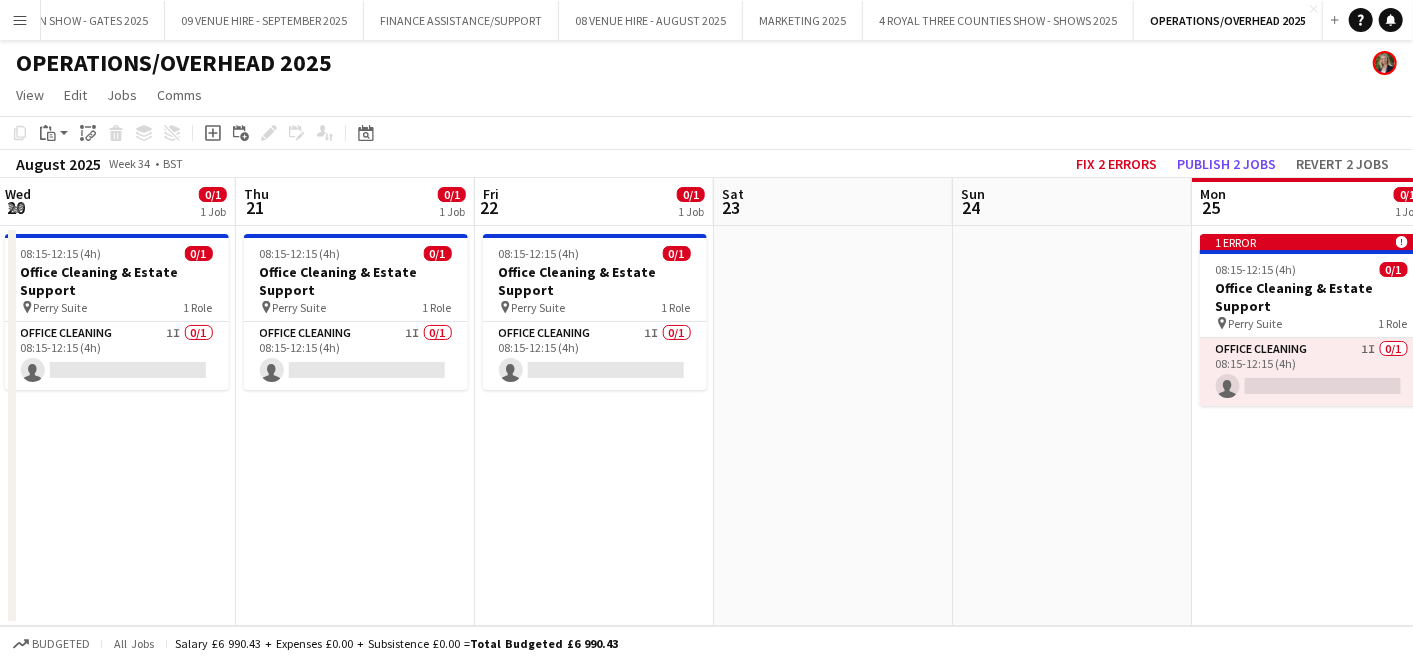 drag, startPoint x: 1297, startPoint y: 494, endPoint x: 854, endPoint y: 485, distance: 443.0914 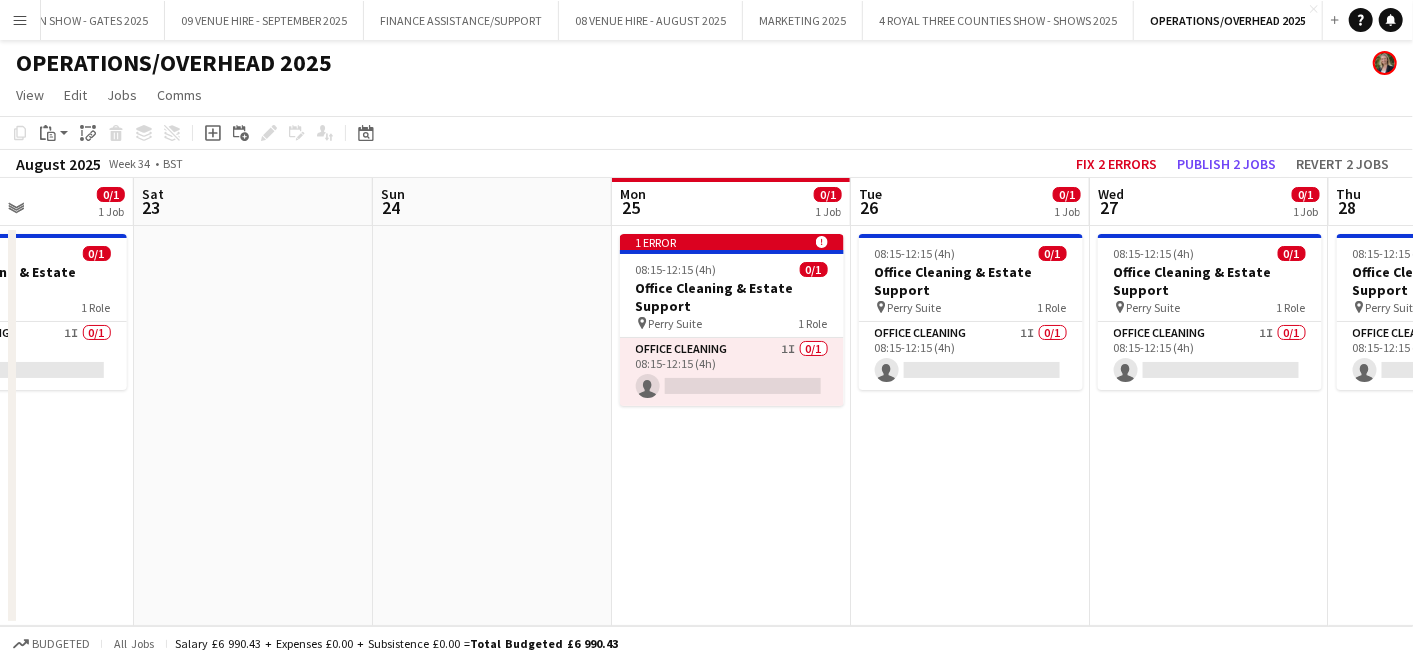 drag, startPoint x: 1121, startPoint y: 500, endPoint x: 540, endPoint y: 549, distance: 583.0626 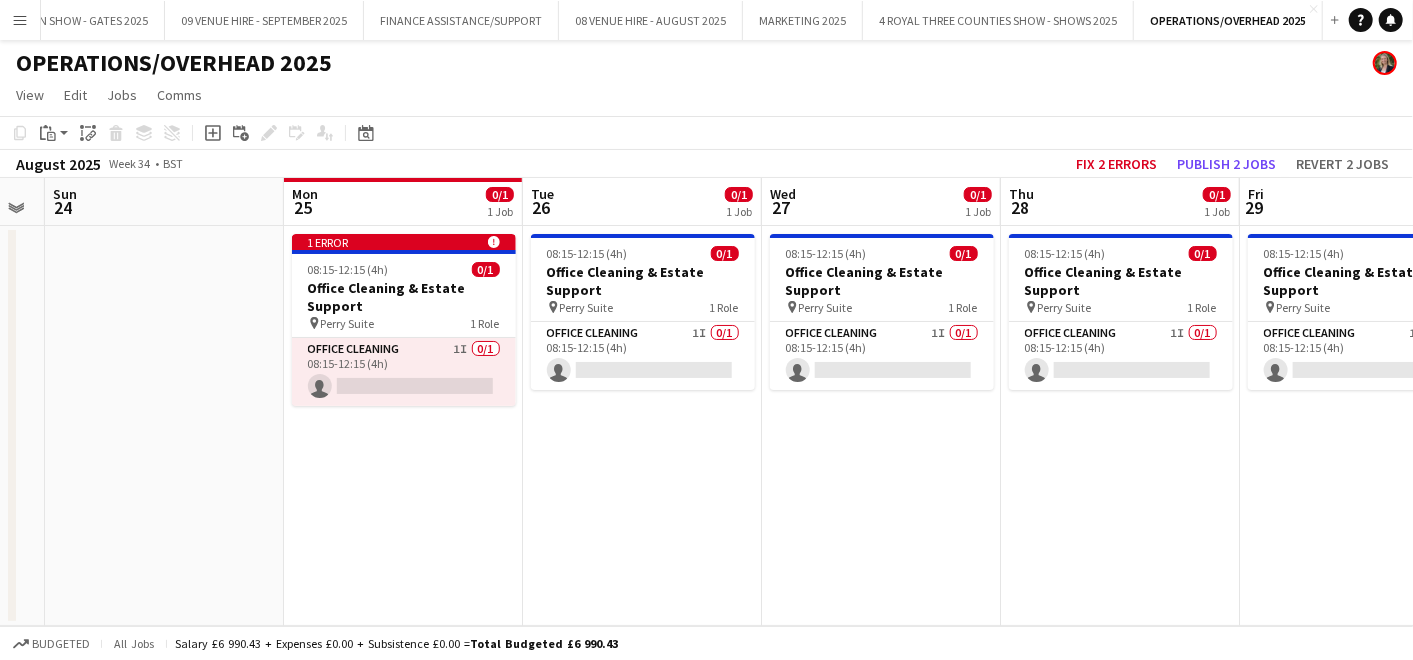 scroll, scrollTop: 0, scrollLeft: 428, axis: horizontal 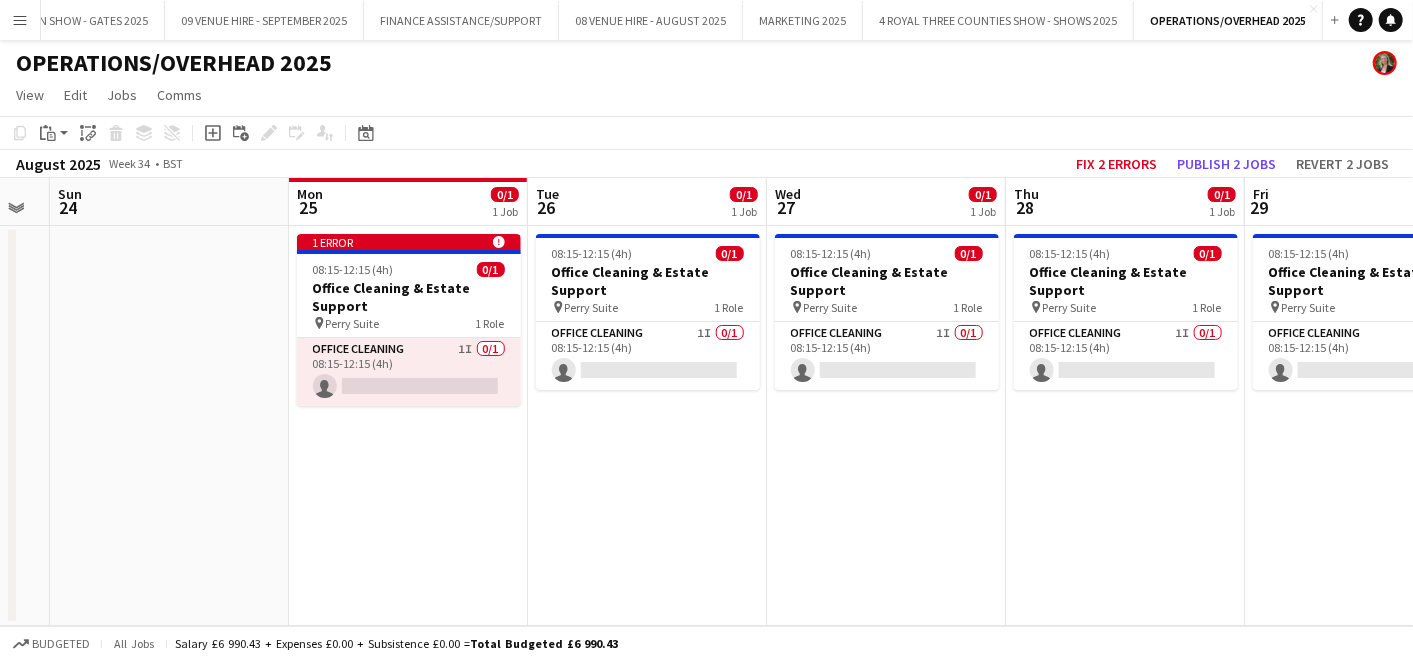 drag, startPoint x: 982, startPoint y: 448, endPoint x: 660, endPoint y: 509, distance: 327.72702 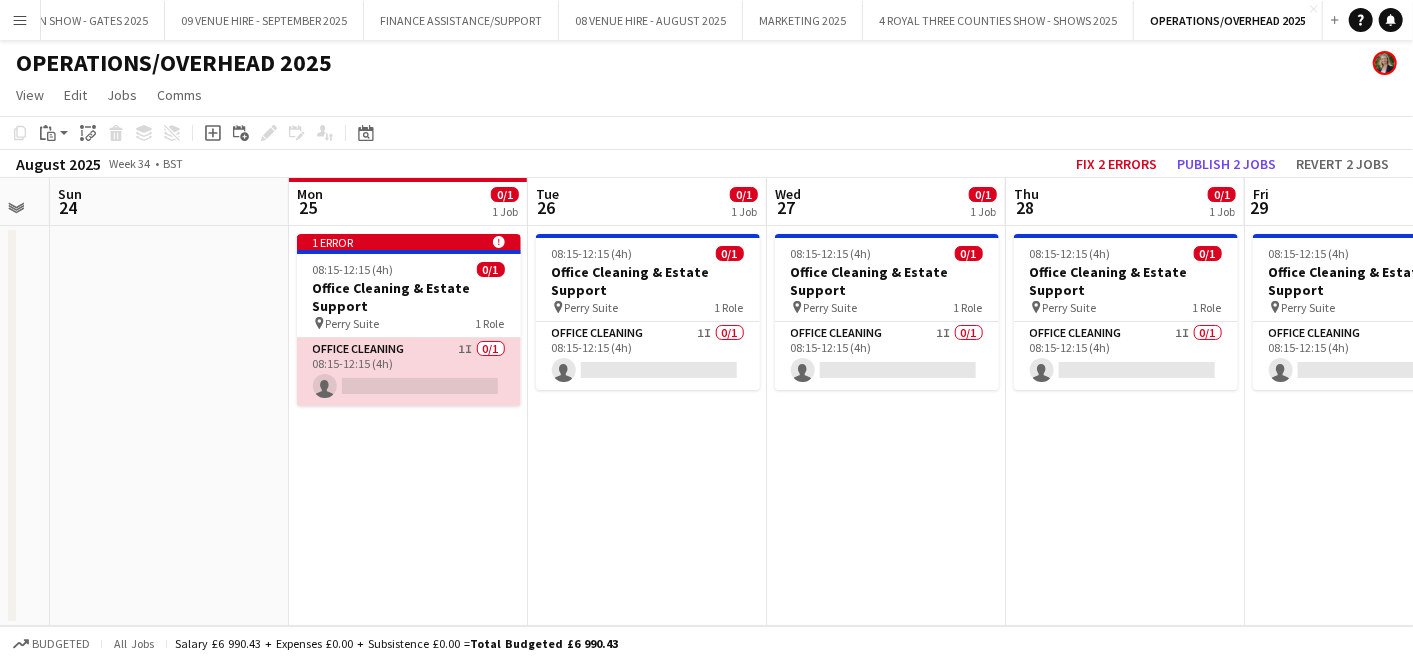 click on "Office Cleaning    1I   0/1   [TIME] ([DURATION])
single-neutral-actions" at bounding box center (409, 372) 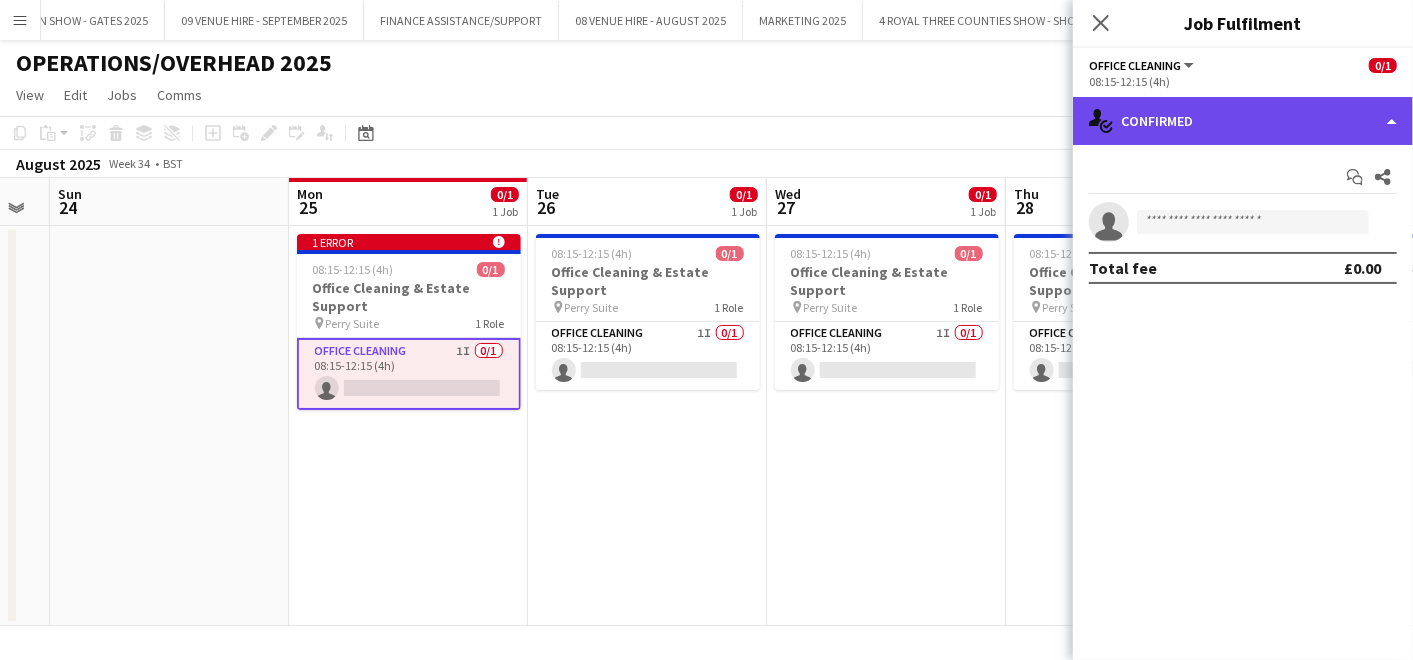 click on "single-neutral-actions-check-2
Confirmed" 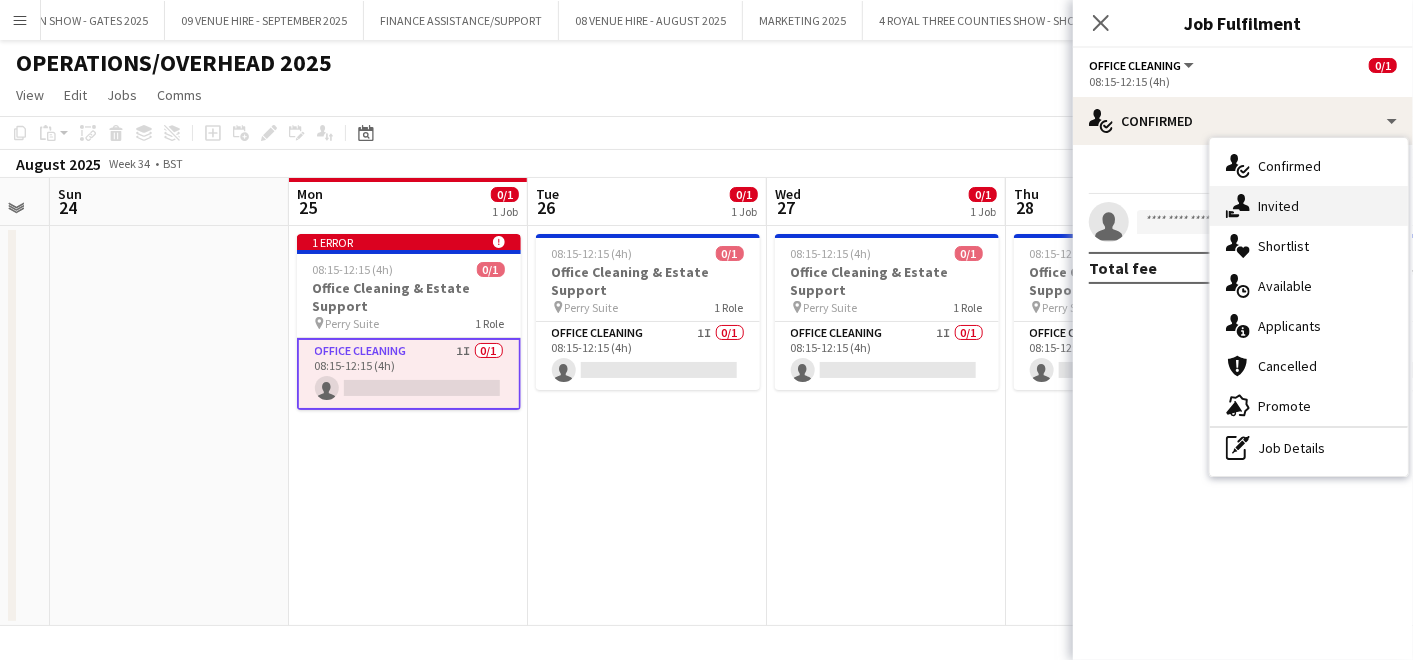 click on "single-neutral-actions-share-1
Invited" at bounding box center (1309, 206) 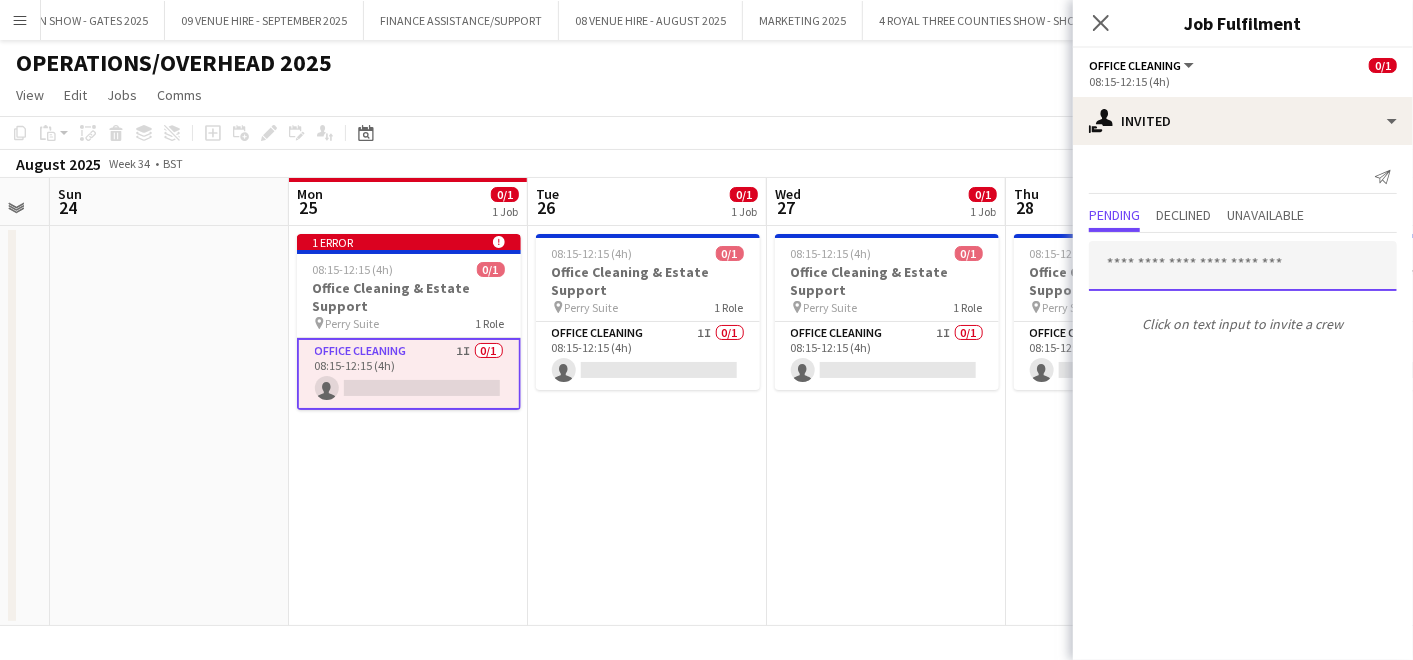click at bounding box center (1243, 266) 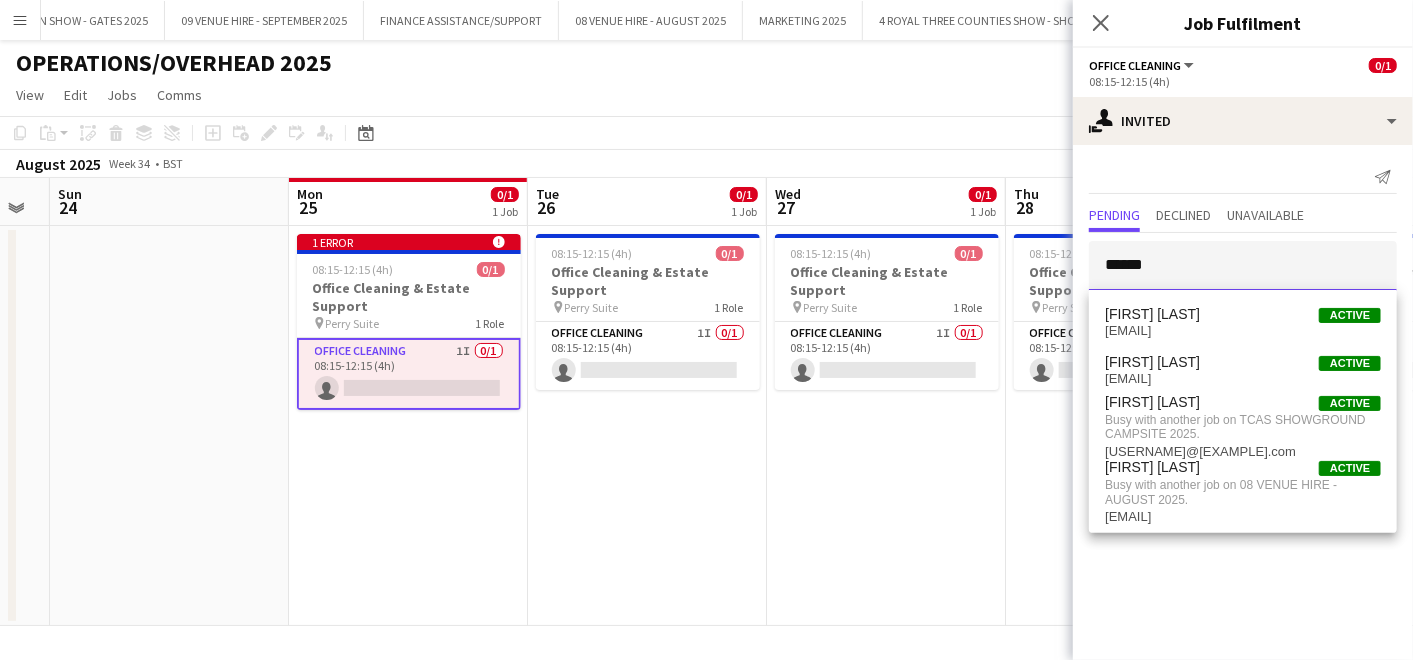 type on "******" 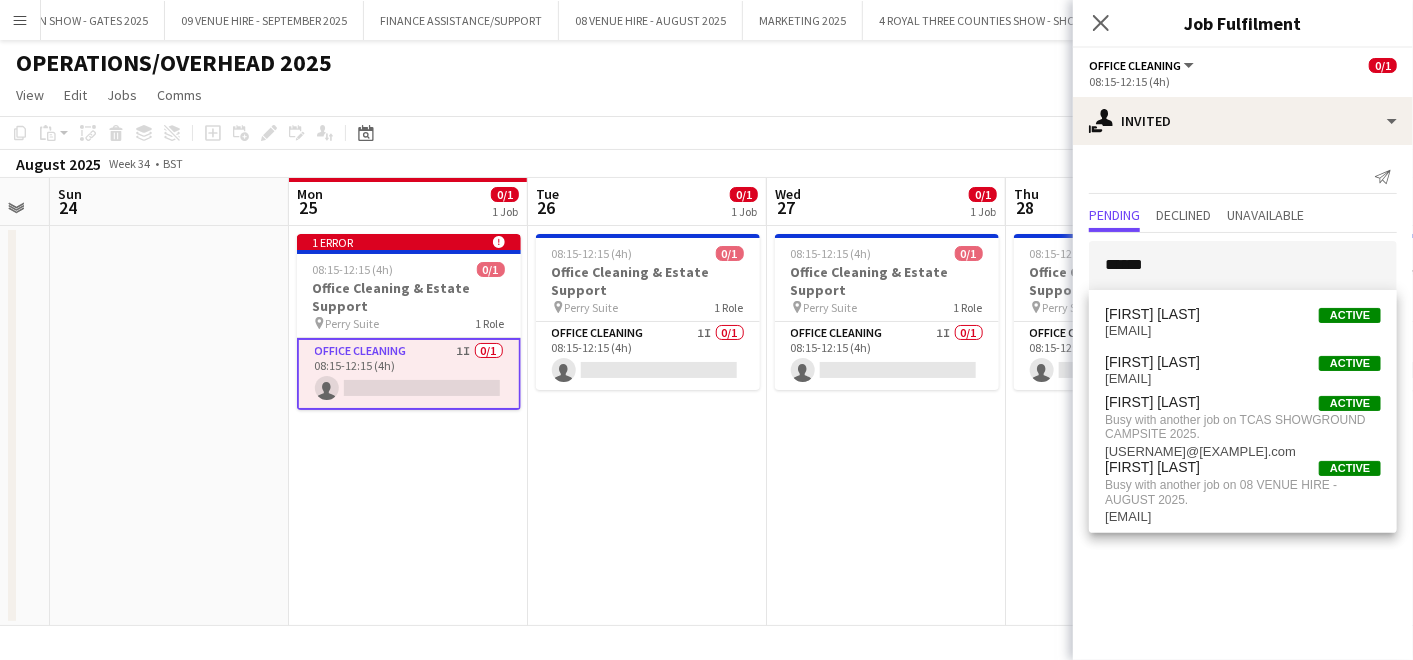 click on "08:15-12:15 (4h)    0/1   Office Cleaning & Estate Support
pin
Perry Suite   1 Role   Office Cleaning    1I   0/1   08:15-12:15 (4h)
single-neutral-actions" at bounding box center [886, 426] 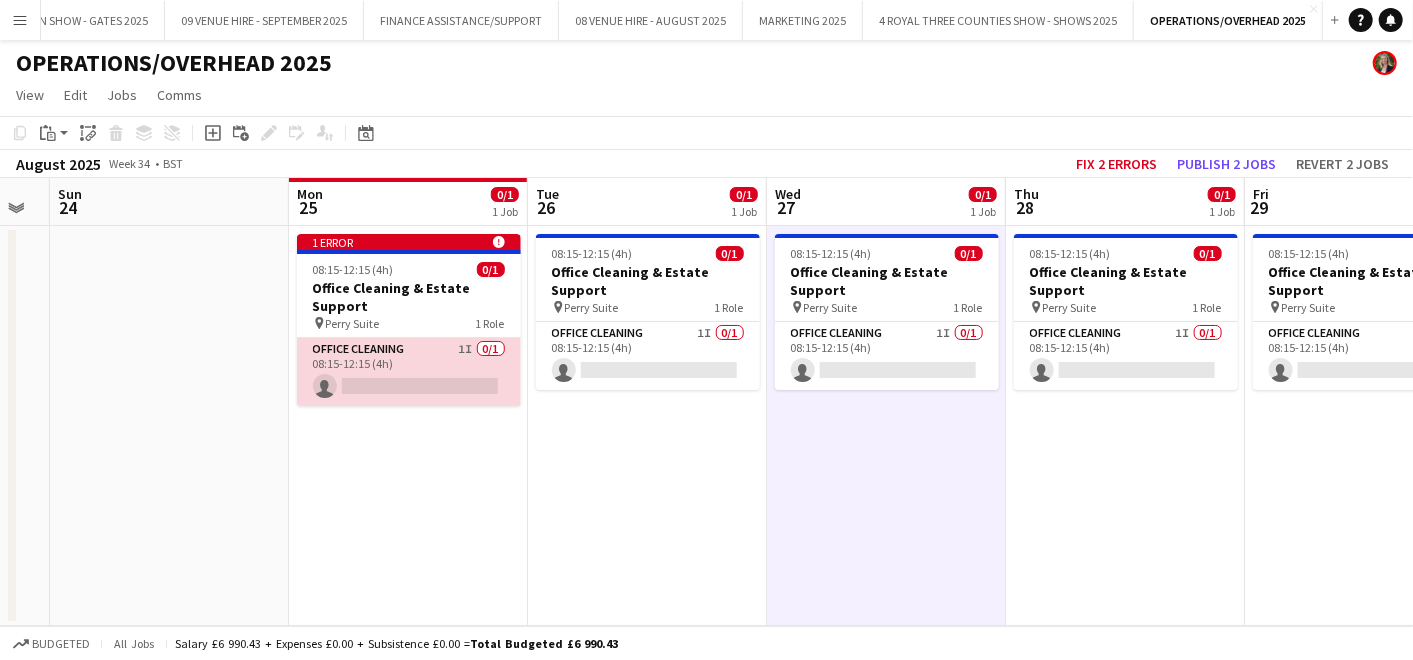 click on "Office Cleaning    1I   0/1   [TIME] ([DURATION])
single-neutral-actions" at bounding box center (409, 372) 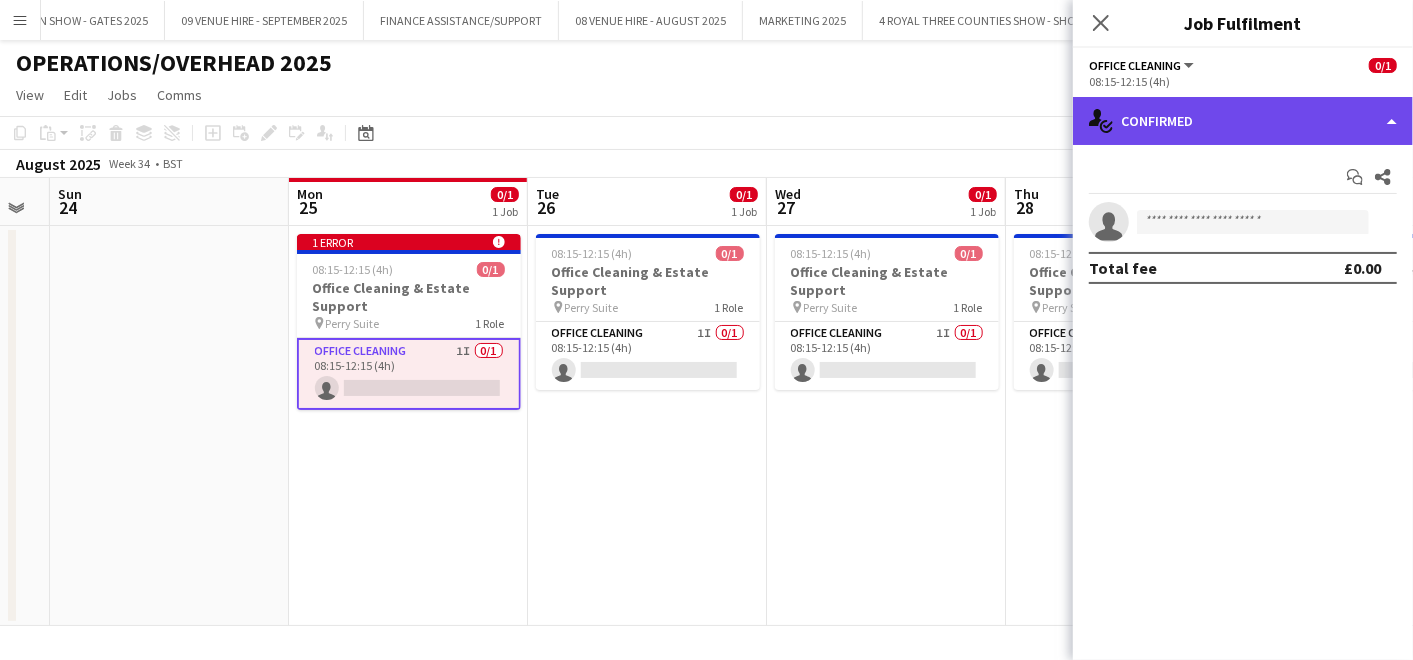 click on "single-neutral-actions-check-2
Confirmed" 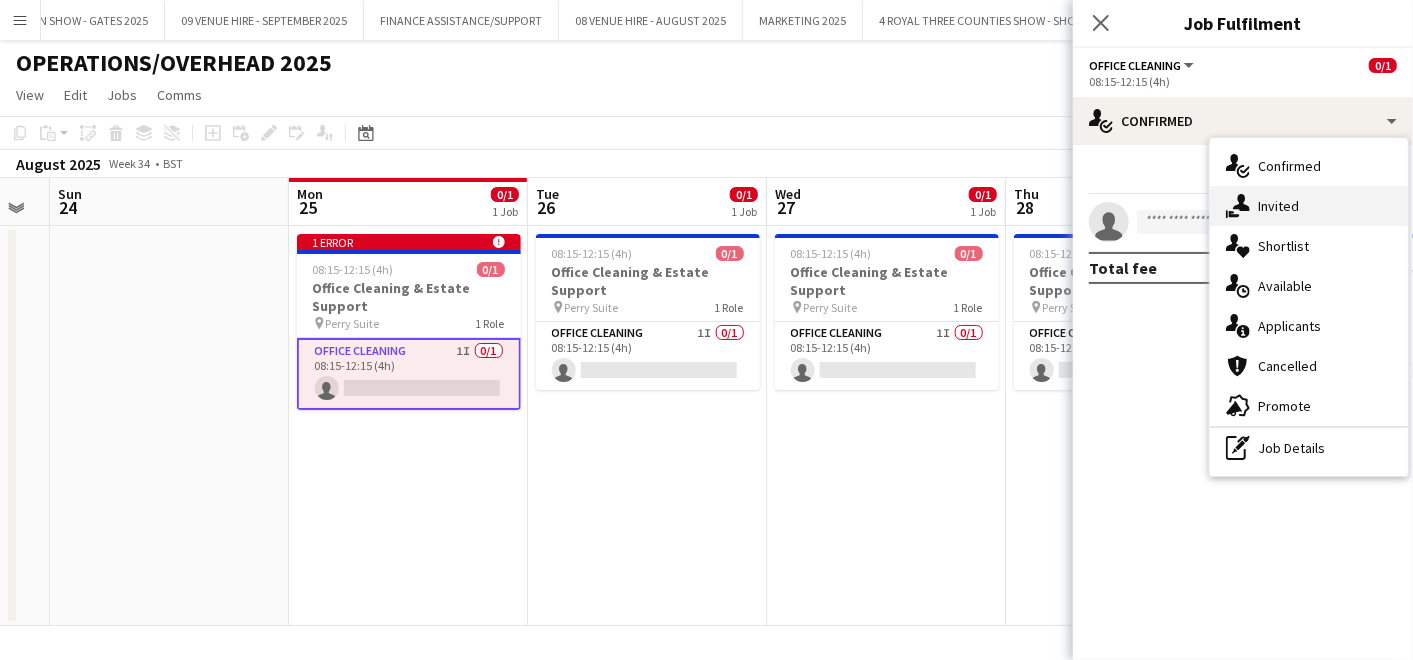 click on "single-neutral-actions-share-1
Invited" at bounding box center [1309, 206] 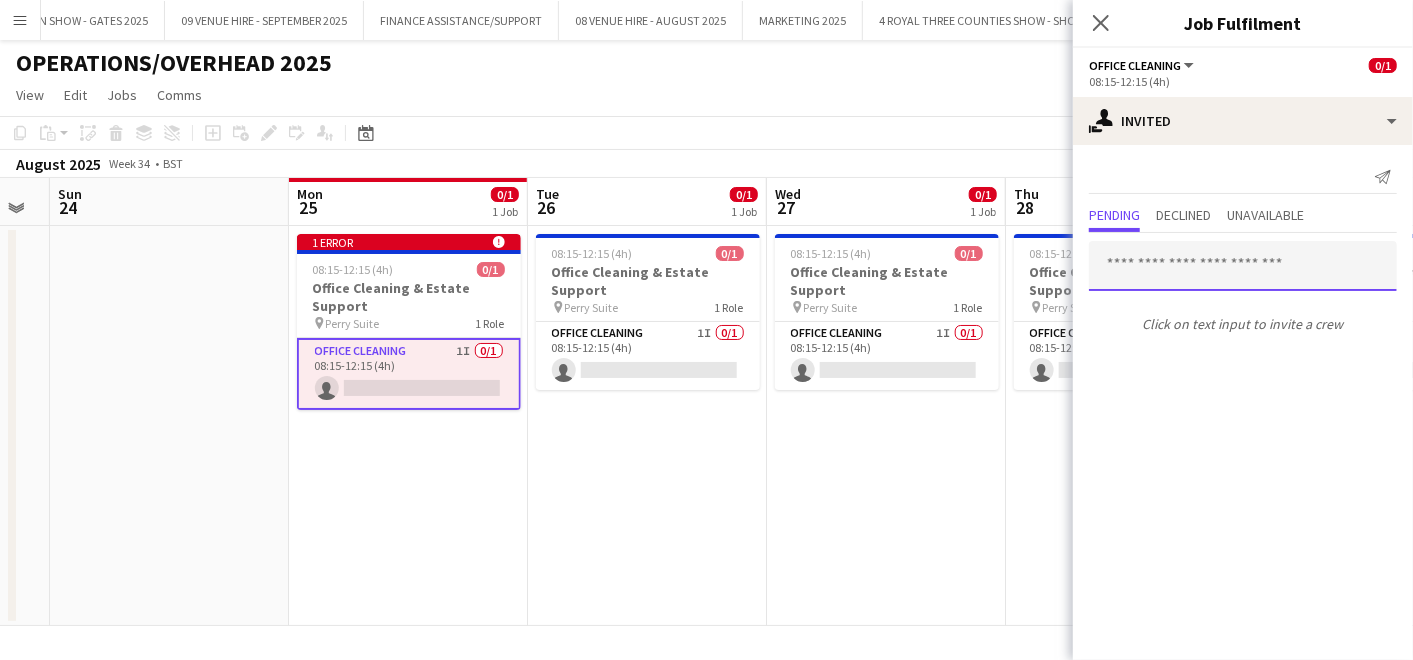click at bounding box center [1243, 266] 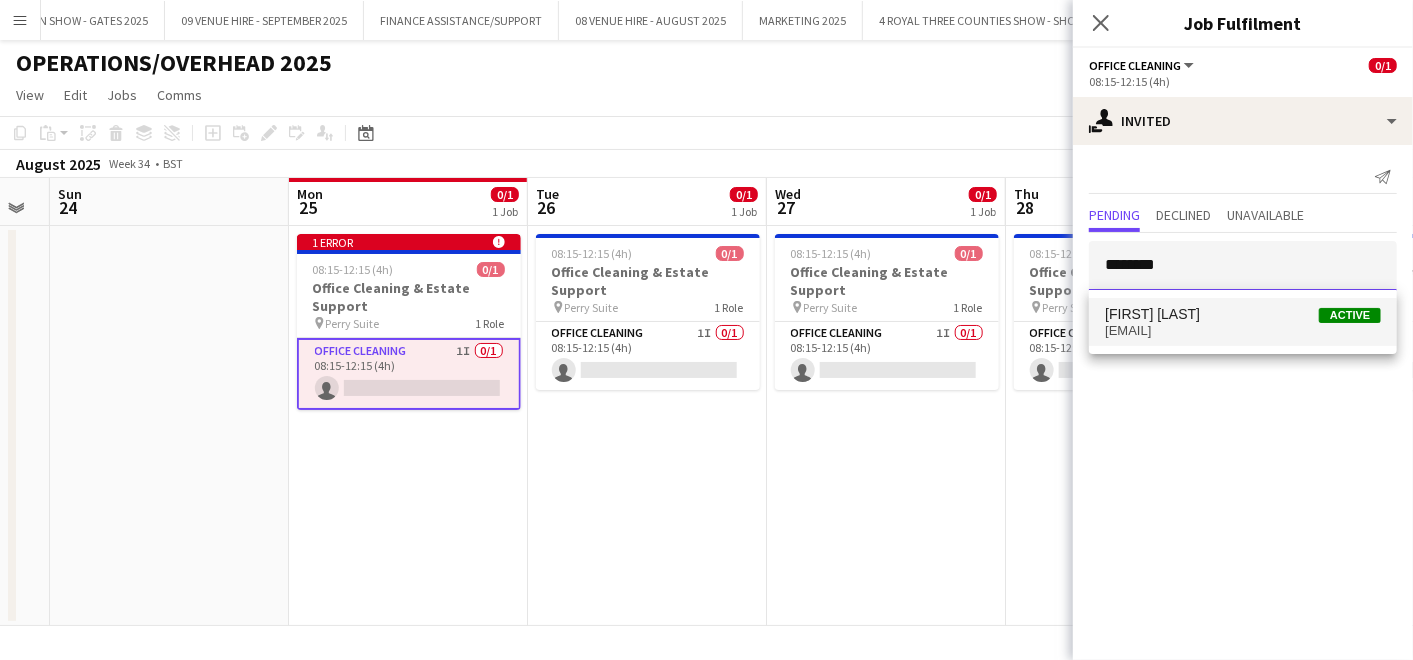 type on "********" 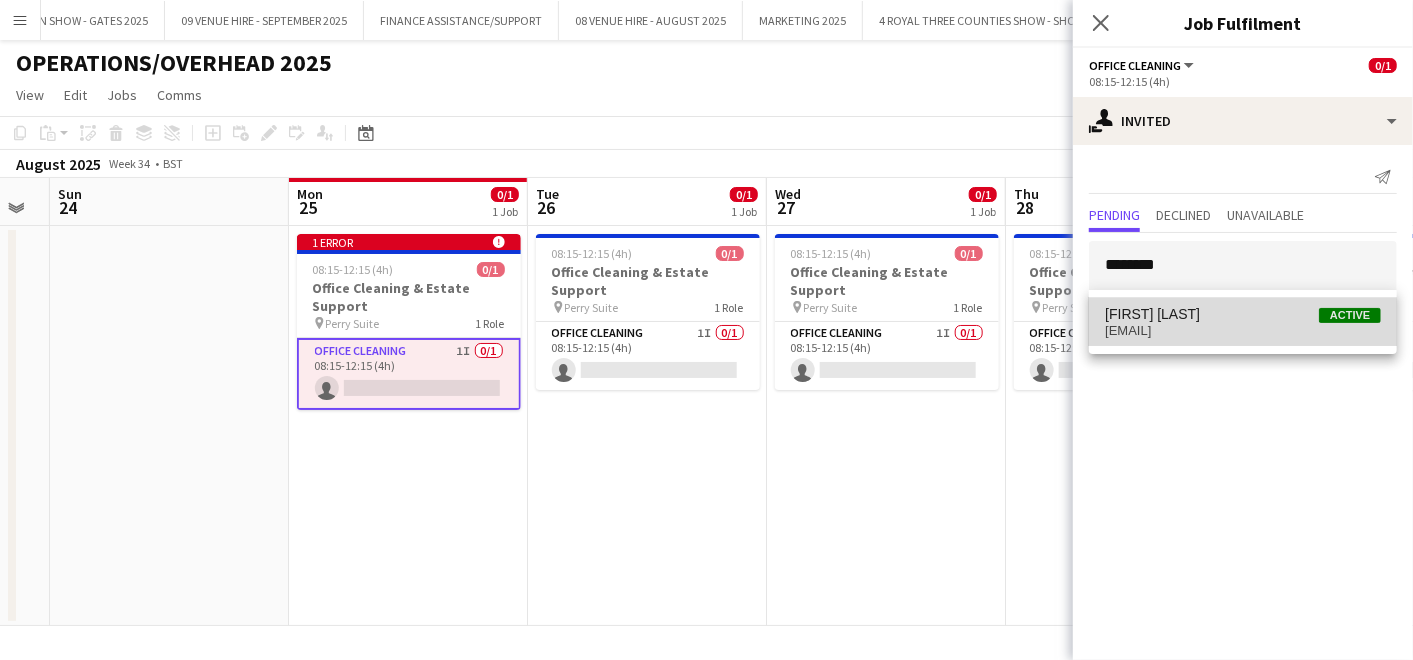 click on "[EMAIL]" at bounding box center (1243, 331) 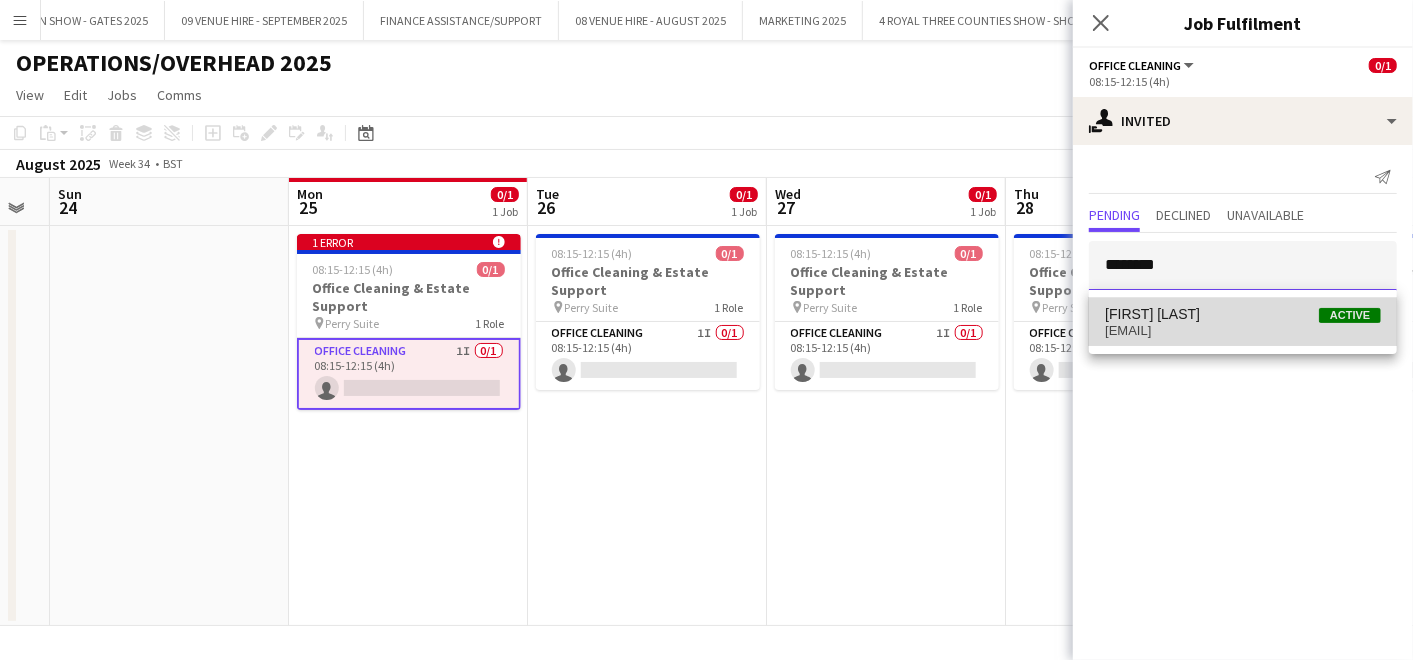 type 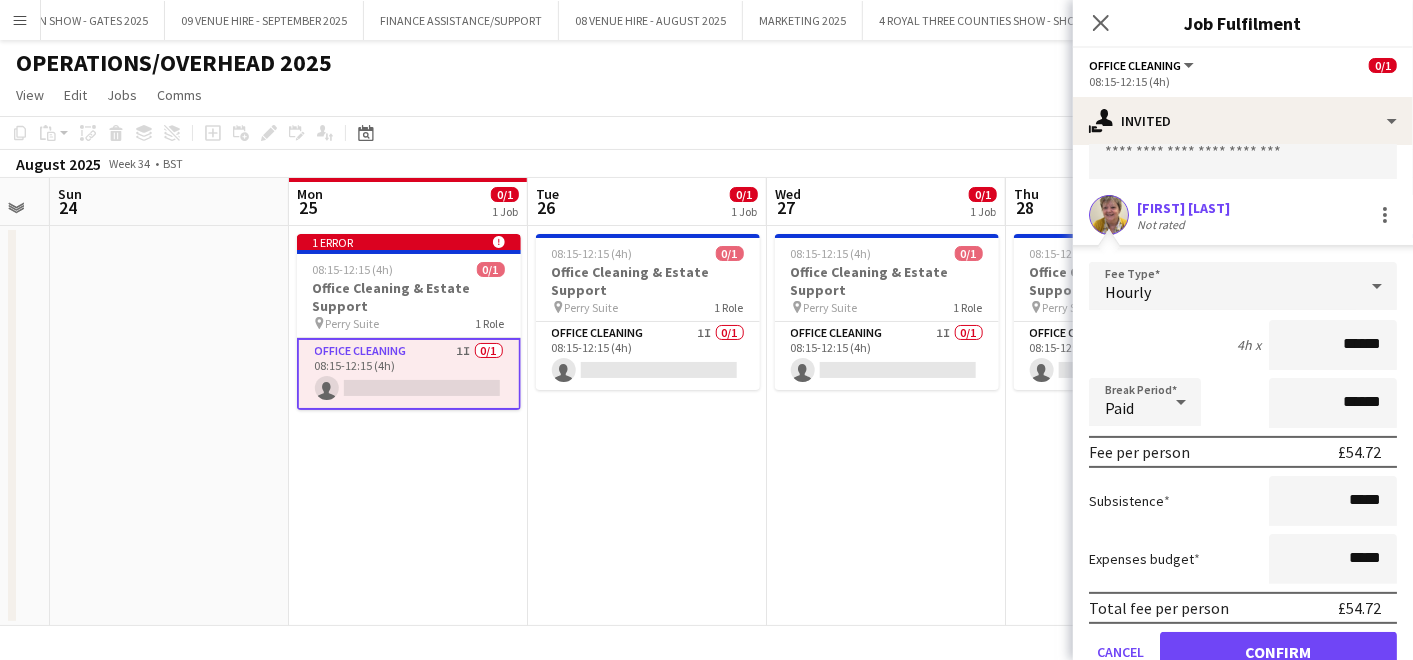 scroll, scrollTop: 156, scrollLeft: 0, axis: vertical 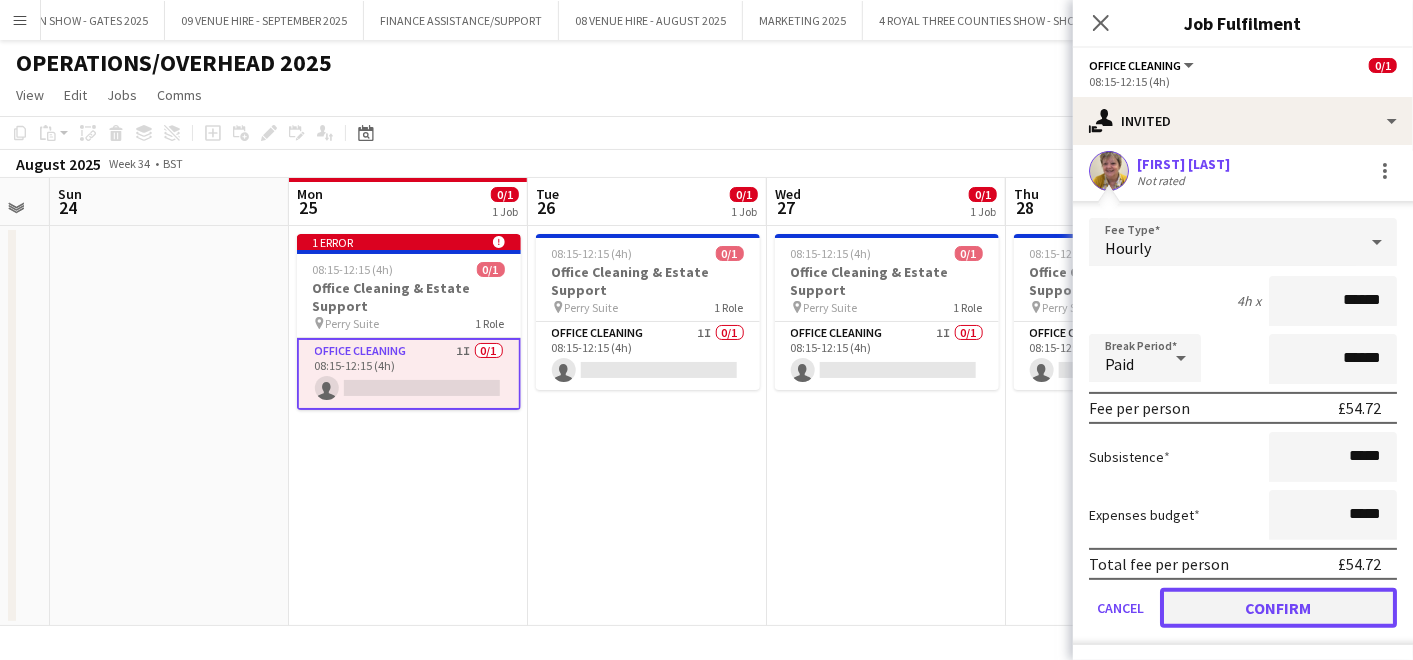 click on "Confirm" 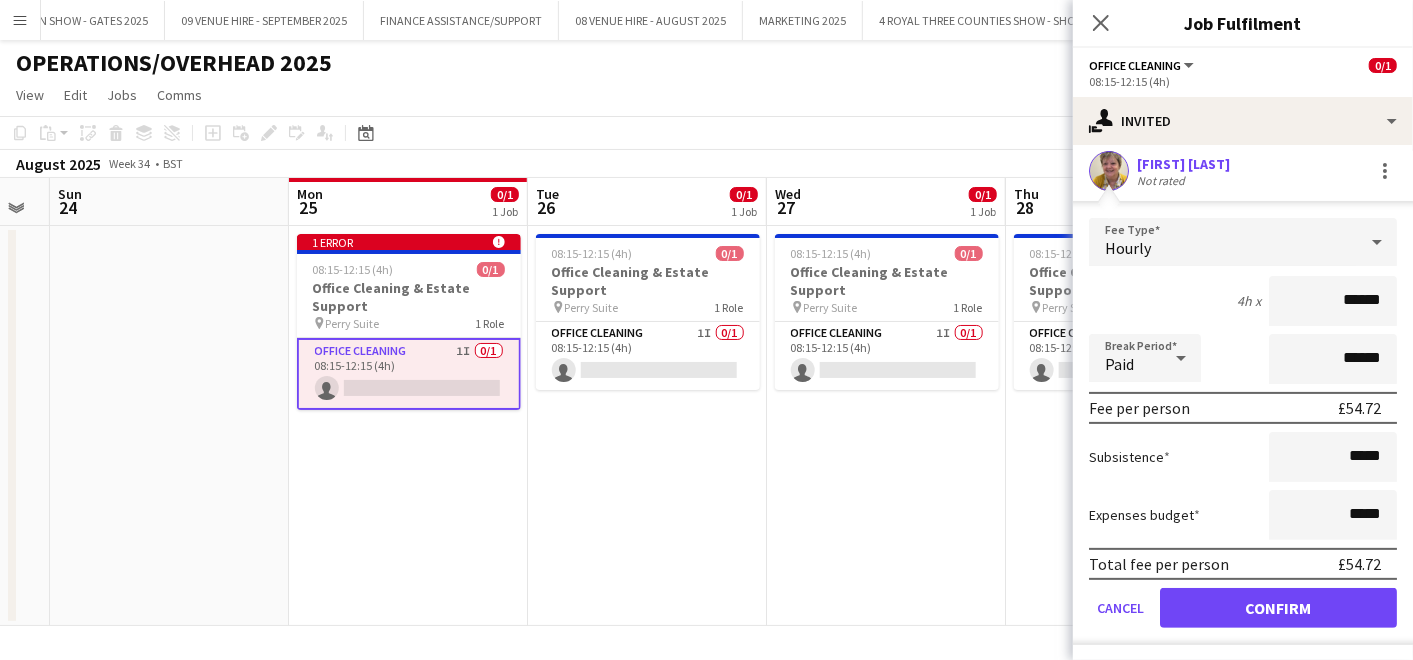 scroll, scrollTop: 0, scrollLeft: 0, axis: both 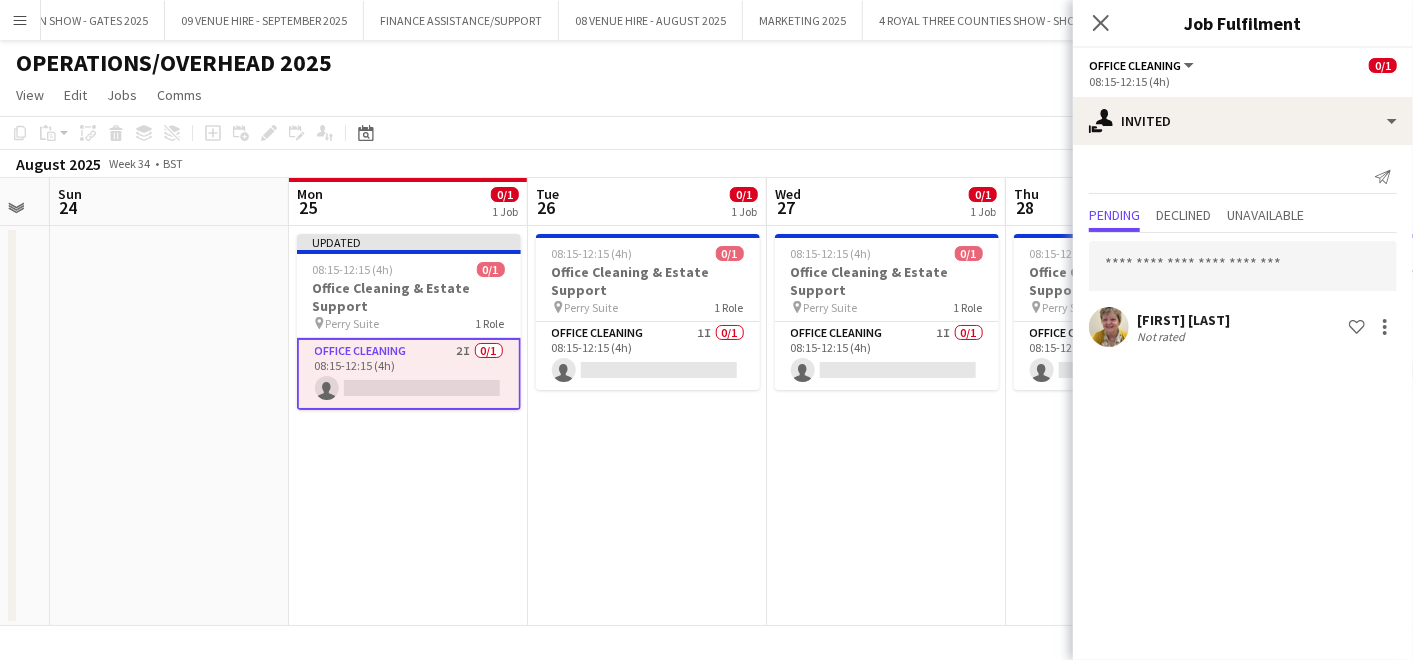 click on "08:15-12:15 (4h)    0/1   Office Cleaning & Estate Support
pin
Perry Suite   1 Role   Office Cleaning    1I   0/1   08:15-12:15 (4h)
single-neutral-actions" at bounding box center (886, 426) 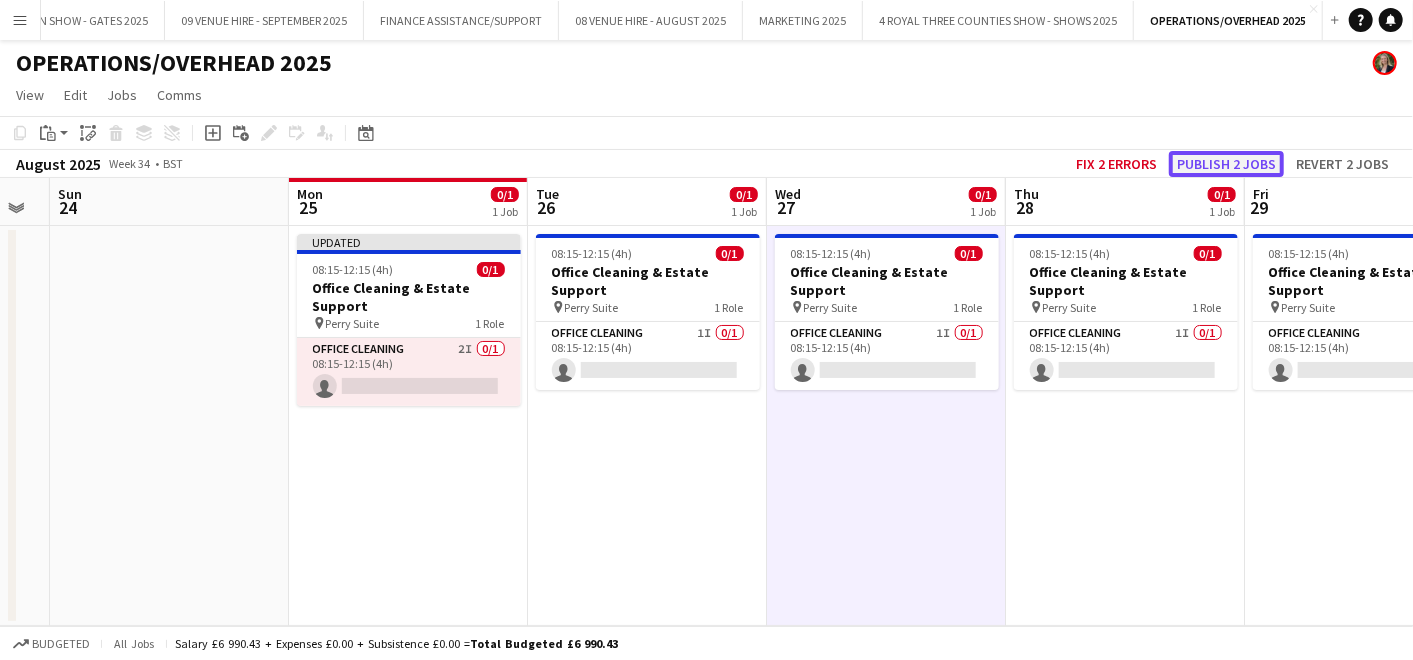 click on "Publish 2 jobs" 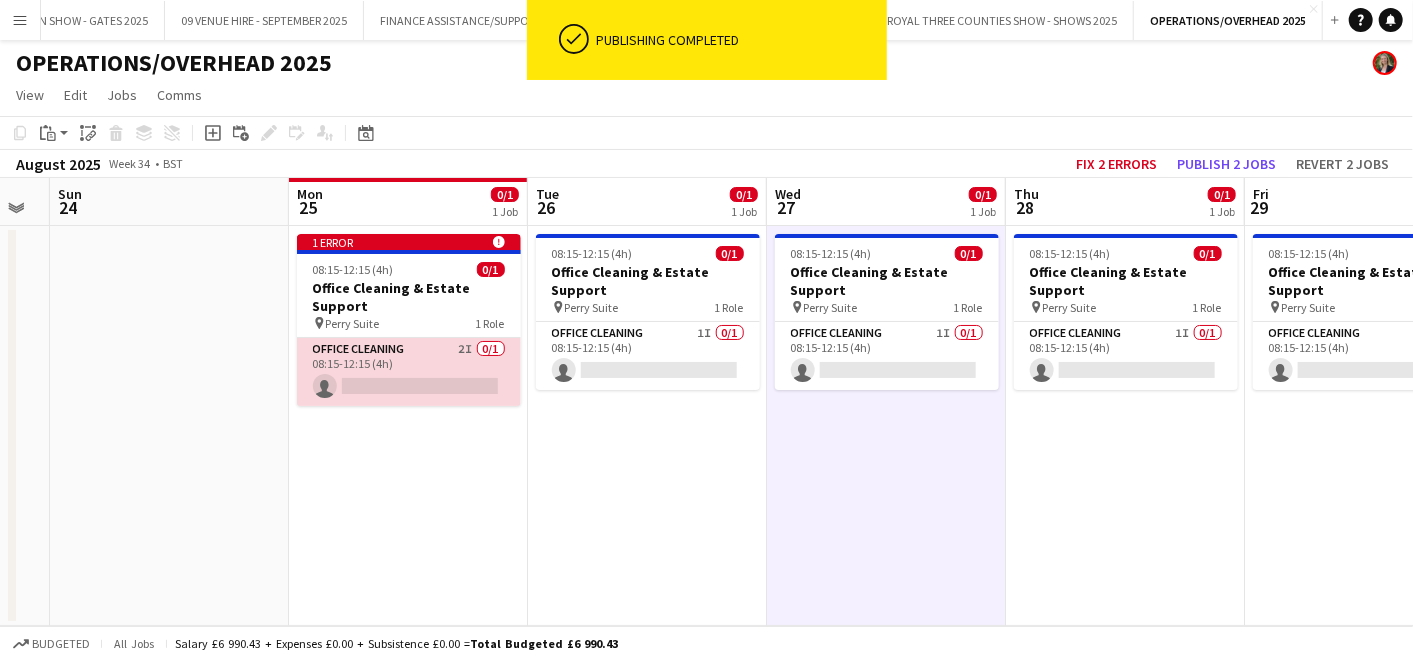 click on "Office Cleaning 2I 0/1 08:15-12:15 (4h) single-neutral-actions" at bounding box center [409, 372] 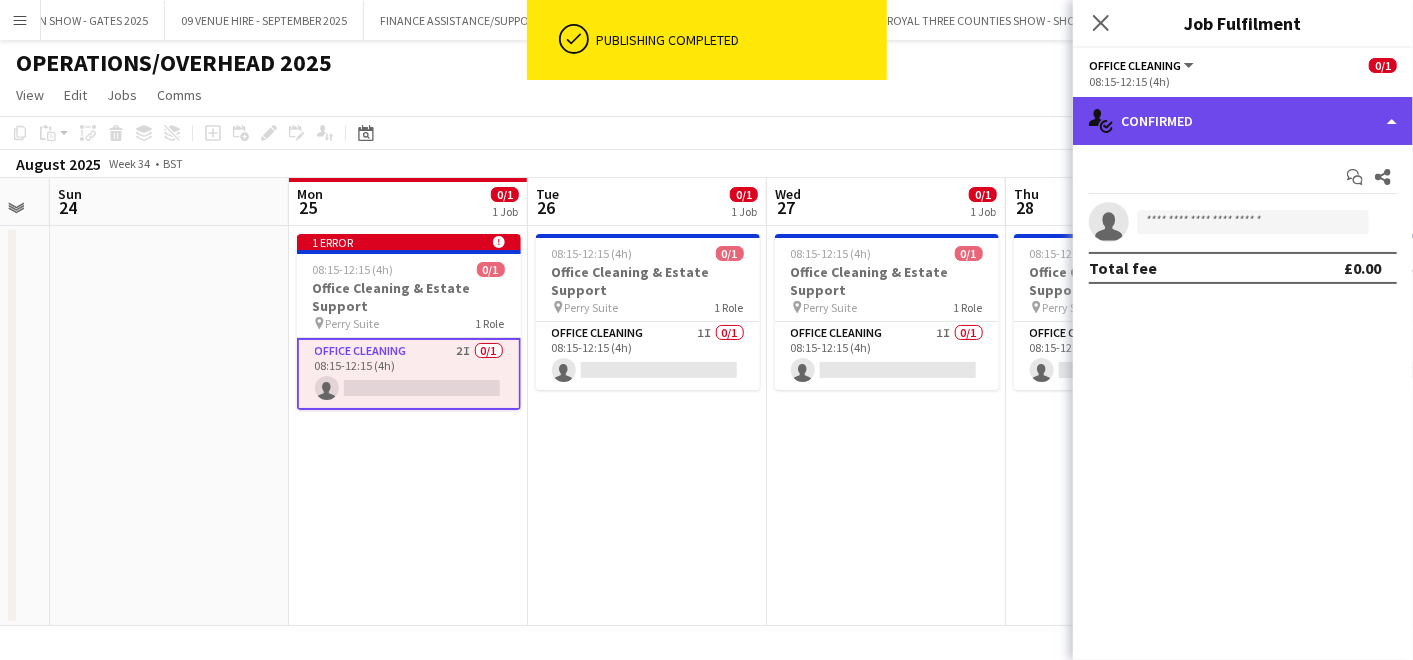 click on "single-neutral-actions-check-2
Confirmed" 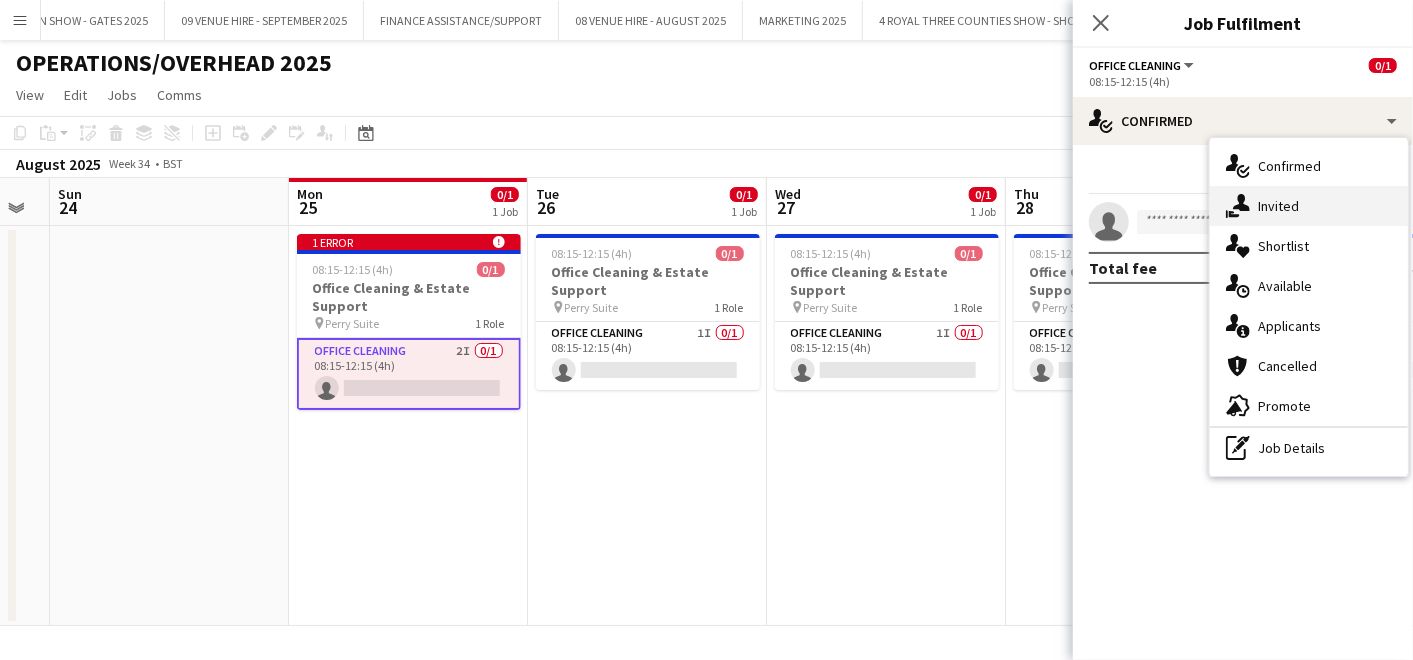 click on "single-neutral-actions-share-1
Invited" at bounding box center [1309, 206] 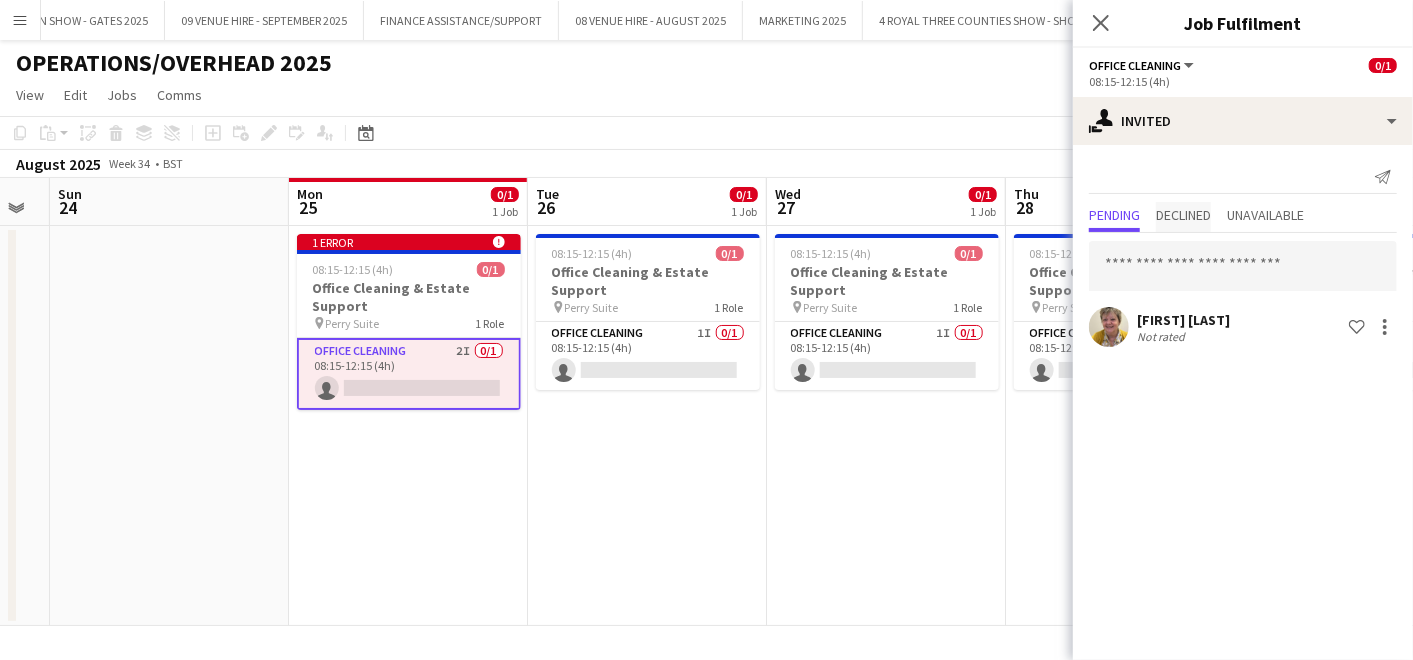 click on "Declined" at bounding box center (1183, 215) 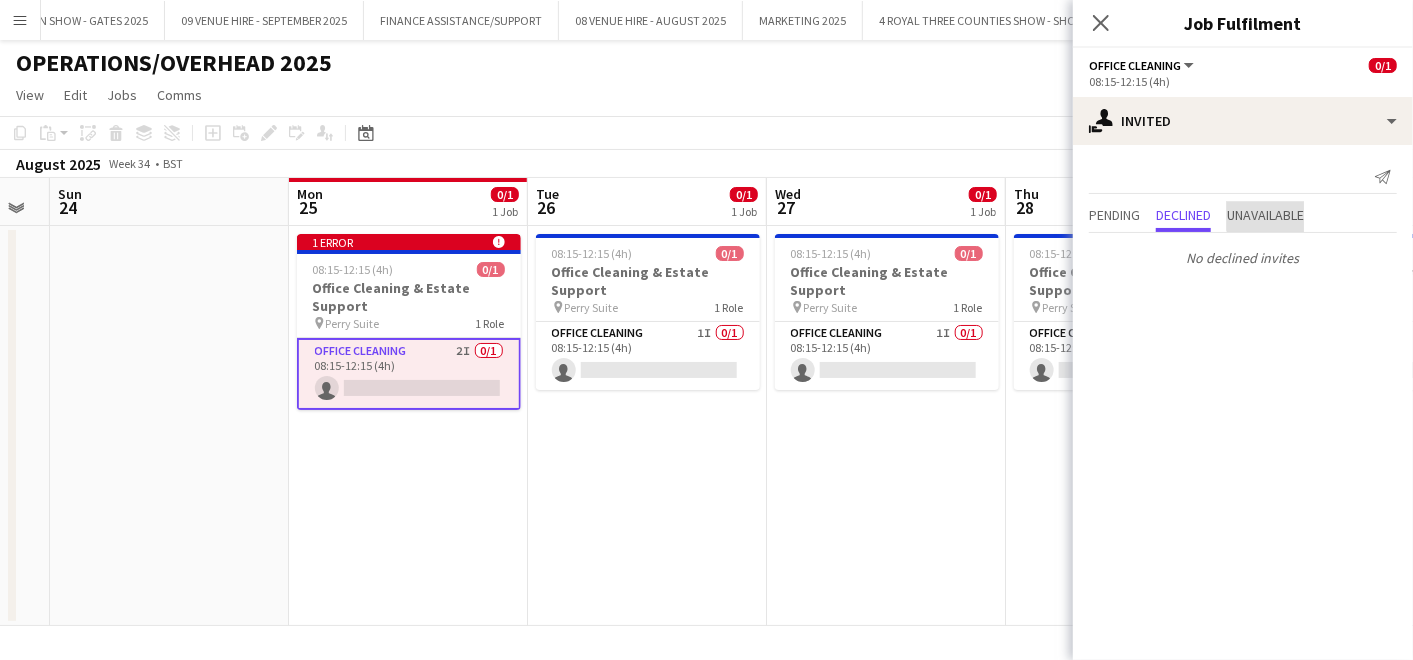 click on "Unavailable" at bounding box center [1265, 217] 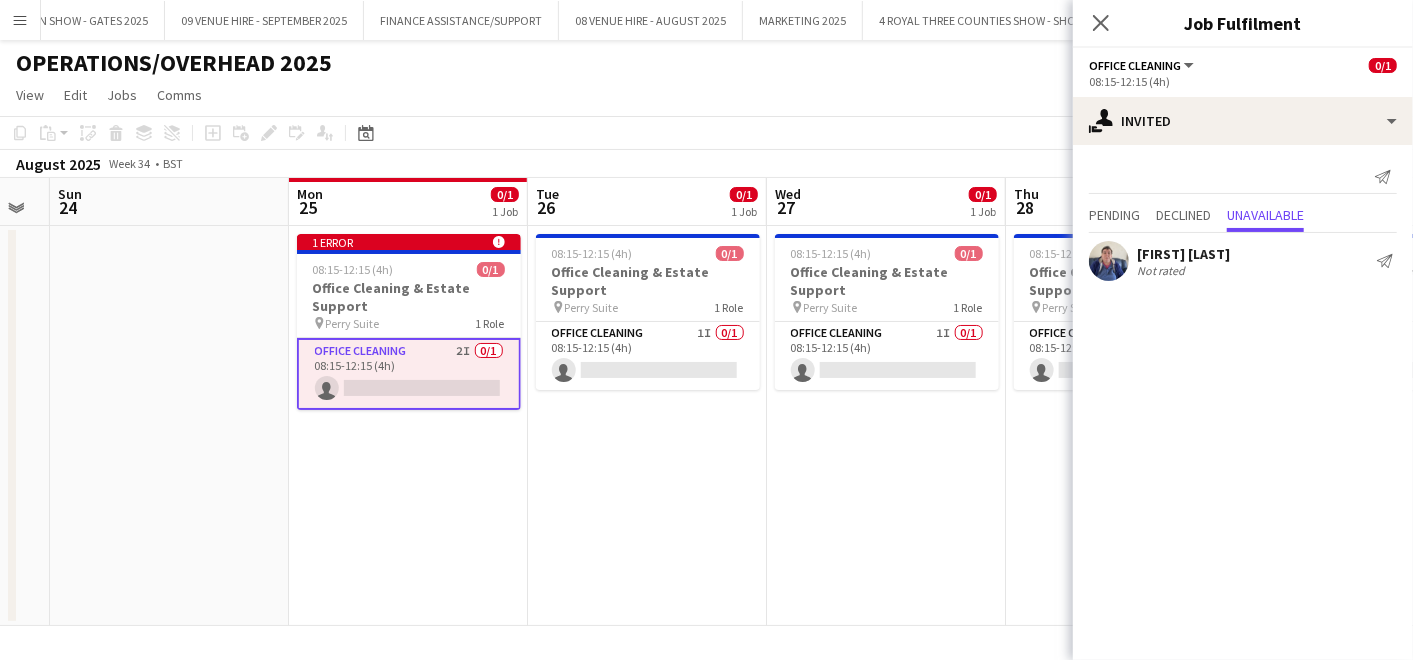 click on "08:15-12:15 (4h)    0/1   Office Cleaning & Estate Support
pin
Perry Suite   1 Role   Office Cleaning    1I   0/1   08:15-12:15 (4h)
single-neutral-actions" at bounding box center (886, 426) 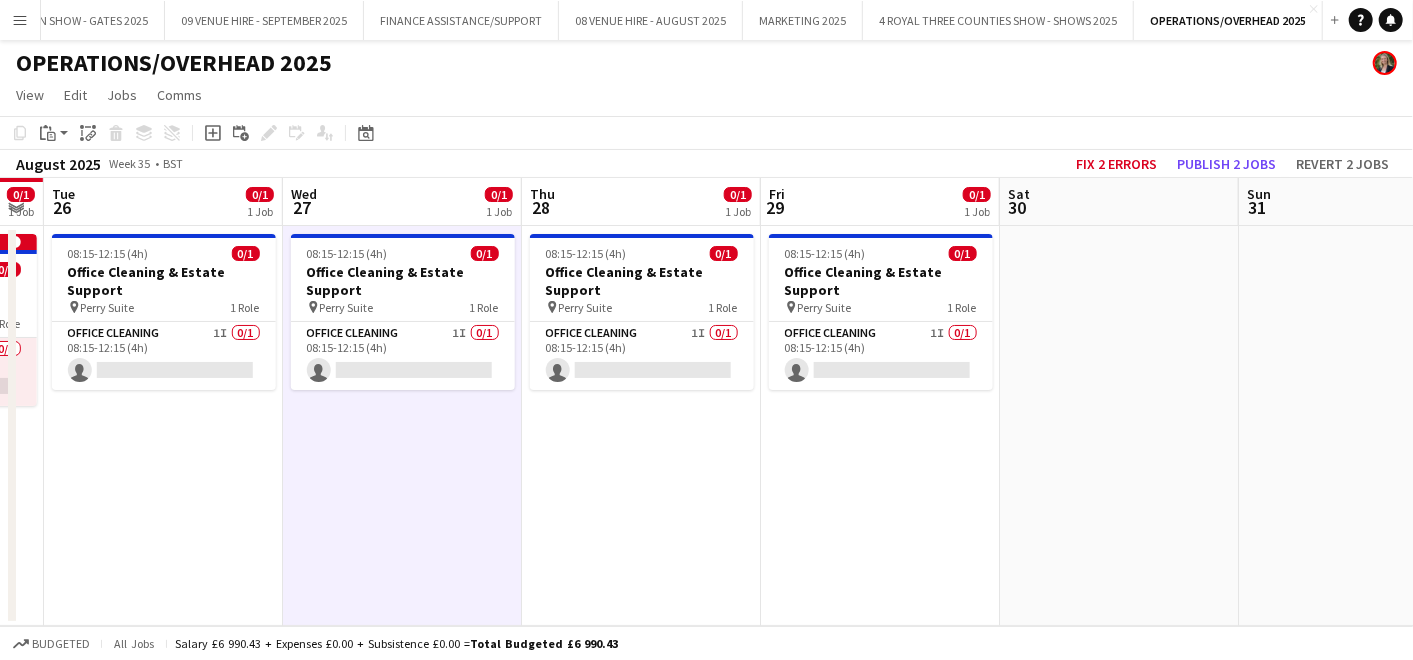 drag, startPoint x: 1179, startPoint y: 439, endPoint x: 695, endPoint y: 435, distance: 484.01654 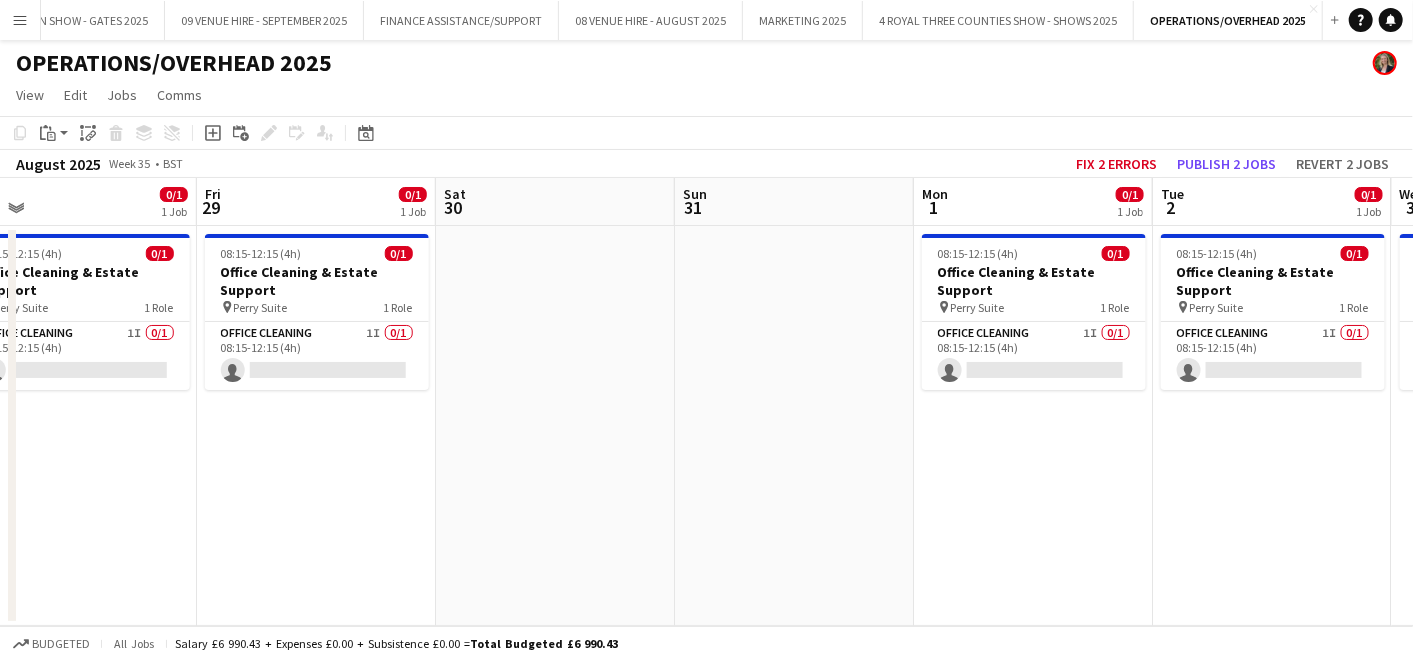 drag, startPoint x: 1091, startPoint y: 411, endPoint x: 527, endPoint y: 414, distance: 564.008 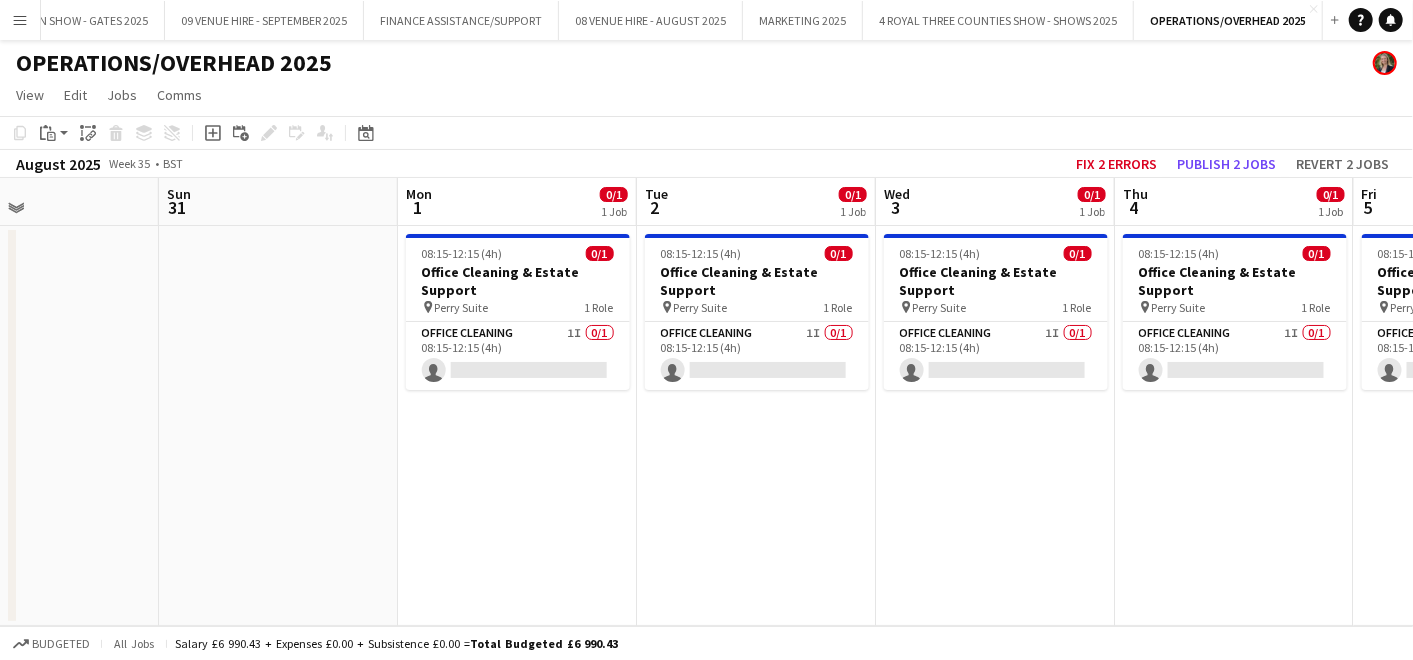drag, startPoint x: 1062, startPoint y: 423, endPoint x: 545, endPoint y: 425, distance: 517.00385 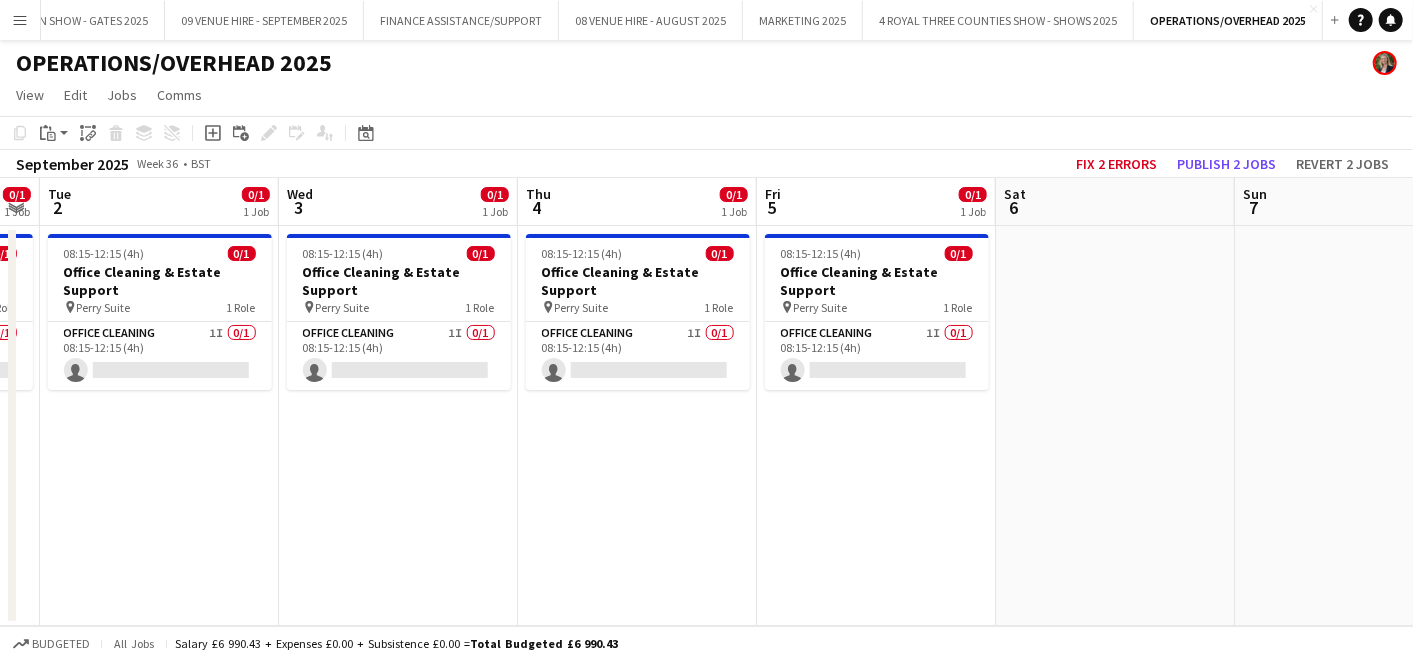 scroll, scrollTop: 0, scrollLeft: 681, axis: horizontal 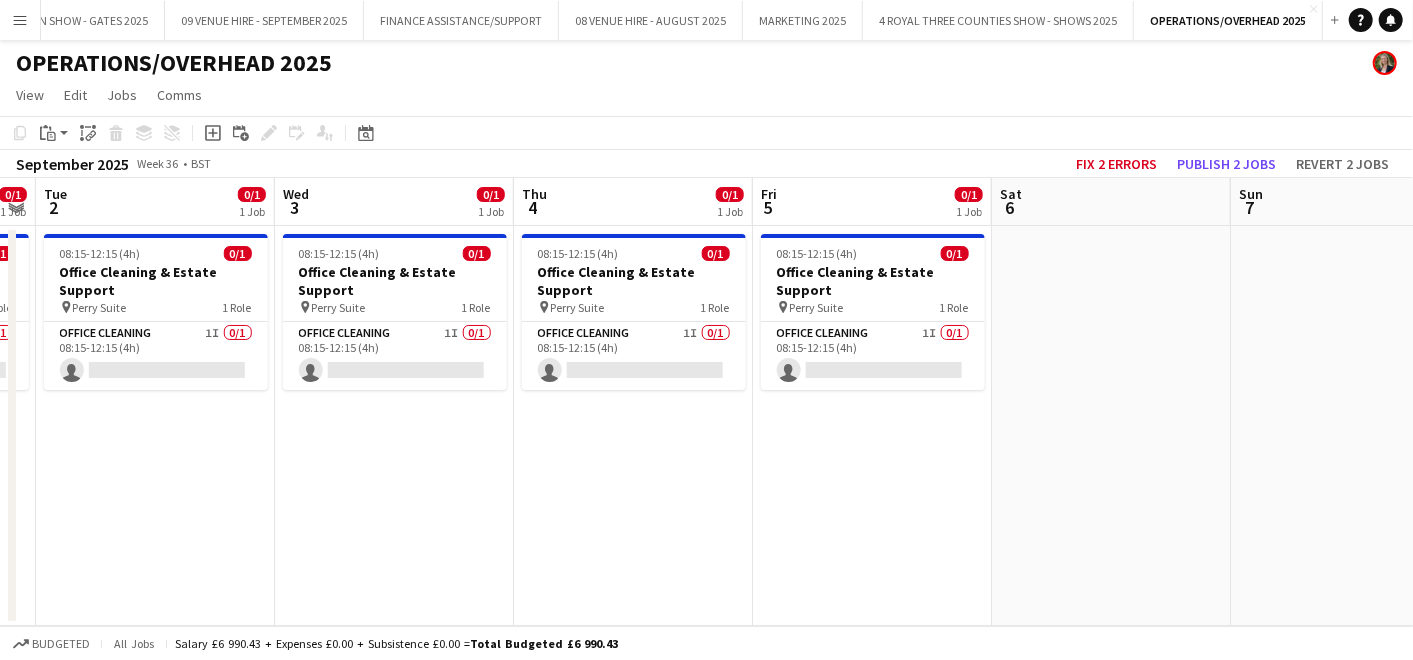 drag, startPoint x: 960, startPoint y: 427, endPoint x: 360, endPoint y: 447, distance: 600.33325 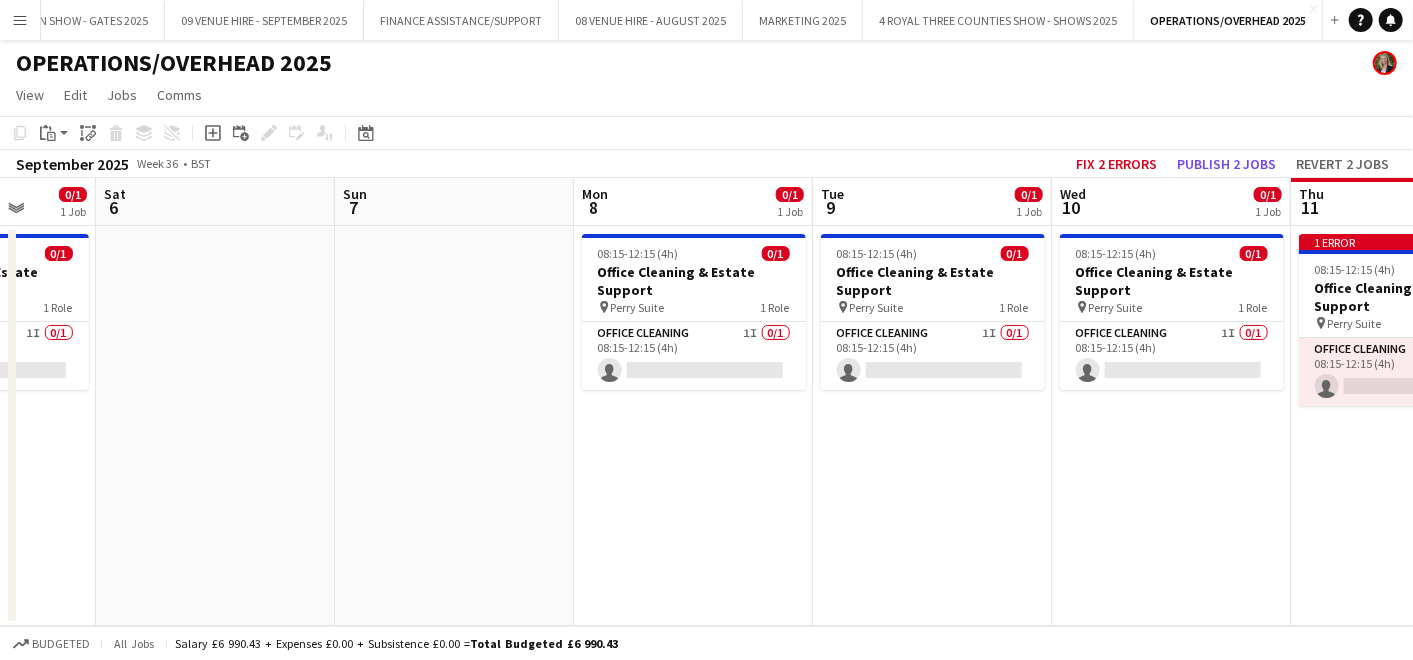 scroll, scrollTop: 0, scrollLeft: 641, axis: horizontal 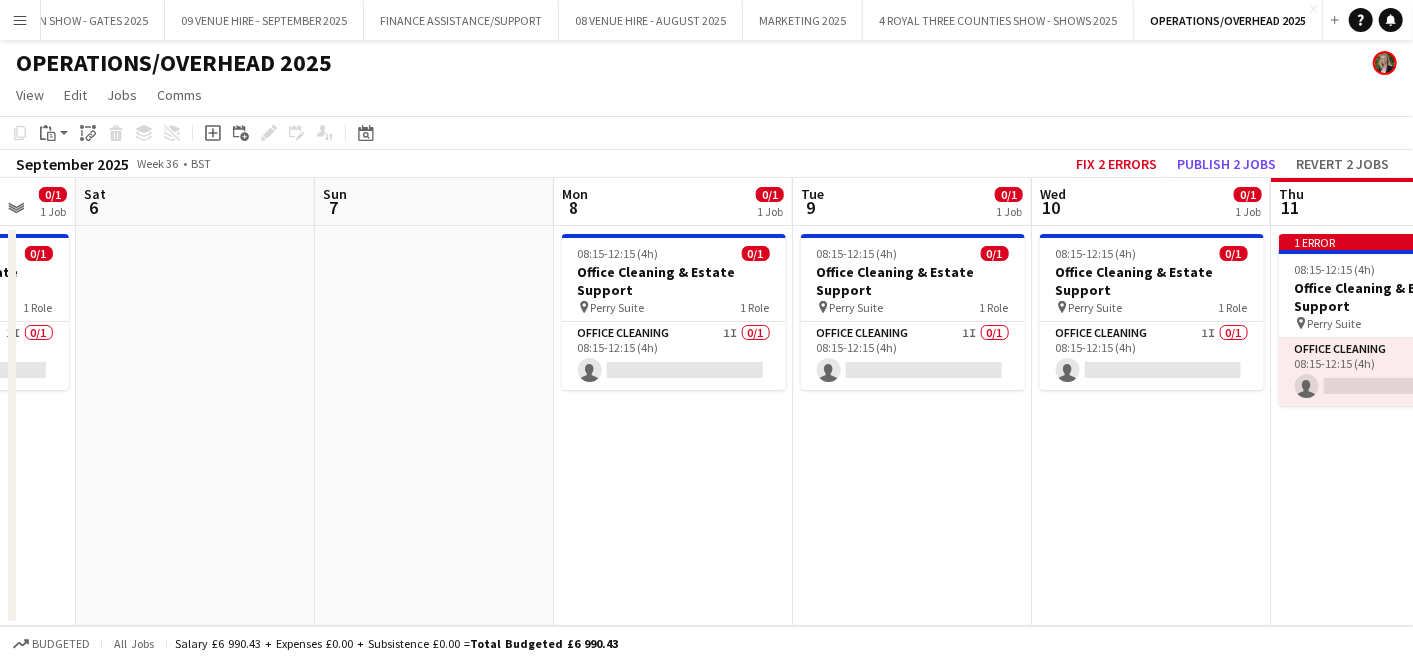 drag, startPoint x: 1113, startPoint y: 445, endPoint x: 197, endPoint y: 478, distance: 916.59424 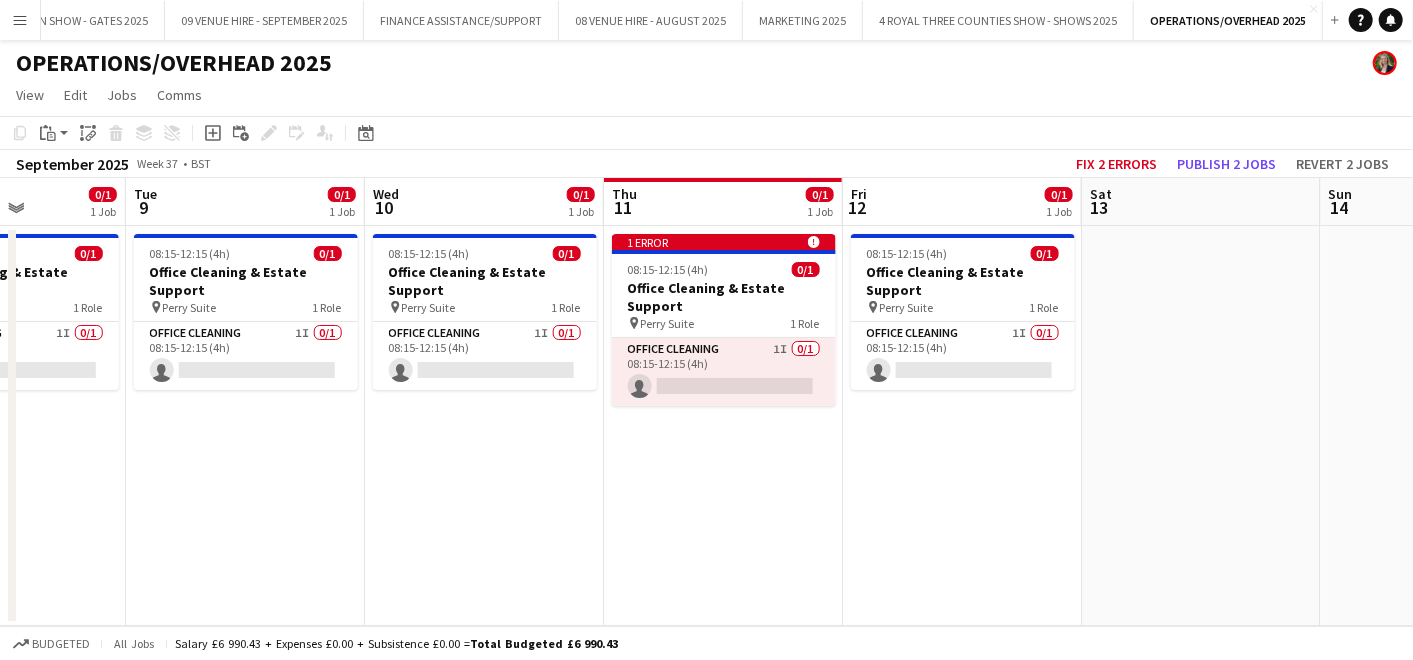 scroll, scrollTop: 0, scrollLeft: 831, axis: horizontal 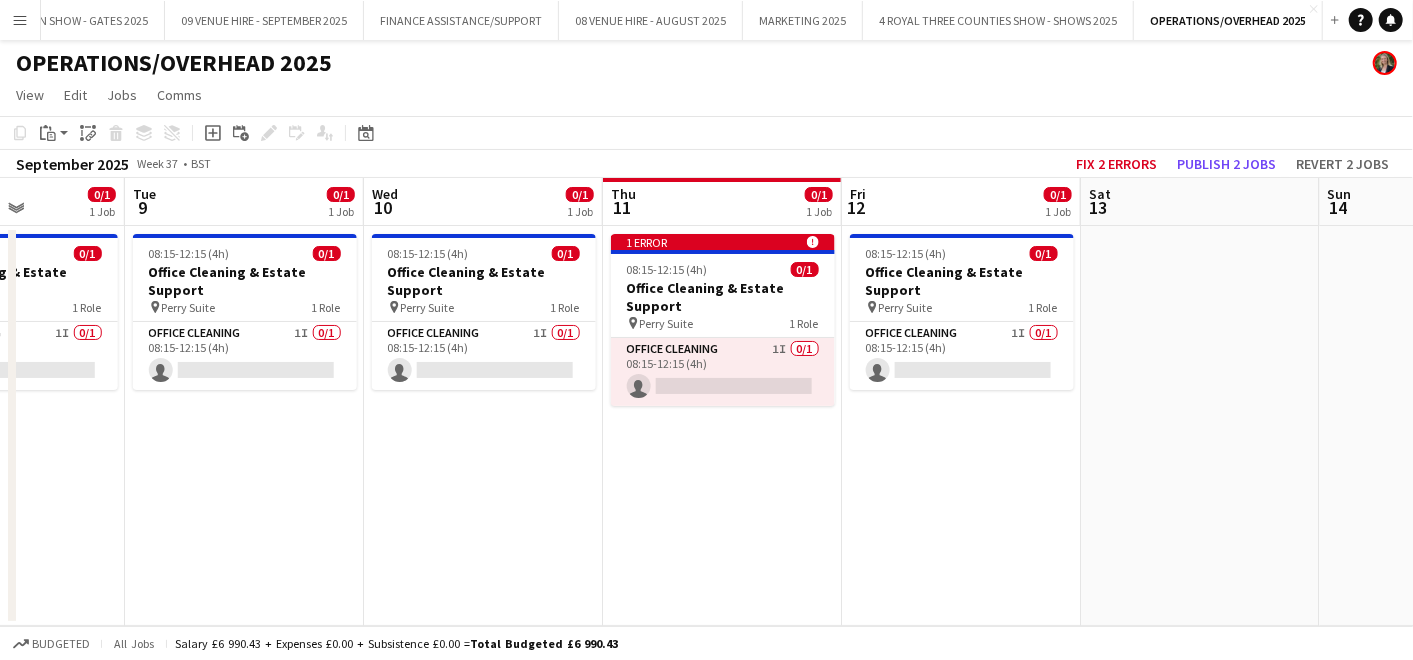 drag, startPoint x: 891, startPoint y: 451, endPoint x: 223, endPoint y: 457, distance: 668.0269 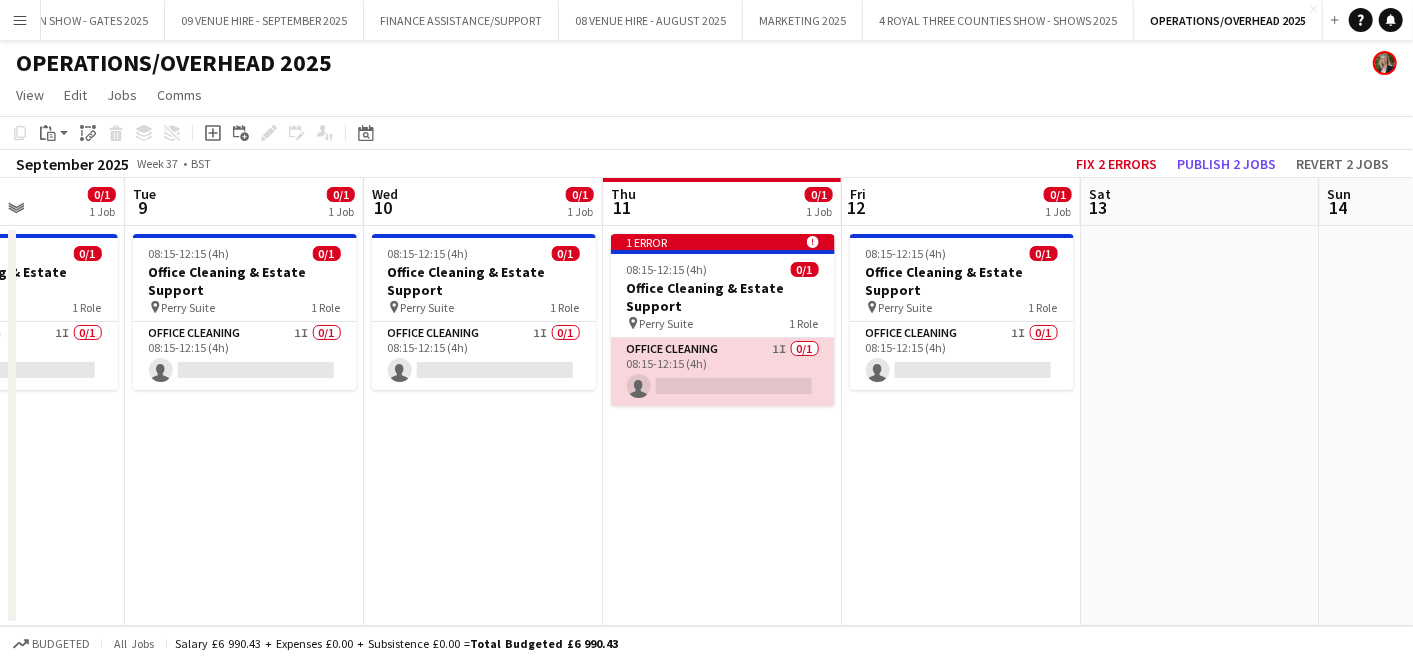 click on "Office Cleaning    1I   0/1   [TIME] ([DURATION])
single-neutral-actions" at bounding box center [723, 372] 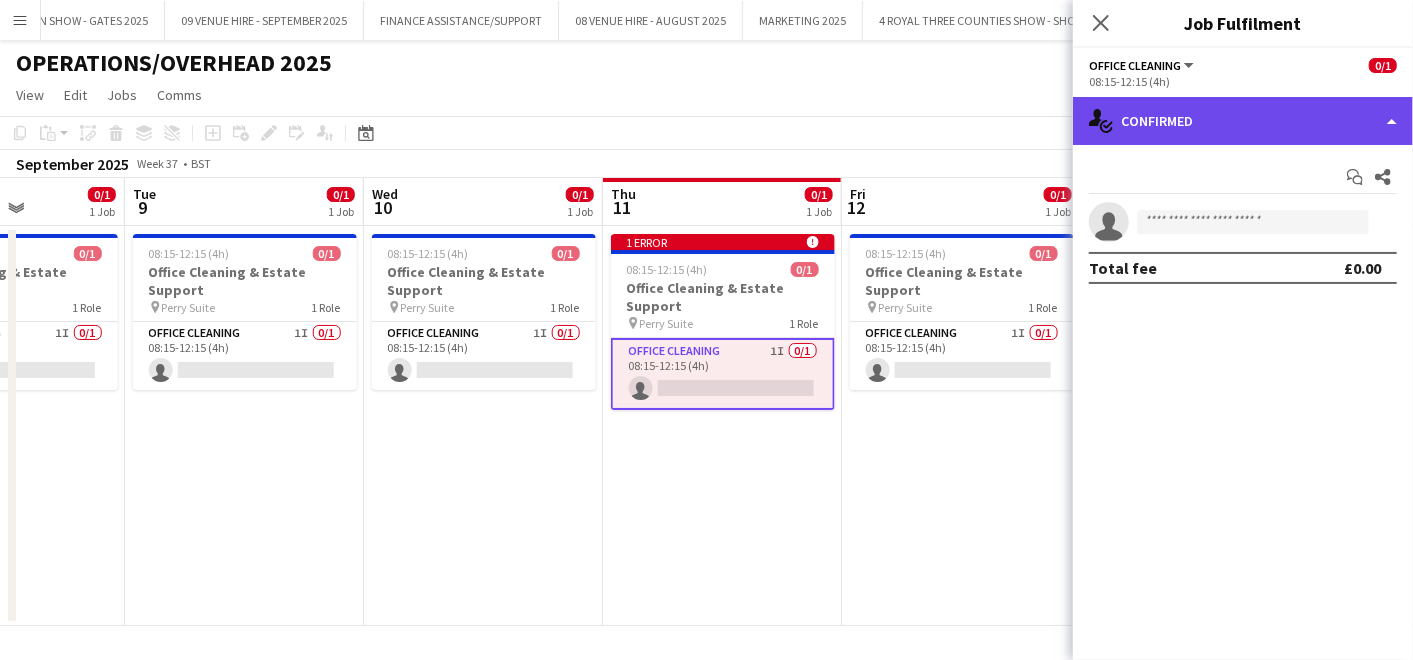 click on "single-neutral-actions-check-2
Confirmed" 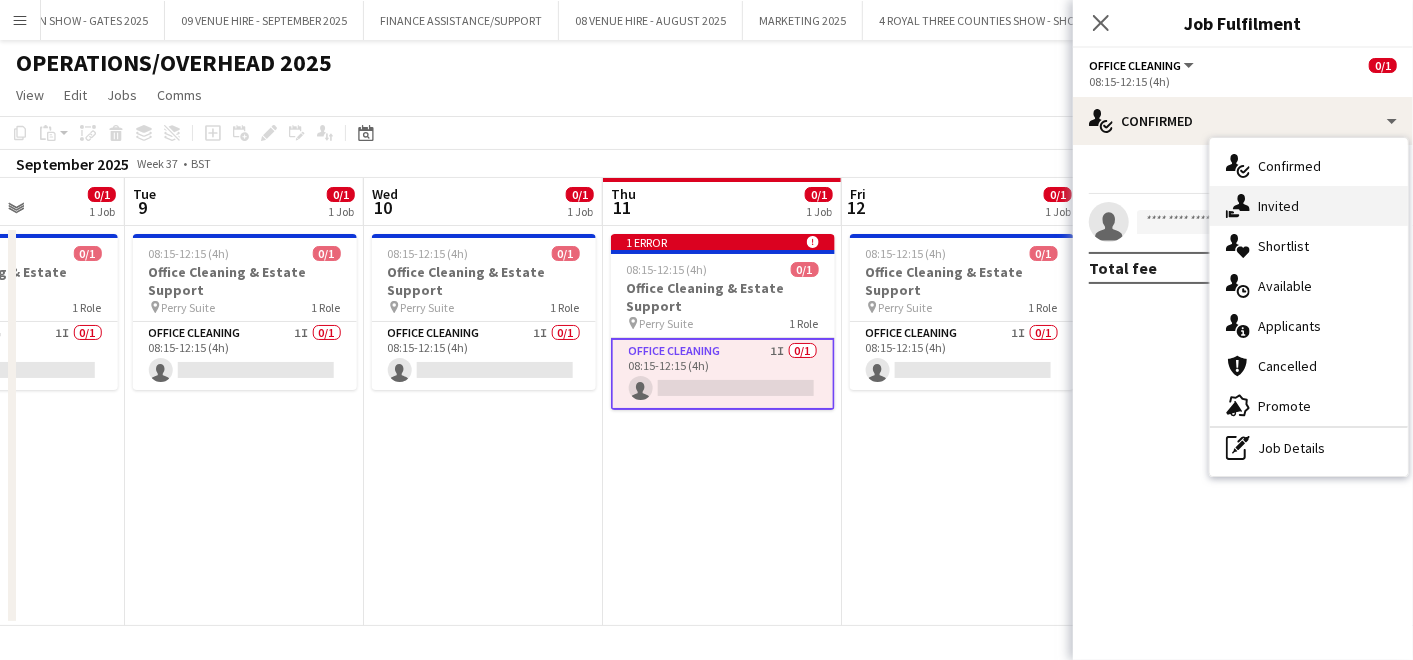 click on "single-neutral-actions-share-1
Invited" at bounding box center [1309, 206] 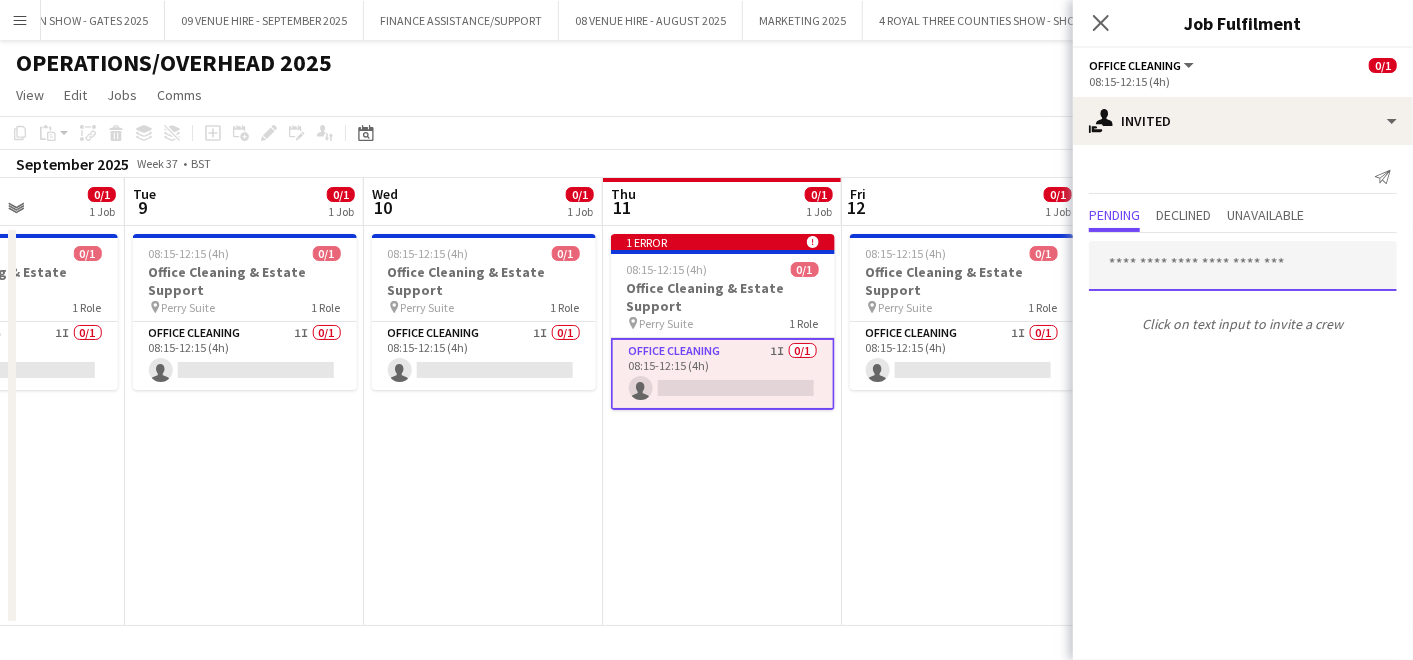 click at bounding box center [1243, 266] 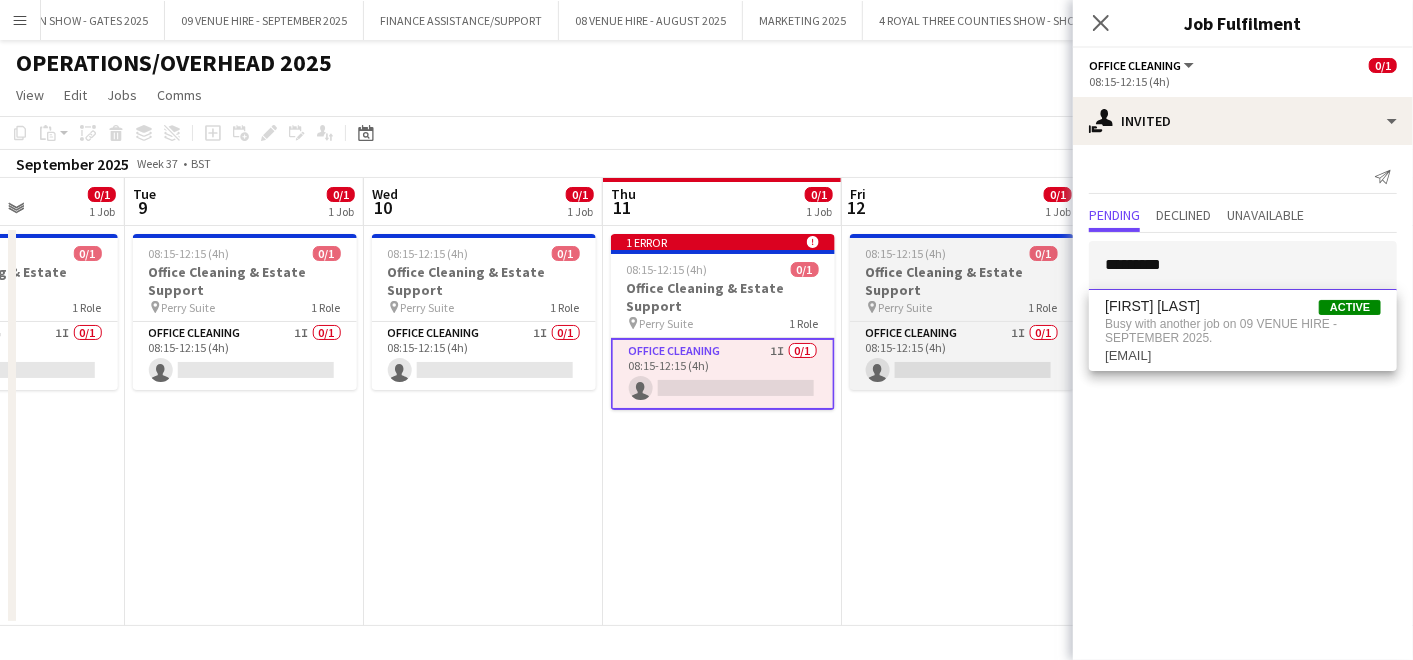 drag, startPoint x: 1219, startPoint y: 255, endPoint x: 1062, endPoint y: 272, distance: 157.9177 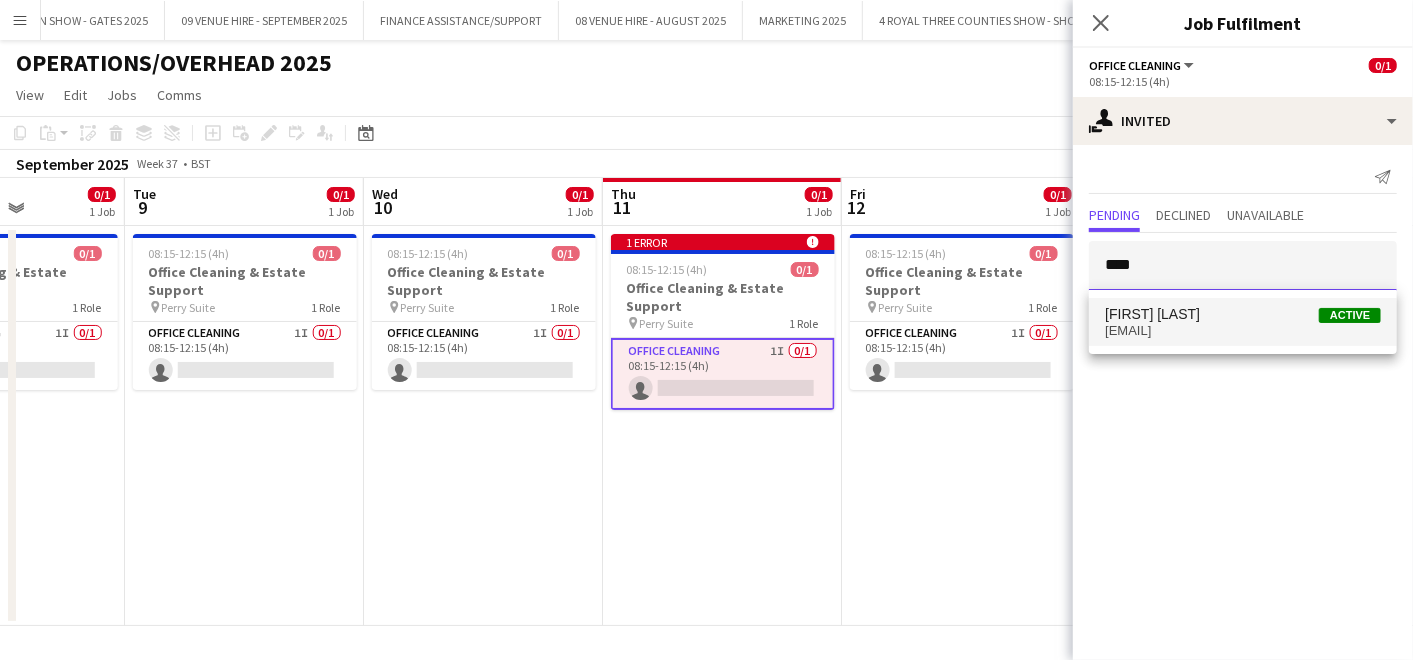 type on "****" 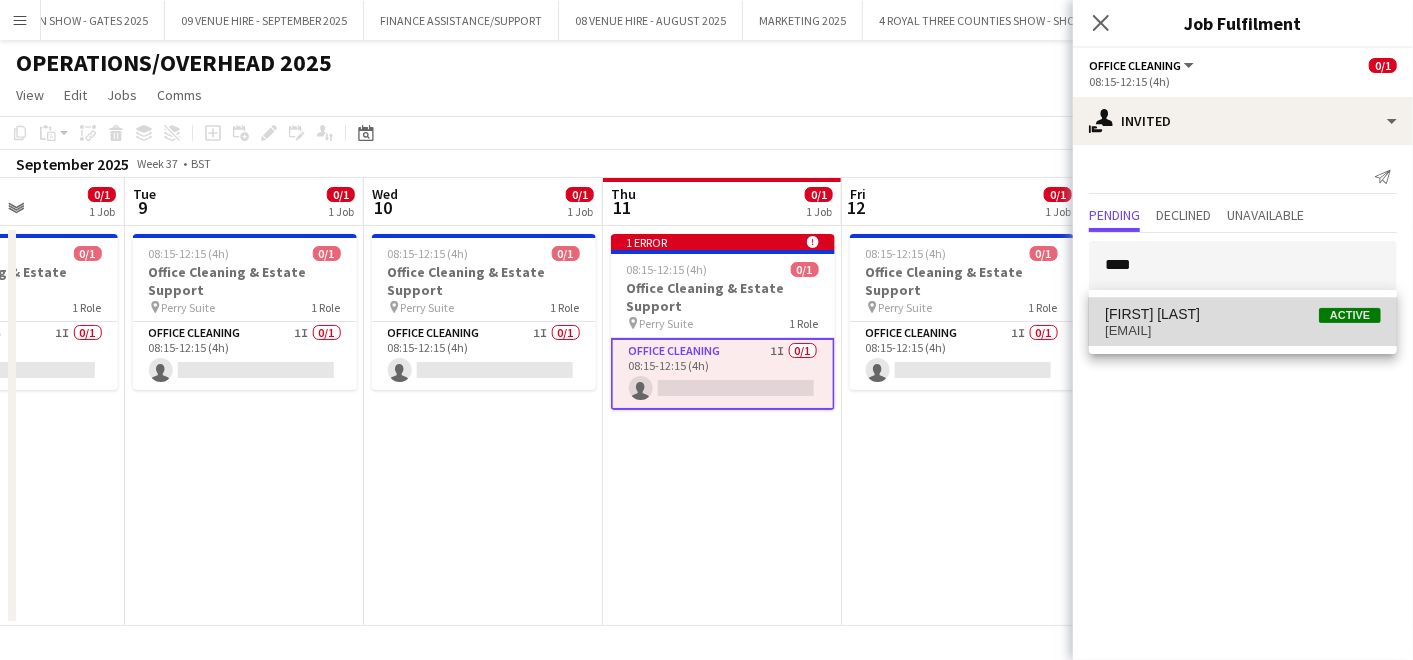 click on "[FIRST] [LAST]" at bounding box center [1152, 314] 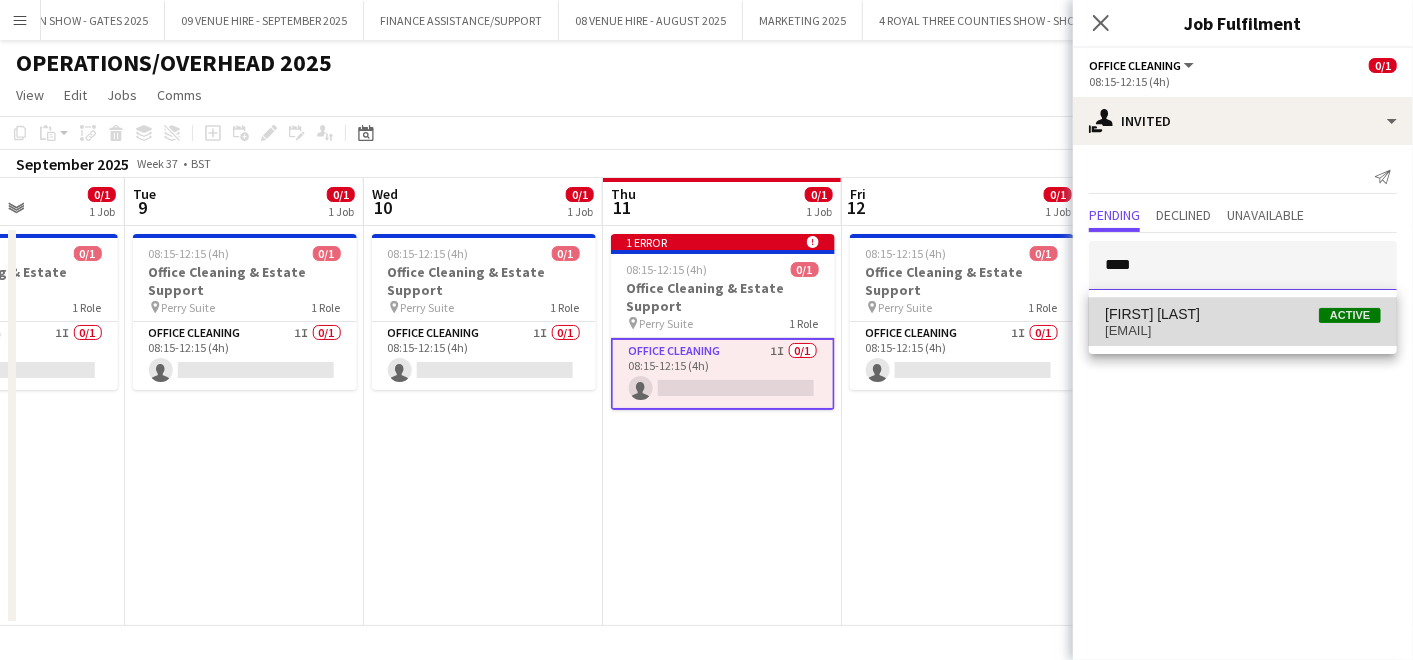 type 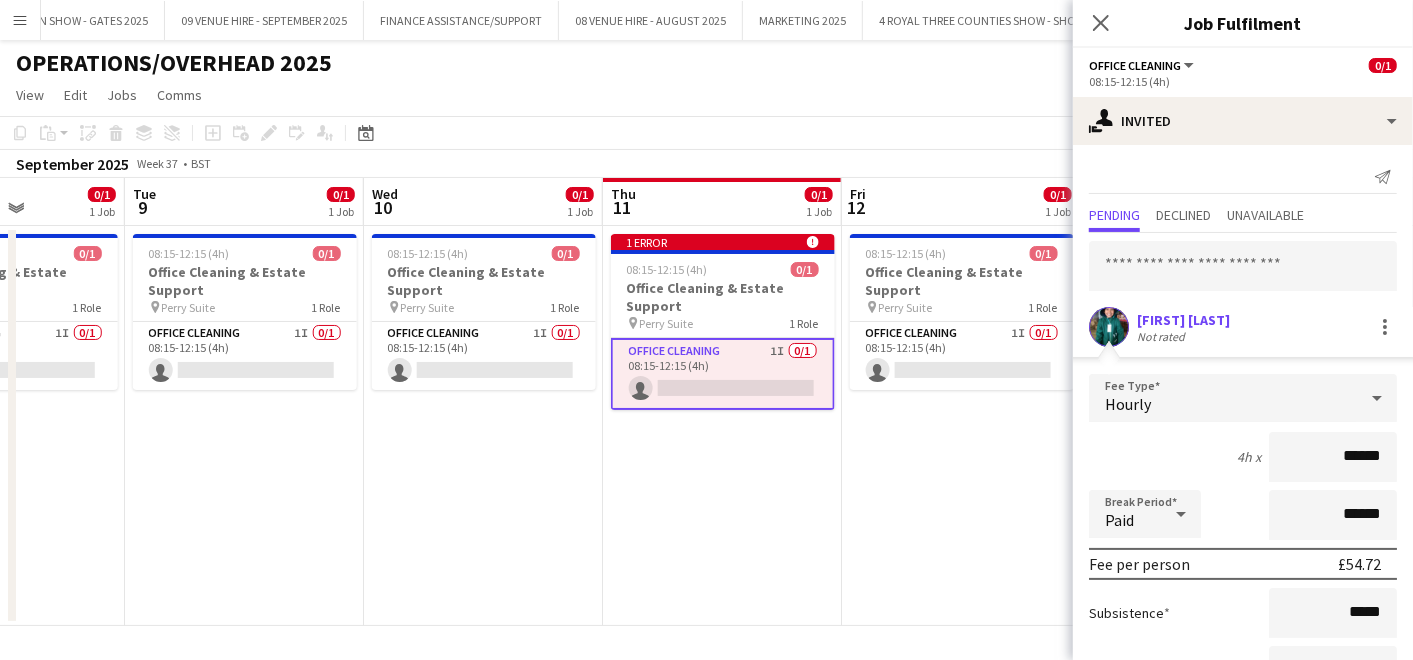 scroll, scrollTop: 156, scrollLeft: 0, axis: vertical 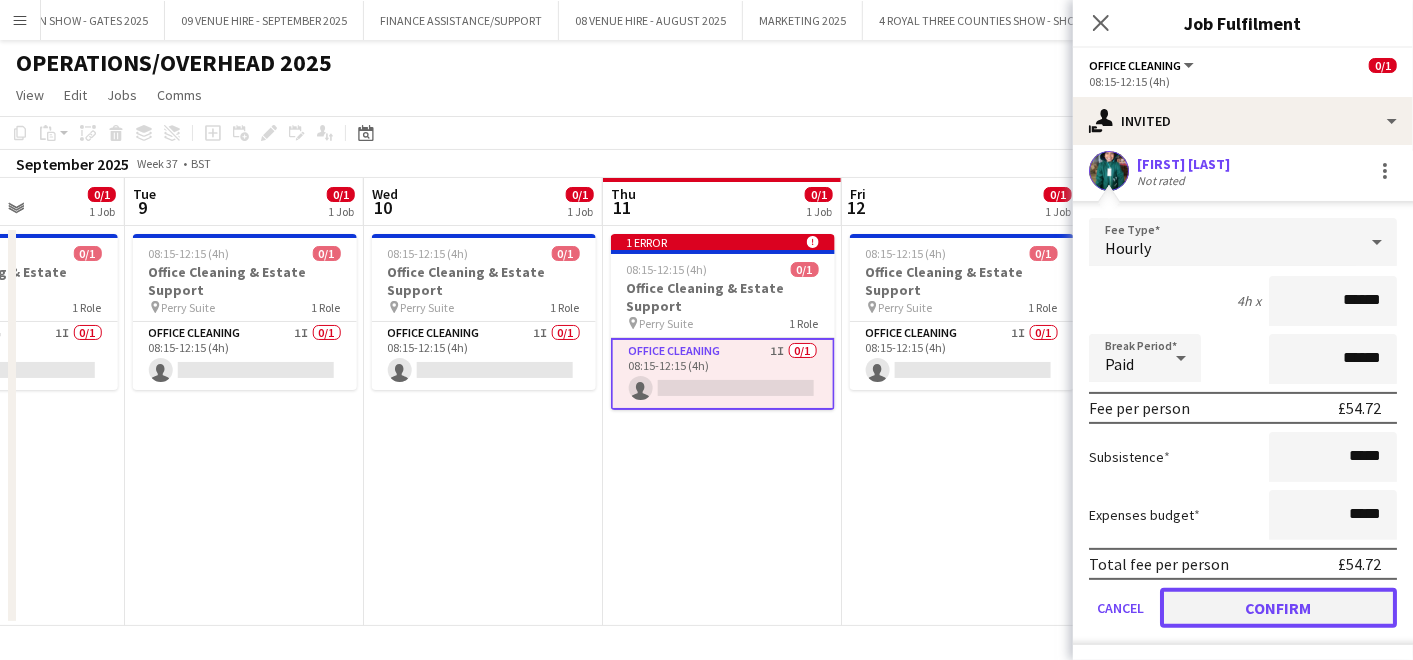 click on "Confirm" 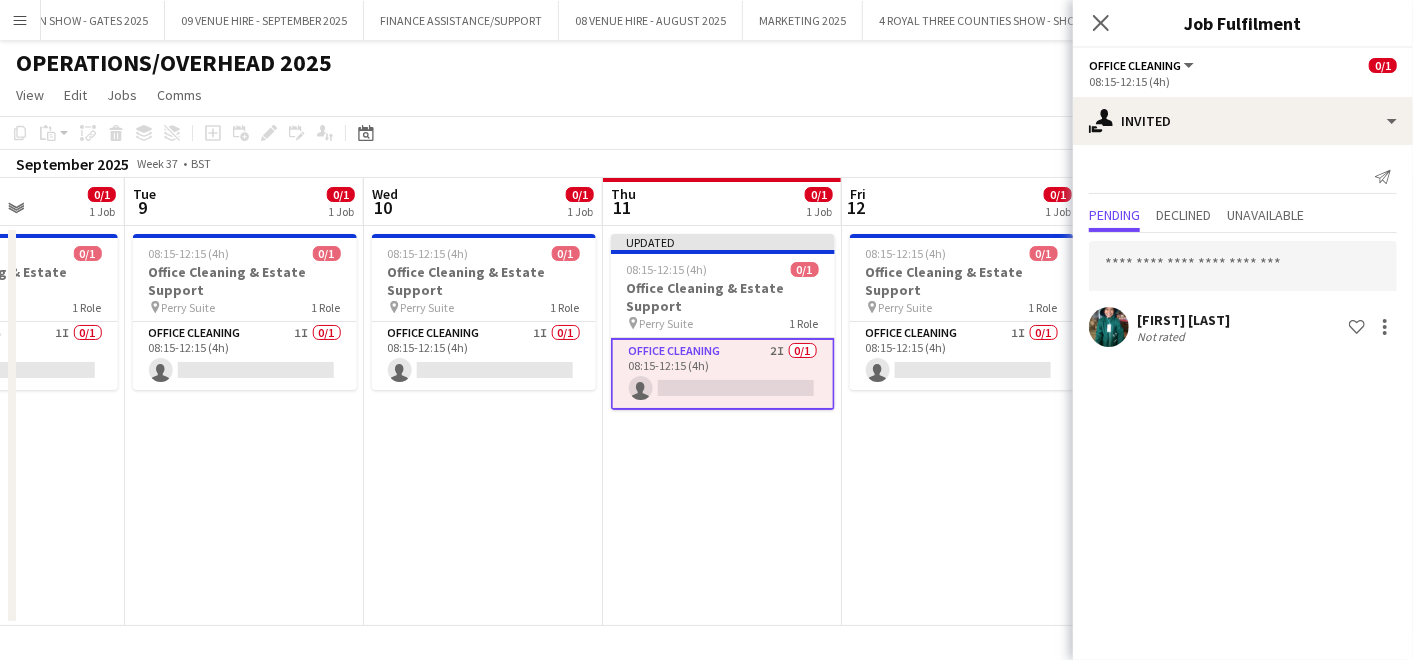 scroll, scrollTop: 0, scrollLeft: 0, axis: both 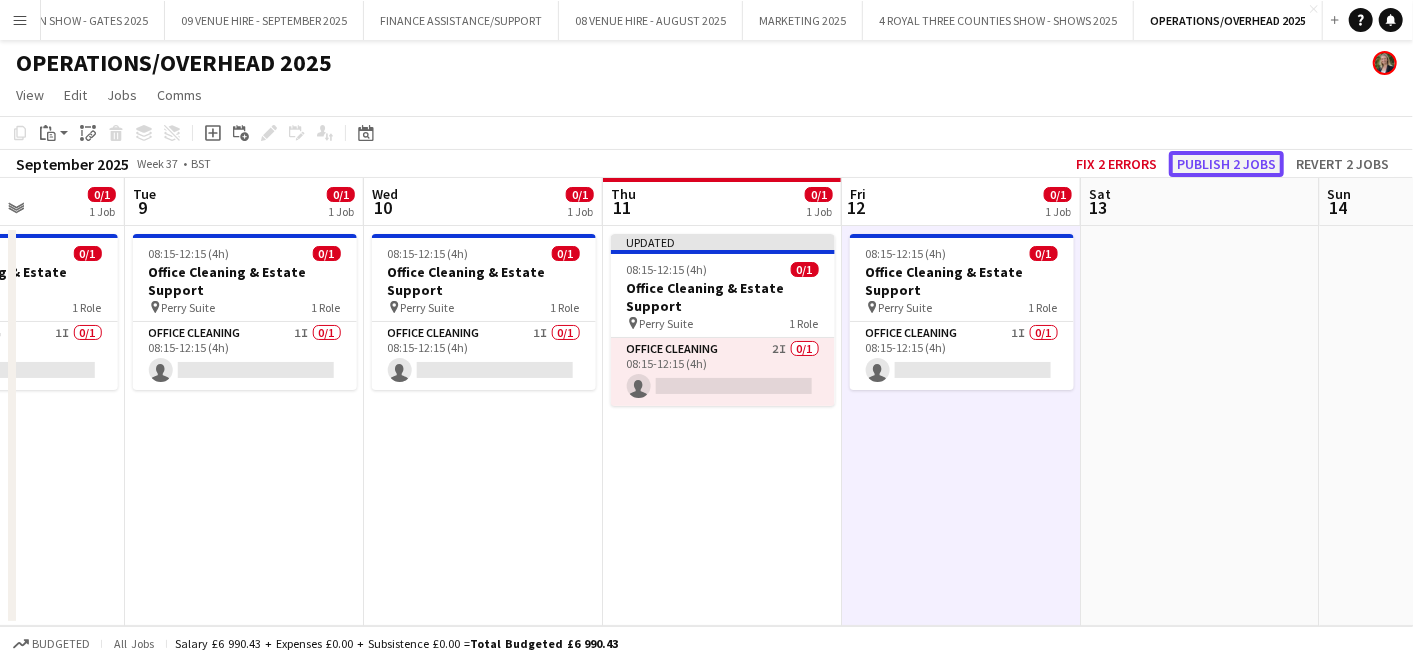 click on "Publish 2 jobs" 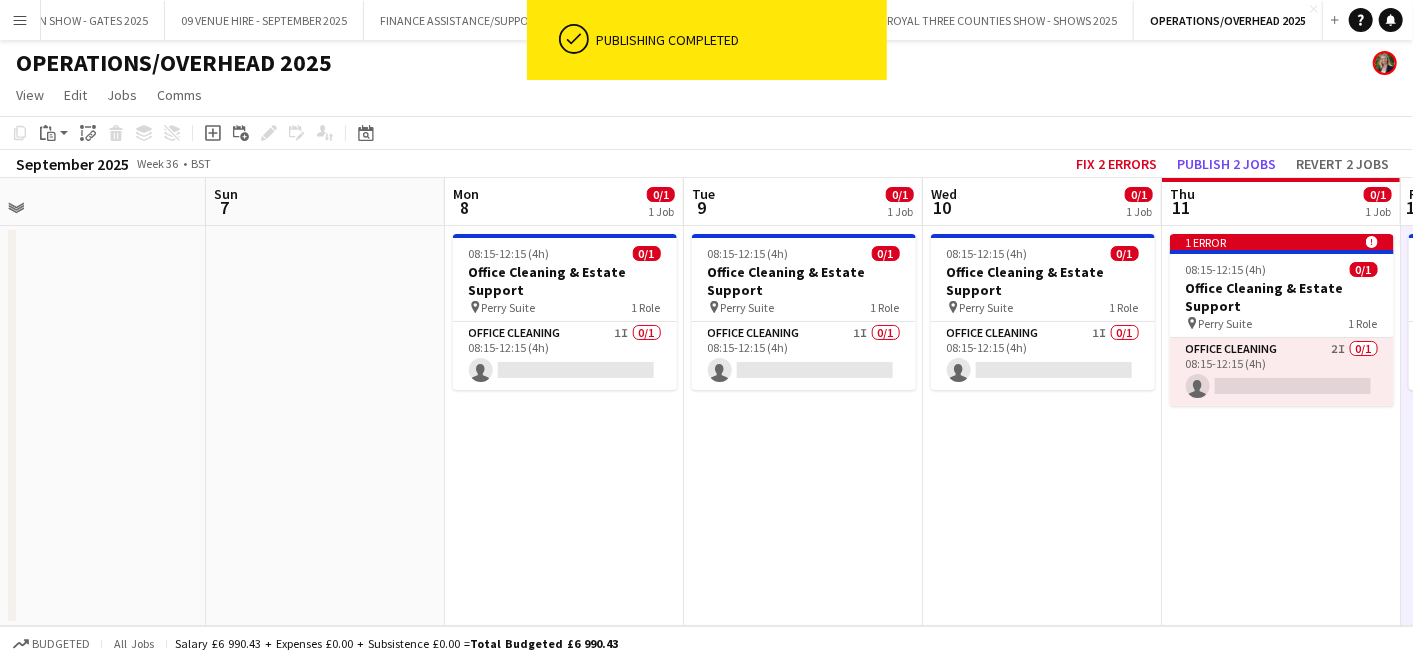 drag, startPoint x: 705, startPoint y: 266, endPoint x: 1264, endPoint y: 308, distance: 560.5756 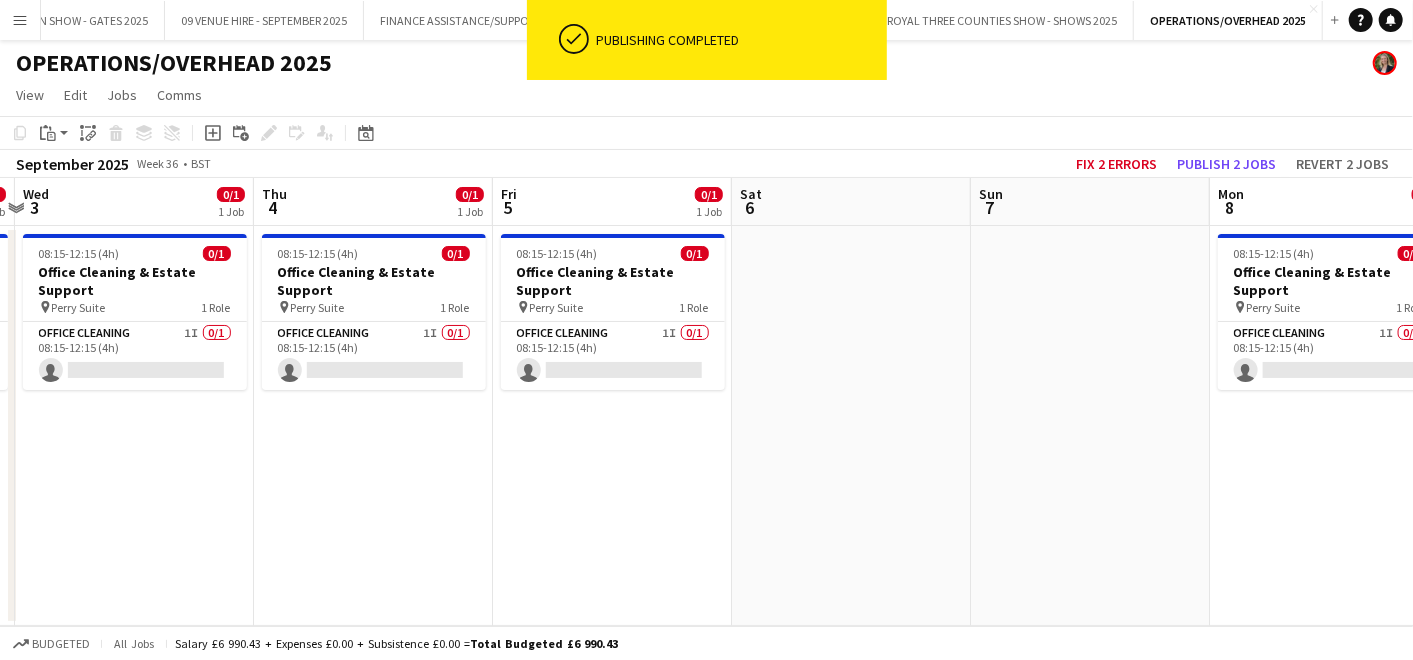 drag, startPoint x: 637, startPoint y: 294, endPoint x: 1402, endPoint y: 294, distance: 765 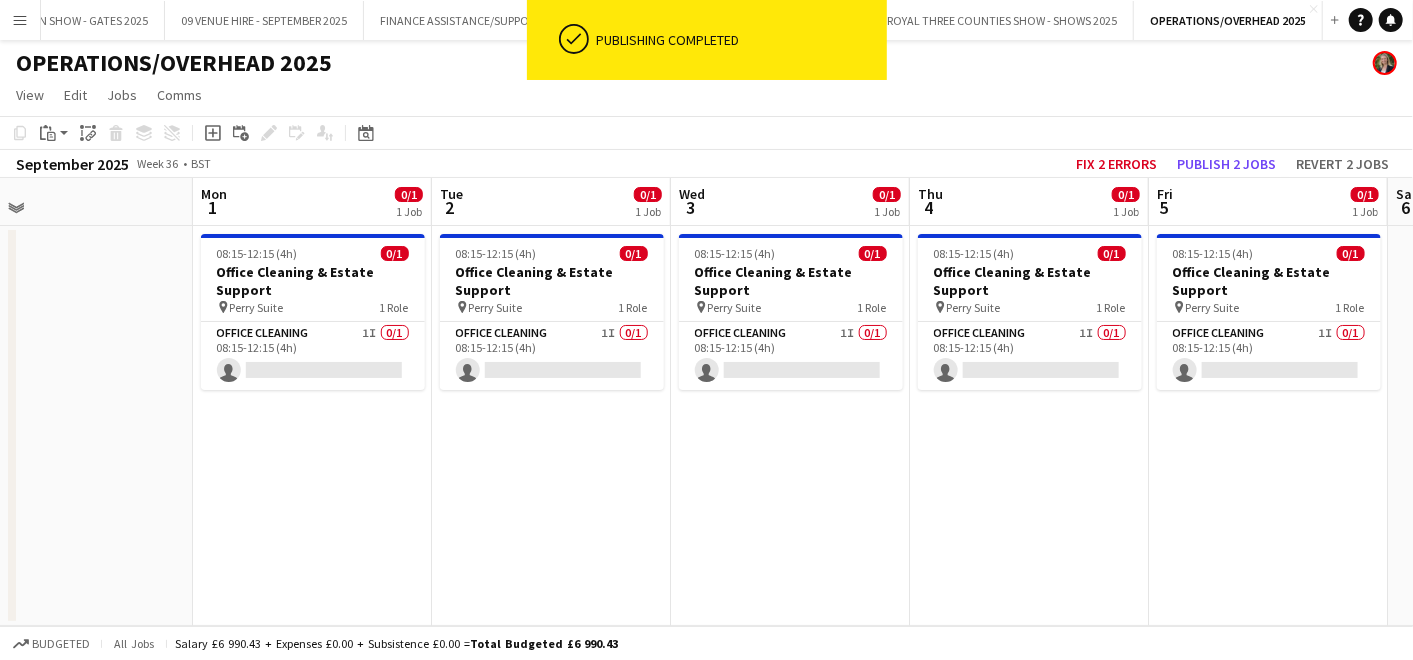 drag, startPoint x: 513, startPoint y: 276, endPoint x: 1169, endPoint y: 302, distance: 656.515 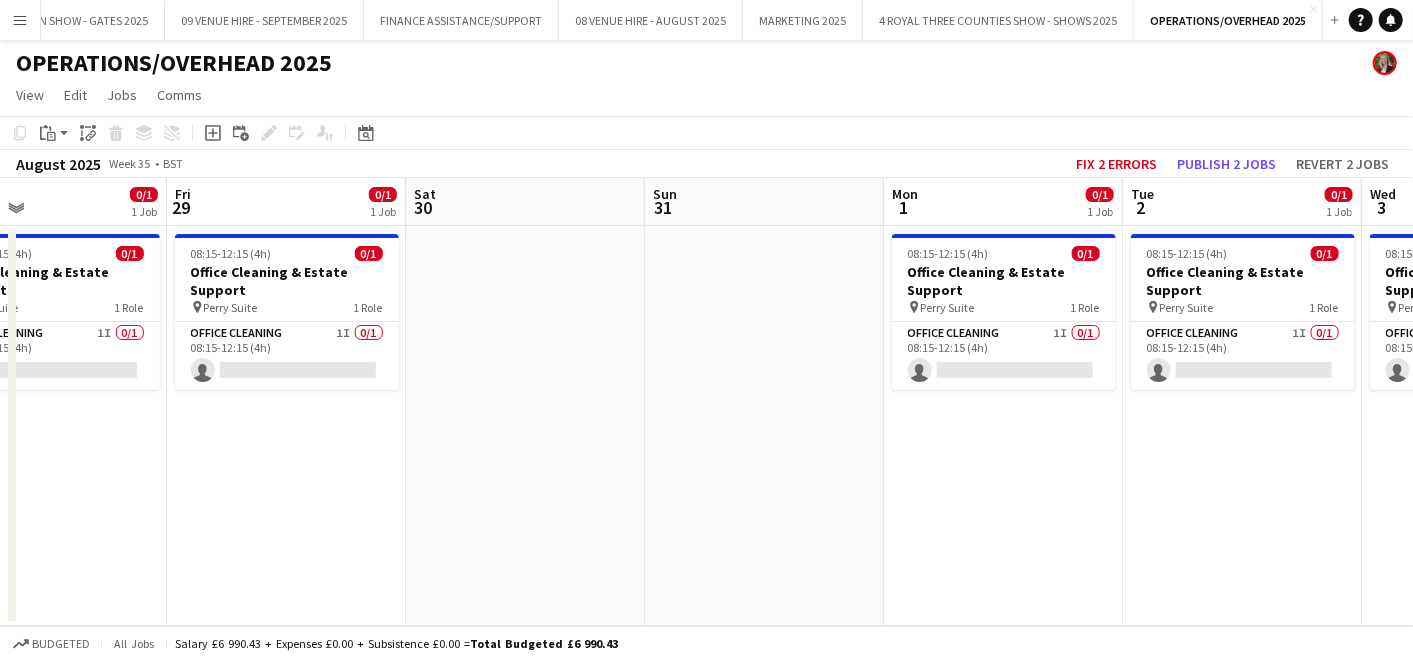 scroll, scrollTop: 0, scrollLeft: 498, axis: horizontal 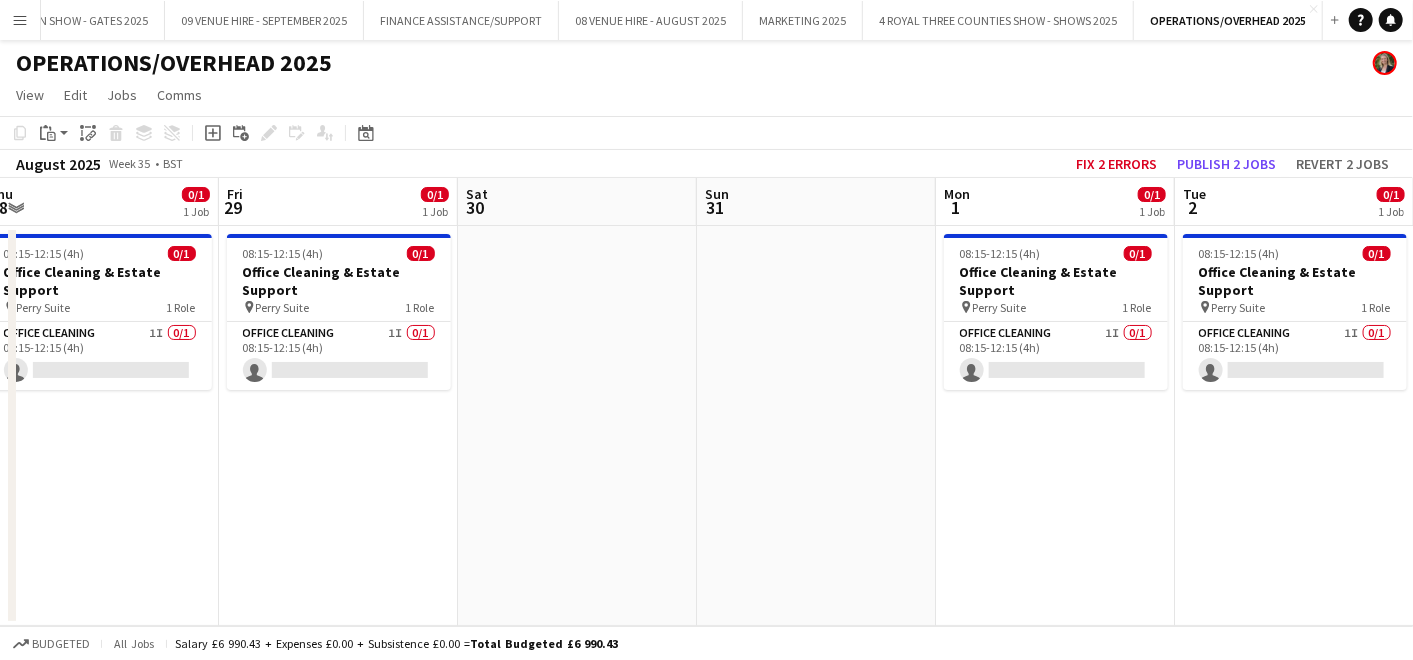 drag, startPoint x: 558, startPoint y: 271, endPoint x: 1237, endPoint y: 299, distance: 679.5771 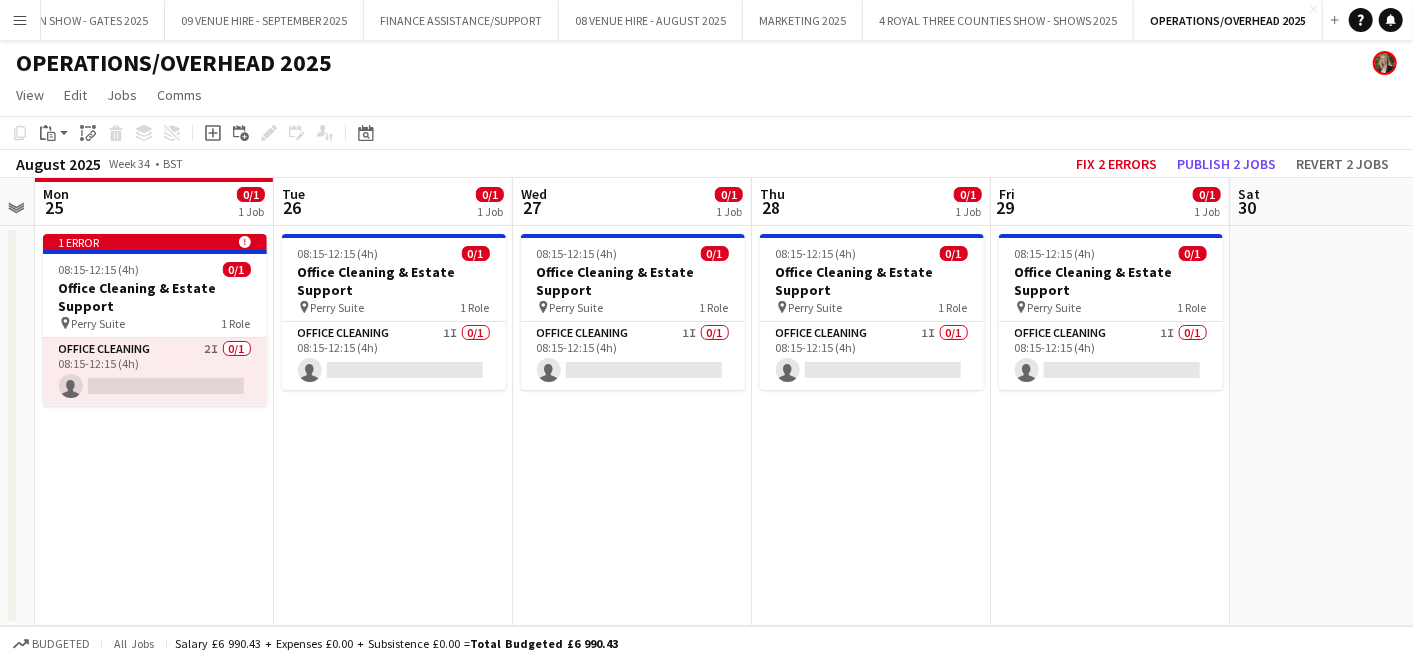 drag, startPoint x: 547, startPoint y: 263, endPoint x: 1319, endPoint y: 335, distance: 775.3502 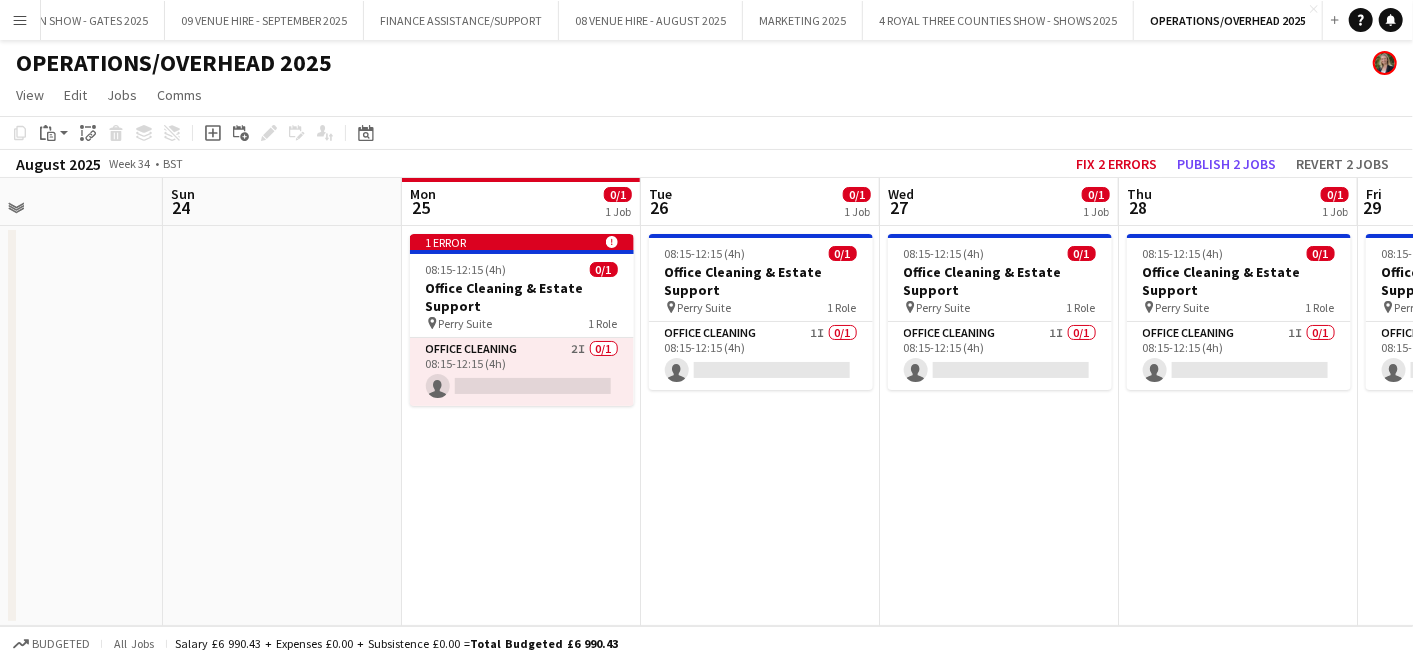 scroll, scrollTop: 0, scrollLeft: 472, axis: horizontal 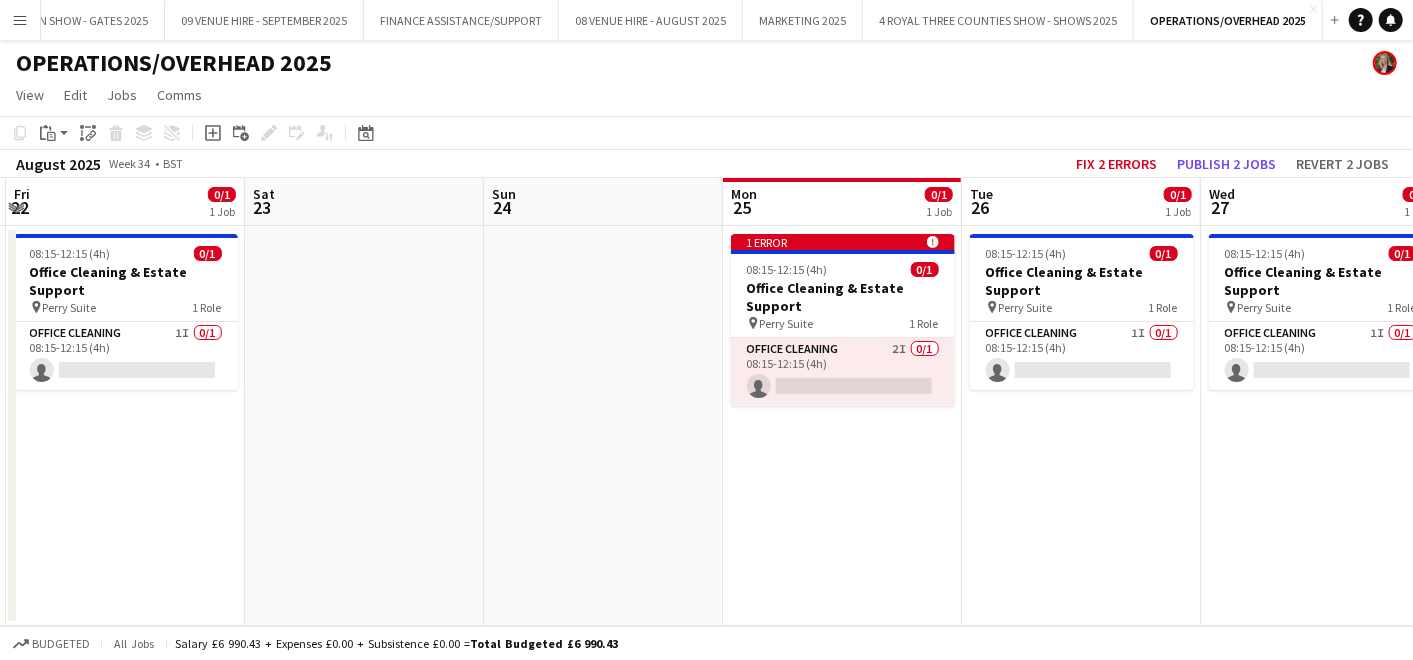 drag, startPoint x: 723, startPoint y: 266, endPoint x: 1417, endPoint y: 334, distance: 697.3234 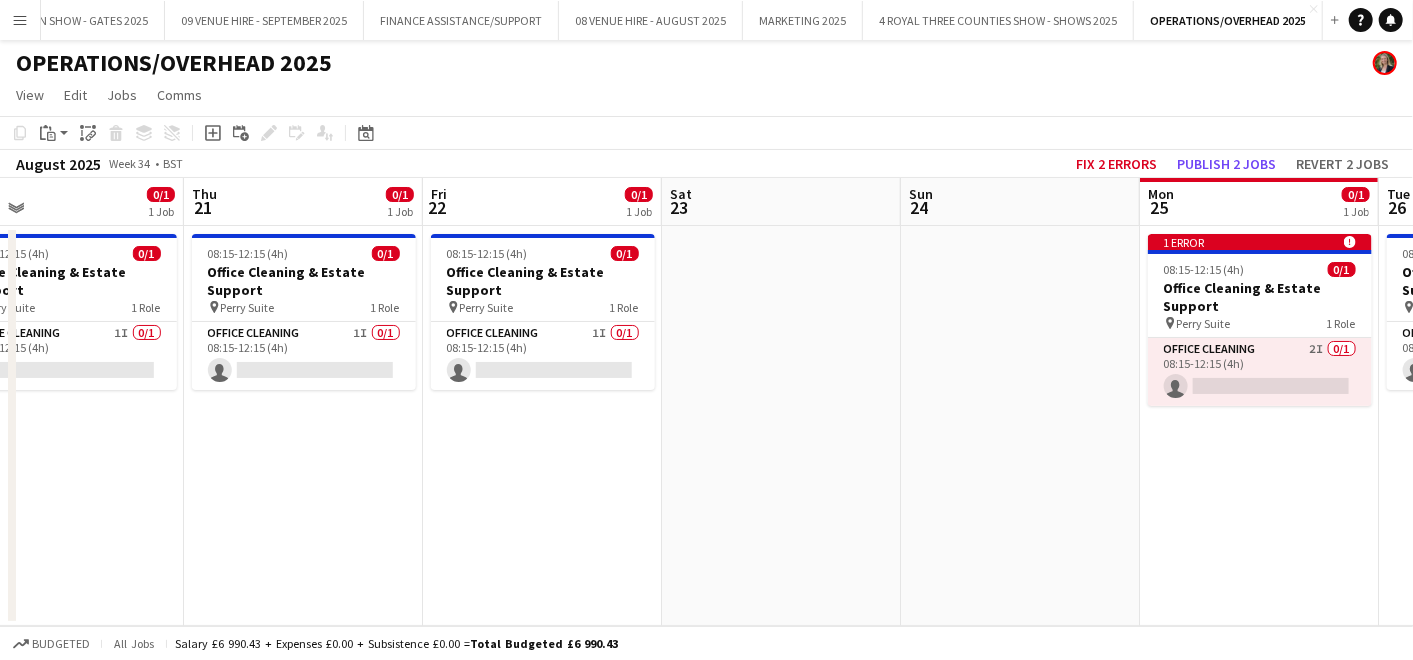 scroll, scrollTop: 0, scrollLeft: 504, axis: horizontal 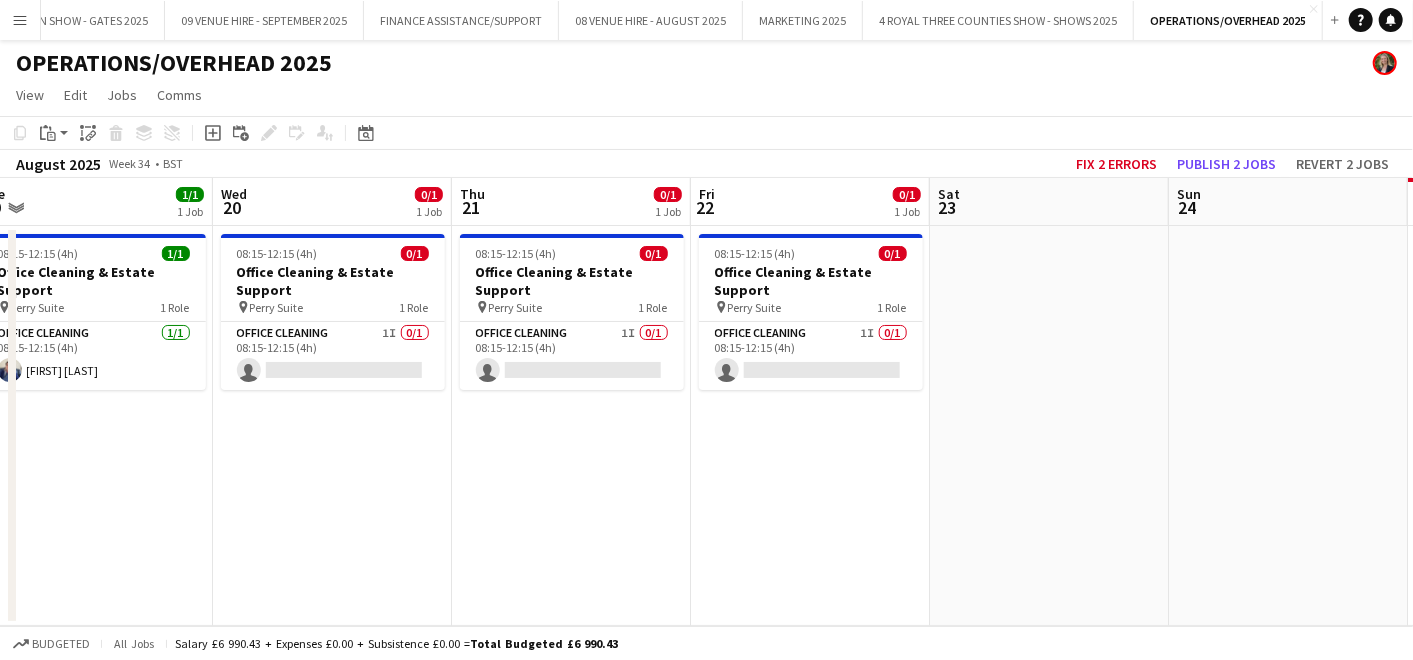 drag, startPoint x: 665, startPoint y: 337, endPoint x: 1349, endPoint y: 357, distance: 684.29236 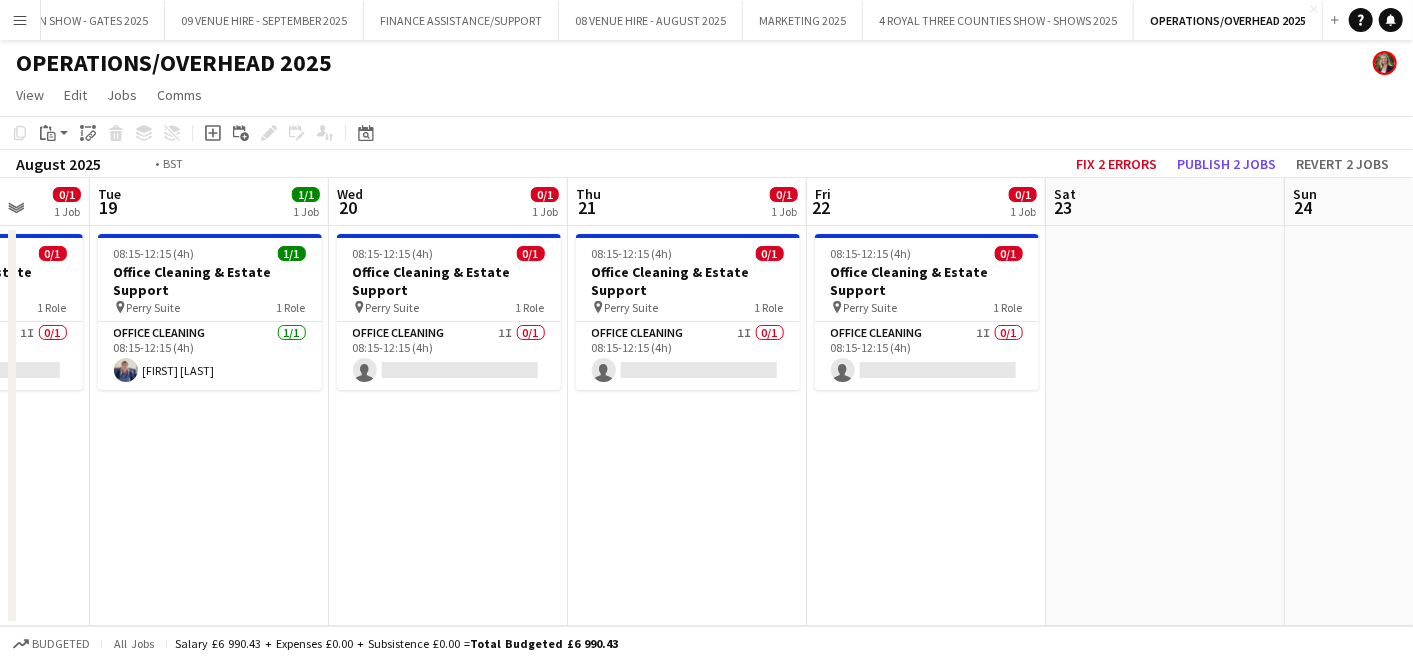 scroll, scrollTop: 0, scrollLeft: 690, axis: horizontal 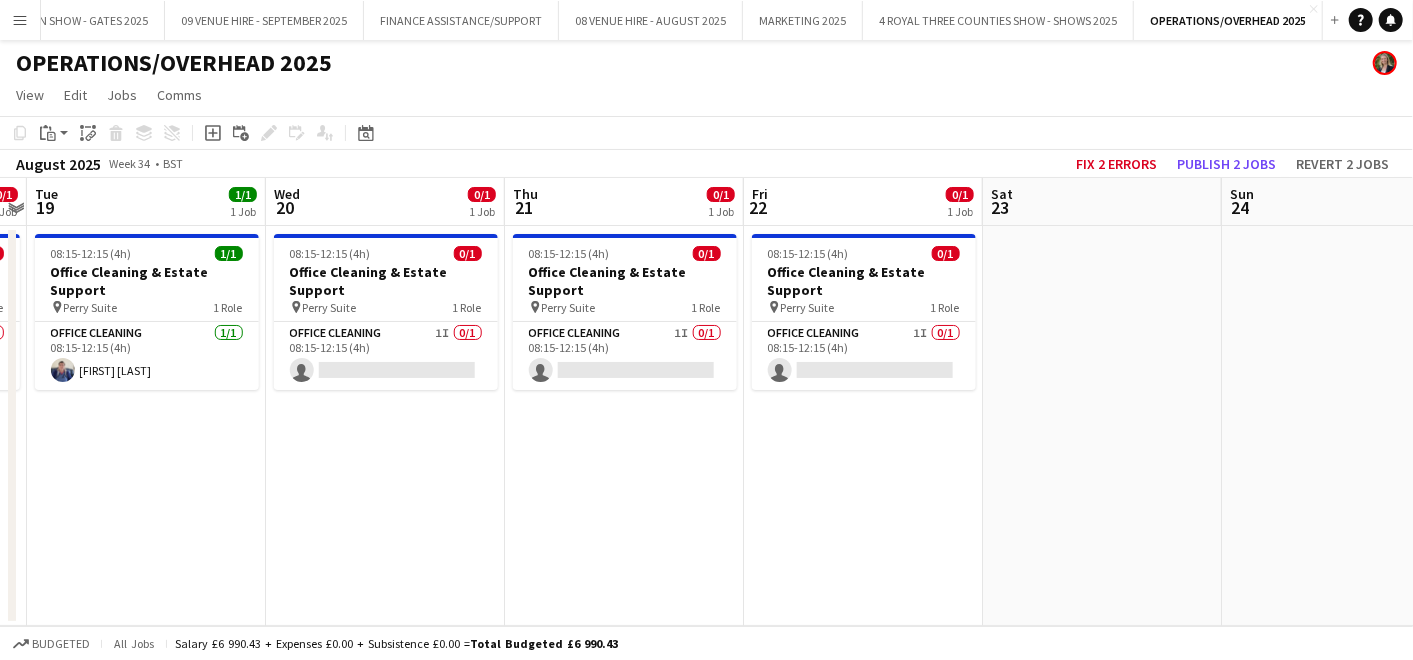 drag, startPoint x: 1086, startPoint y: 341, endPoint x: 1139, endPoint y: 350, distance: 53.75872 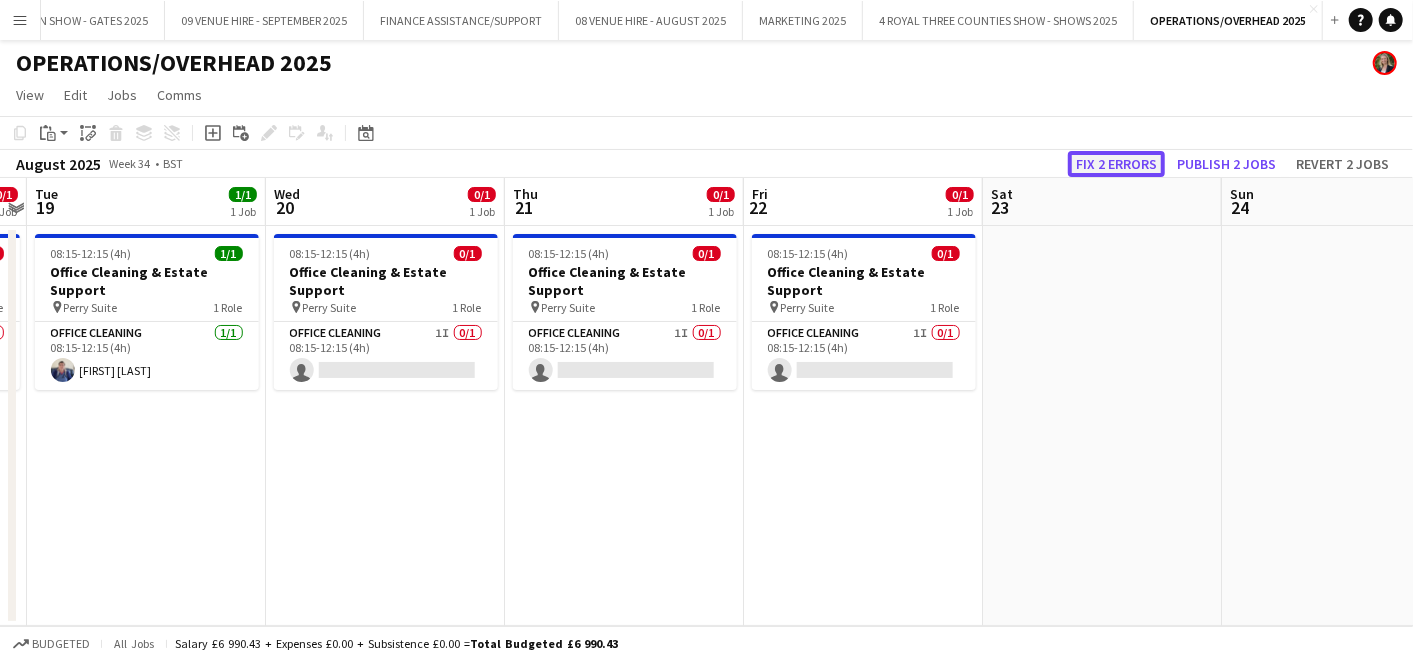 click on "Fix 2 errors" 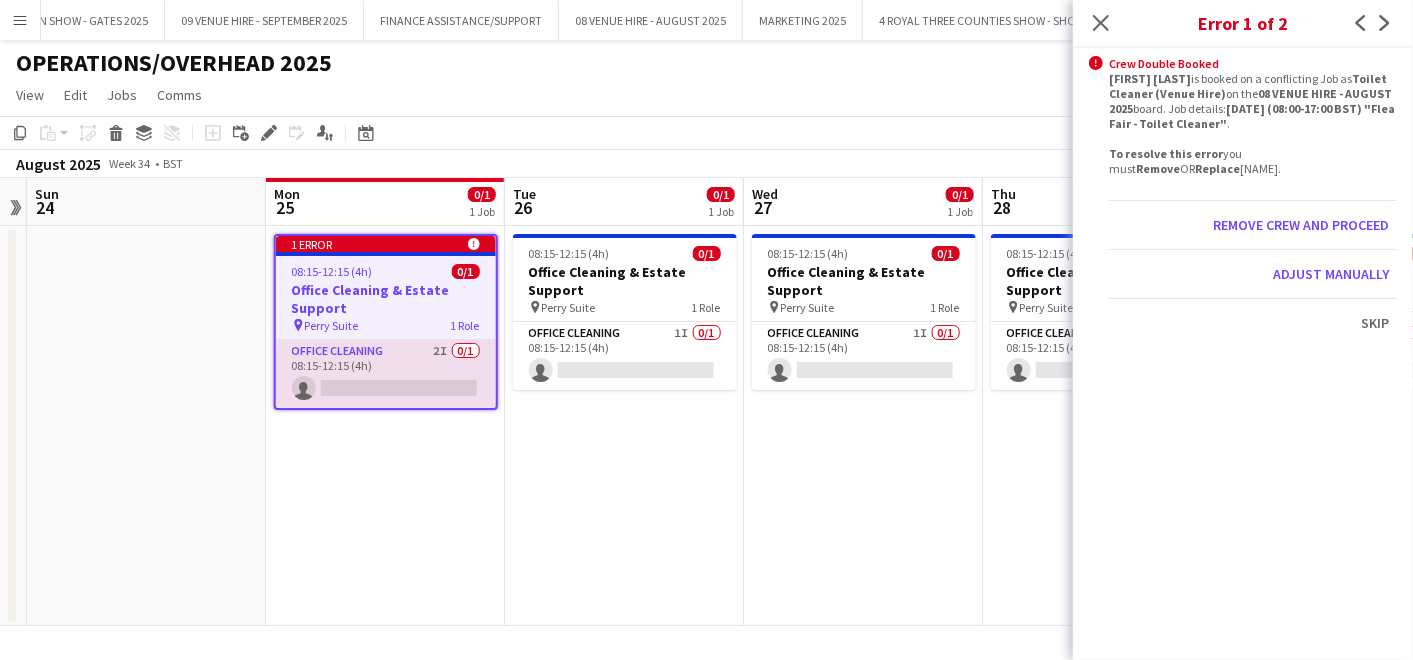 scroll, scrollTop: 0, scrollLeft: 687, axis: horizontal 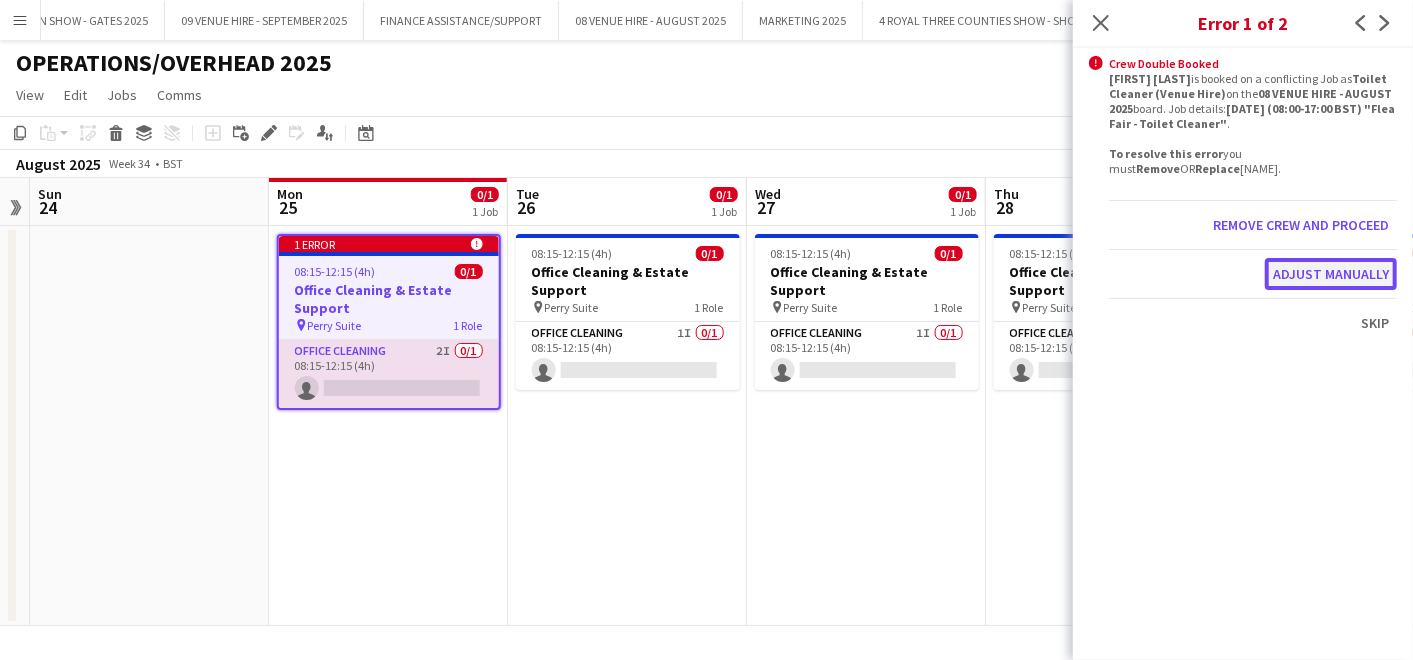 click on "Adjust manually" 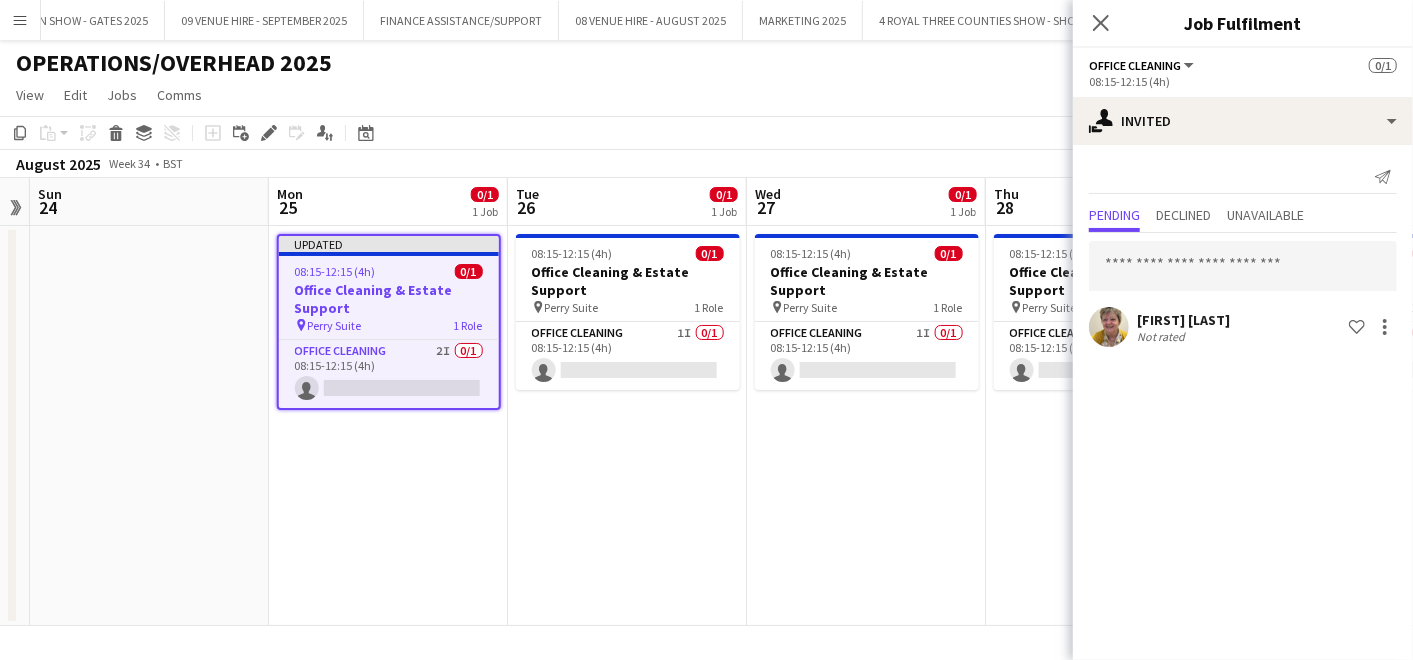 click on "08:15-12:15 (4h)    0/1   Office Cleaning & Estate Support
pin
Perry Suite   1 Role   Office Cleaning    1I   0/1   08:15-12:15 (4h)
single-neutral-actions" at bounding box center (866, 426) 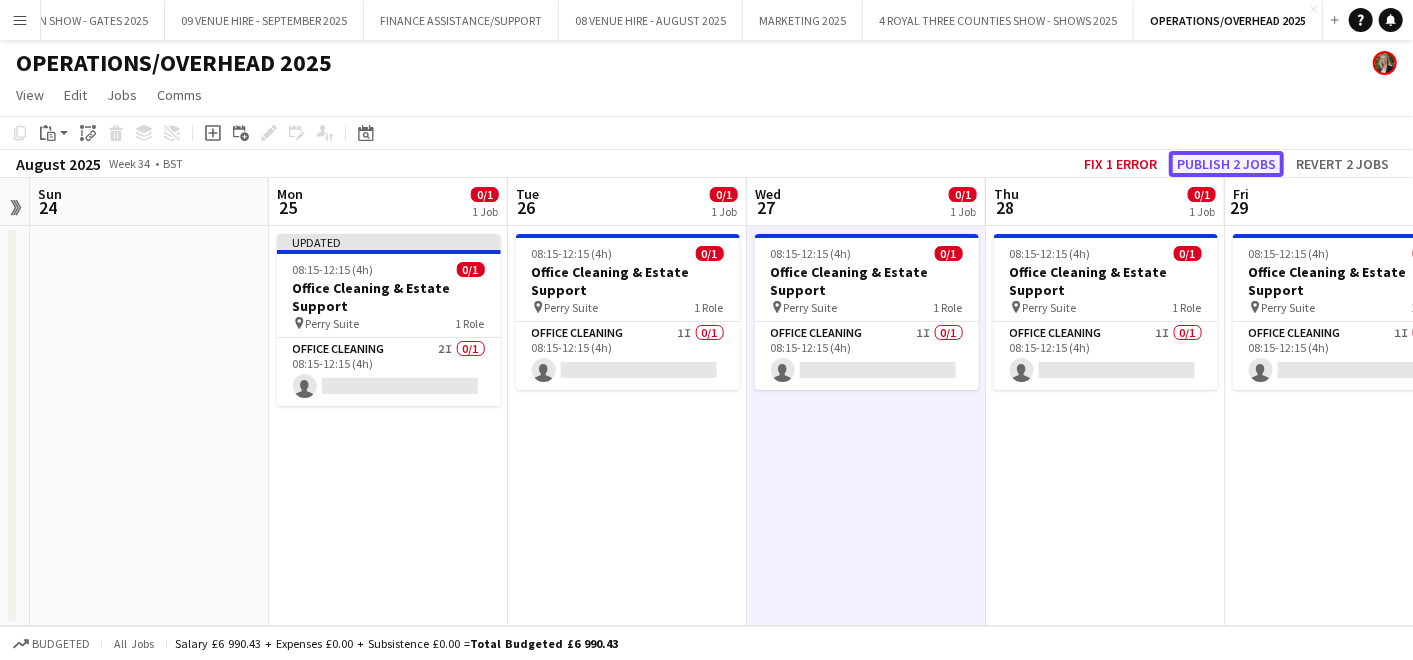 click on "Publish 2 jobs" 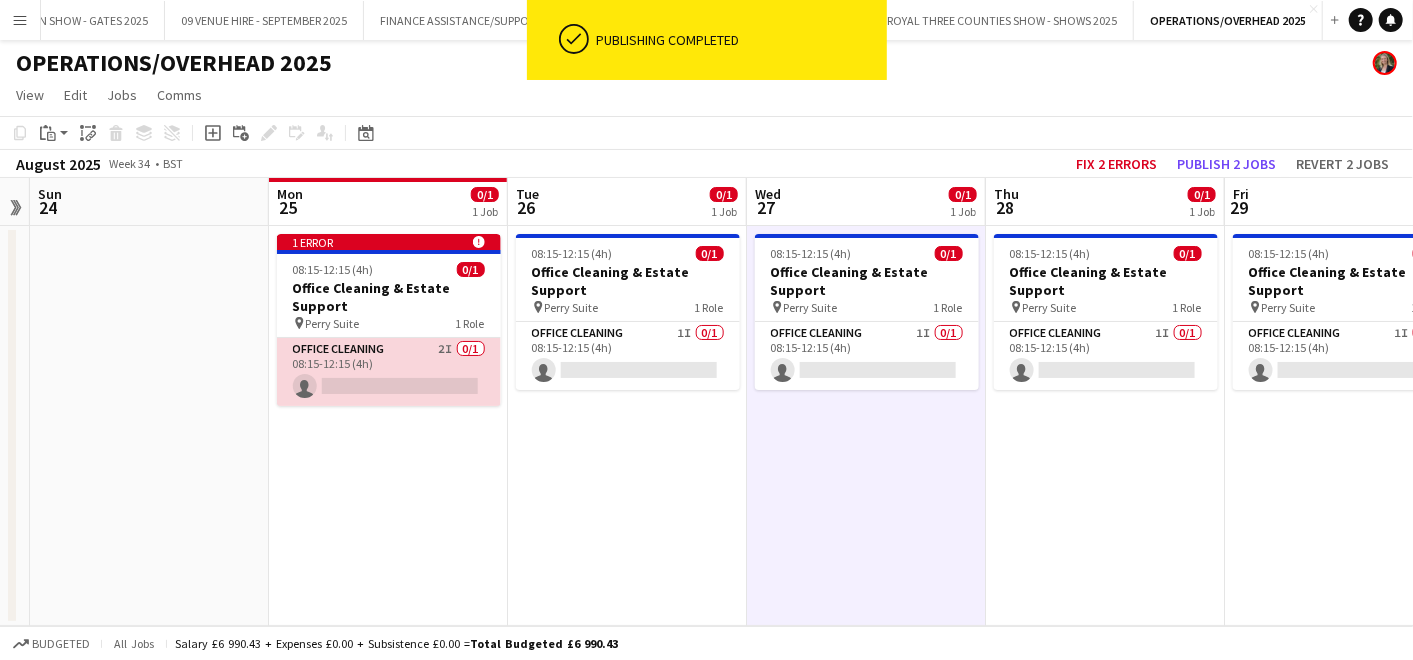 click on "Office Cleaning 2I 0/1 08:15-12:15 (4h) single-neutral-actions" at bounding box center [389, 372] 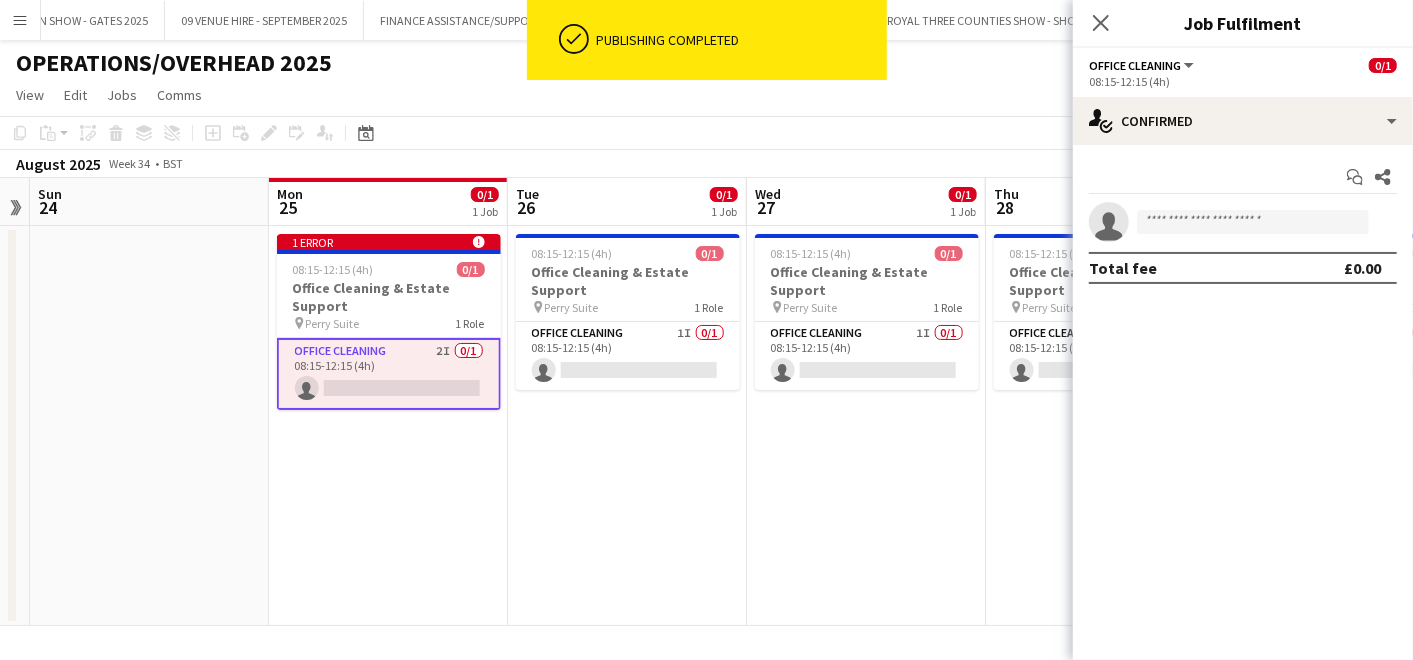 click on "Start chat
Share
single-neutral-actions
Total fee   £0.00" at bounding box center [1243, 222] 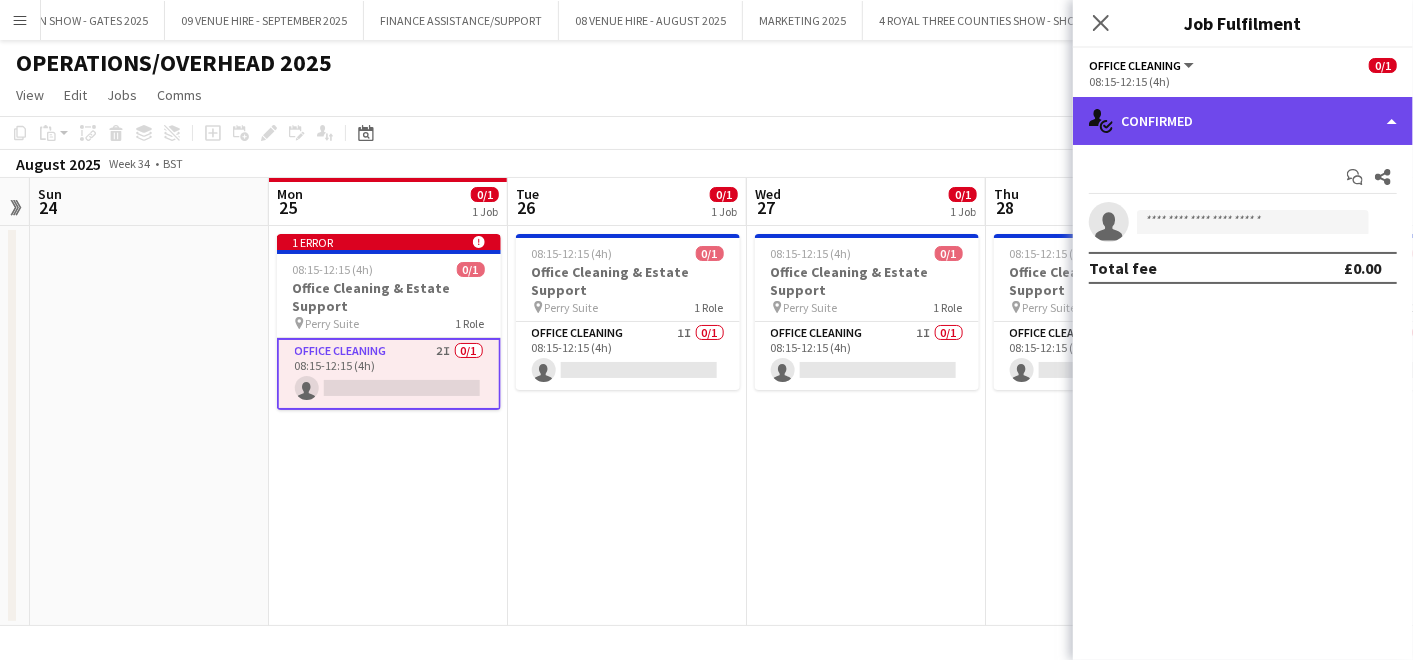 click on "single-neutral-actions-check-2
Confirmed" 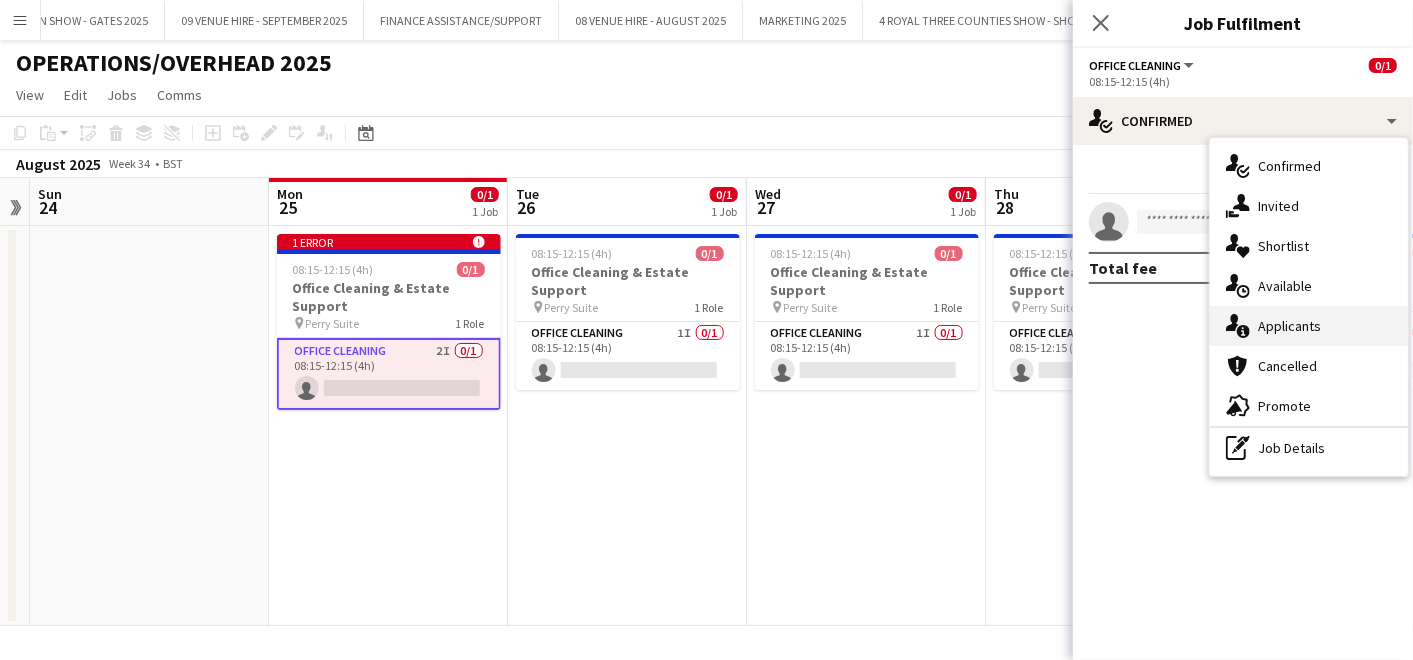 click on "single-neutral-actions-information
Applicants" at bounding box center [1309, 326] 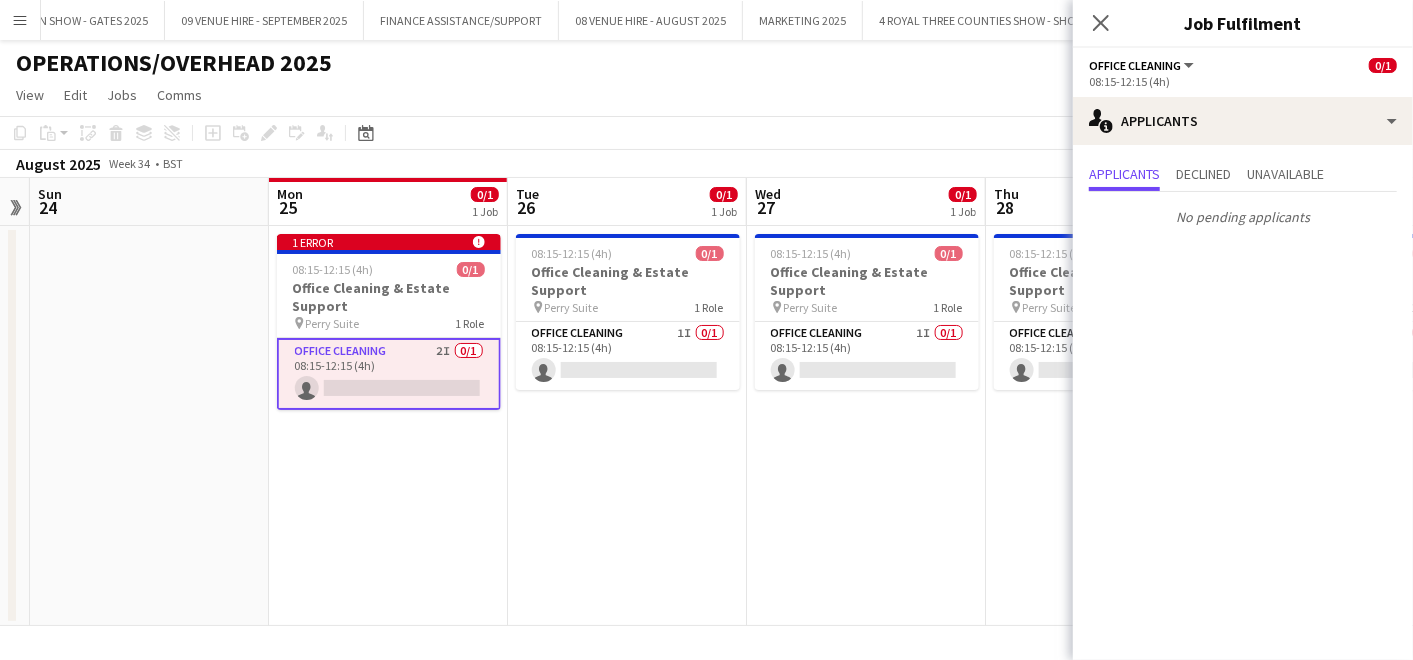 click on "08:15-12:15 (4h)    0/1   Office Cleaning & Estate Support
pin
Perry Suite   1 Role   Office Cleaning    1I   0/1   08:15-12:15 (4h)
single-neutral-actions" at bounding box center [866, 426] 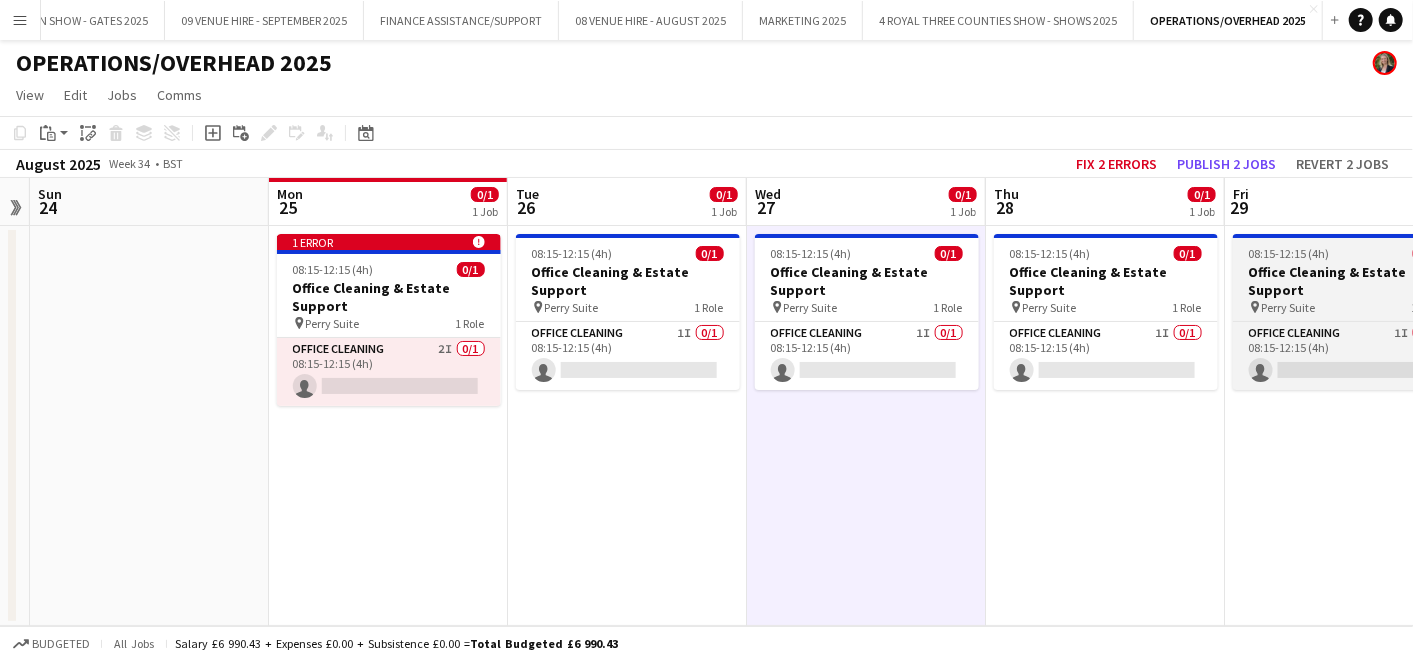 click on "Office Cleaning & Estate Support" at bounding box center [1345, 281] 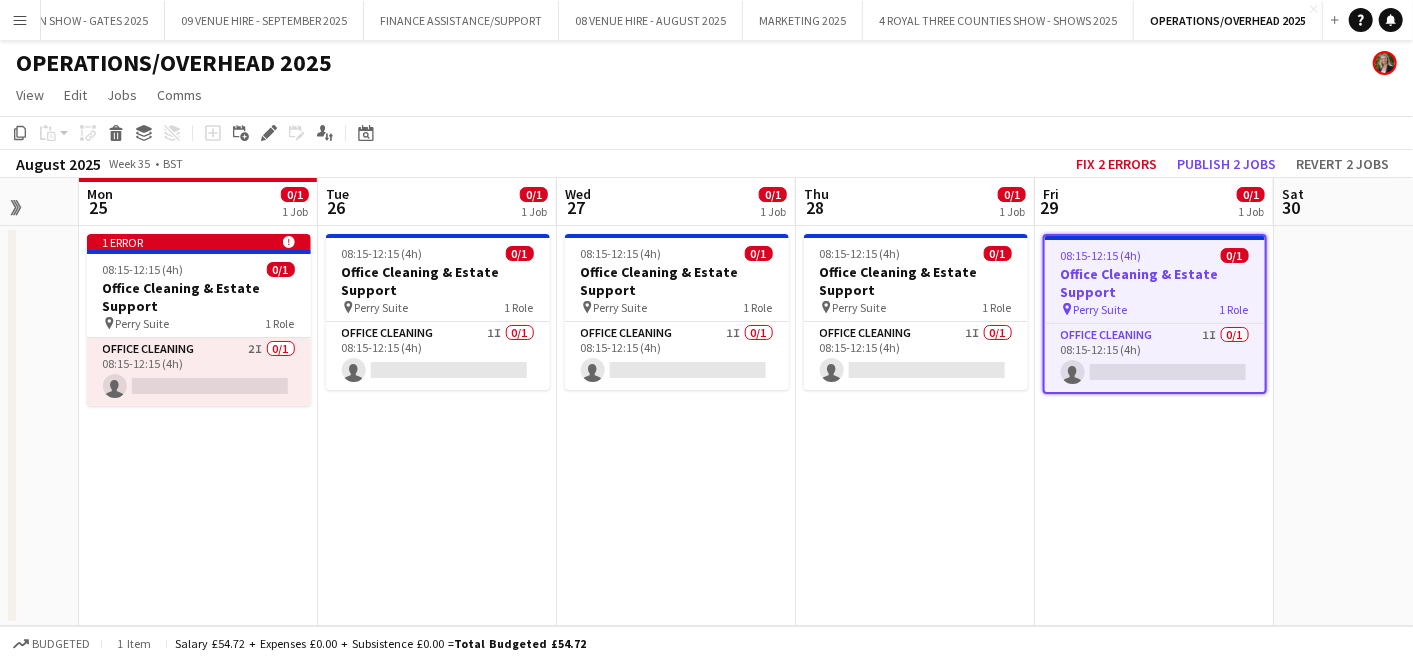 drag, startPoint x: 1314, startPoint y: 262, endPoint x: 884, endPoint y: 315, distance: 433.25397 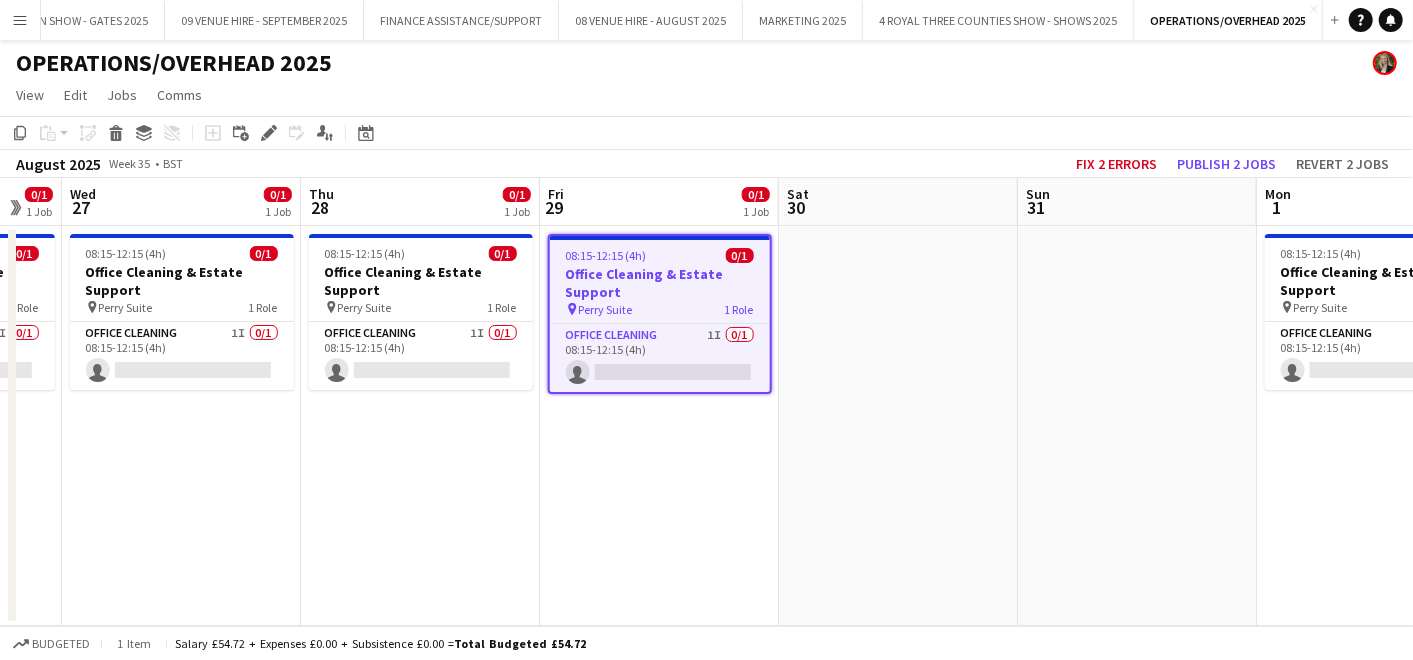 drag, startPoint x: 1328, startPoint y: 332, endPoint x: 833, endPoint y: 308, distance: 495.58148 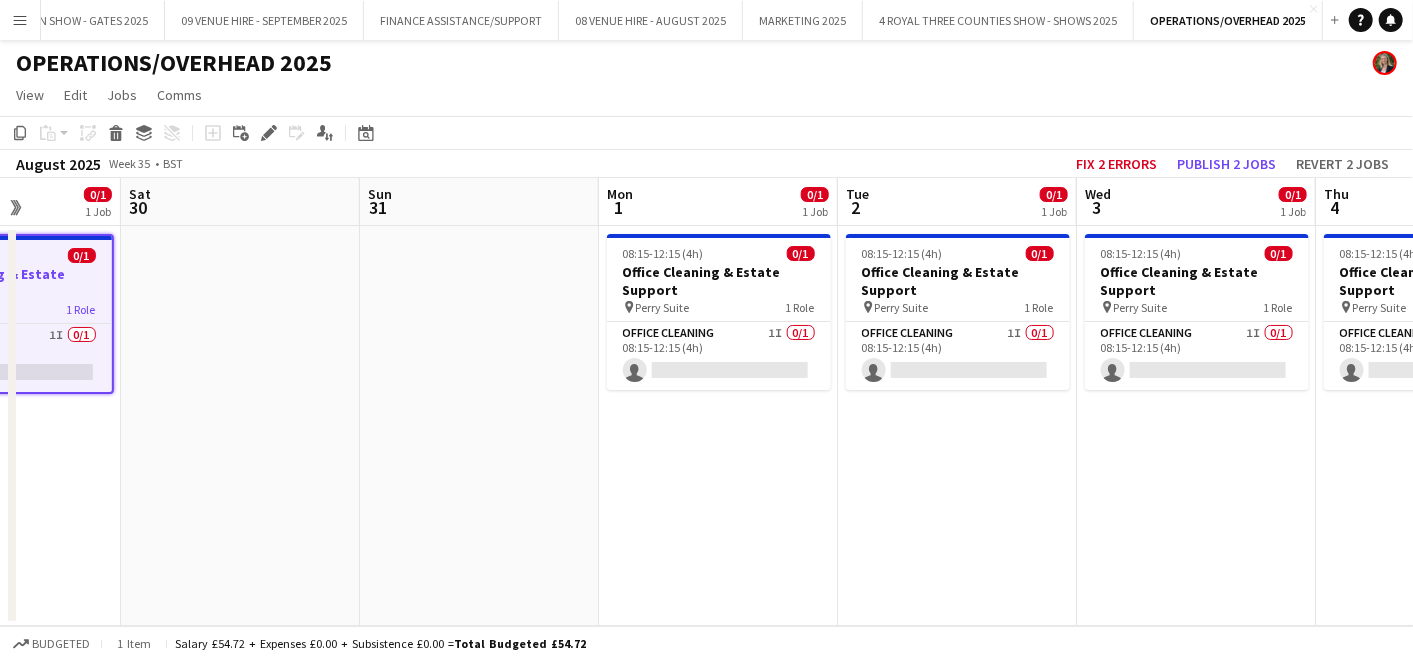 drag, startPoint x: 1162, startPoint y: 296, endPoint x: 744, endPoint y: 299, distance: 418.01077 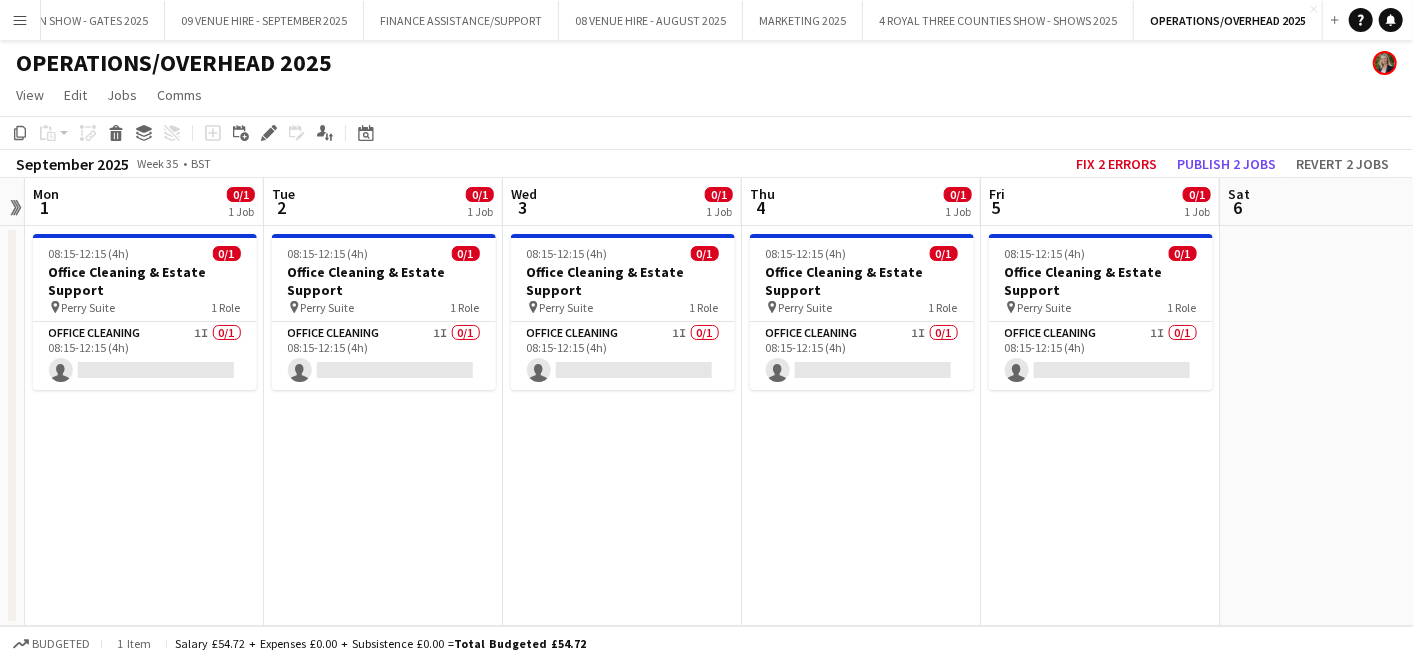 drag, startPoint x: 1248, startPoint y: 285, endPoint x: 675, endPoint y: 324, distance: 574.3257 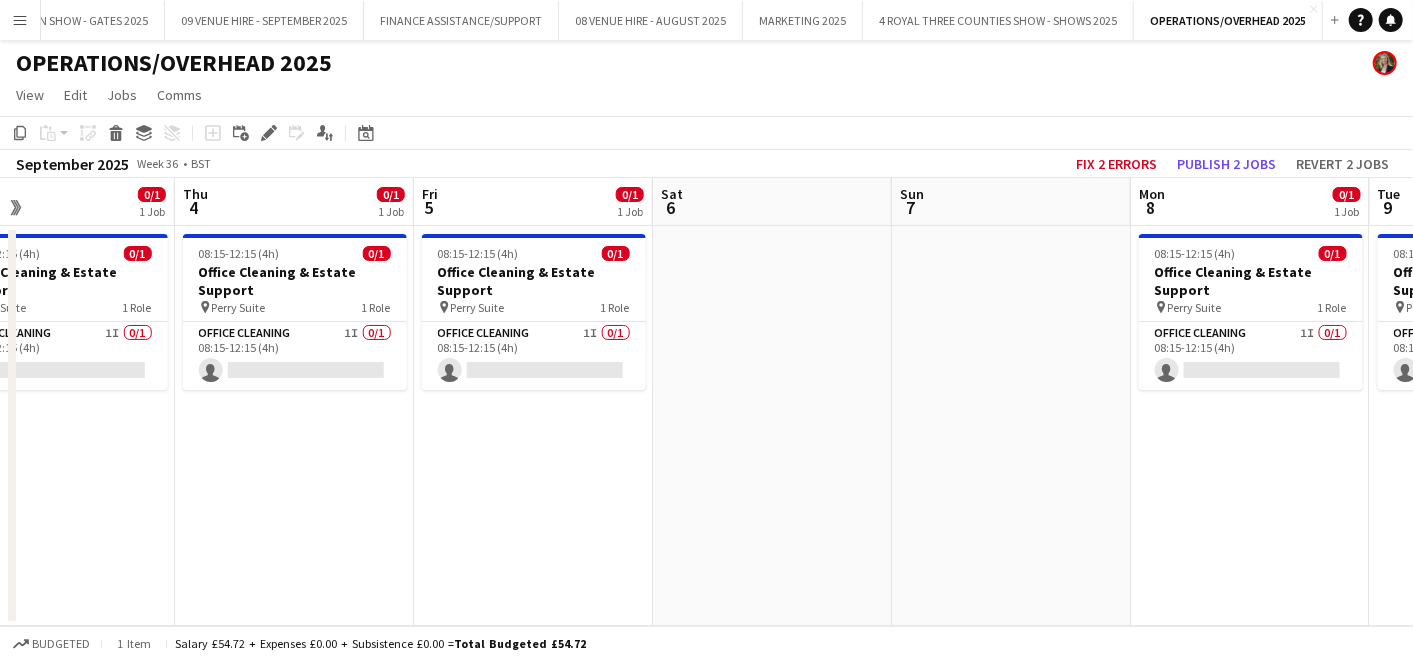scroll, scrollTop: 0, scrollLeft: 633, axis: horizontal 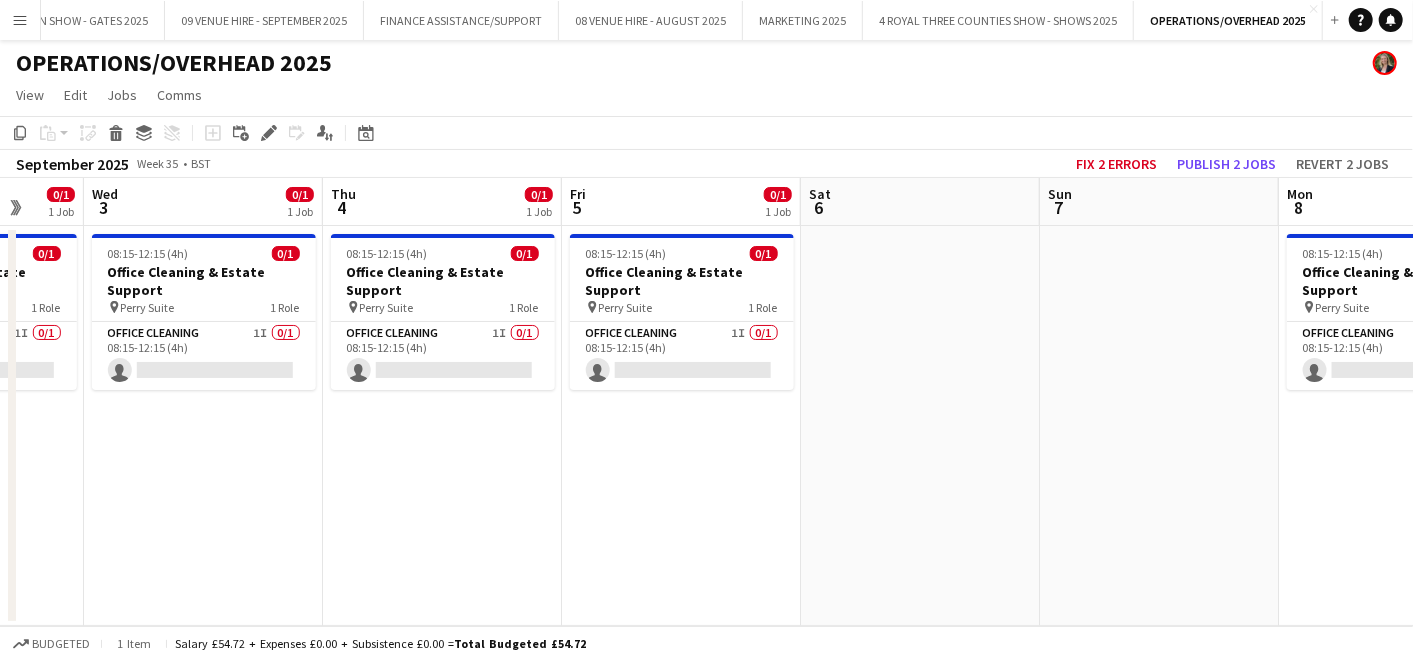 drag, startPoint x: 1071, startPoint y: 319, endPoint x: 413, endPoint y: 317, distance: 658.00305 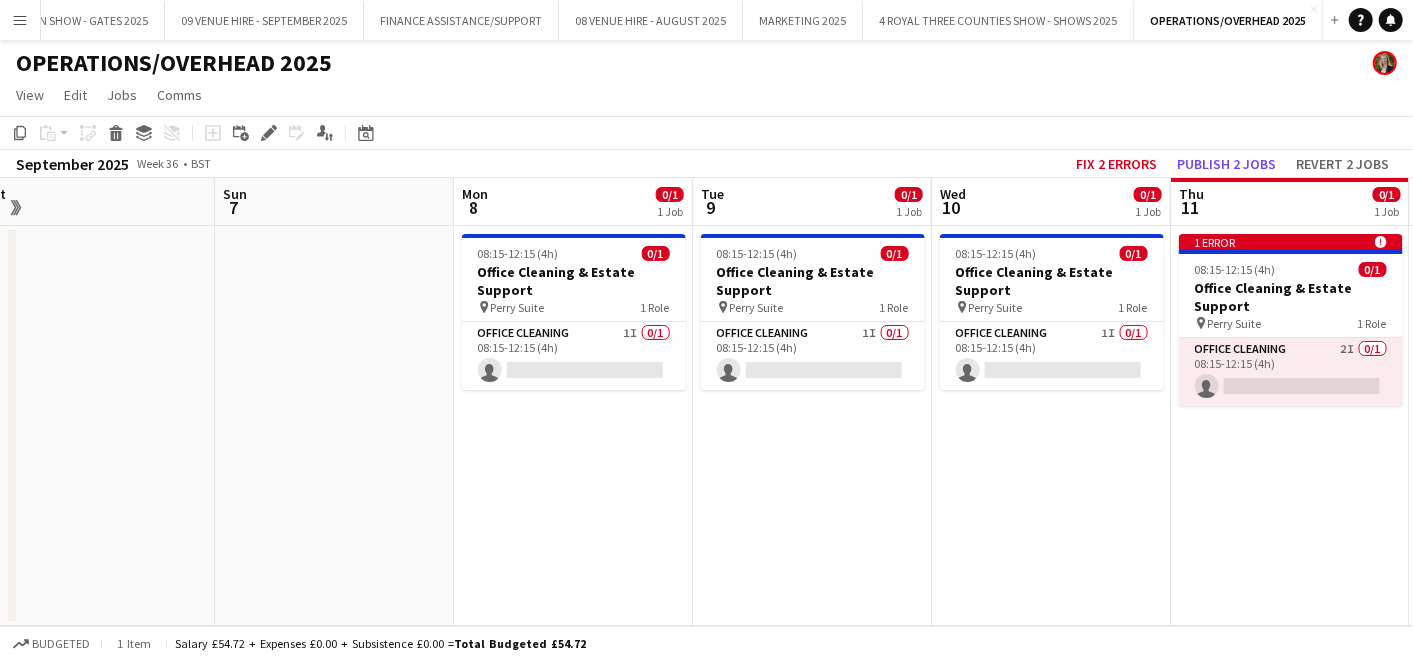 drag, startPoint x: 1236, startPoint y: 266, endPoint x: 650, endPoint y: 316, distance: 588.1292 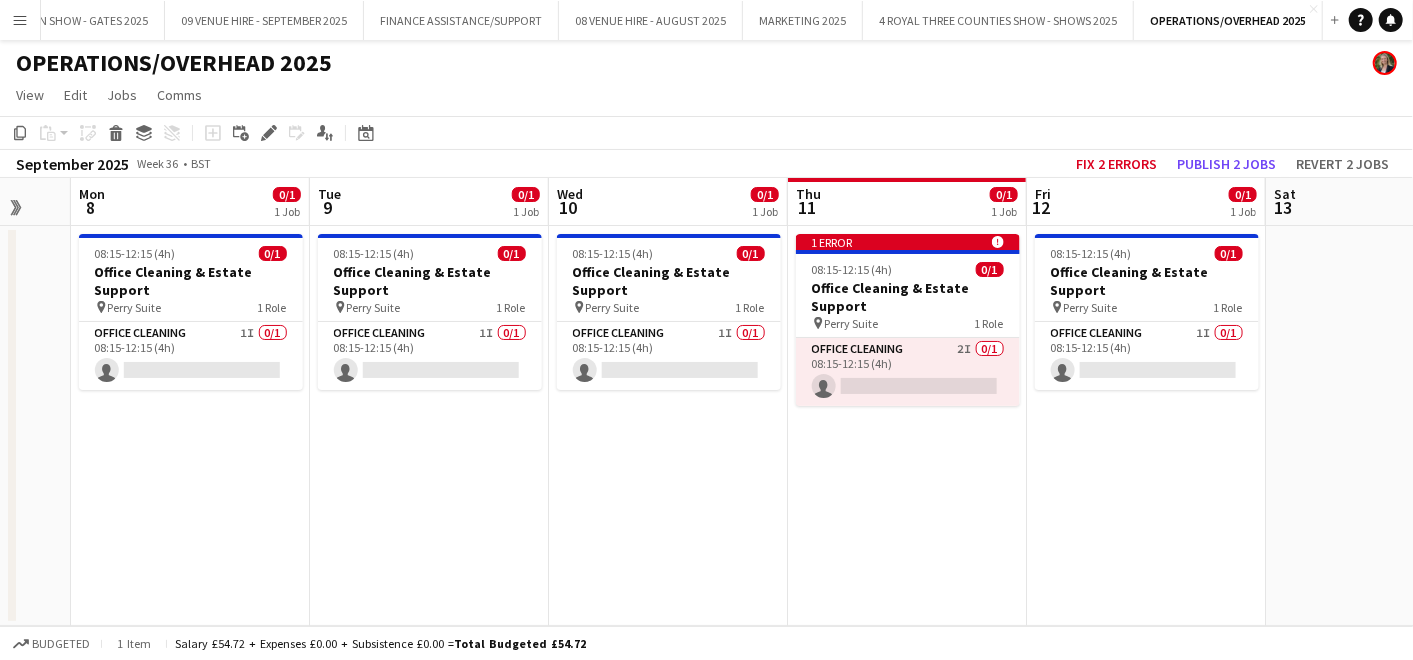 scroll, scrollTop: 0, scrollLeft: 657, axis: horizontal 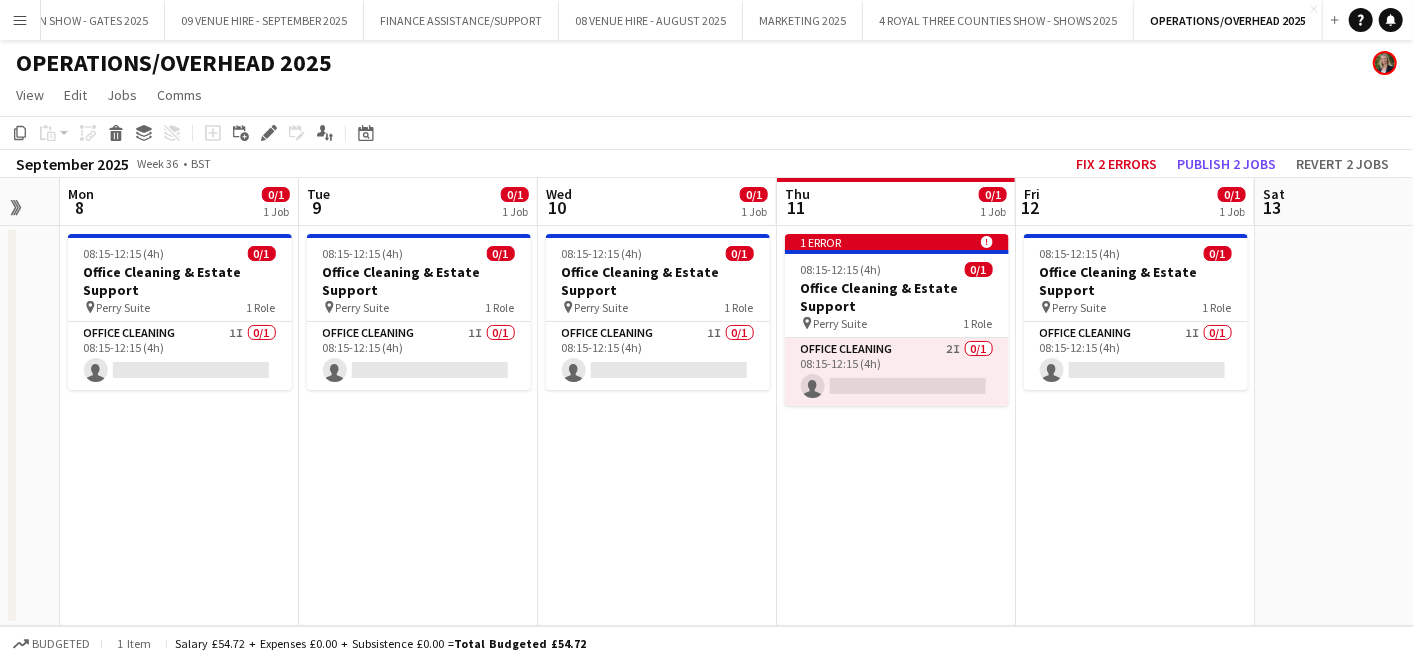 drag, startPoint x: 1057, startPoint y: 321, endPoint x: 663, endPoint y: 321, distance: 394 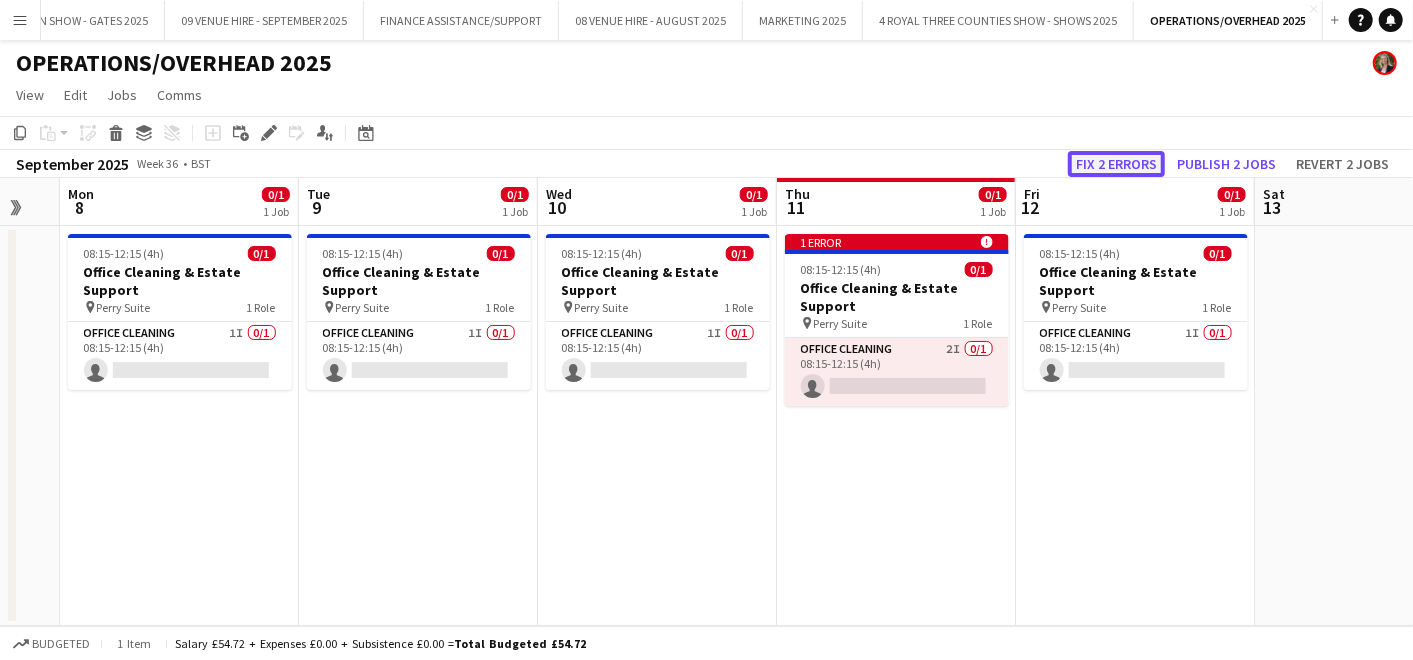 click on "Fix 2 errors" 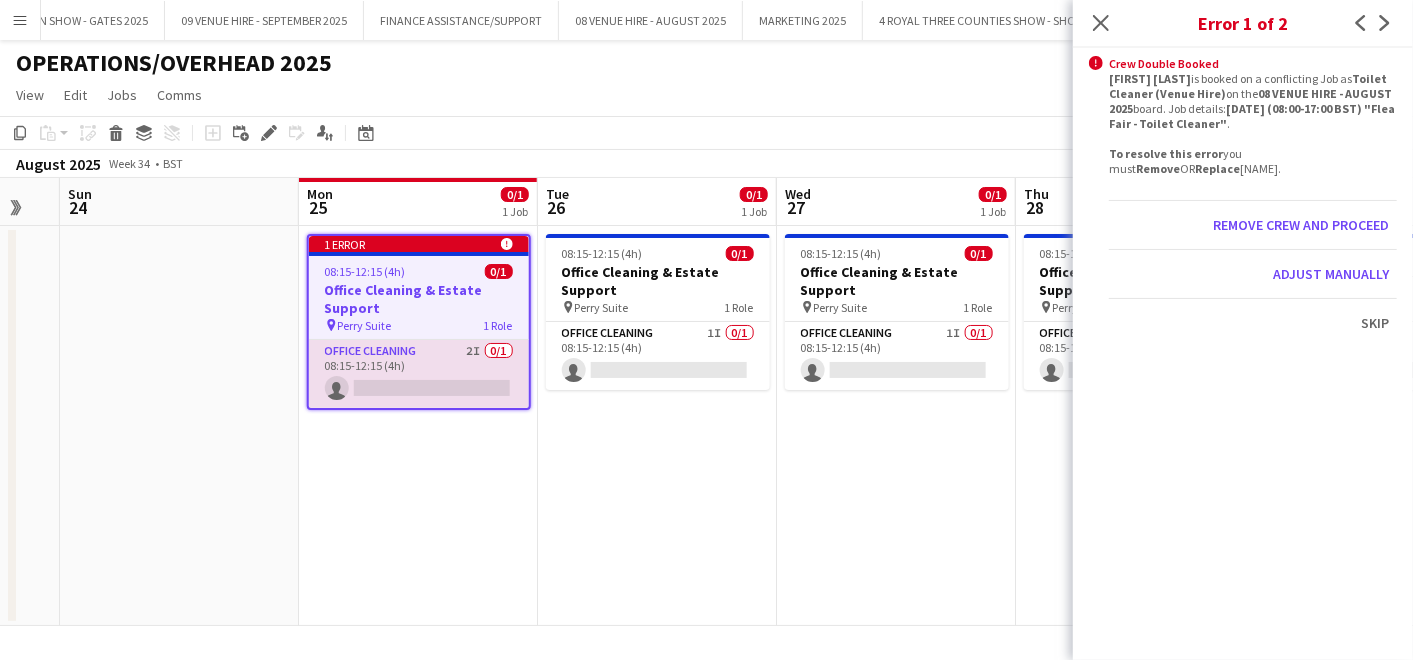 scroll, scrollTop: 0, scrollLeft: 687, axis: horizontal 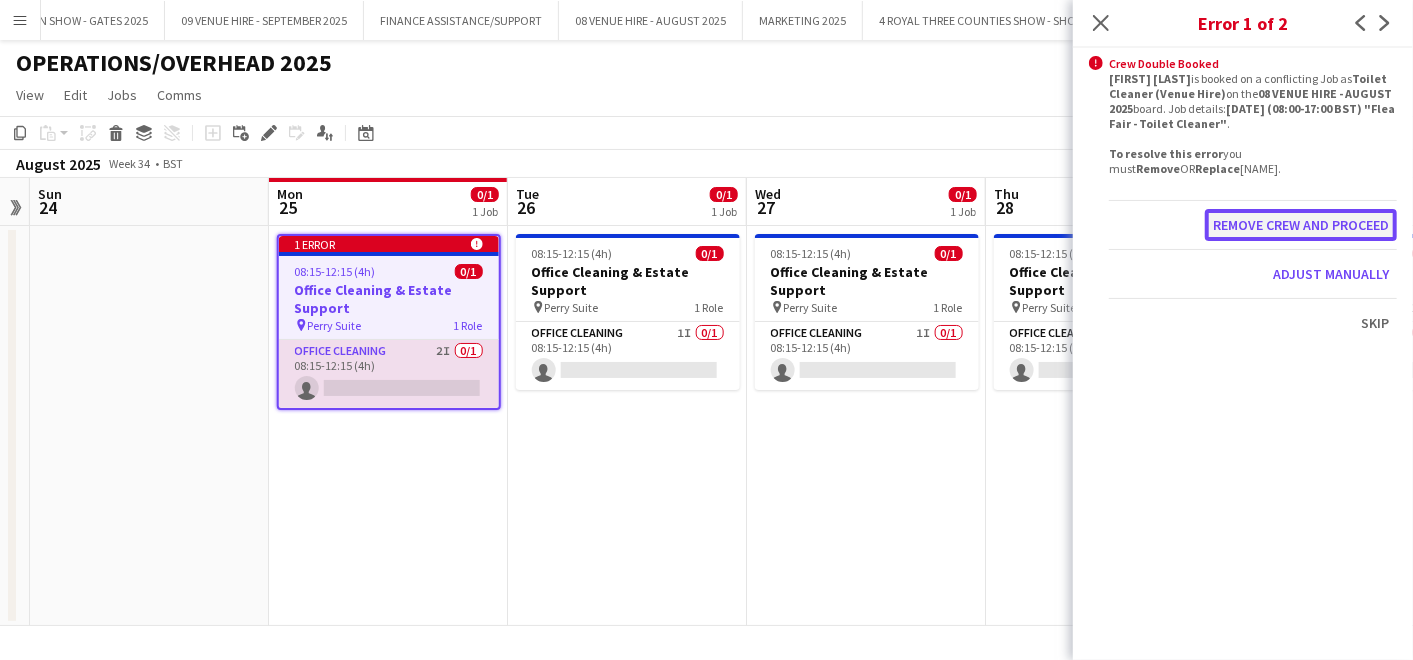 click on "Remove crew and proceed" 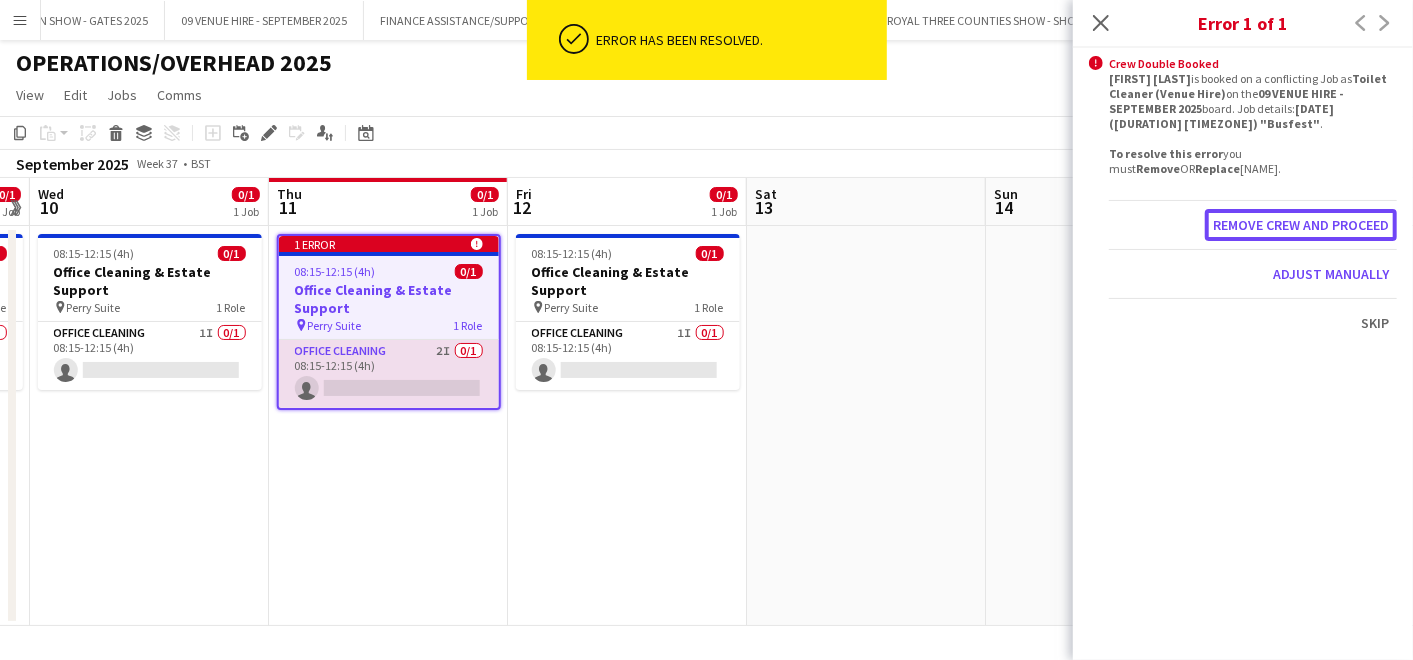 click on "Remove crew and proceed" 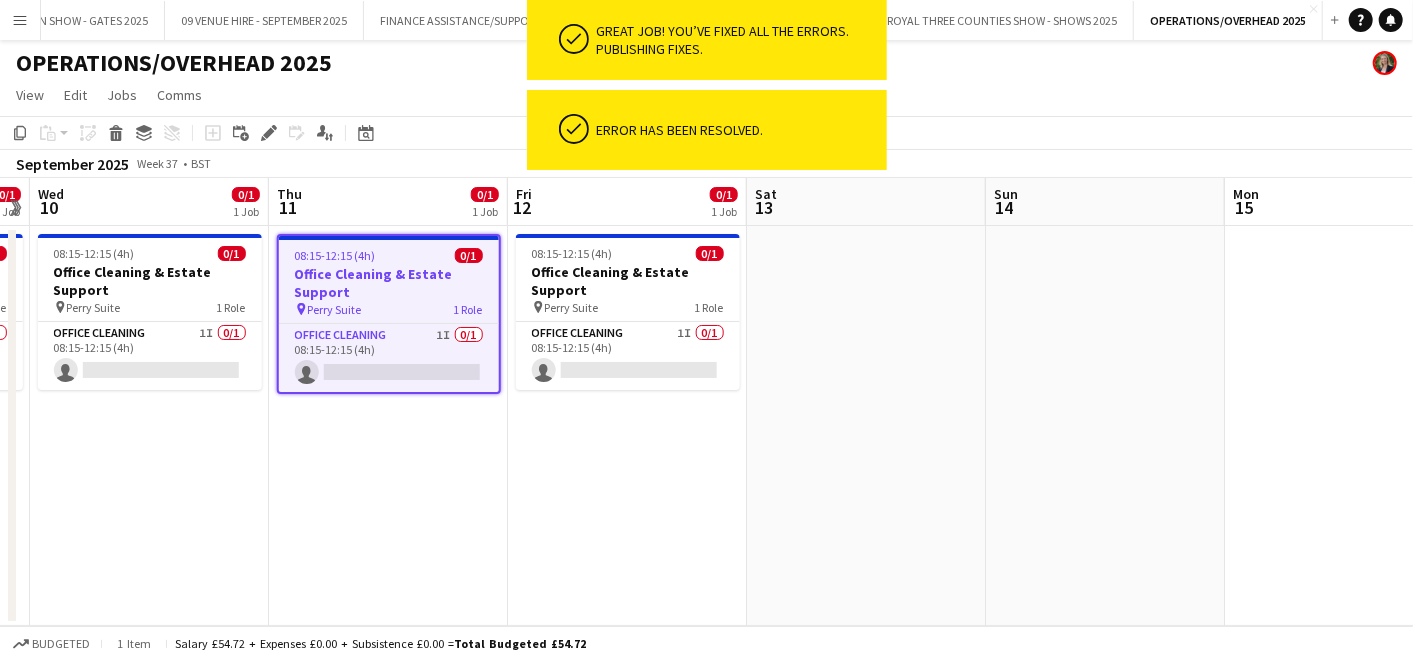click at bounding box center (866, 426) 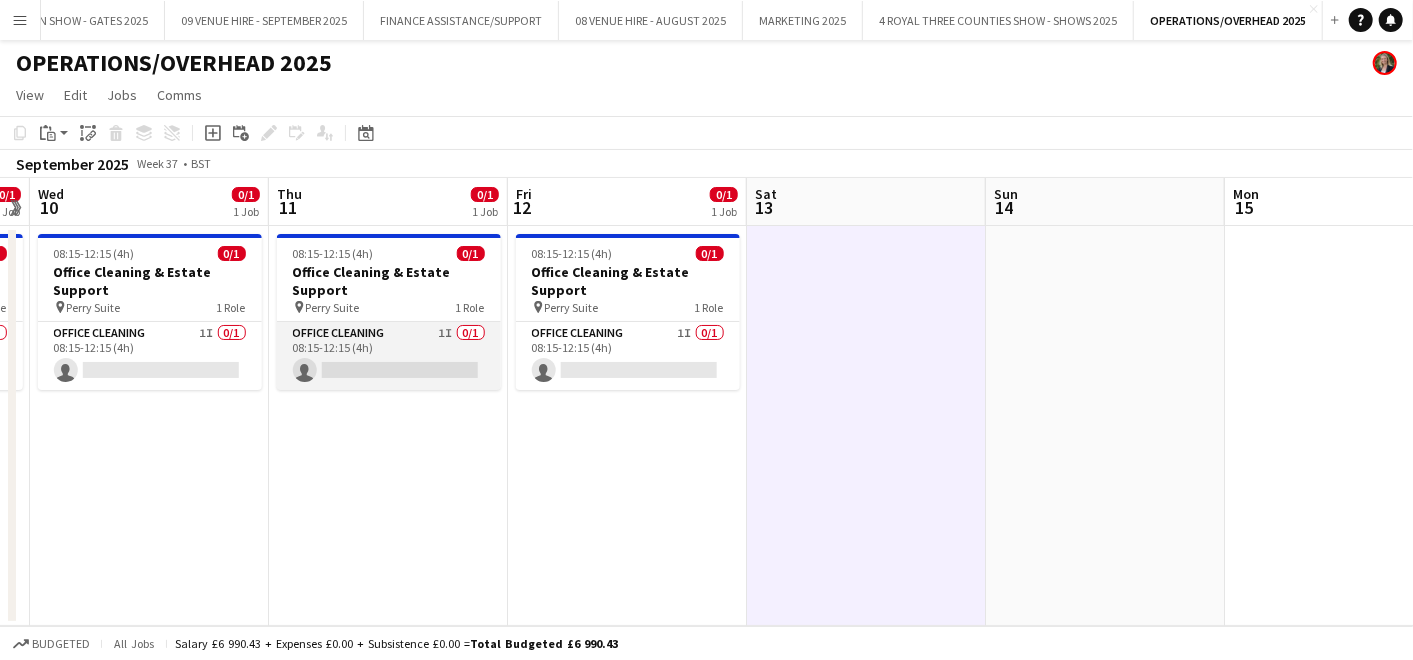 click on "Office Cleaning    1I   0/1   [TIME] ([DURATION])
single-neutral-actions" at bounding box center (389, 356) 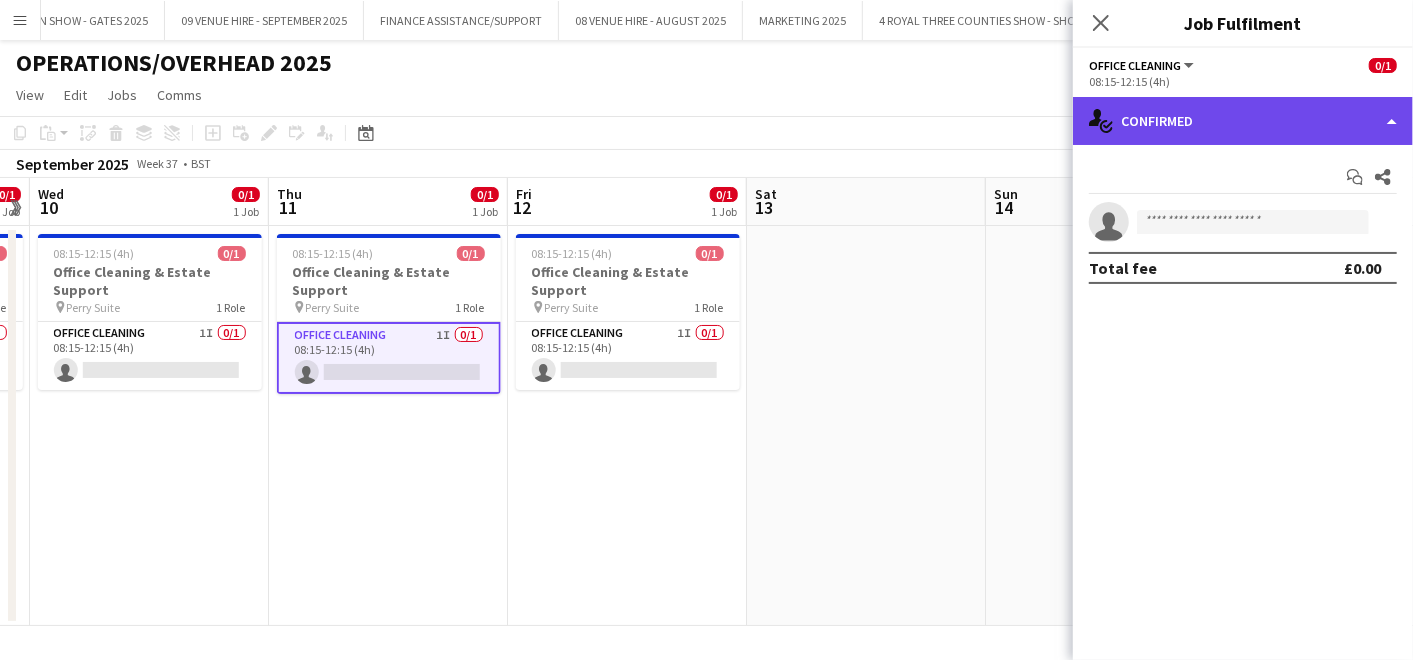click on "single-neutral-actions-check-2
Confirmed" 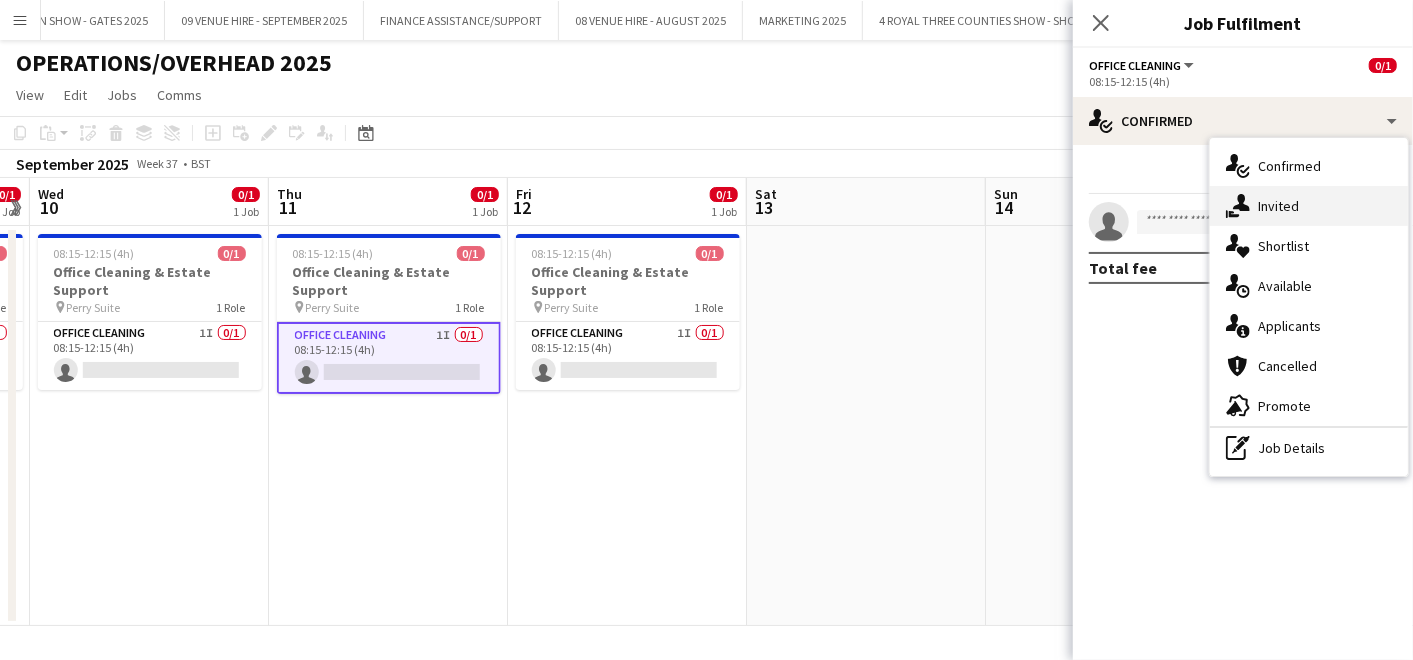 click on "single-neutral-actions-share-1
Invited" at bounding box center (1309, 206) 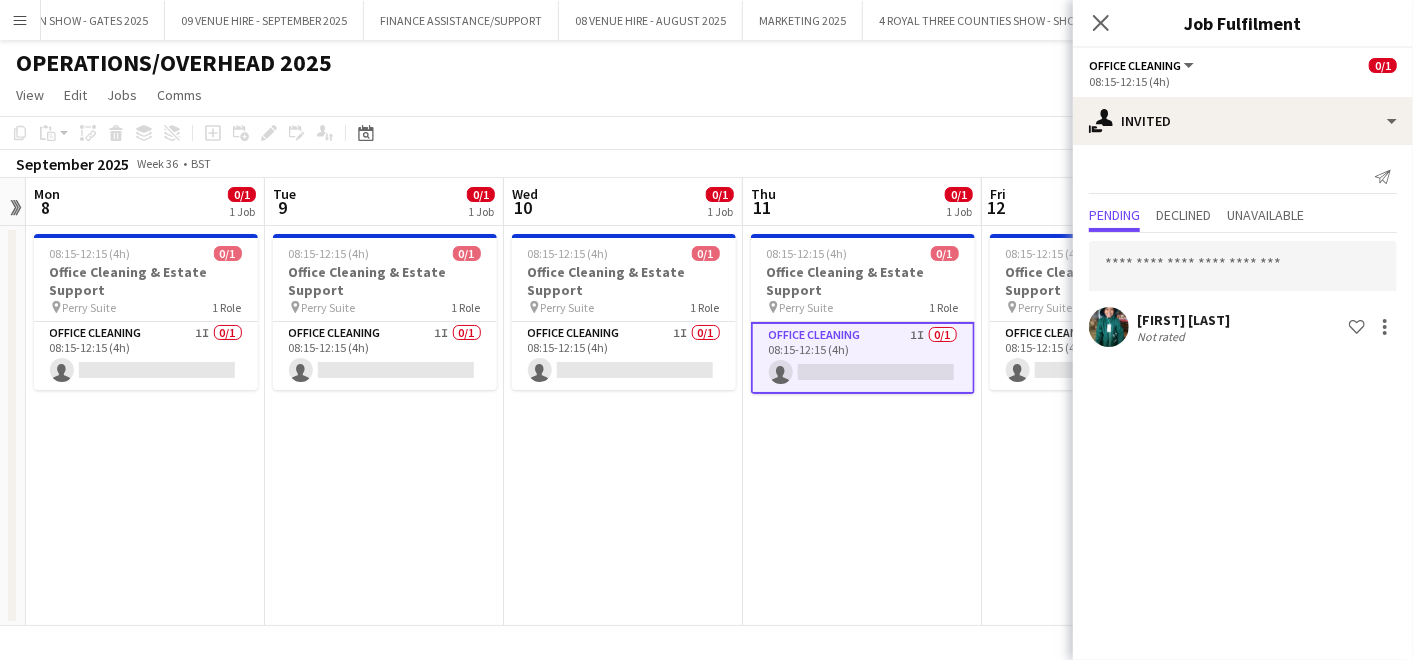 drag, startPoint x: 543, startPoint y: 493, endPoint x: 1017, endPoint y: 468, distance: 474.6588 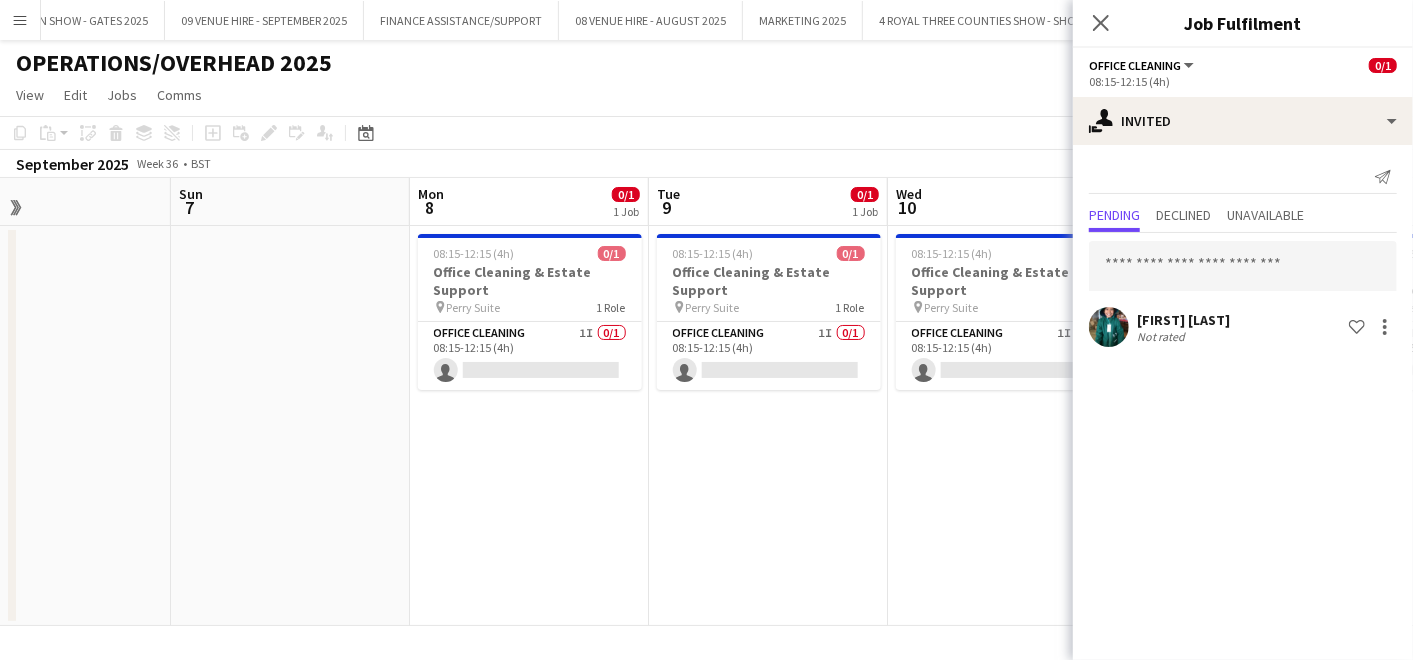 drag, startPoint x: 645, startPoint y: 477, endPoint x: 1028, endPoint y: 462, distance: 383.2936 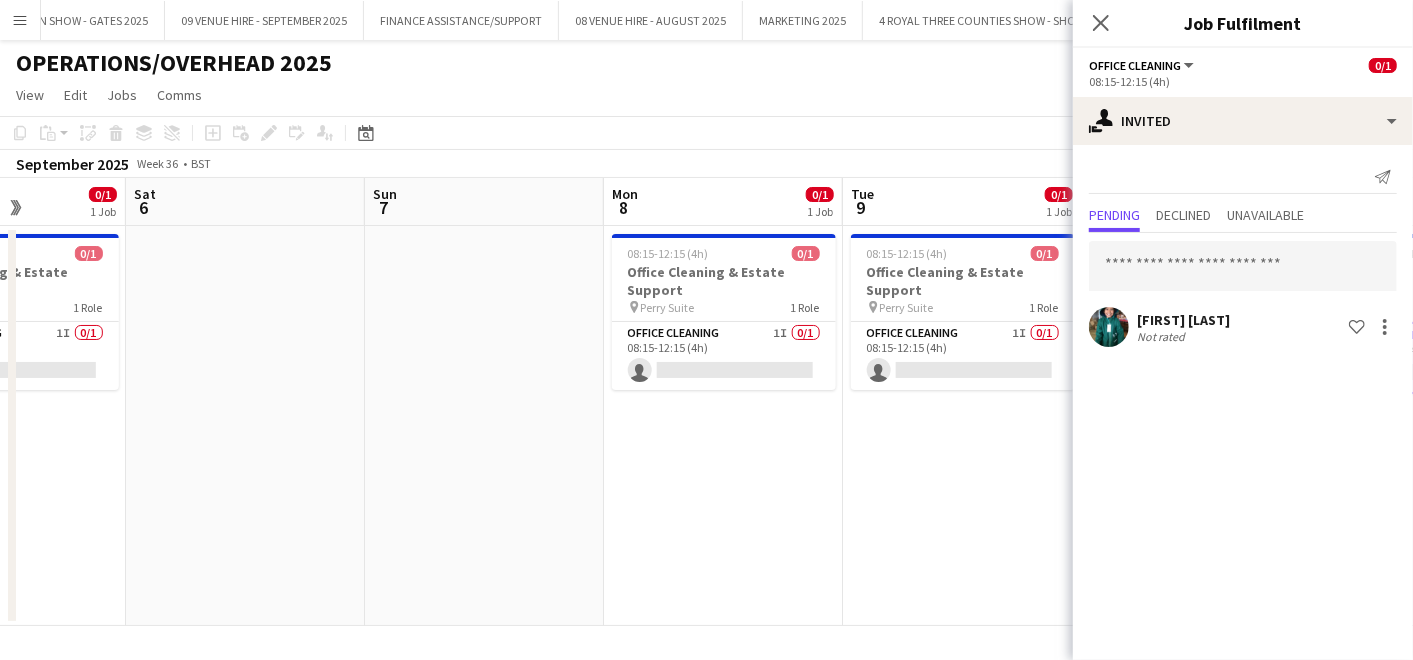 drag, startPoint x: 822, startPoint y: 480, endPoint x: 1184, endPoint y: 461, distance: 362.4983 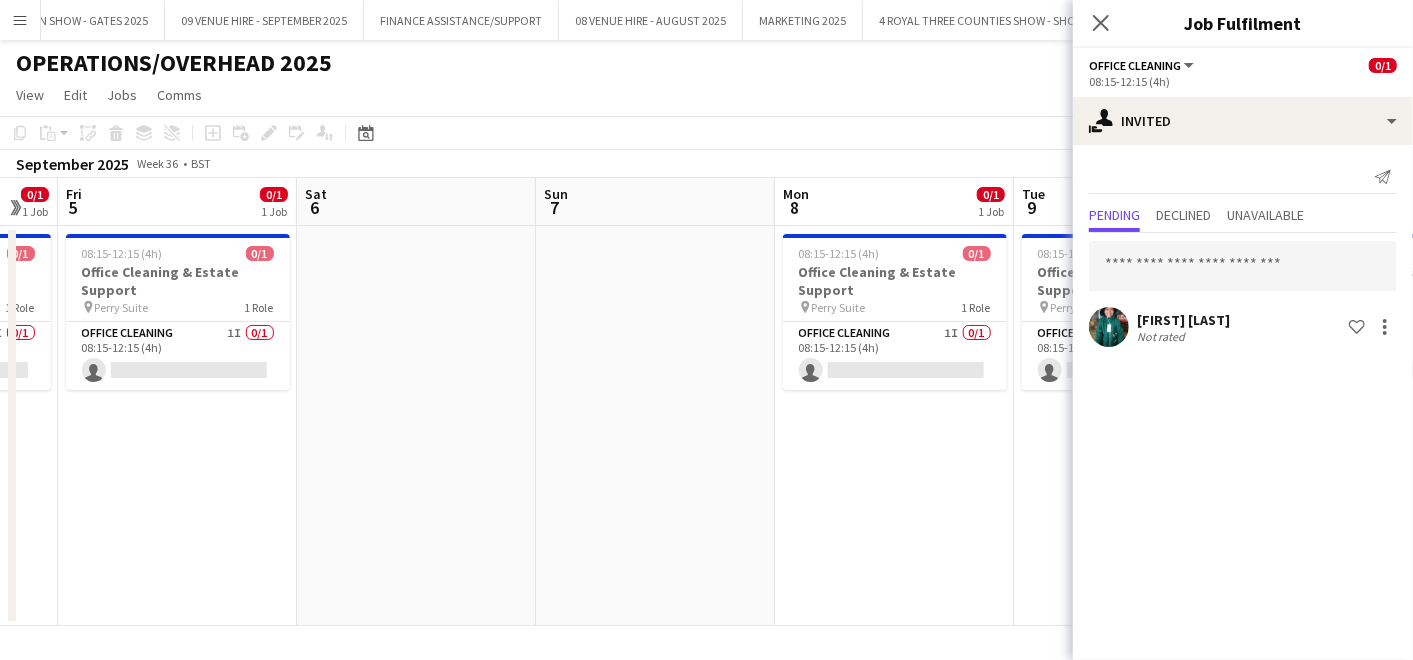 drag, startPoint x: 882, startPoint y: 466, endPoint x: 1157, endPoint y: 459, distance: 275.08908 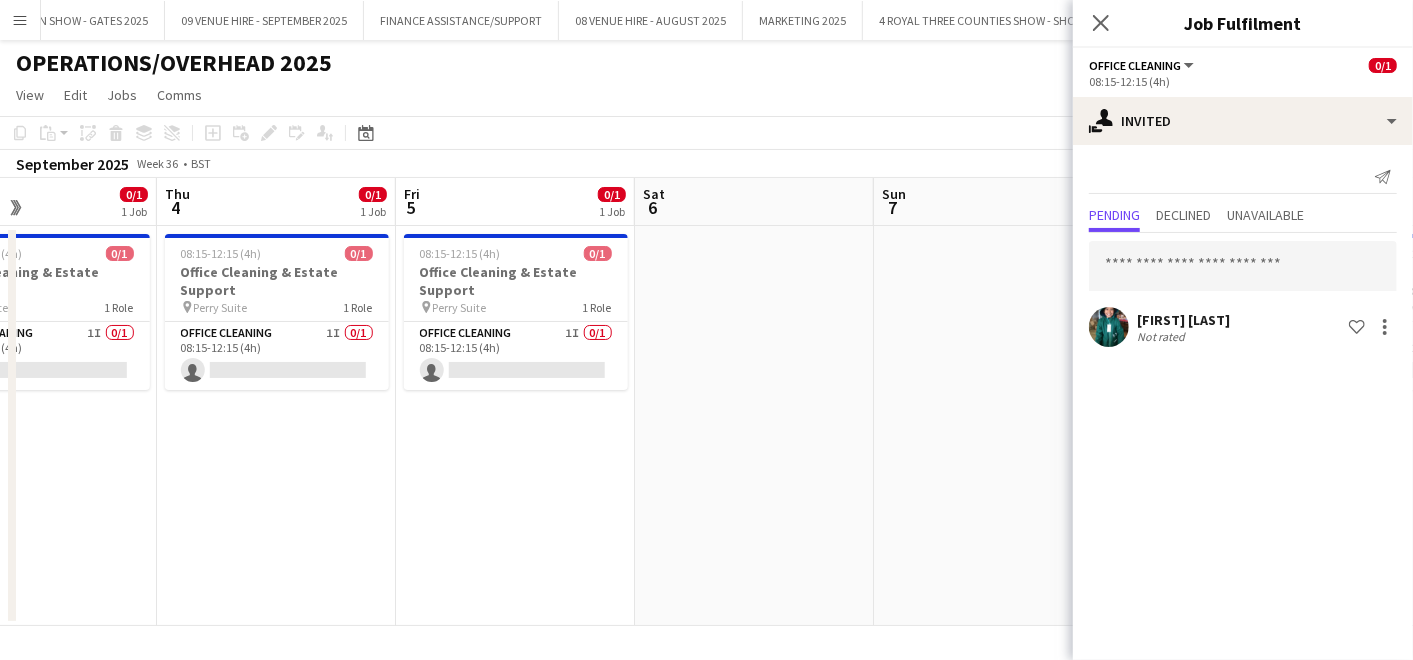 drag, startPoint x: 649, startPoint y: 407, endPoint x: 1141, endPoint y: 425, distance: 492.32916 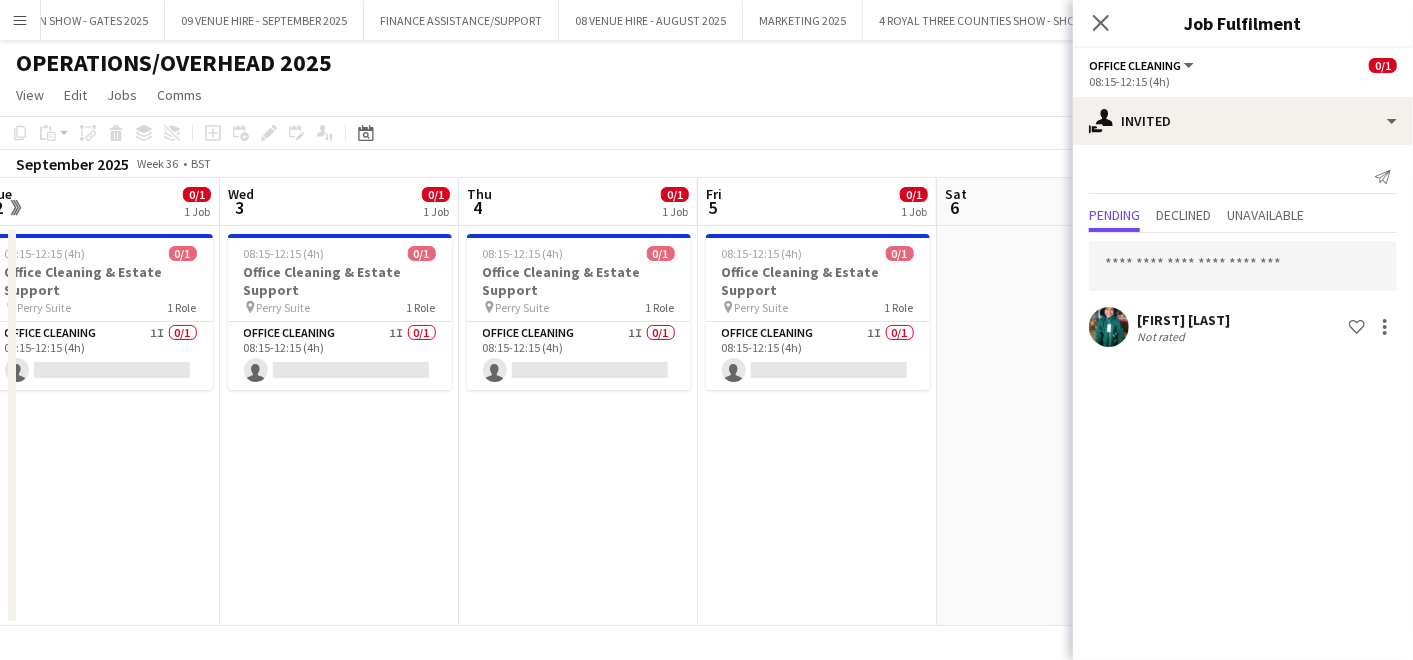 drag, startPoint x: 762, startPoint y: 478, endPoint x: 1125, endPoint y: 464, distance: 363.26987 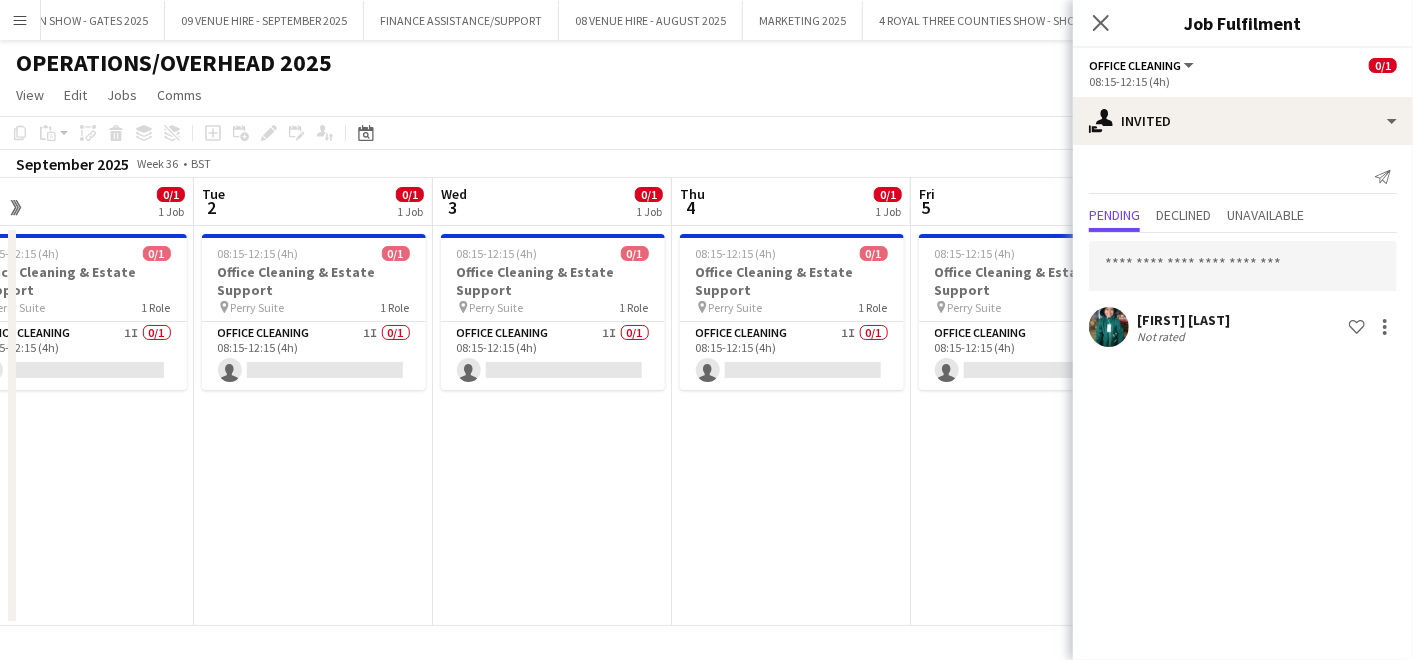 drag, startPoint x: 845, startPoint y: 444, endPoint x: 1162, endPoint y: 462, distance: 317.51062 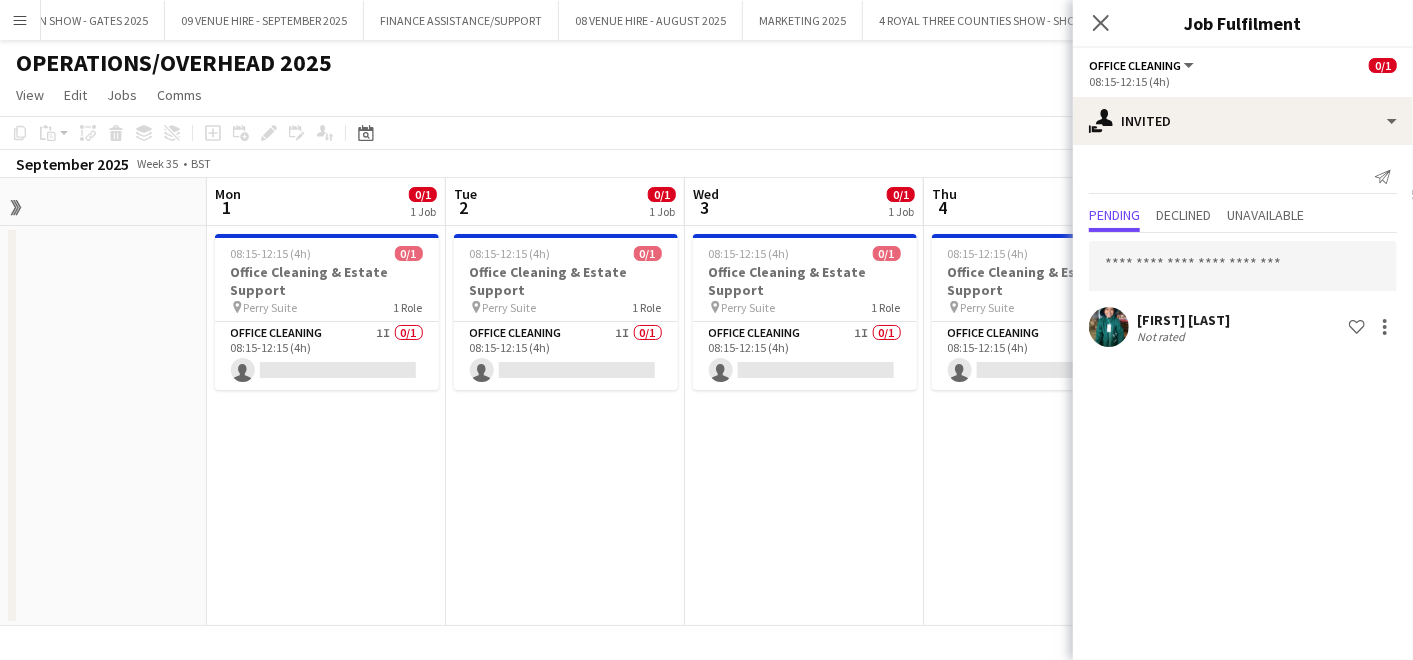 drag, startPoint x: 944, startPoint y: 465, endPoint x: 1071, endPoint y: 465, distance: 127 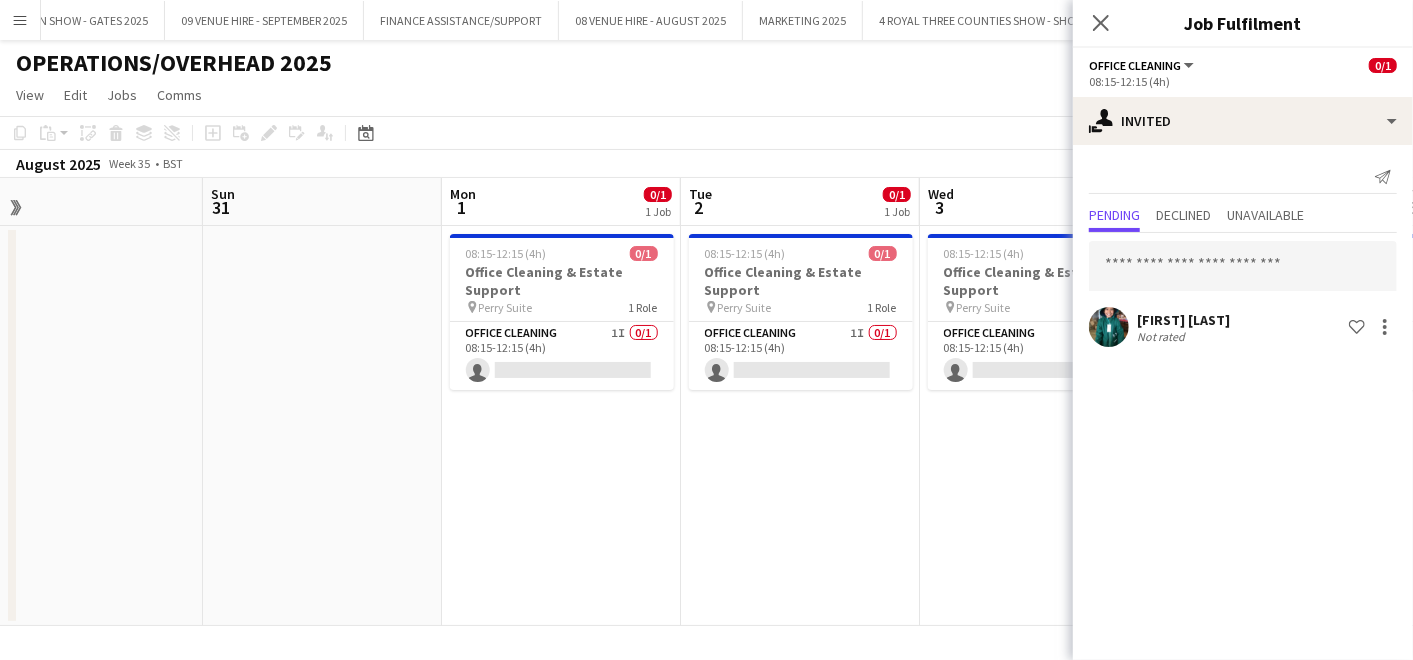 drag, startPoint x: 832, startPoint y: 471, endPoint x: 1120, endPoint y: 469, distance: 288.00696 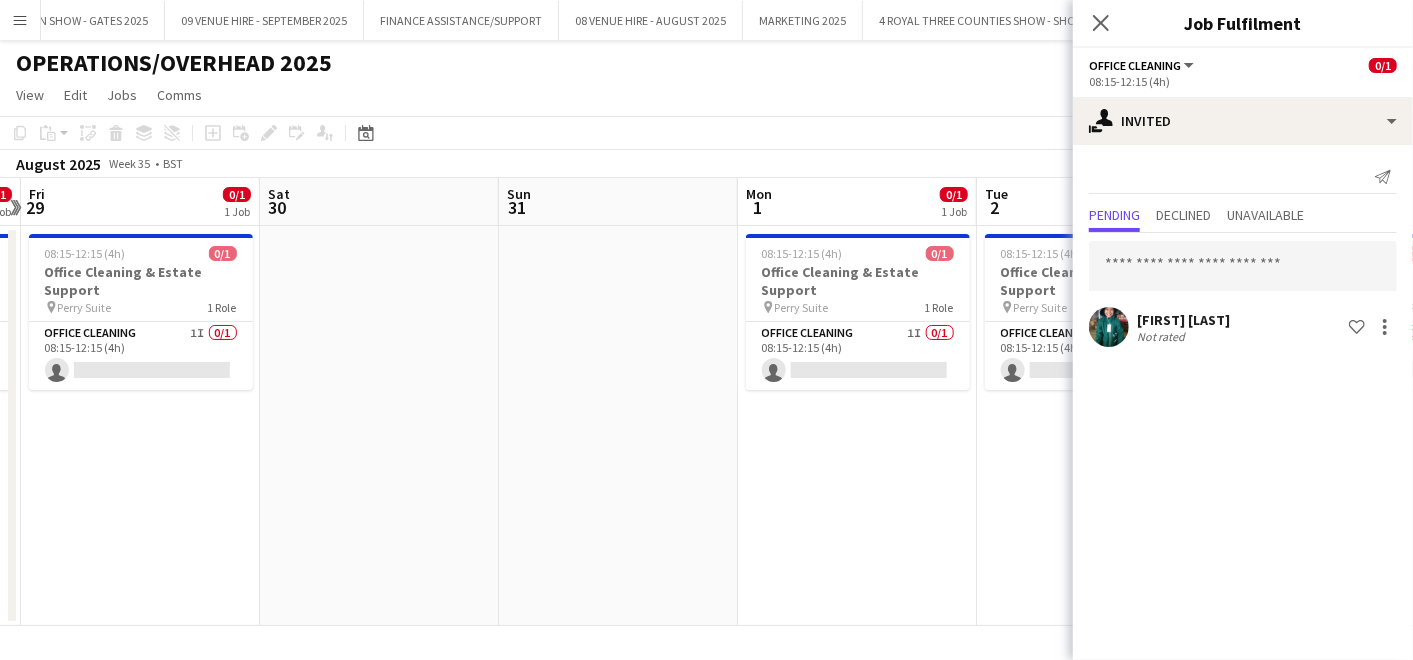 drag, startPoint x: 740, startPoint y: 428, endPoint x: 1036, endPoint y: 451, distance: 296.89224 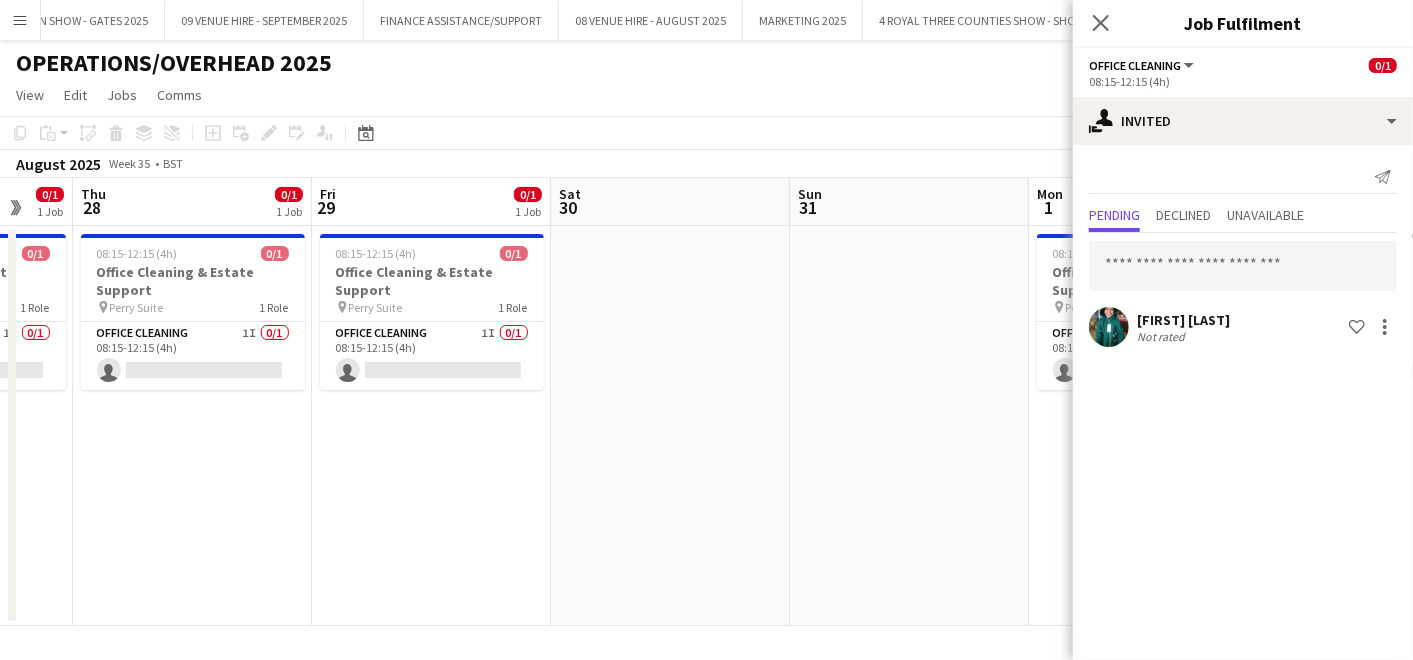 drag, startPoint x: 708, startPoint y: 502, endPoint x: 826, endPoint y: 511, distance: 118.34272 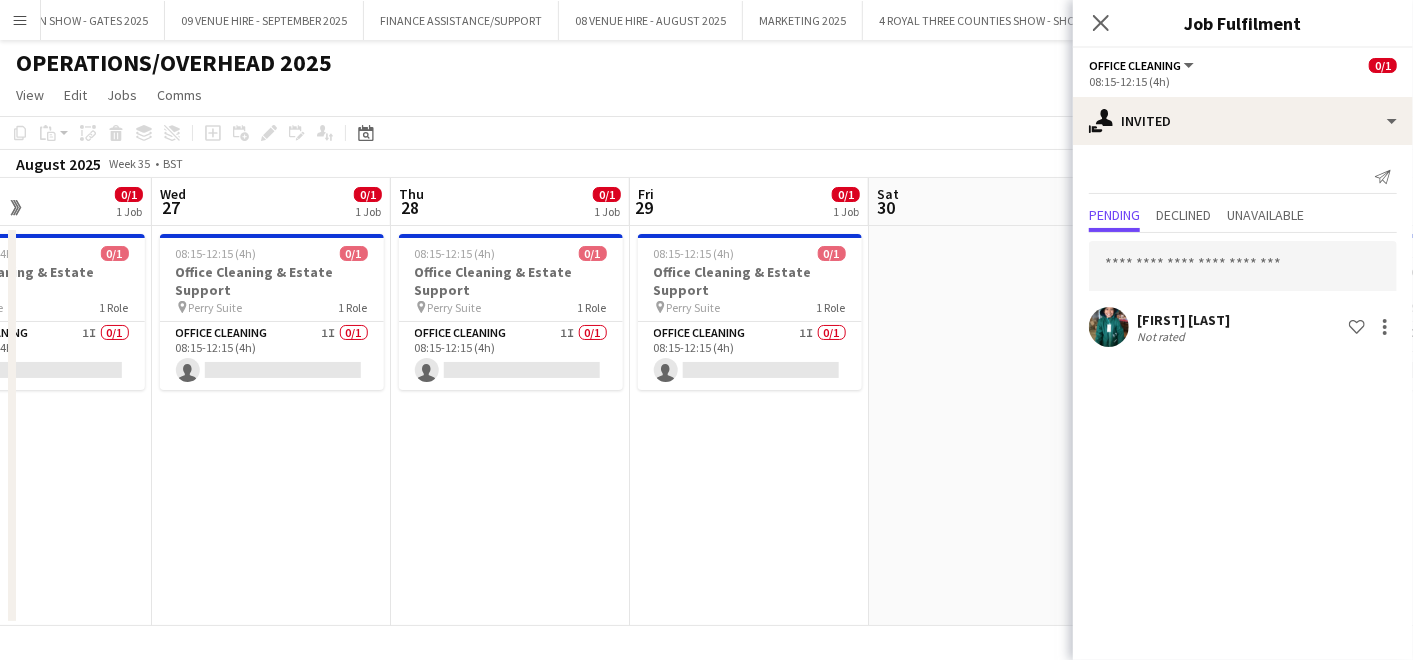 drag, startPoint x: 594, startPoint y: 495, endPoint x: 911, endPoint y: 508, distance: 317.26645 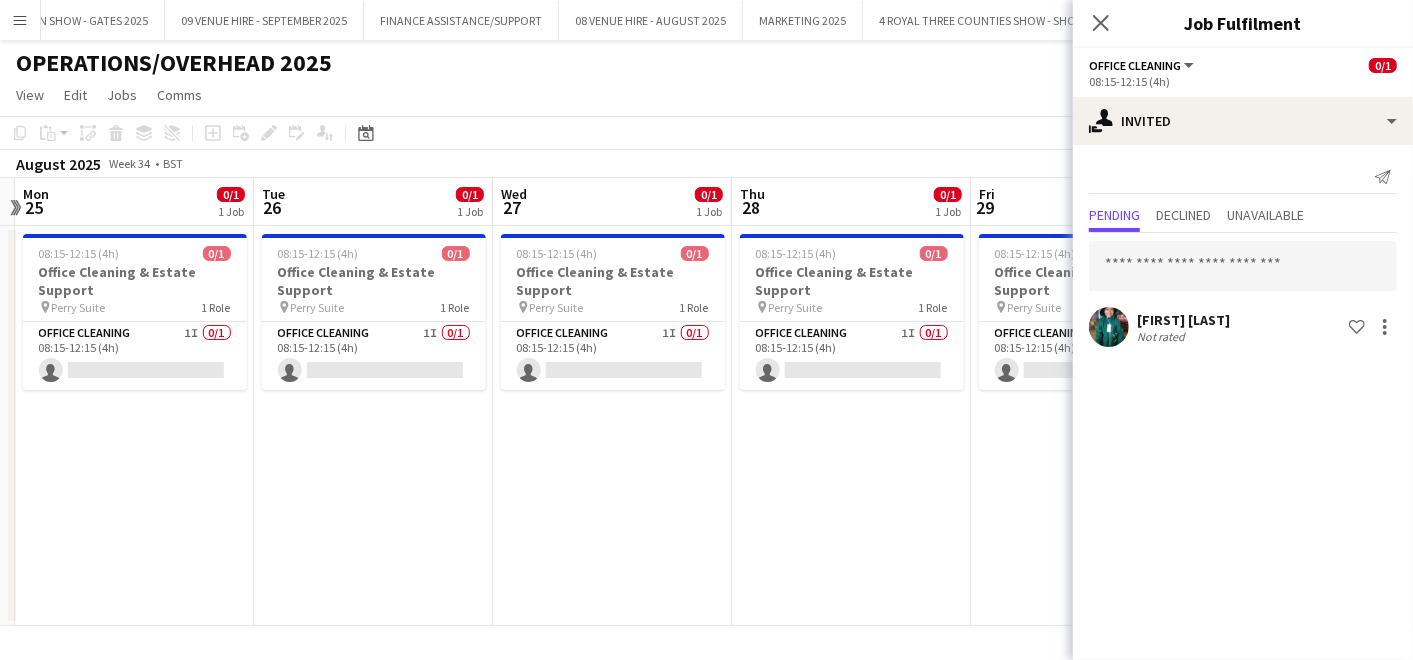 drag, startPoint x: 694, startPoint y: 522, endPoint x: 1036, endPoint y: 522, distance: 342 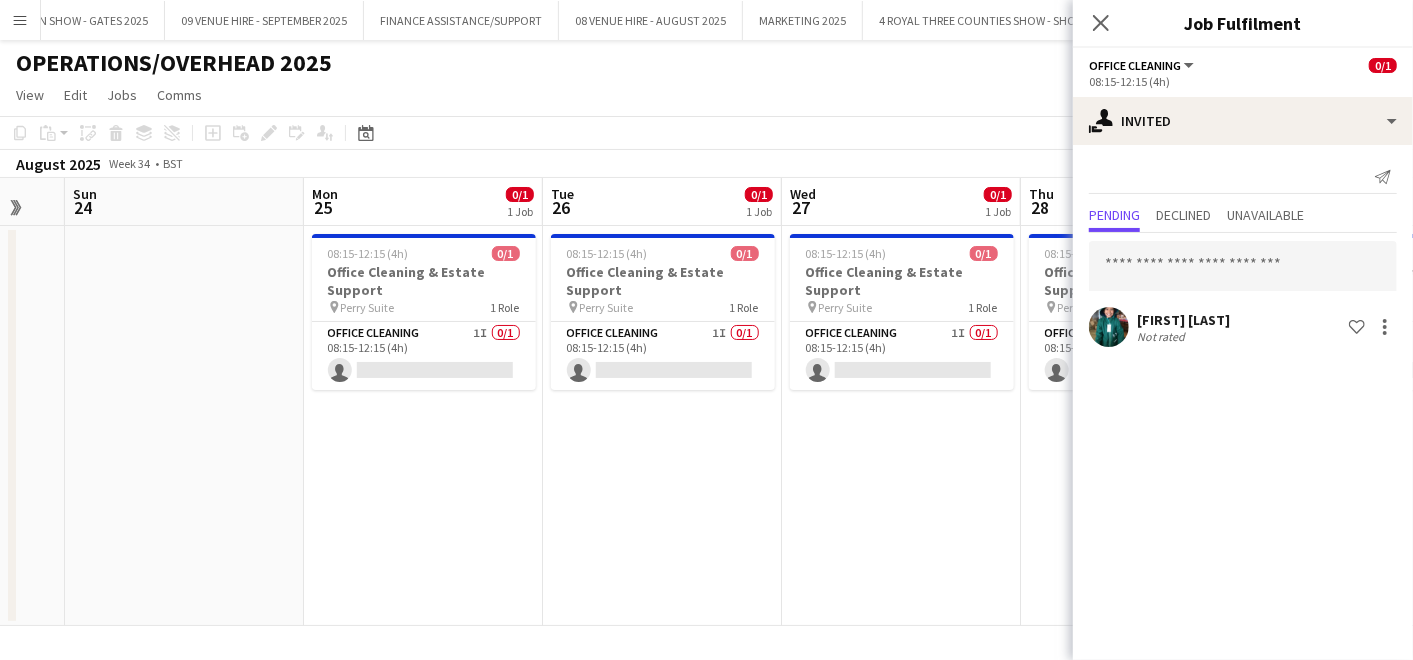 drag, startPoint x: 748, startPoint y: 528, endPoint x: 1037, endPoint y: 522, distance: 289.0623 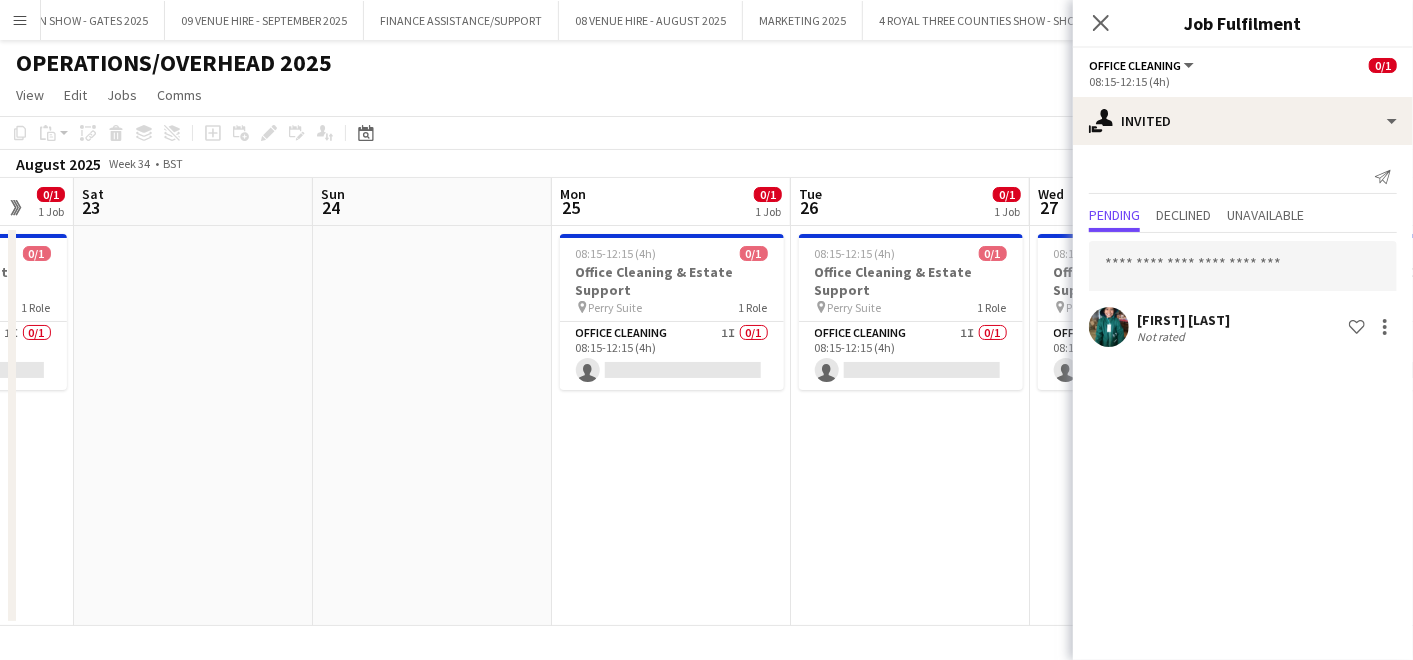 drag, startPoint x: 759, startPoint y: 540, endPoint x: 956, endPoint y: 562, distance: 198.22462 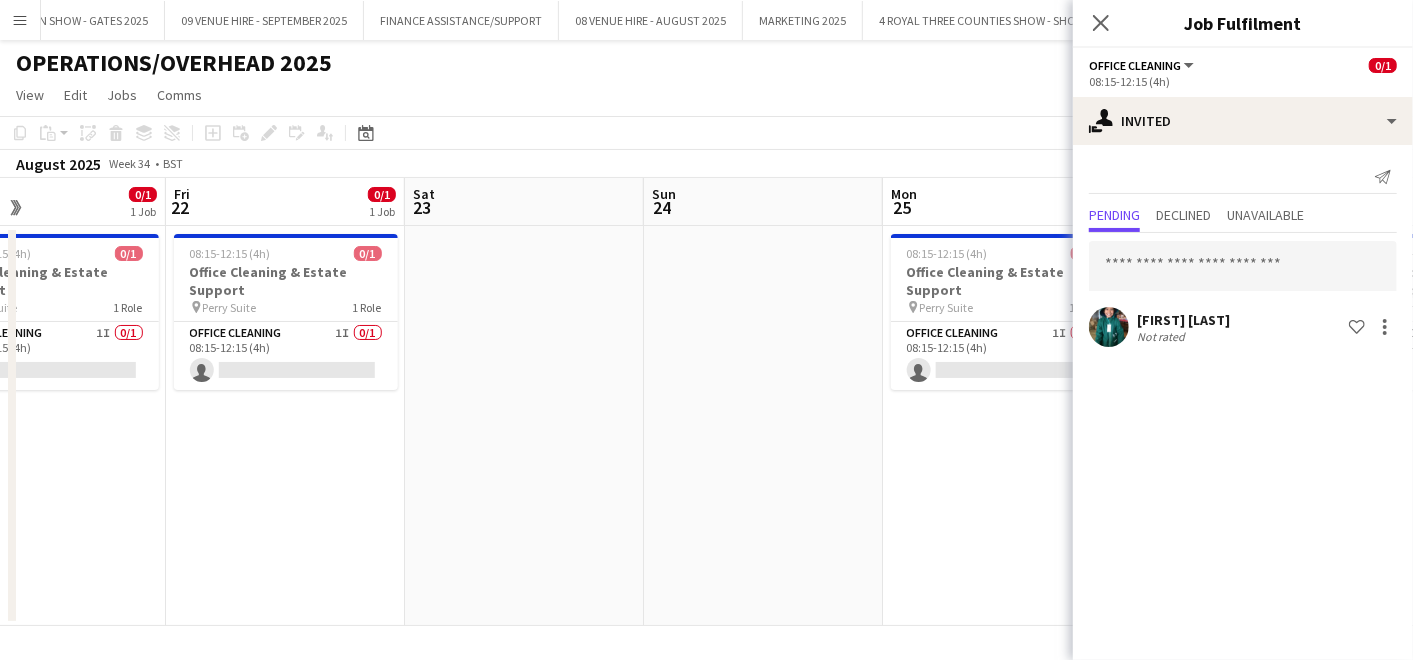 drag, startPoint x: 737, startPoint y: 544, endPoint x: 1088, endPoint y: 548, distance: 351.0228 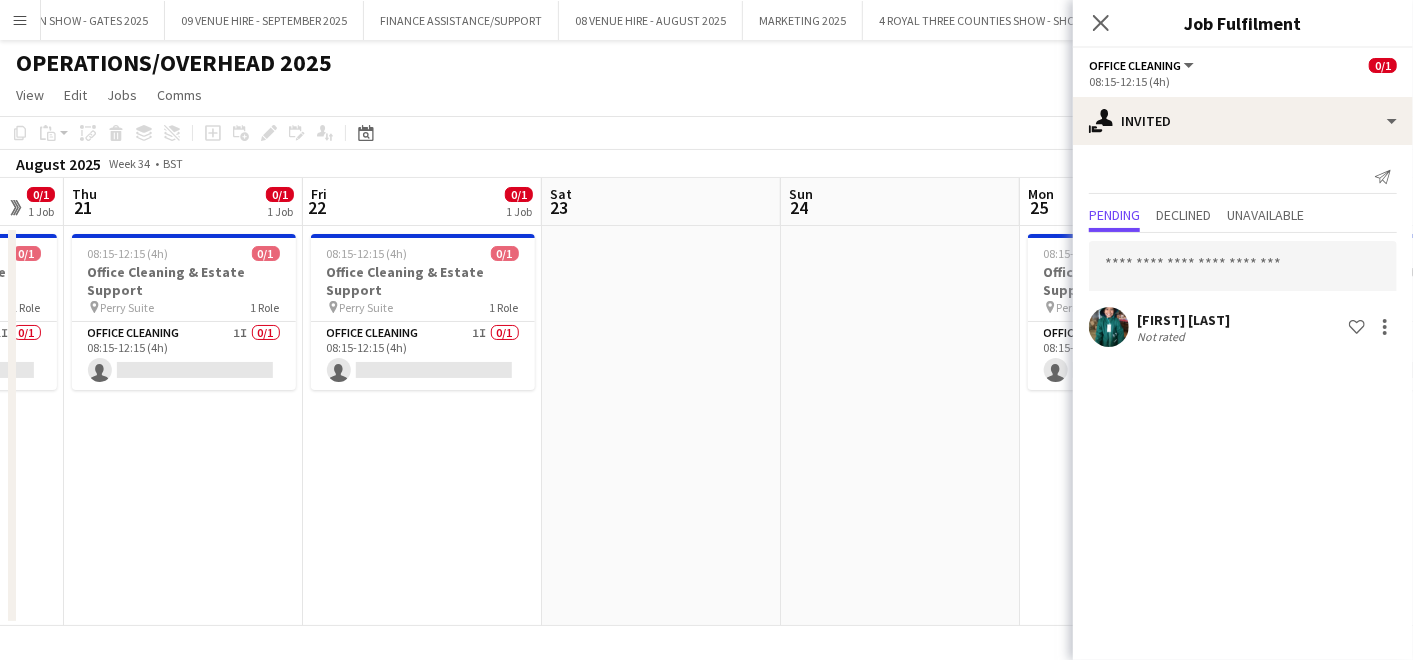 drag, startPoint x: 936, startPoint y: 553, endPoint x: 1224, endPoint y: 574, distance: 288.76462 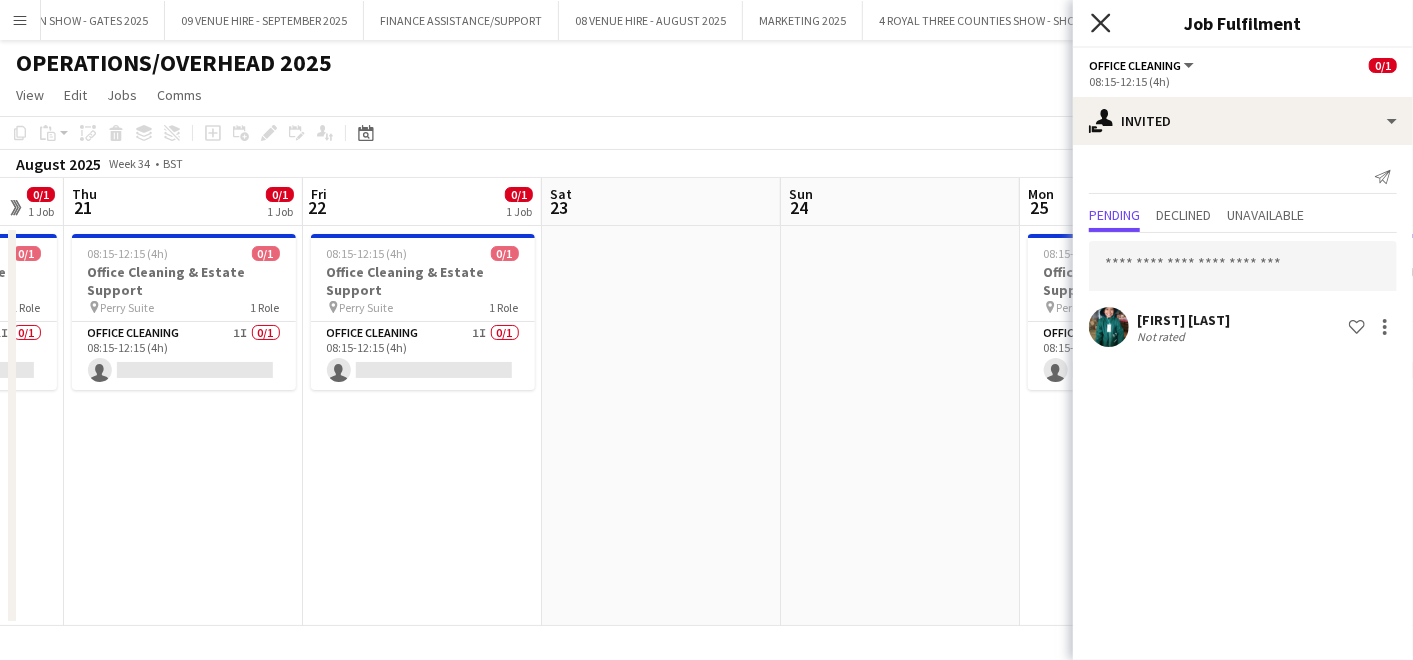 click on "Close pop-in" 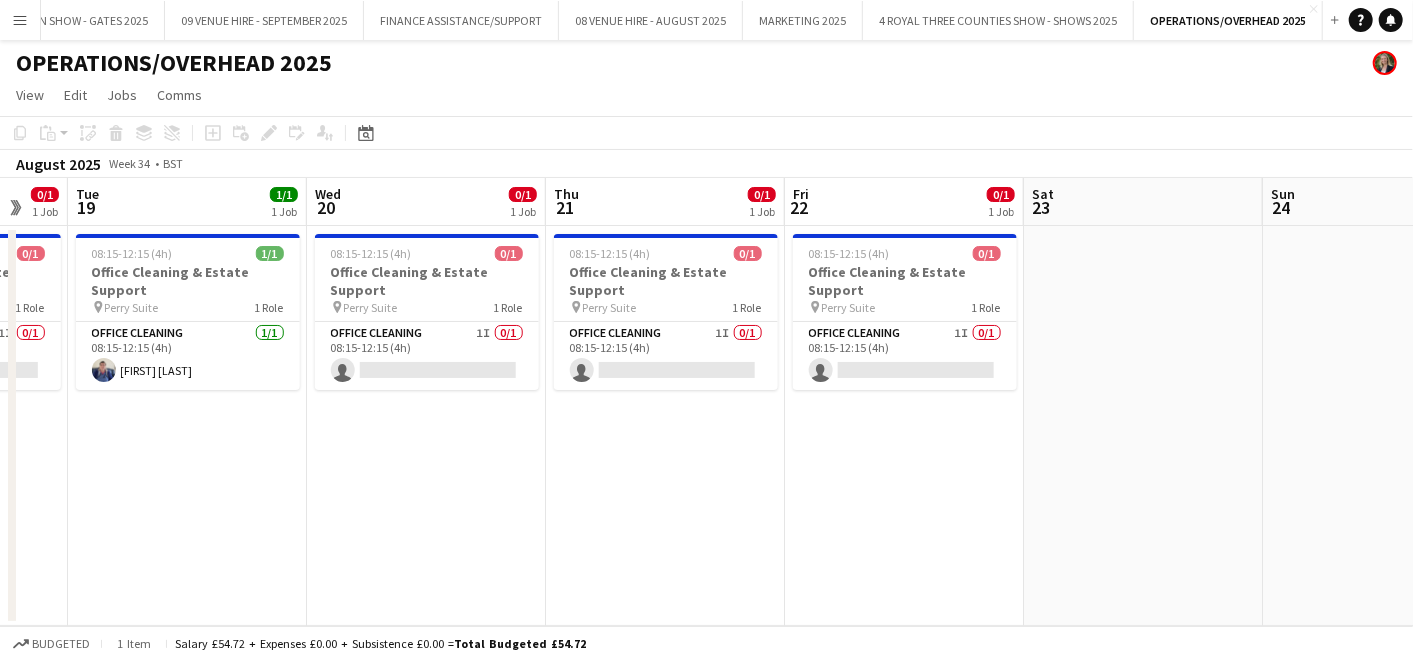 scroll, scrollTop: 0, scrollLeft: 648, axis: horizontal 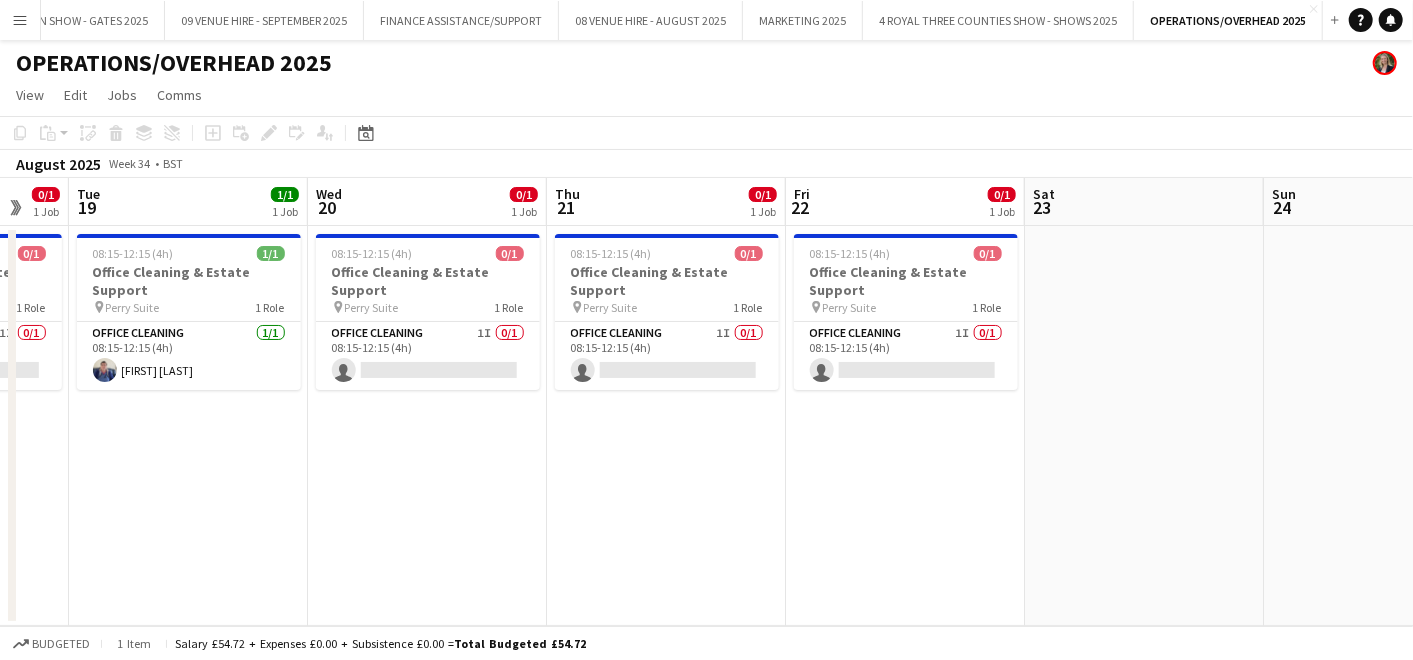 drag, startPoint x: 599, startPoint y: 460, endPoint x: 1082, endPoint y: 473, distance: 483.17493 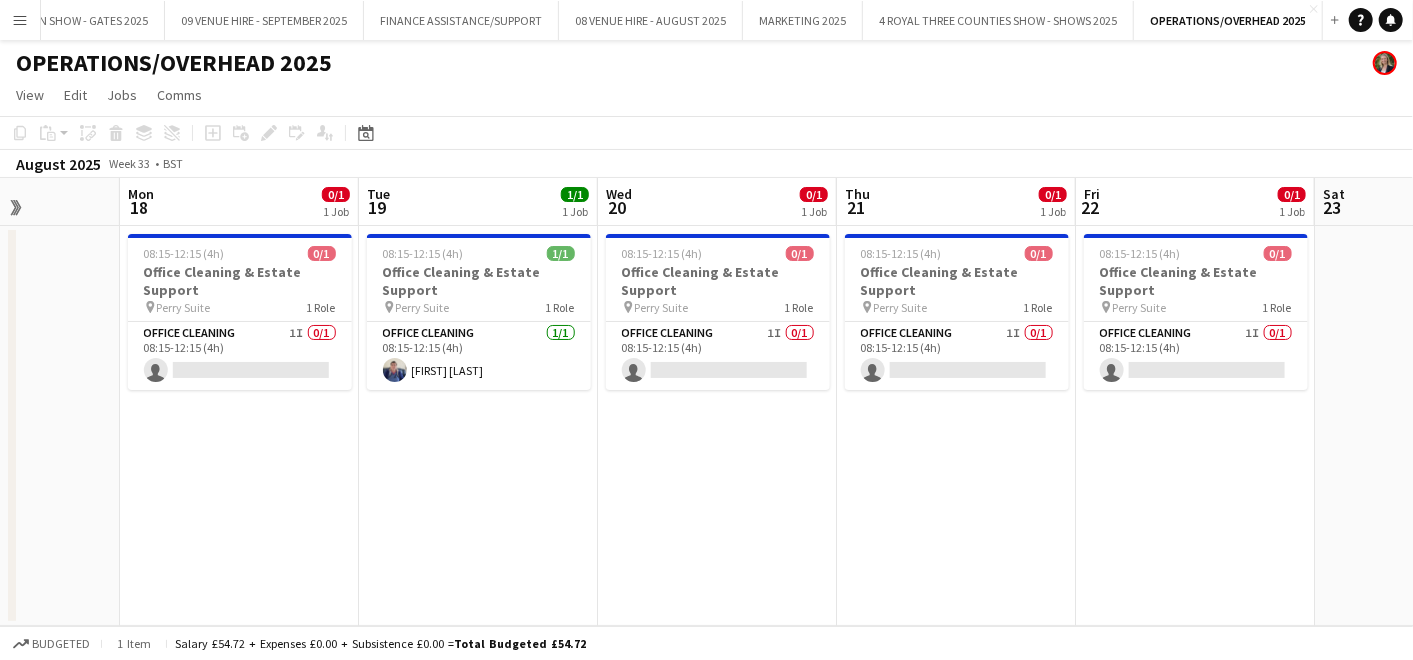 scroll, scrollTop: 0, scrollLeft: 597, axis: horizontal 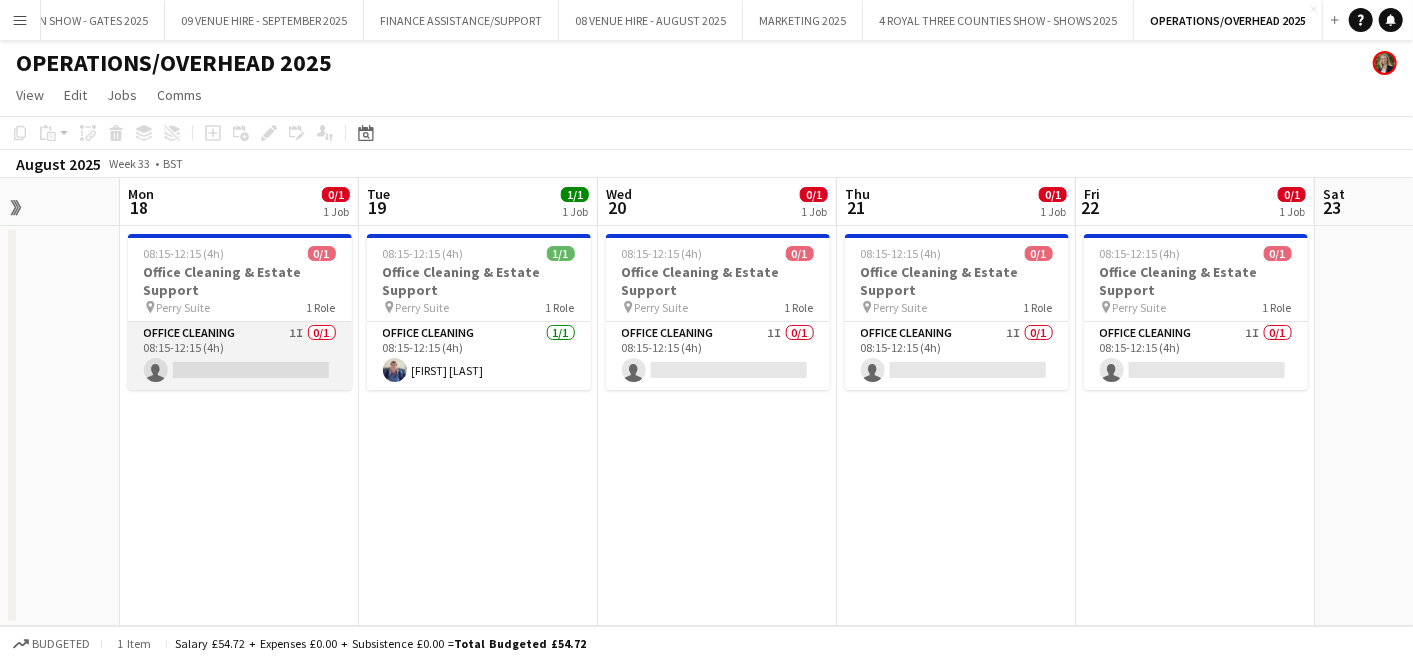 click on "Office Cleaning    1I   0/1   [TIME] ([DURATION])
single-neutral-actions" at bounding box center (240, 356) 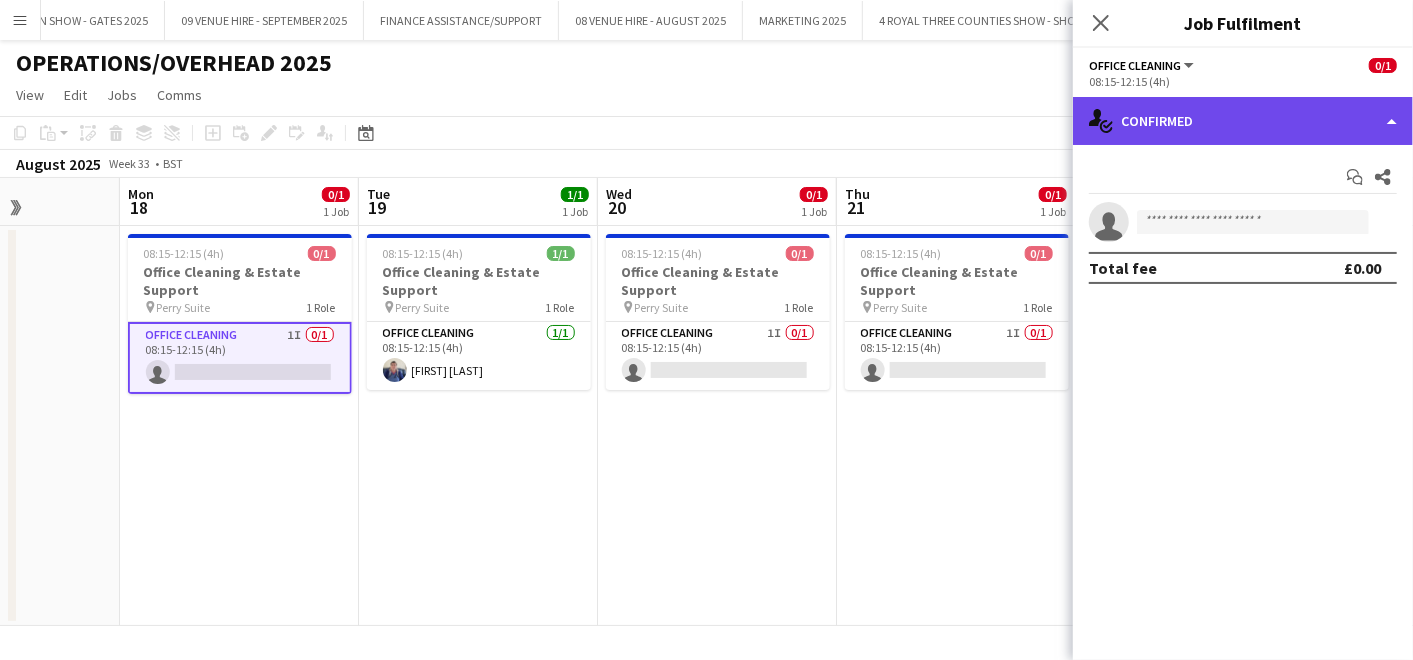 click on "single-neutral-actions-check-2
Confirmed" 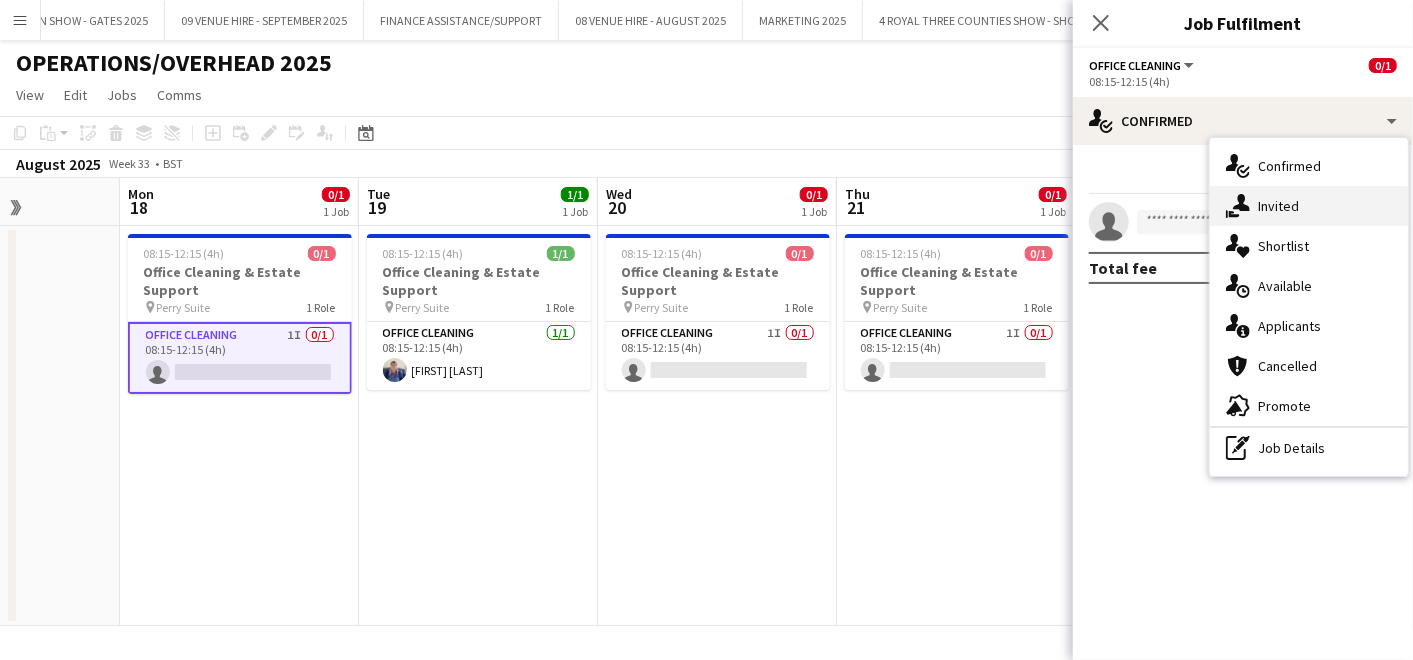 click on "single-neutral-actions-share-1
Invited" at bounding box center (1309, 206) 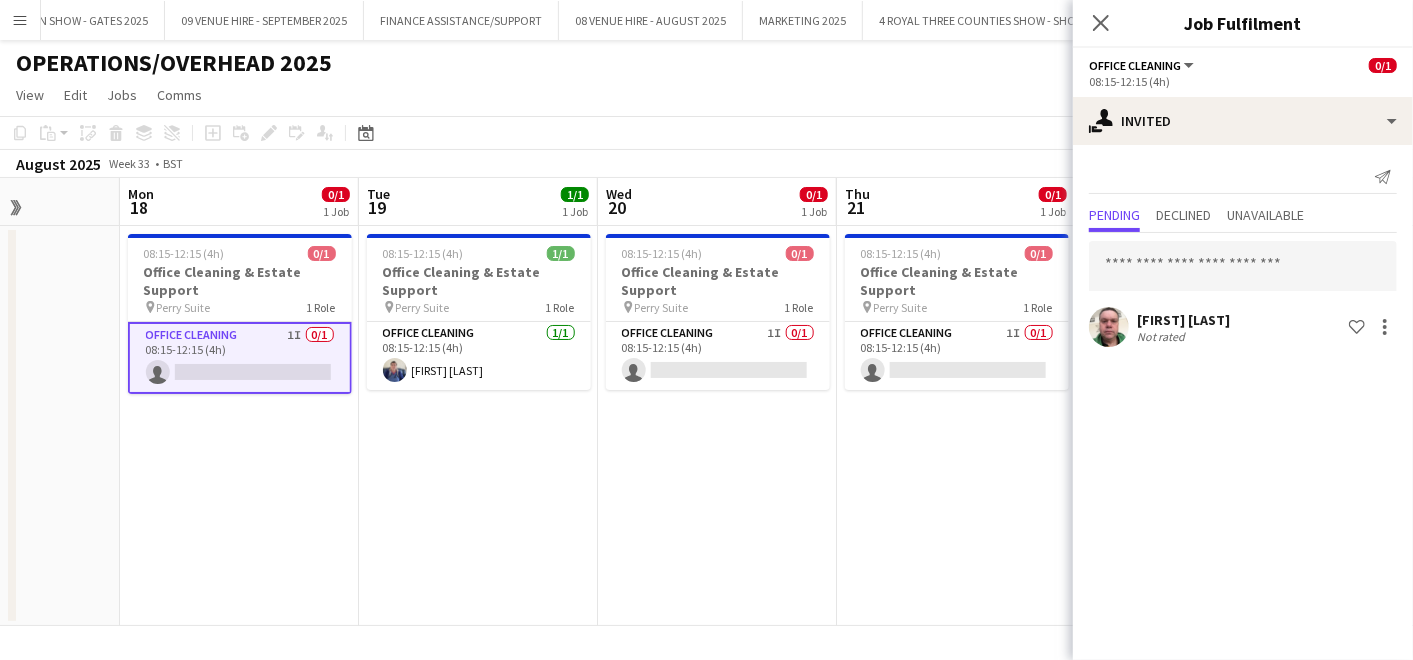 click on "08:15-12:15 (4h)    0/1   Office Cleaning & Estate Support
pin
Perry Suite   1 Role   Office Cleaning    1I   0/1   08:15-12:15 (4h)
single-neutral-actions" at bounding box center [956, 426] 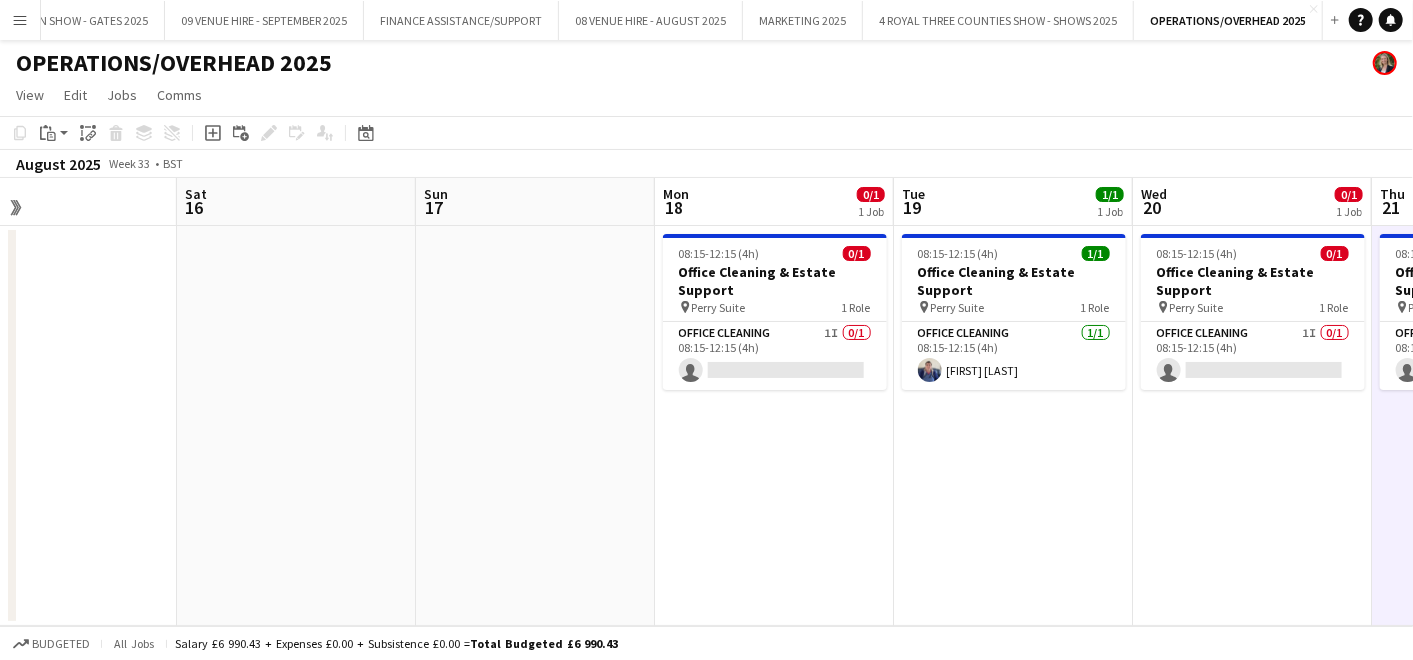 drag, startPoint x: 680, startPoint y: 523, endPoint x: 1212, endPoint y: 597, distance: 537.12195 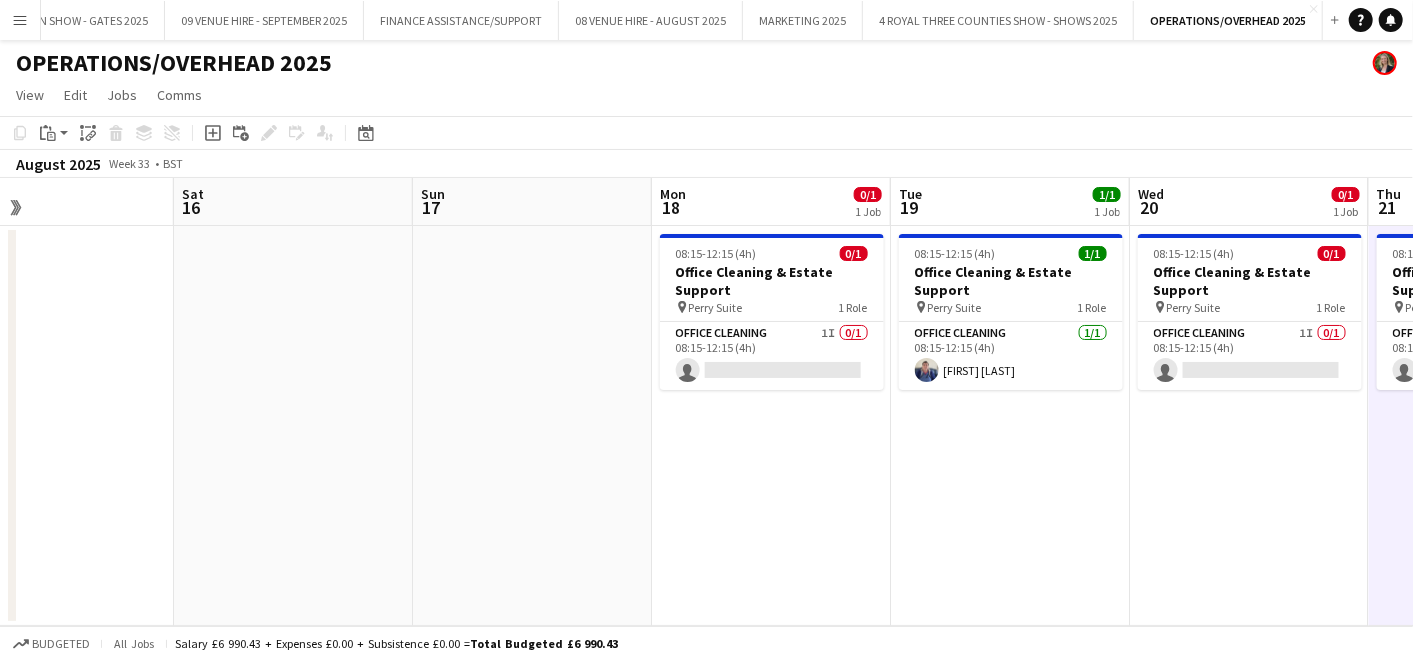 scroll, scrollTop: 0, scrollLeft: 797, axis: horizontal 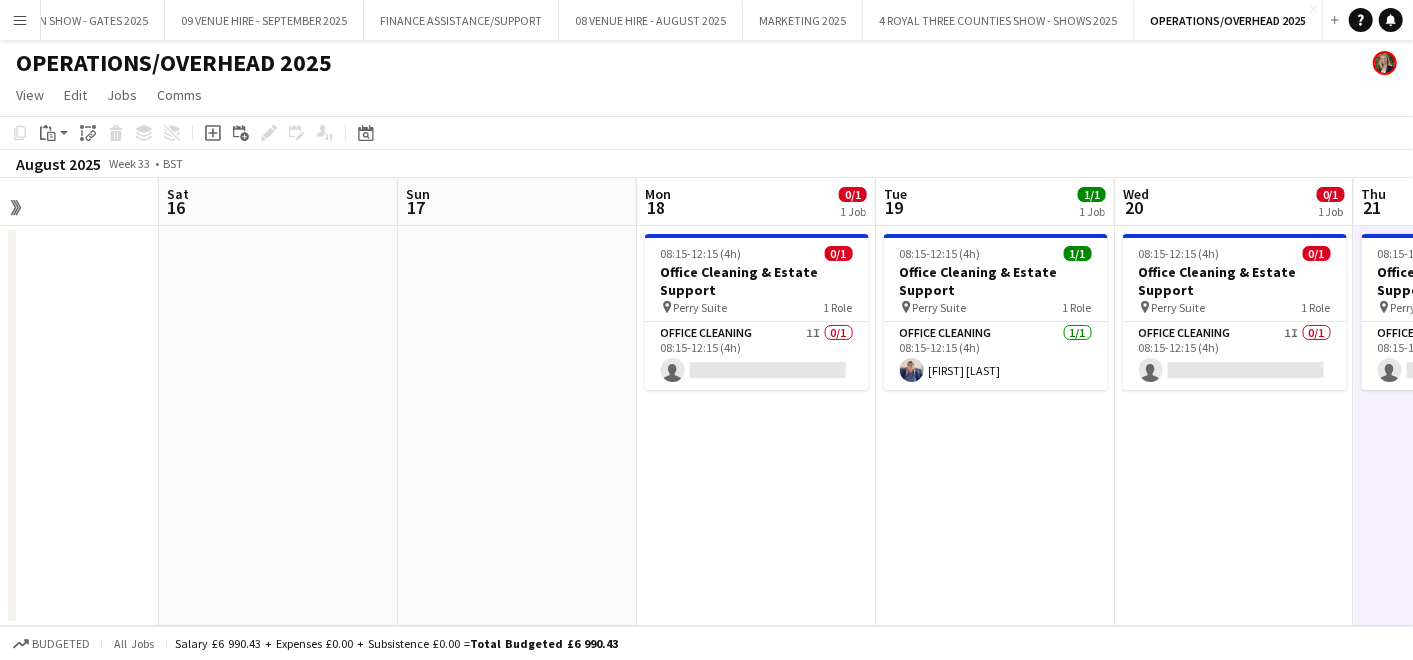 drag, startPoint x: 832, startPoint y: 539, endPoint x: 816, endPoint y: 547, distance: 17.888544 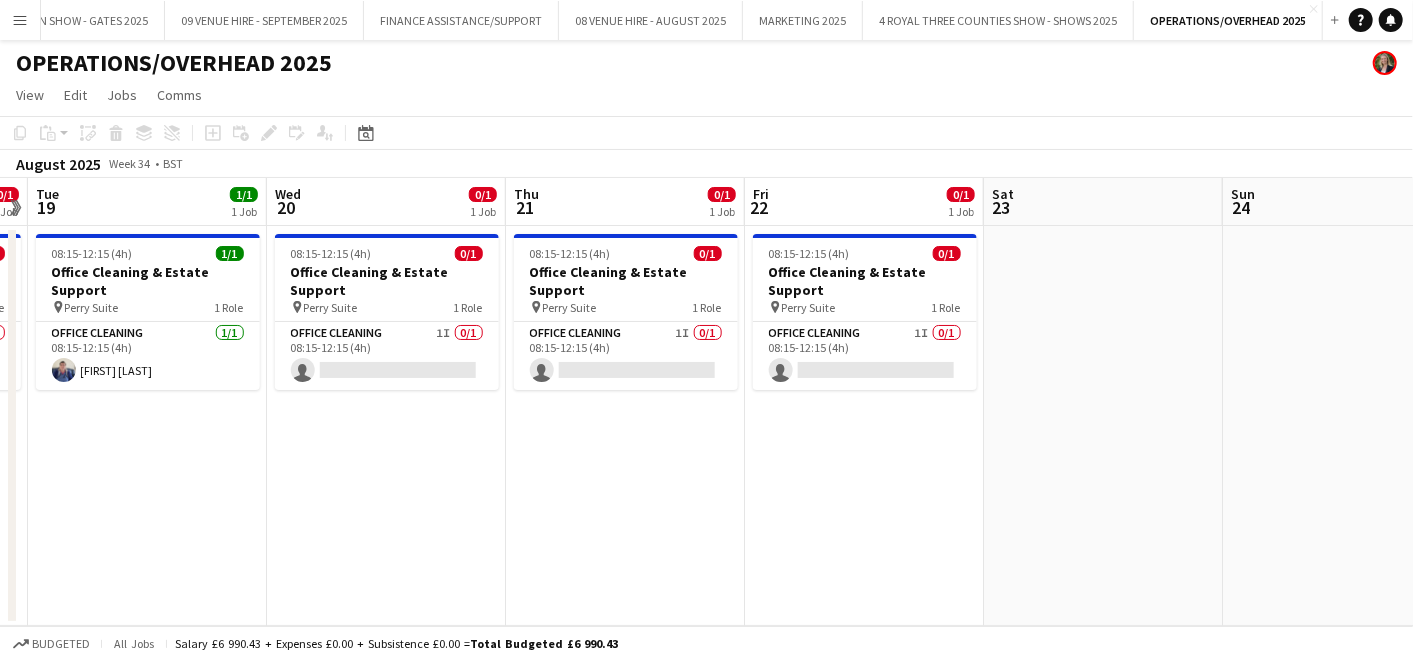 scroll, scrollTop: 0, scrollLeft: 798, axis: horizontal 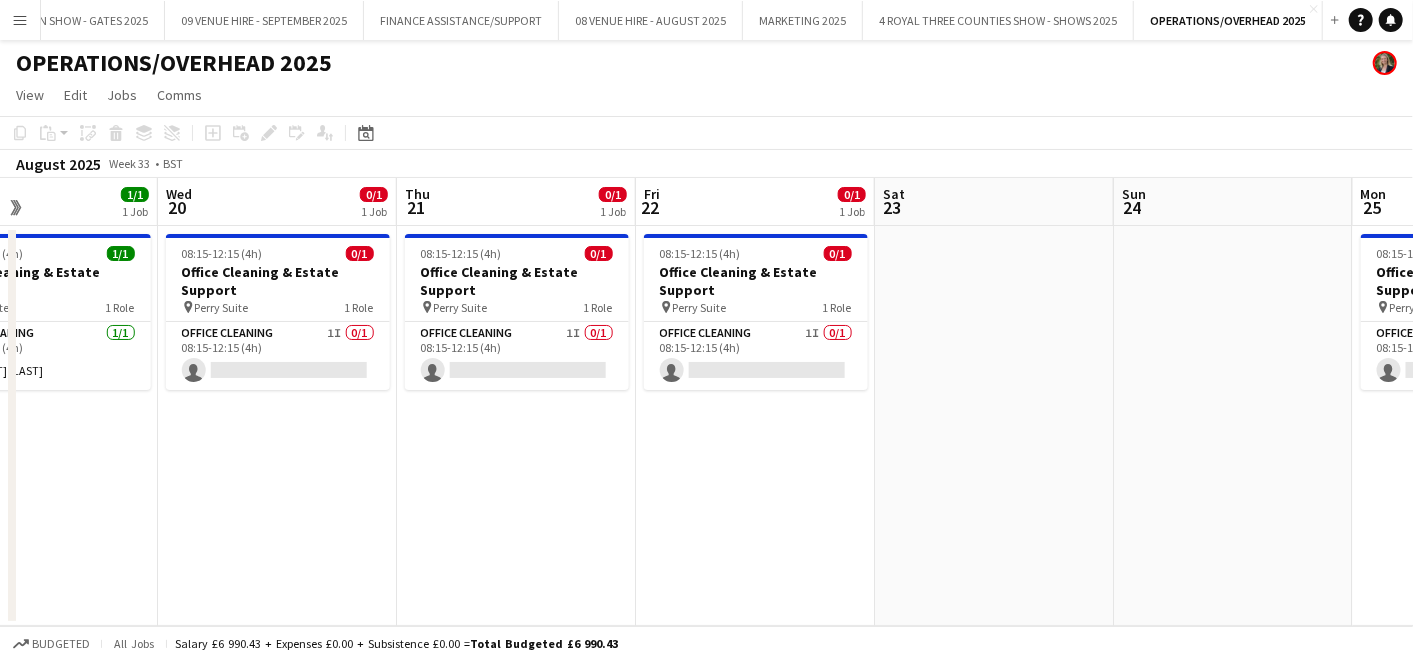drag, startPoint x: 977, startPoint y: 258, endPoint x: 20, endPoint y: 229, distance: 957.4393 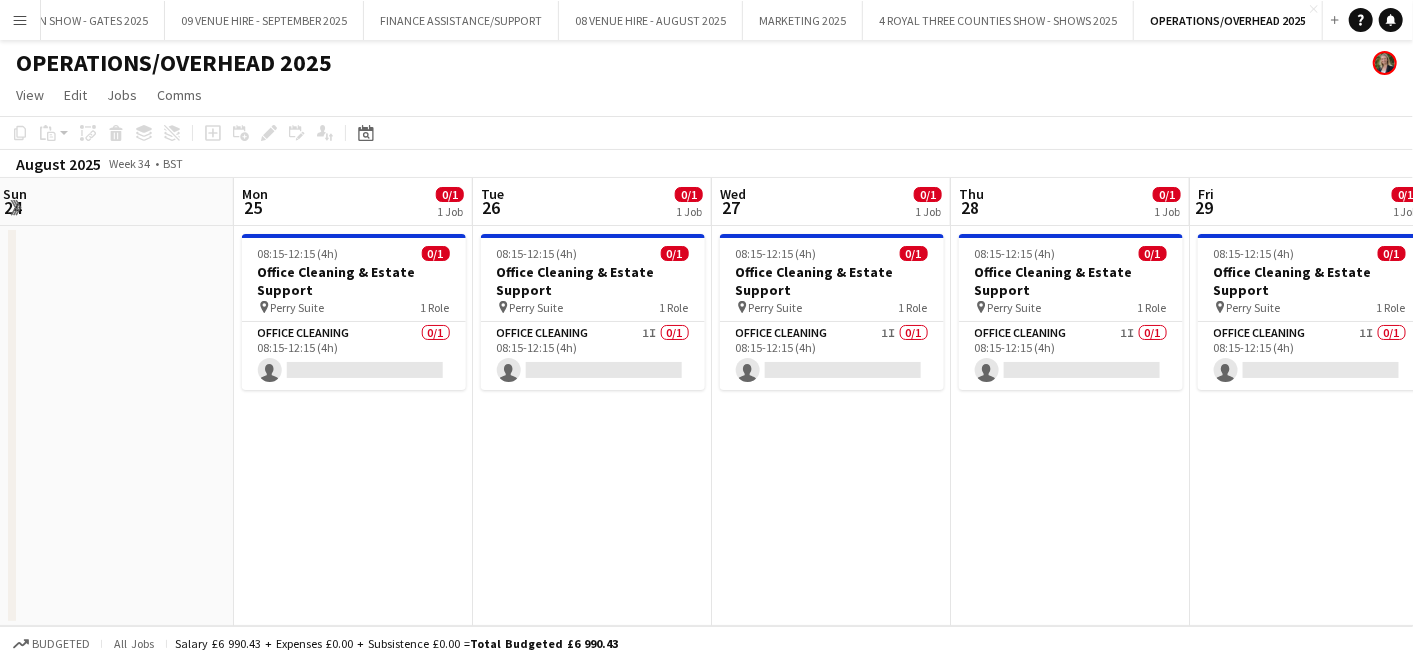 drag, startPoint x: 1168, startPoint y: 322, endPoint x: 0, endPoint y: 313, distance: 1168.0347 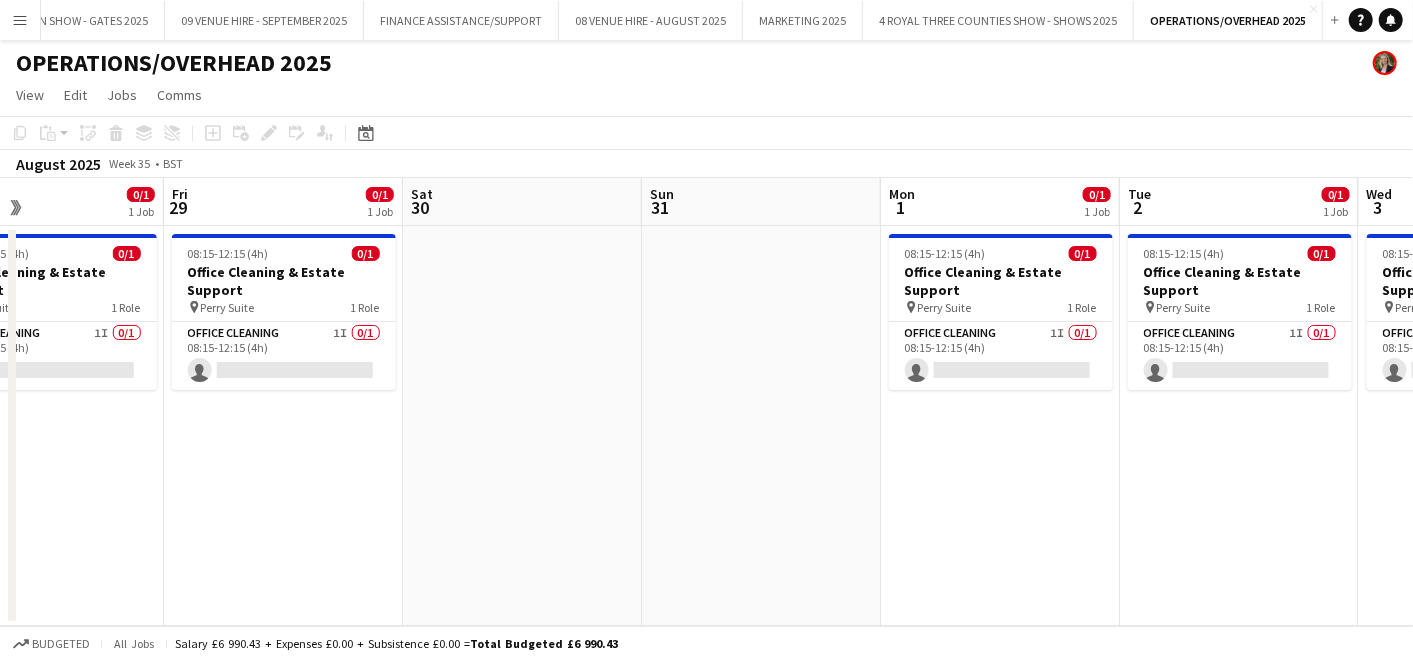 scroll, scrollTop: 0, scrollLeft: 771, axis: horizontal 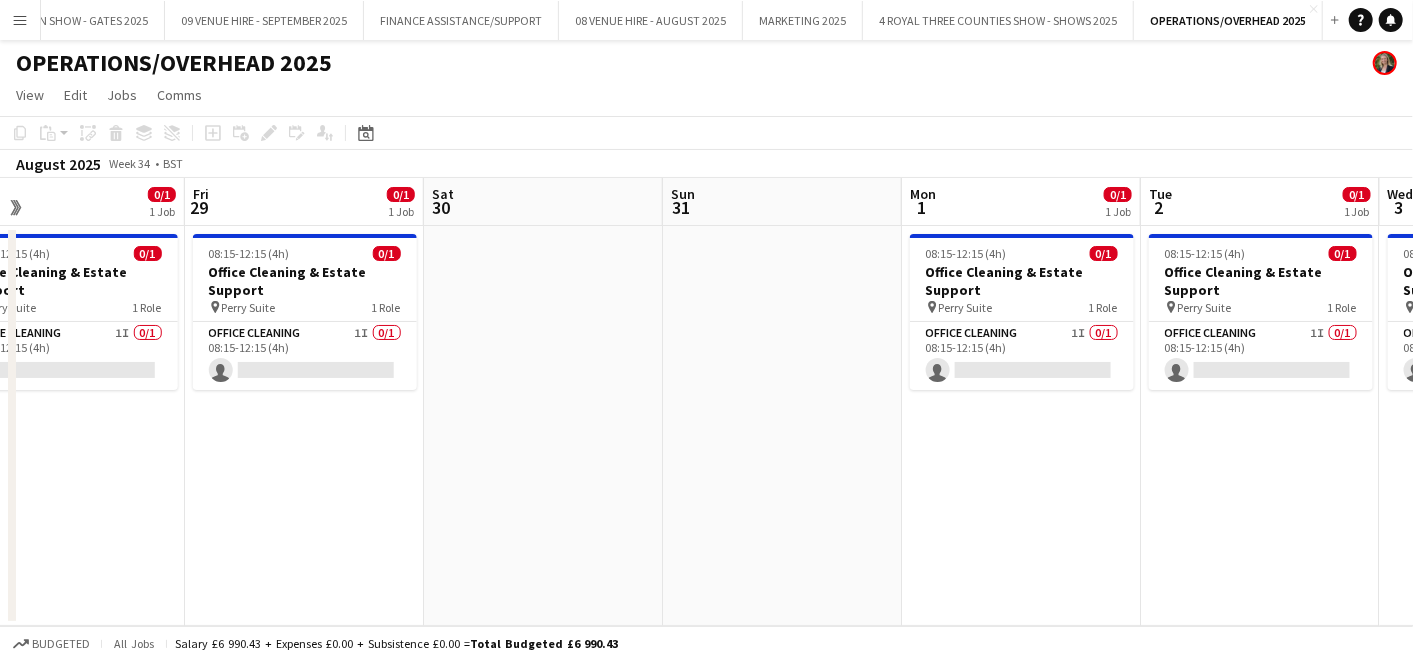 drag, startPoint x: 1118, startPoint y: 271, endPoint x: -5, endPoint y: 212, distance: 1124.5488 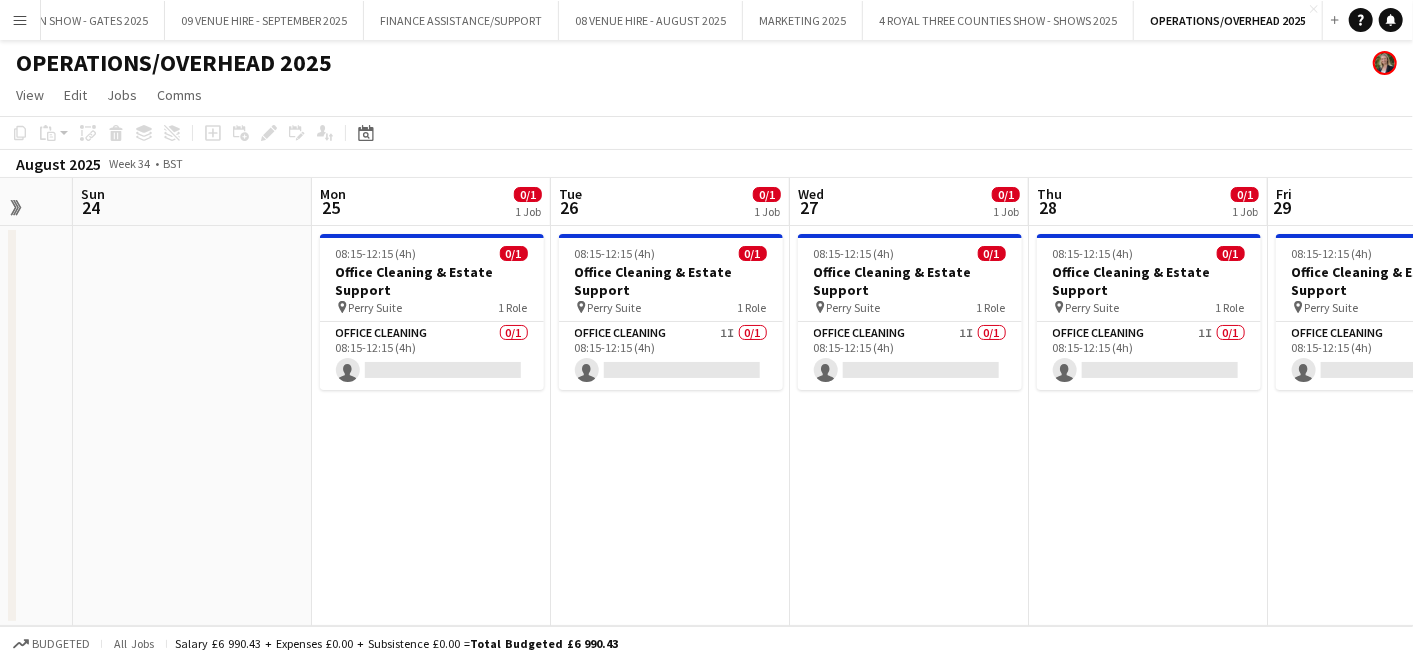 drag, startPoint x: 240, startPoint y: 287, endPoint x: 1327, endPoint y: 362, distance: 1089.5844 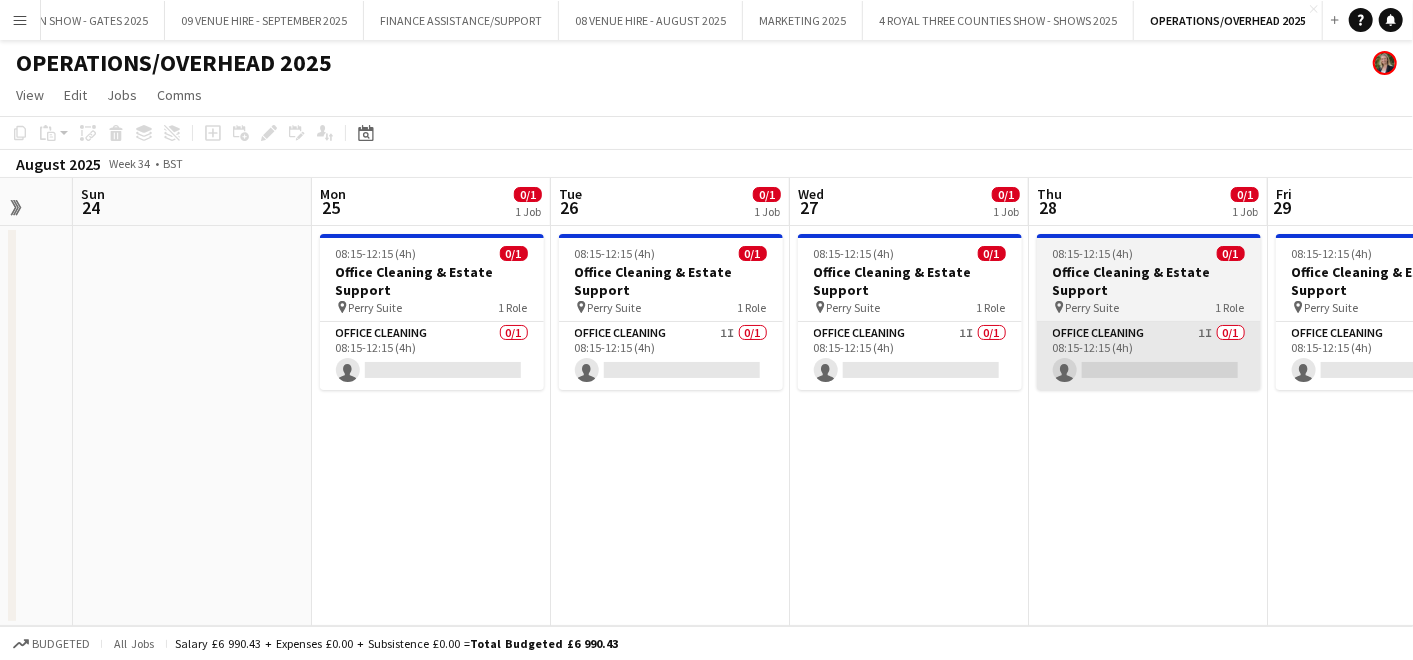 scroll, scrollTop: 0, scrollLeft: 401, axis: horizontal 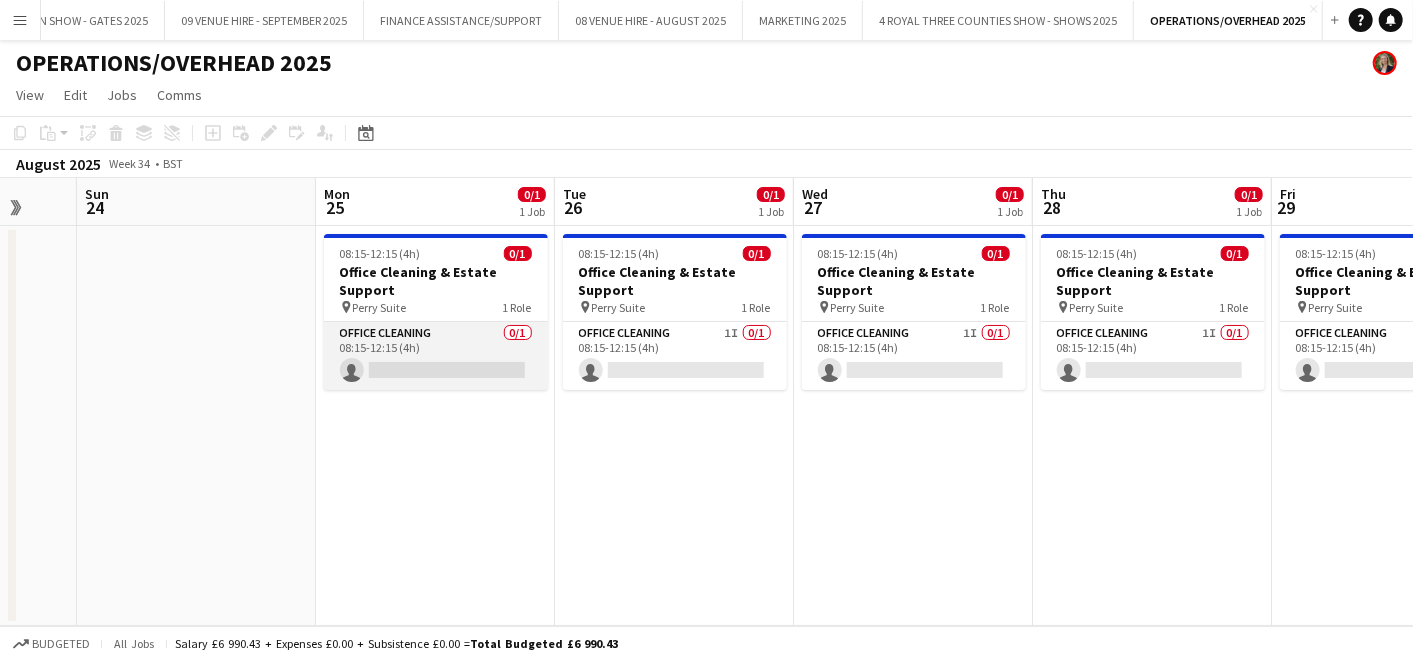 click on "Office Cleaning    0/1   08:15-12:15 (4h)
single-neutral-actions" at bounding box center (436, 356) 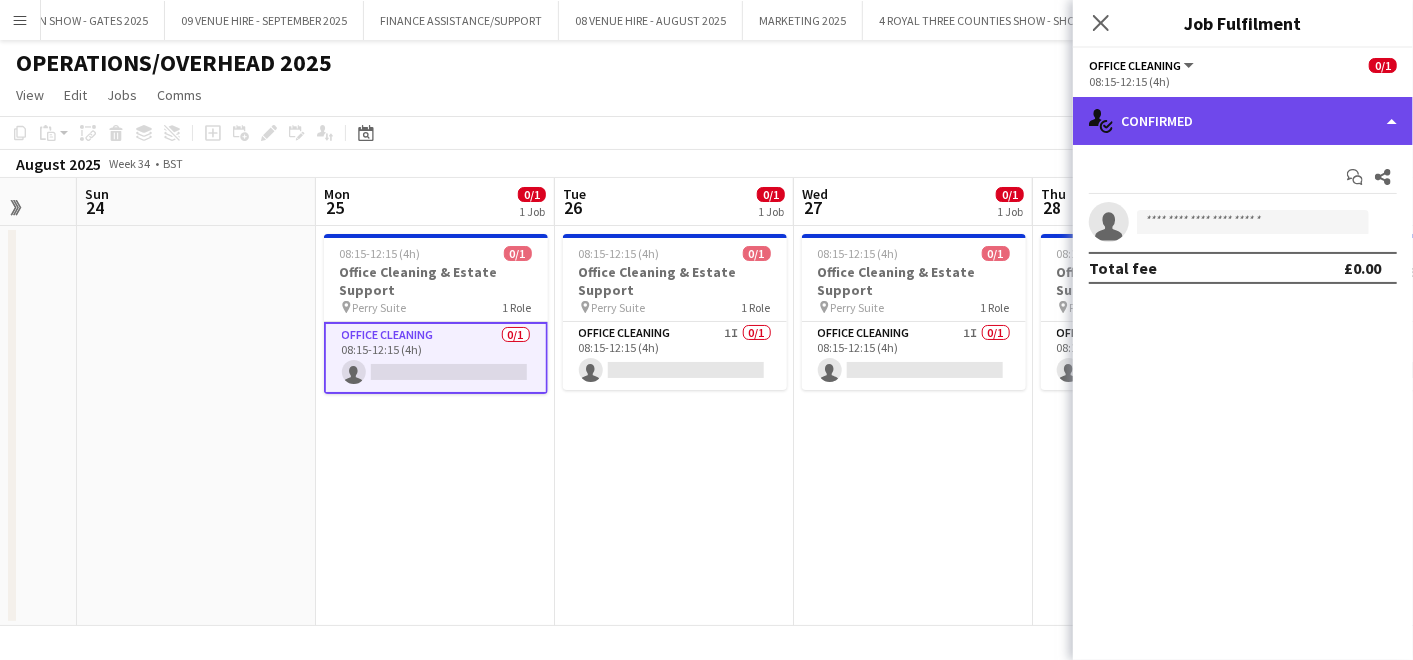 click on "single-neutral-actions-check-2
Confirmed" 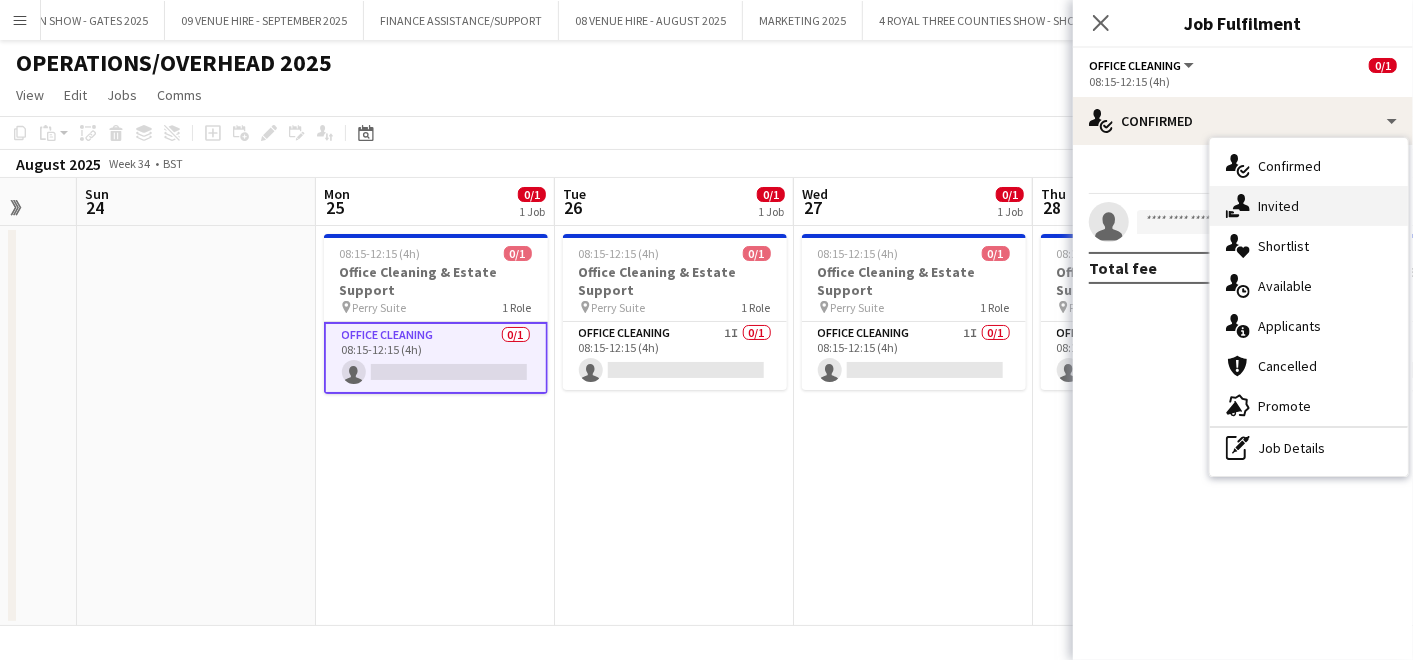 click on "single-neutral-actions-share-1
Invited" at bounding box center (1309, 206) 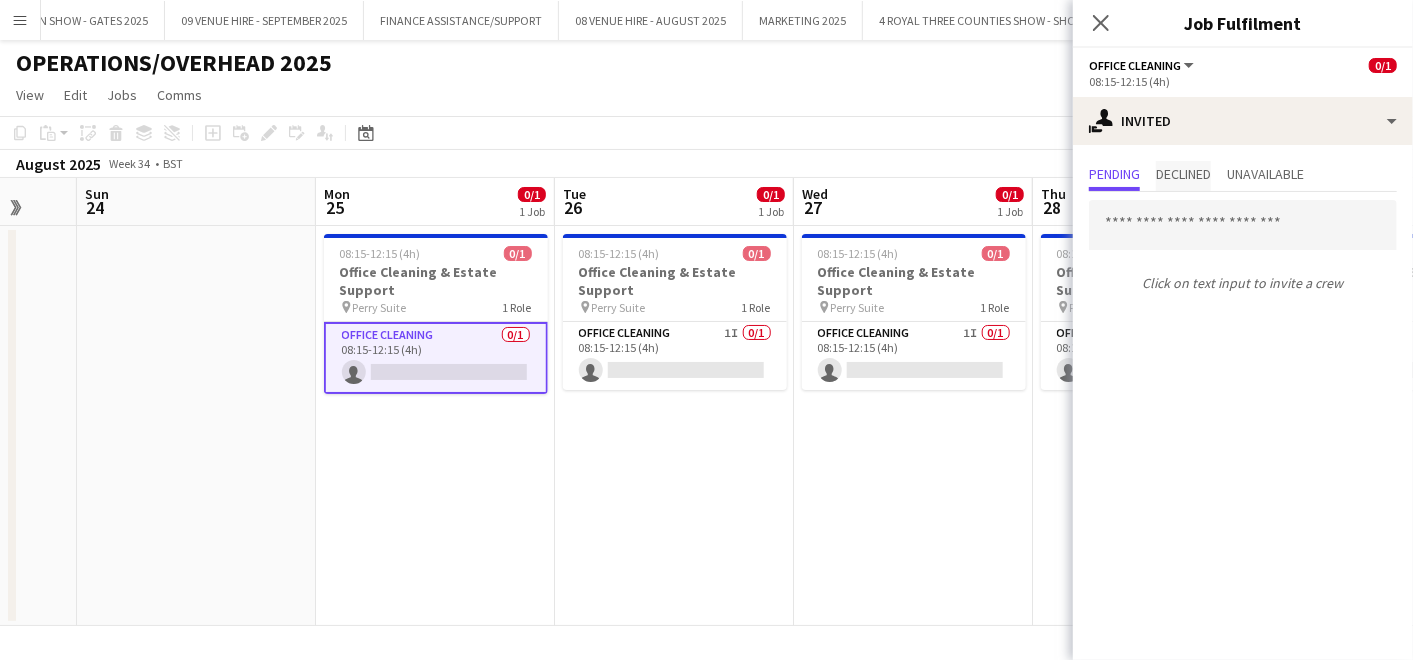 click on "Declined" at bounding box center (1183, 174) 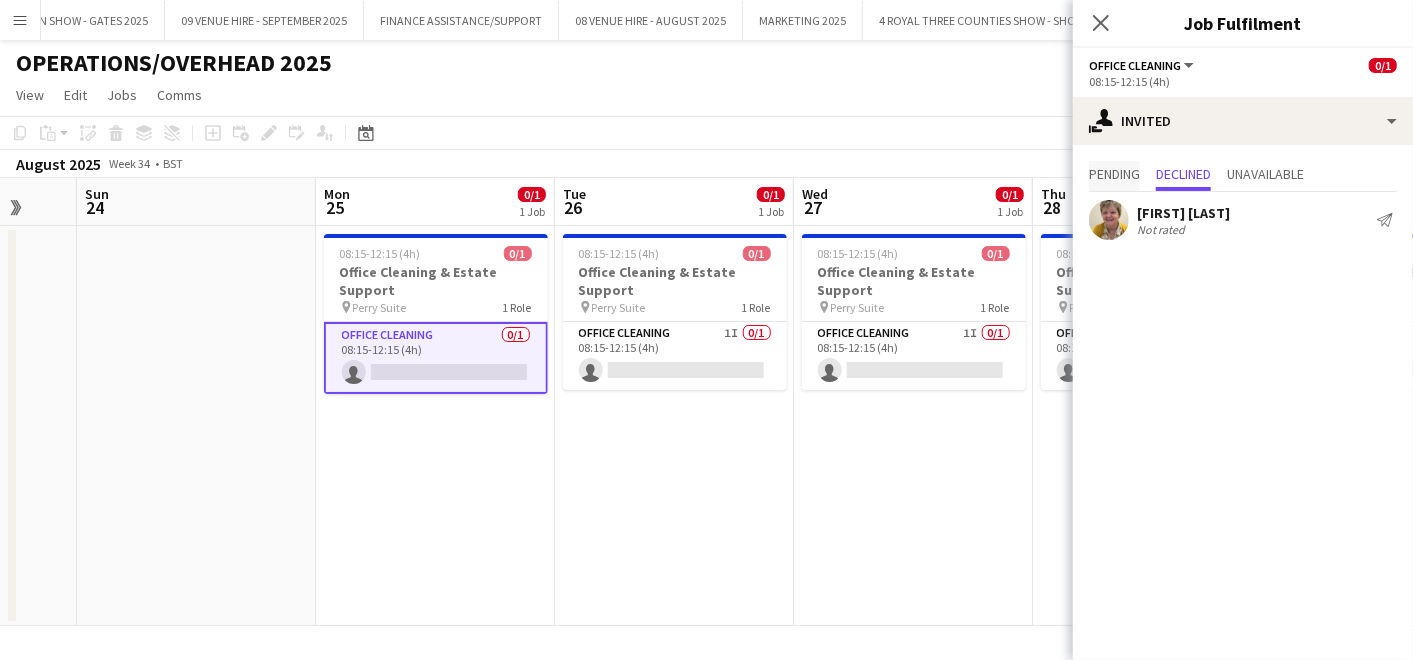 click on "Pending" at bounding box center [1114, 174] 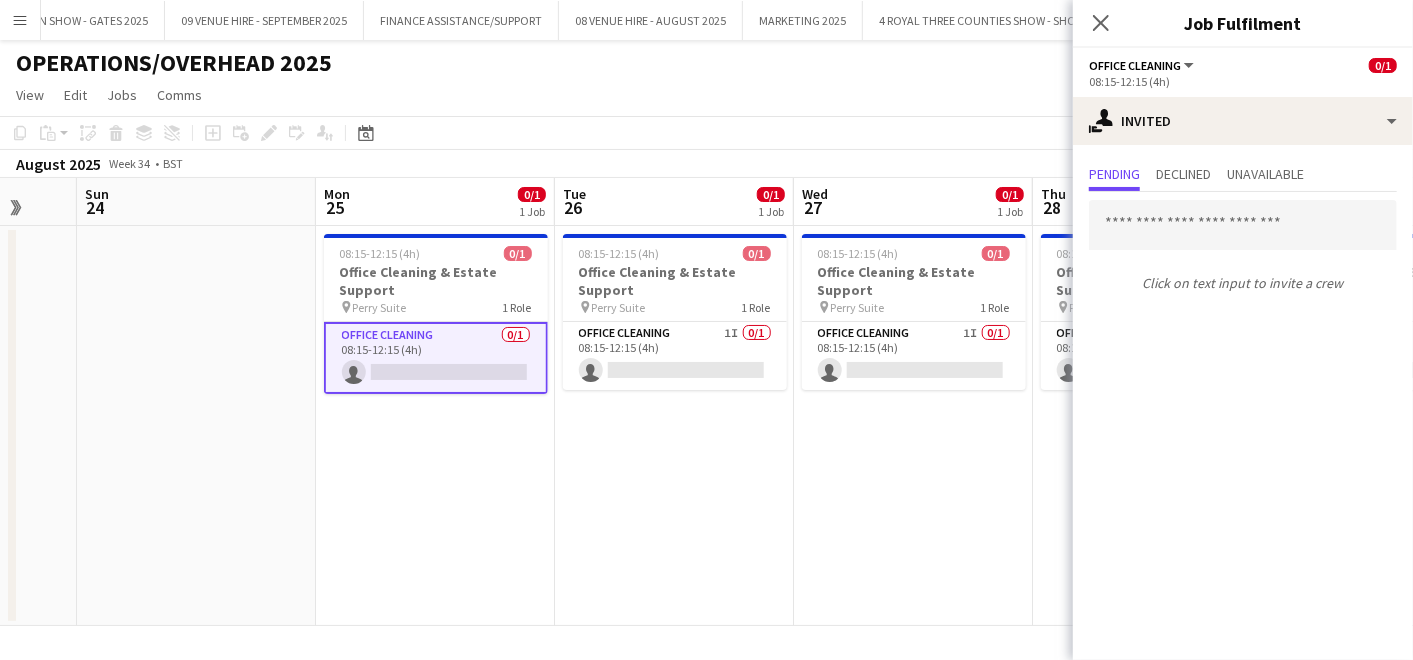 click on "Click on text input to invite a crew" at bounding box center [1243, 246] 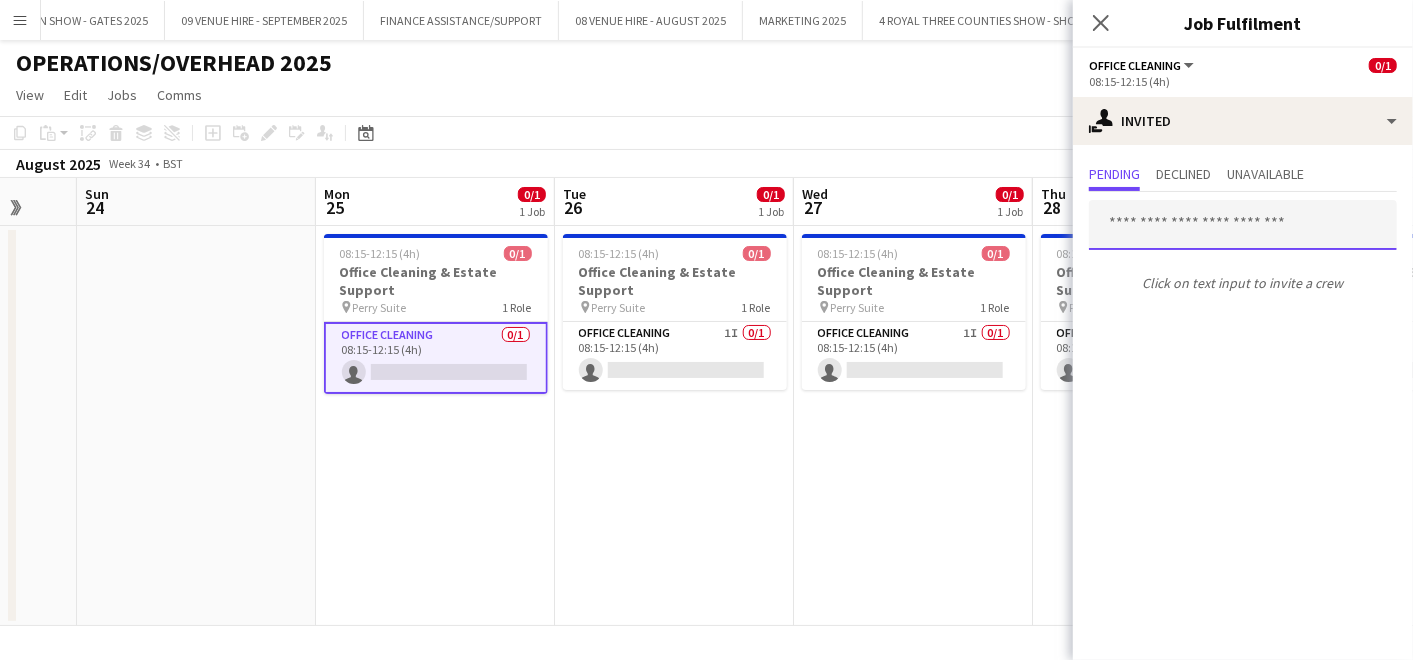 click at bounding box center [1243, 225] 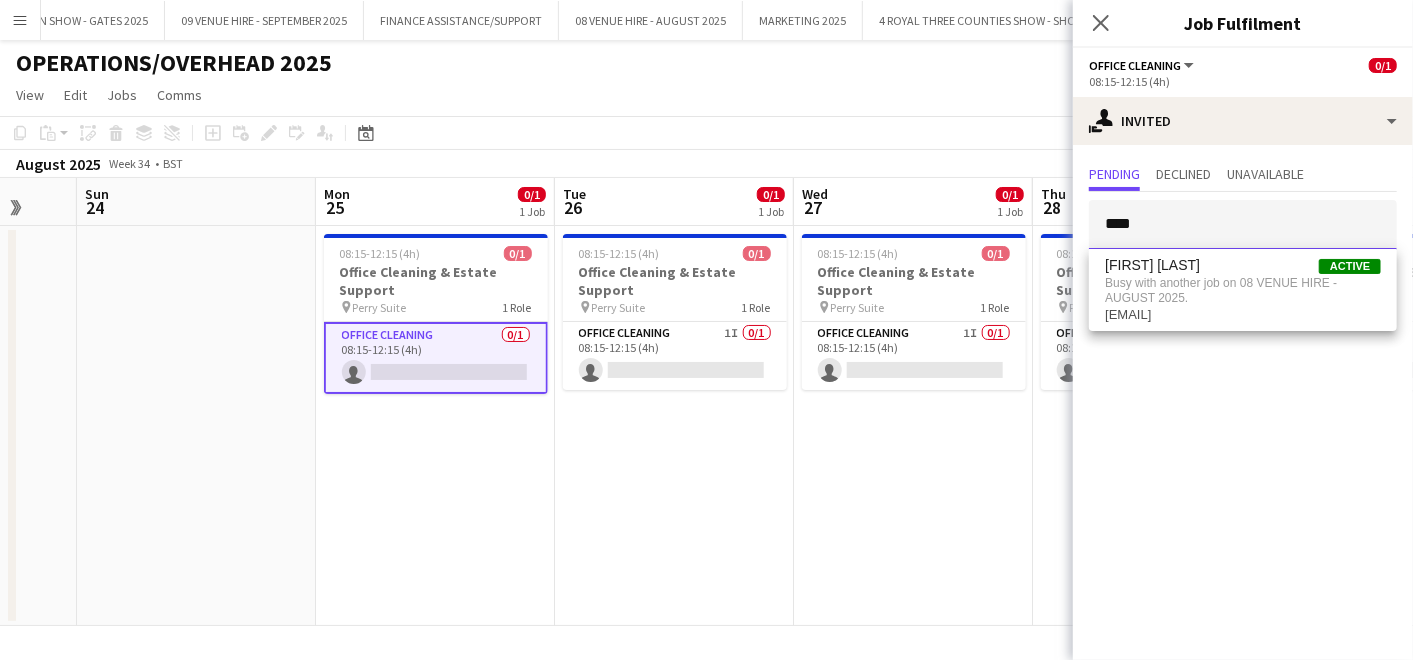 drag, startPoint x: 1219, startPoint y: 234, endPoint x: 685, endPoint y: 75, distance: 557.16876 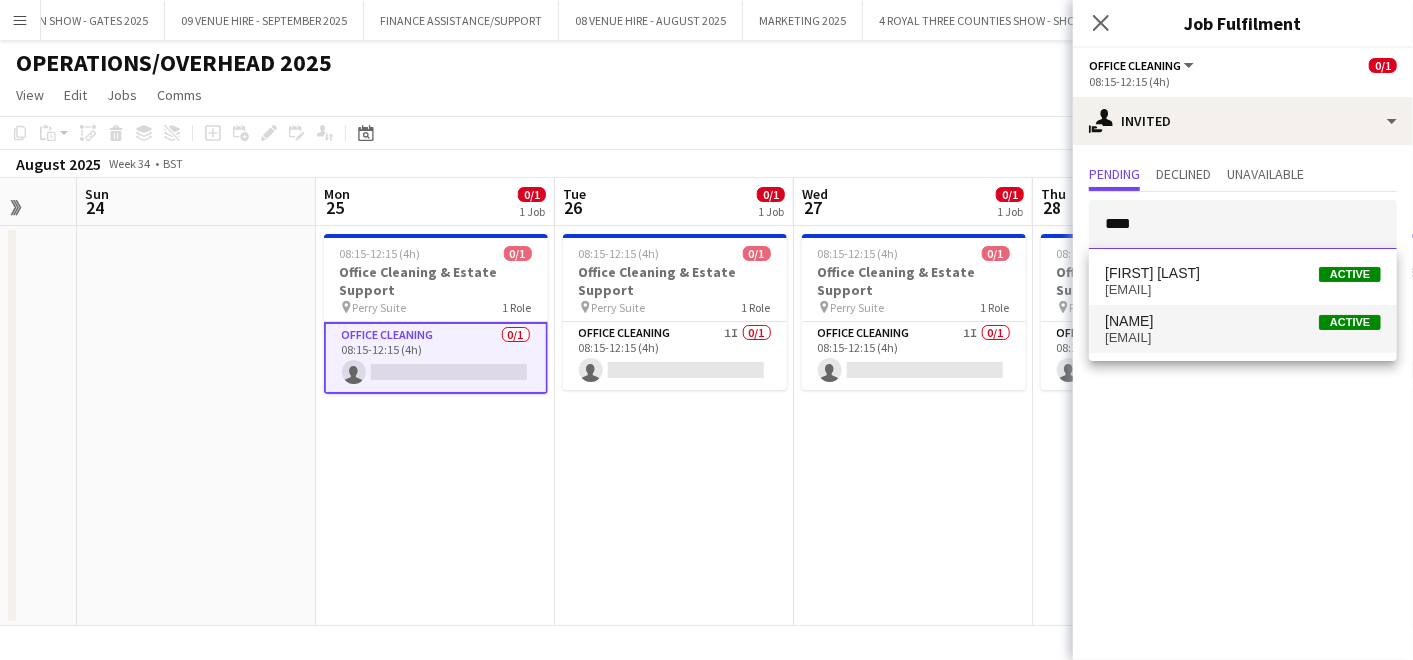 type on "****" 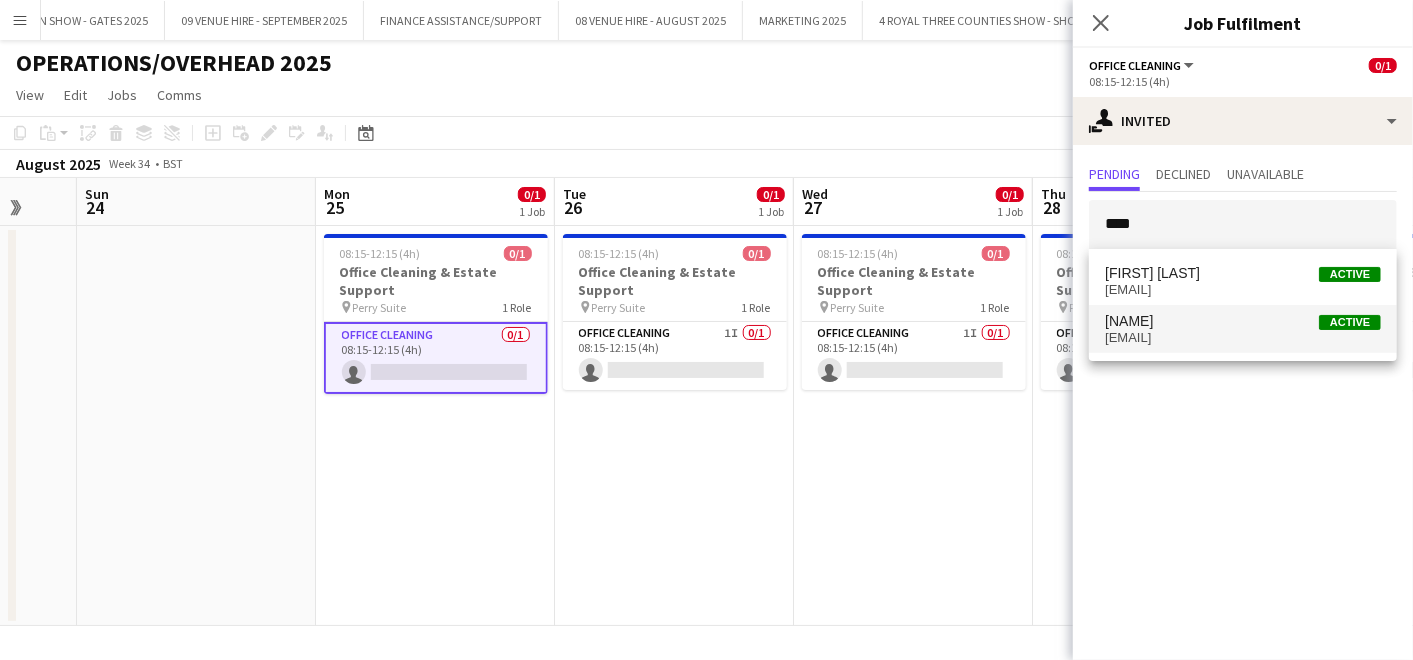 click on "[NAME]" at bounding box center [1129, 321] 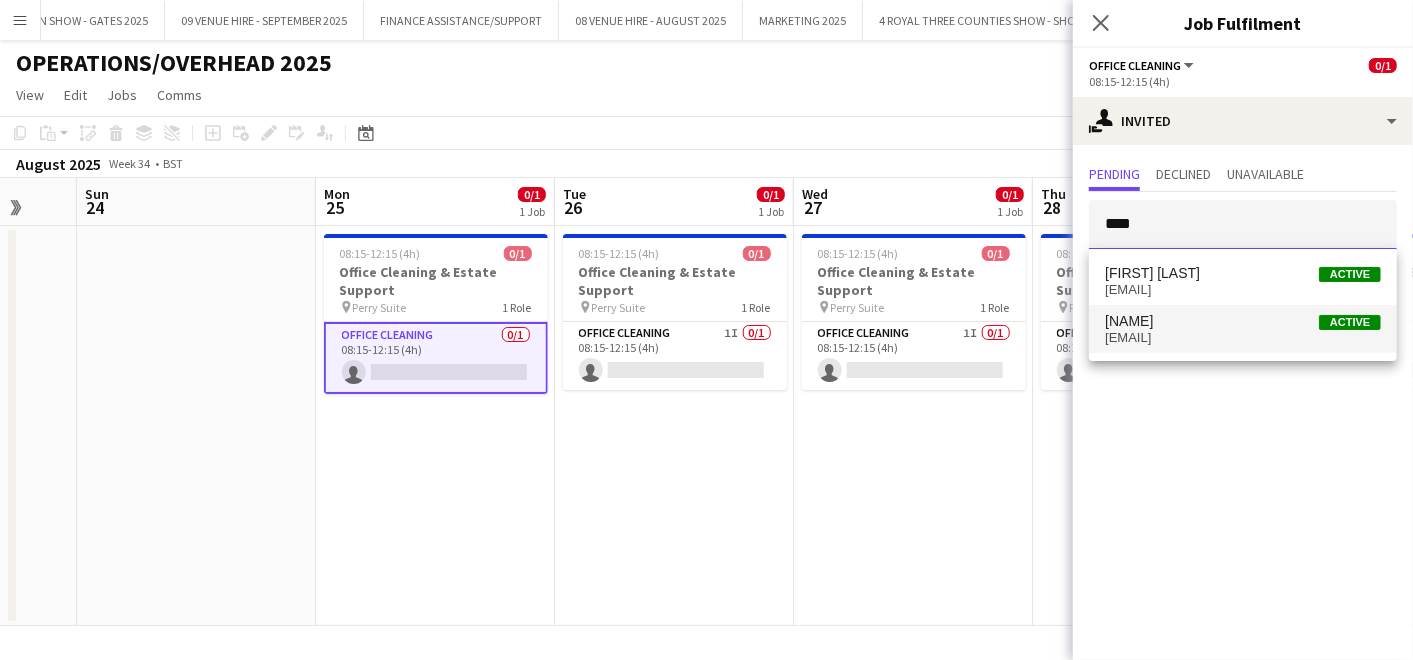 type 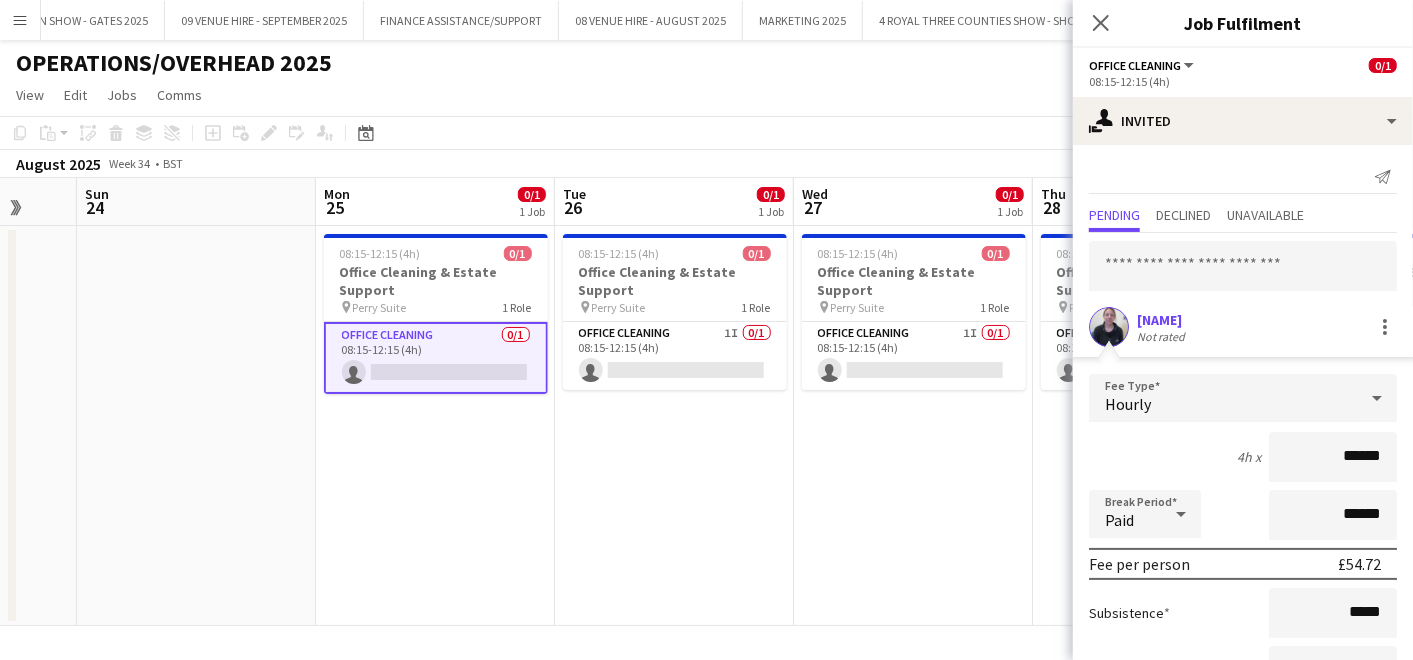 scroll, scrollTop: 156, scrollLeft: 0, axis: vertical 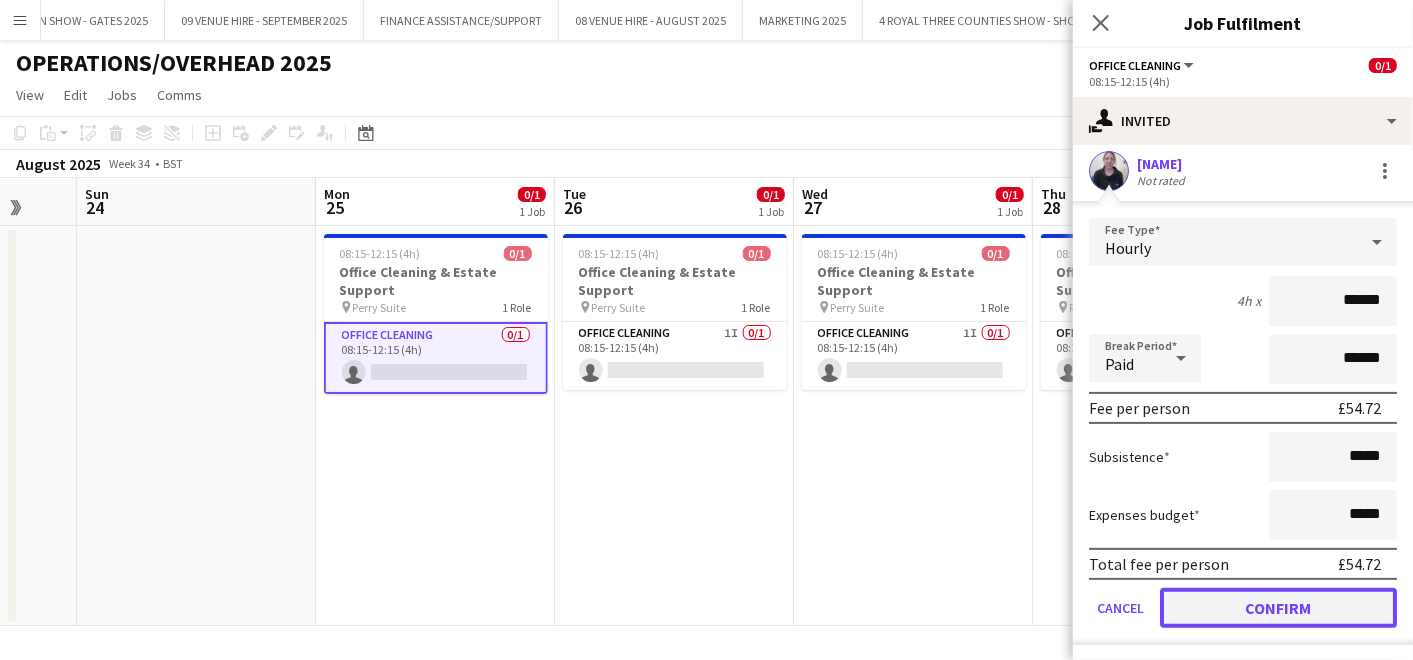 click on "Confirm" 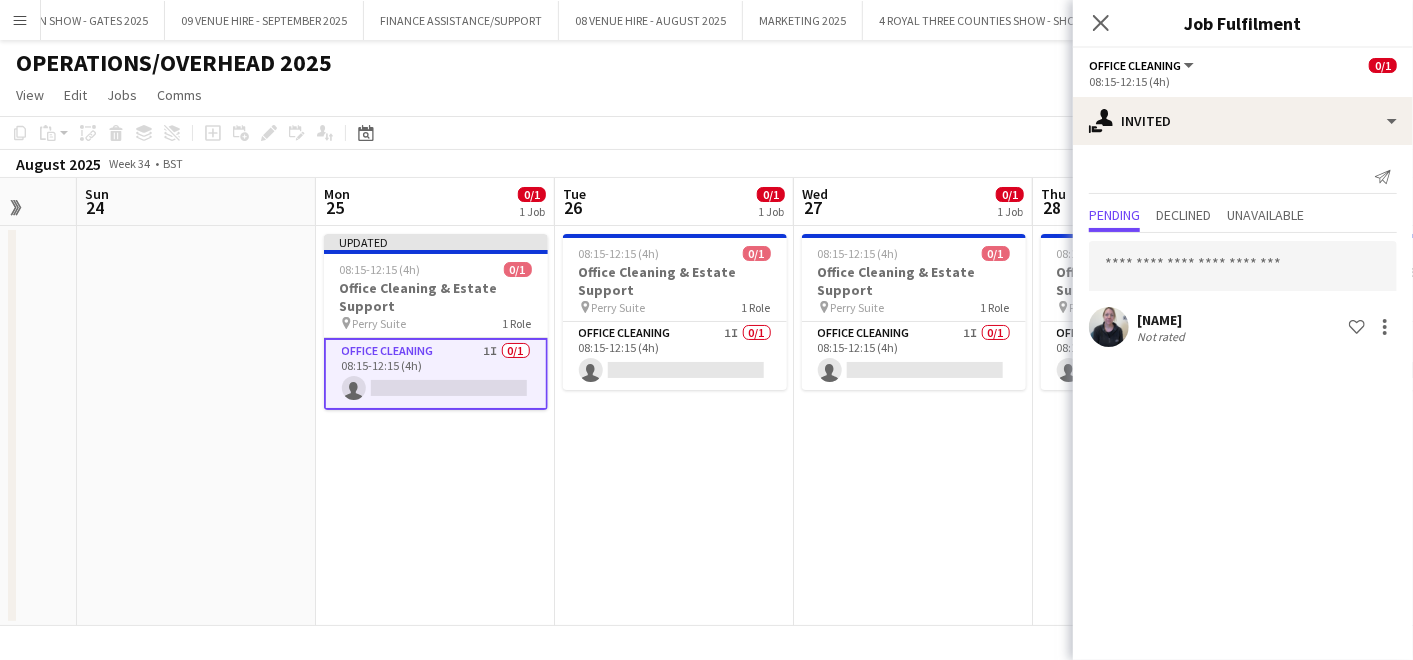 scroll, scrollTop: 0, scrollLeft: 0, axis: both 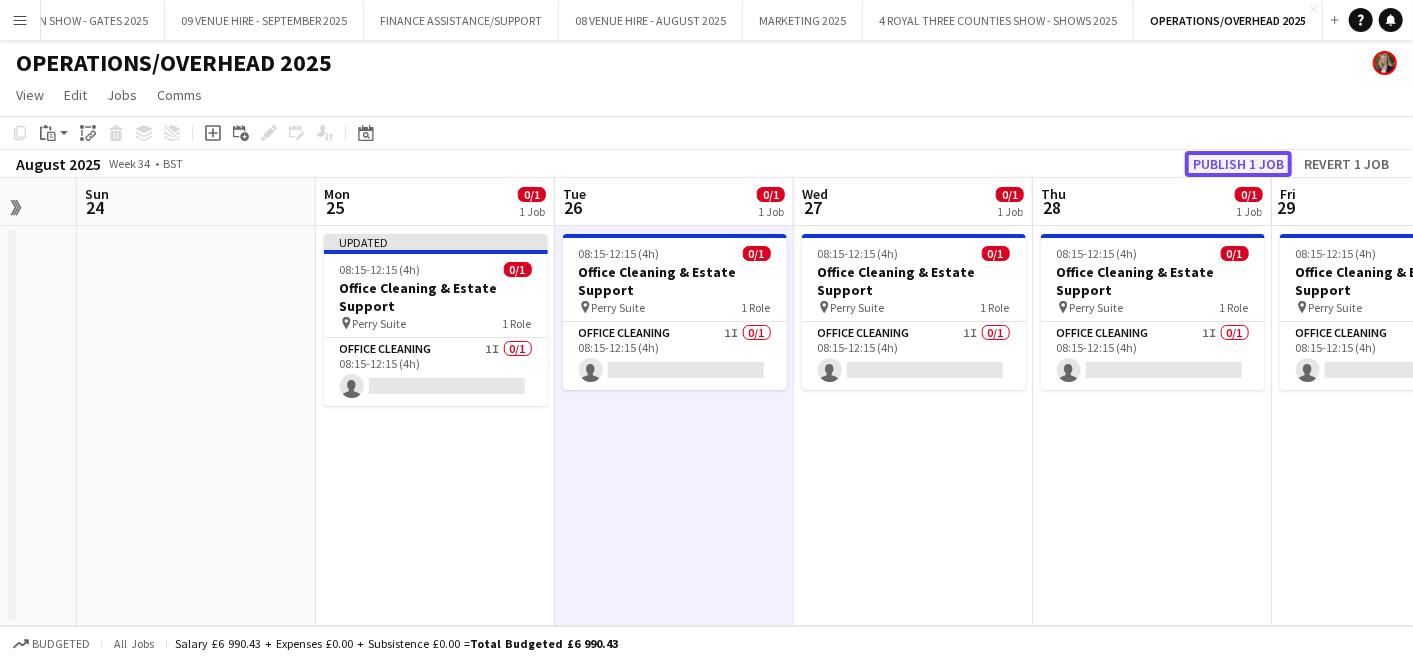click on "Publish 1 job" 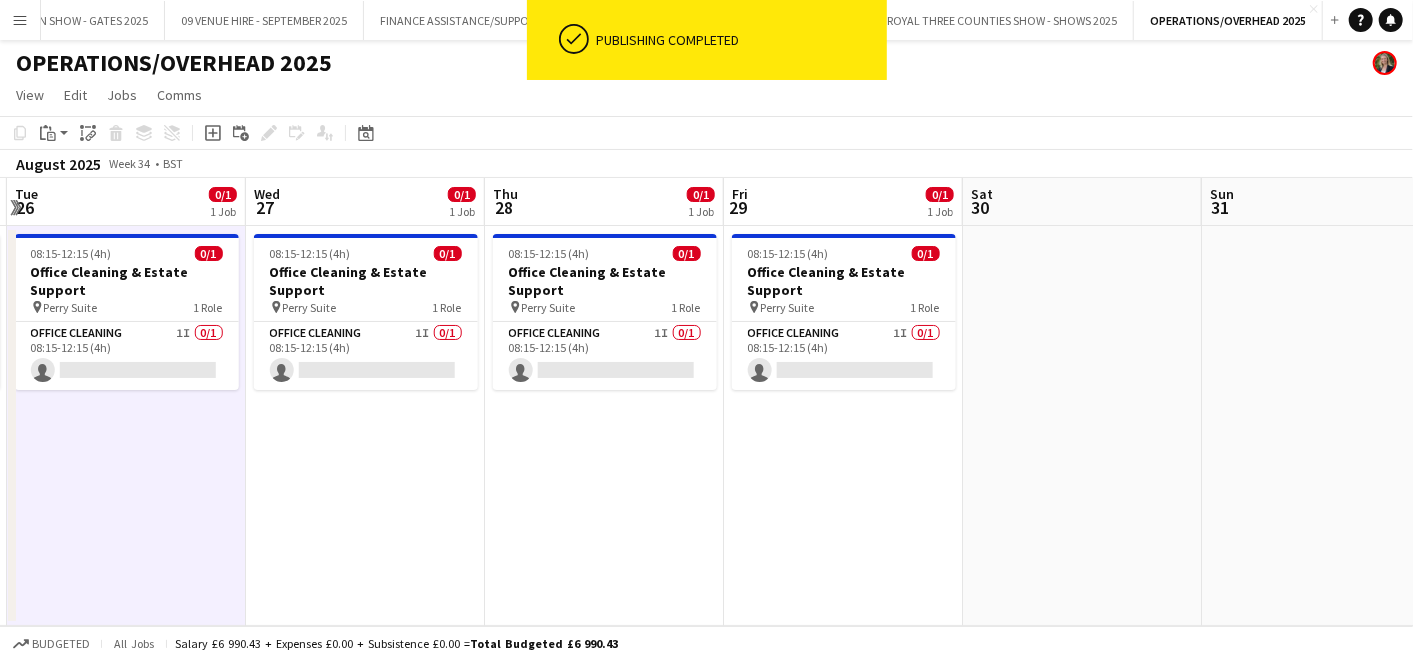 drag, startPoint x: 771, startPoint y: 280, endPoint x: 223, endPoint y: 276, distance: 548.0146 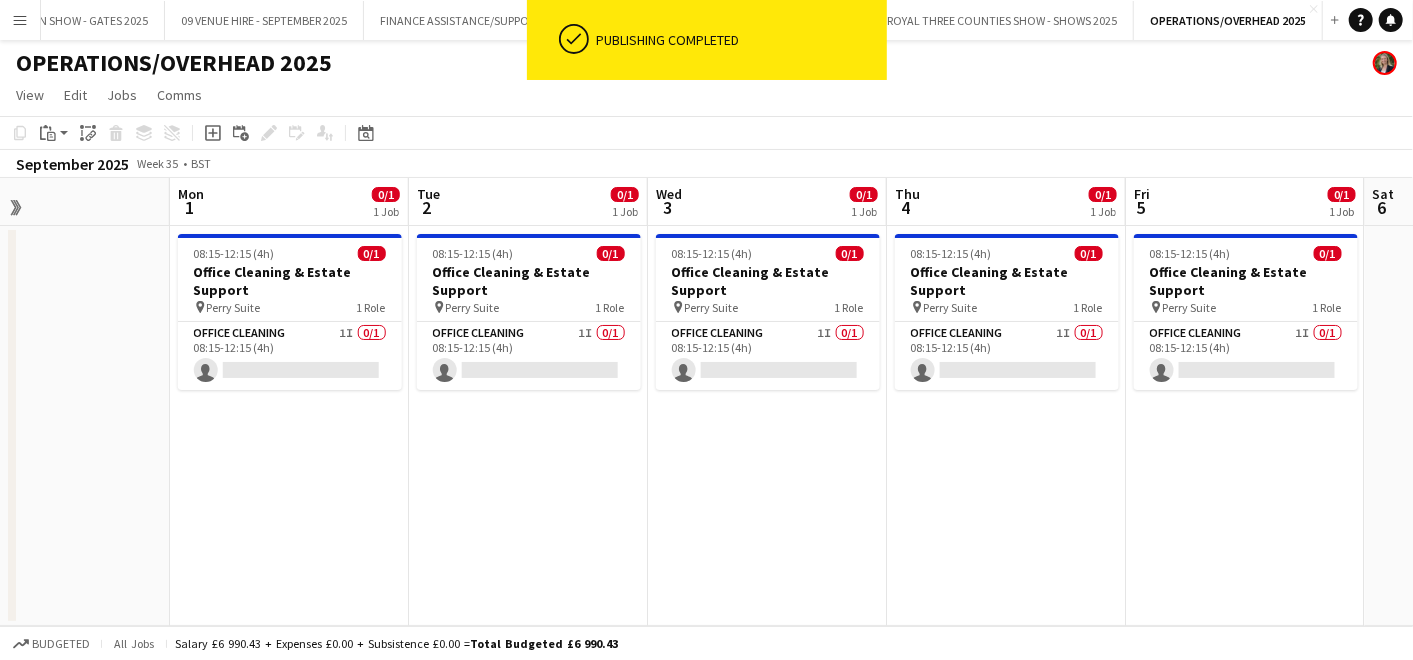 scroll, scrollTop: 0, scrollLeft: 654, axis: horizontal 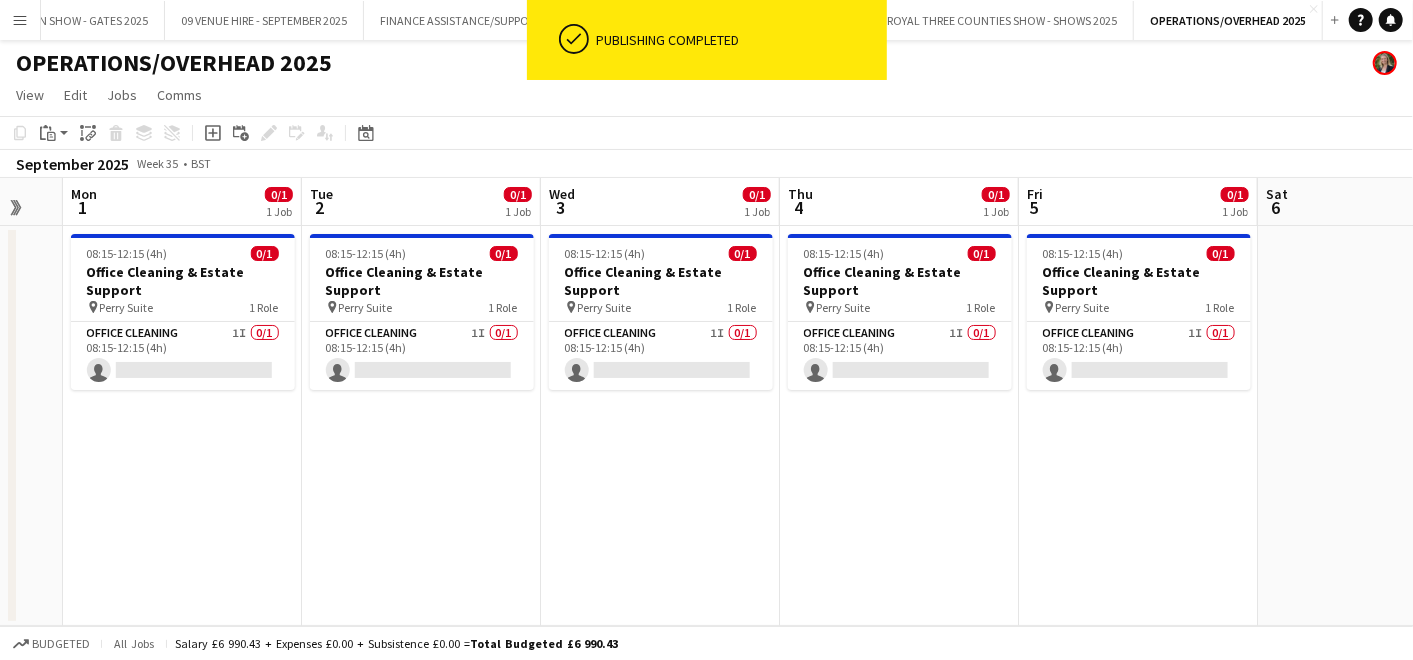 drag, startPoint x: 1282, startPoint y: 343, endPoint x: -5, endPoint y: 185, distance: 1296.6622 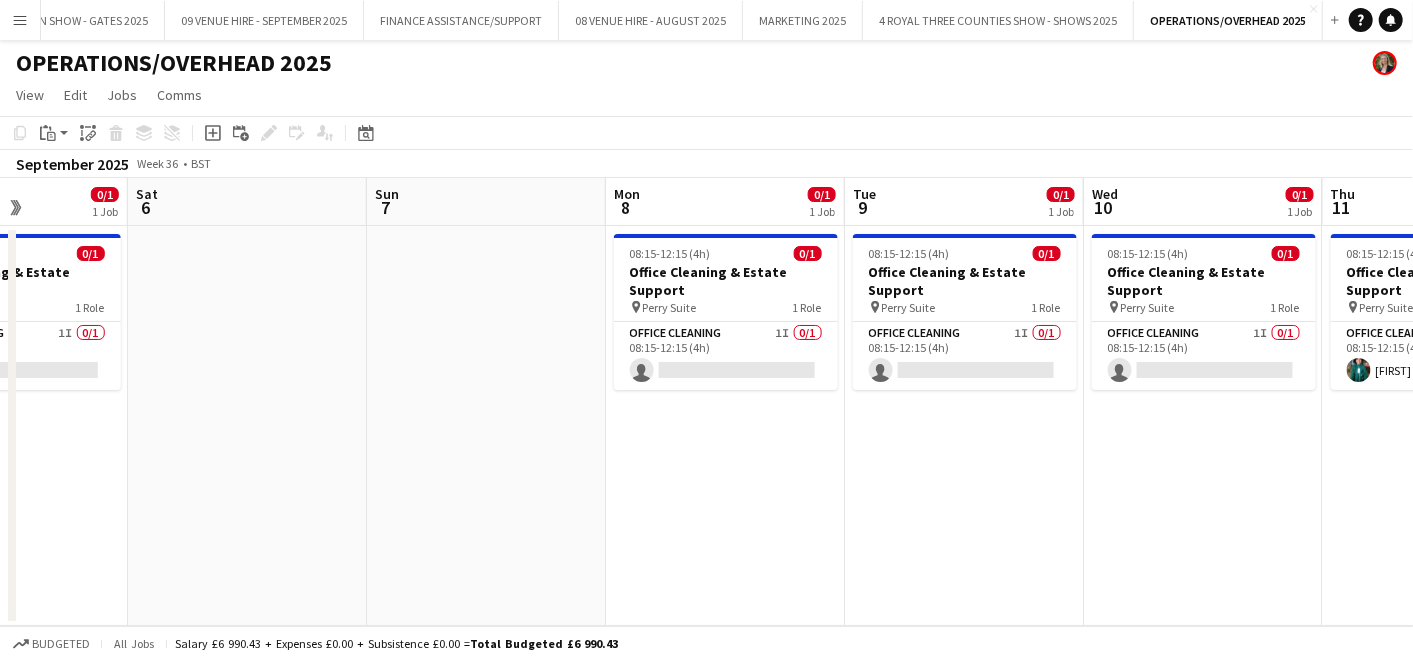 scroll, scrollTop: 0, scrollLeft: 509, axis: horizontal 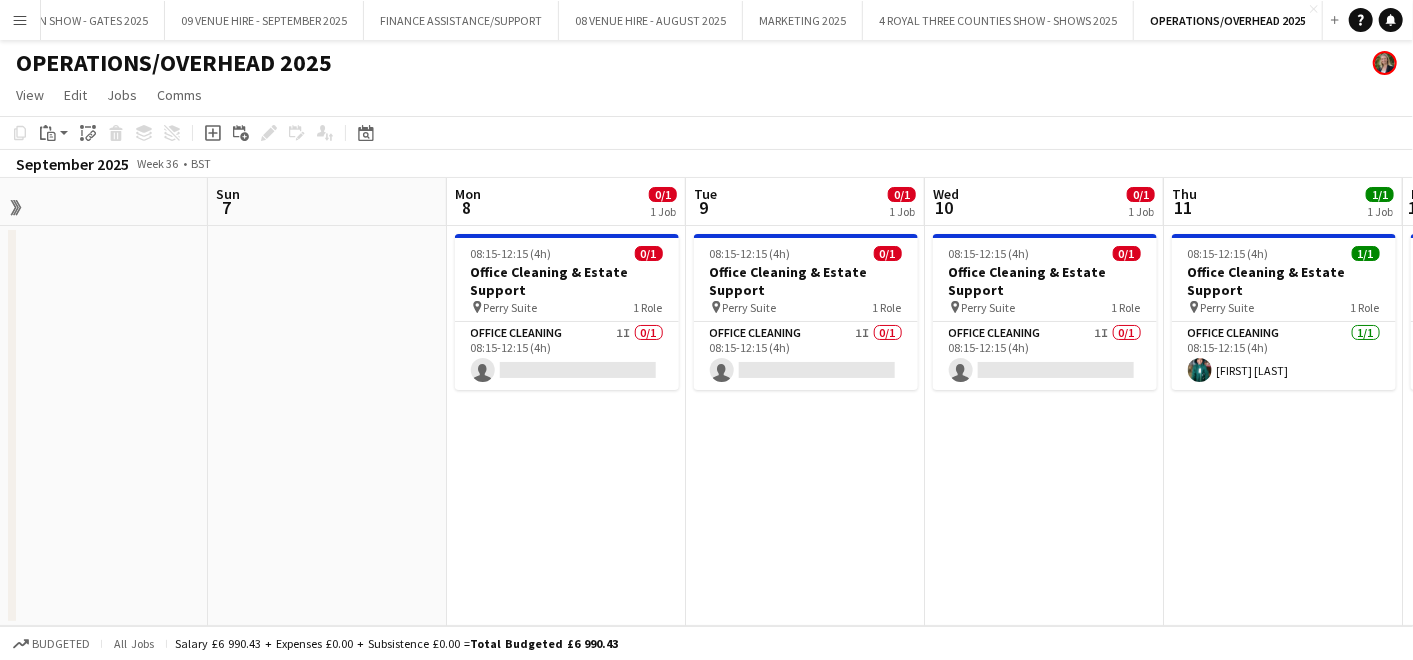 drag, startPoint x: 1338, startPoint y: 246, endPoint x: -5, endPoint y: -10, distance: 1367.1814 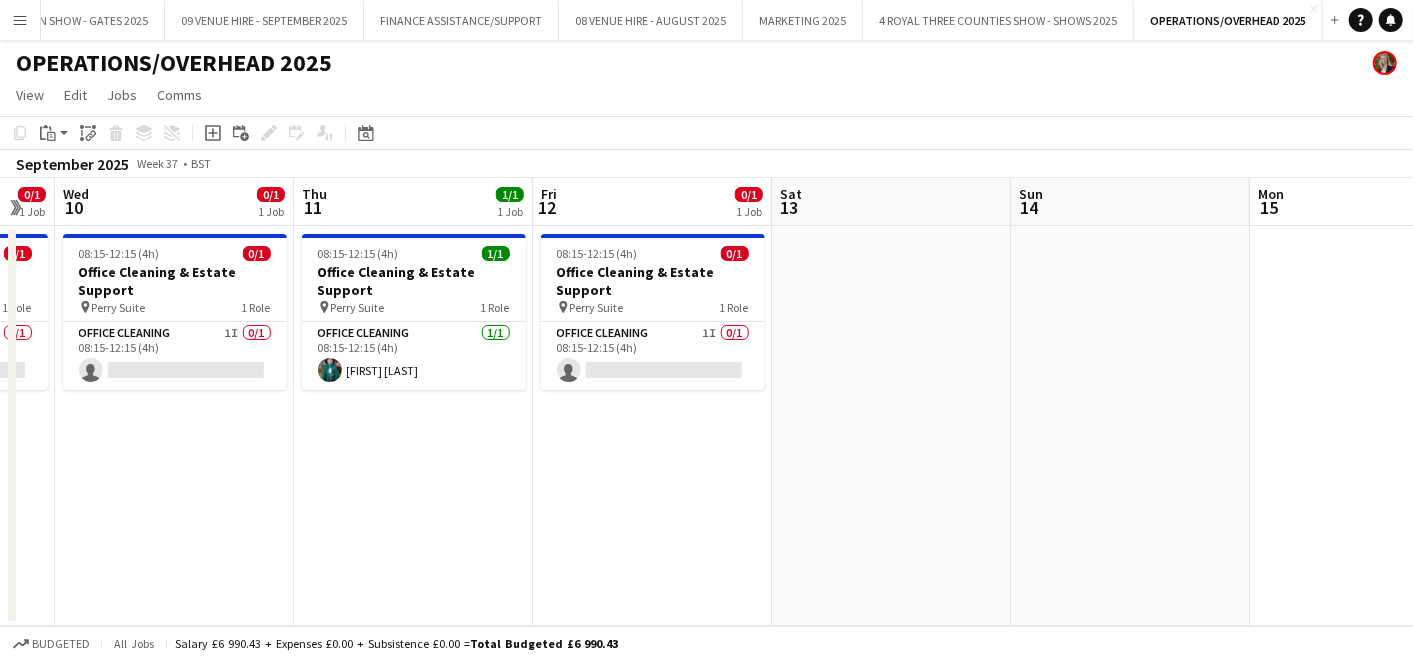 scroll, scrollTop: 0, scrollLeft: 496, axis: horizontal 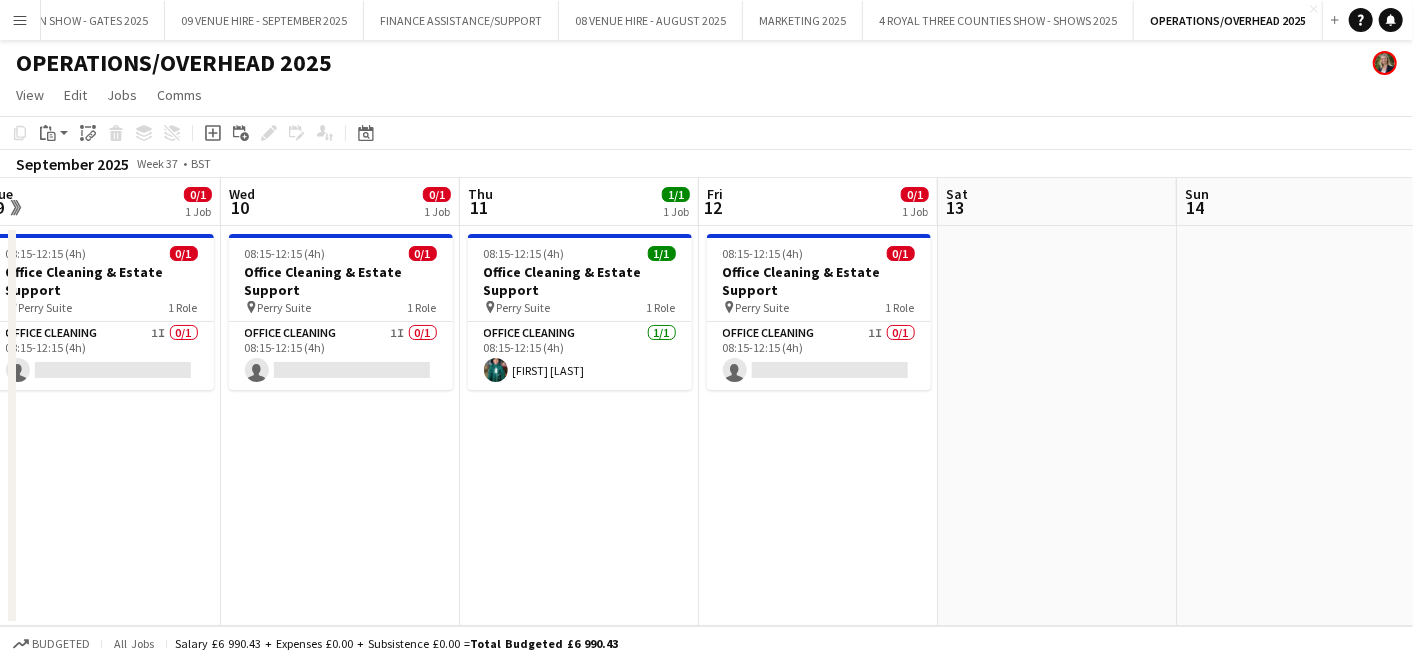 drag, startPoint x: 1255, startPoint y: 536, endPoint x: 551, endPoint y: 430, distance: 711.93536 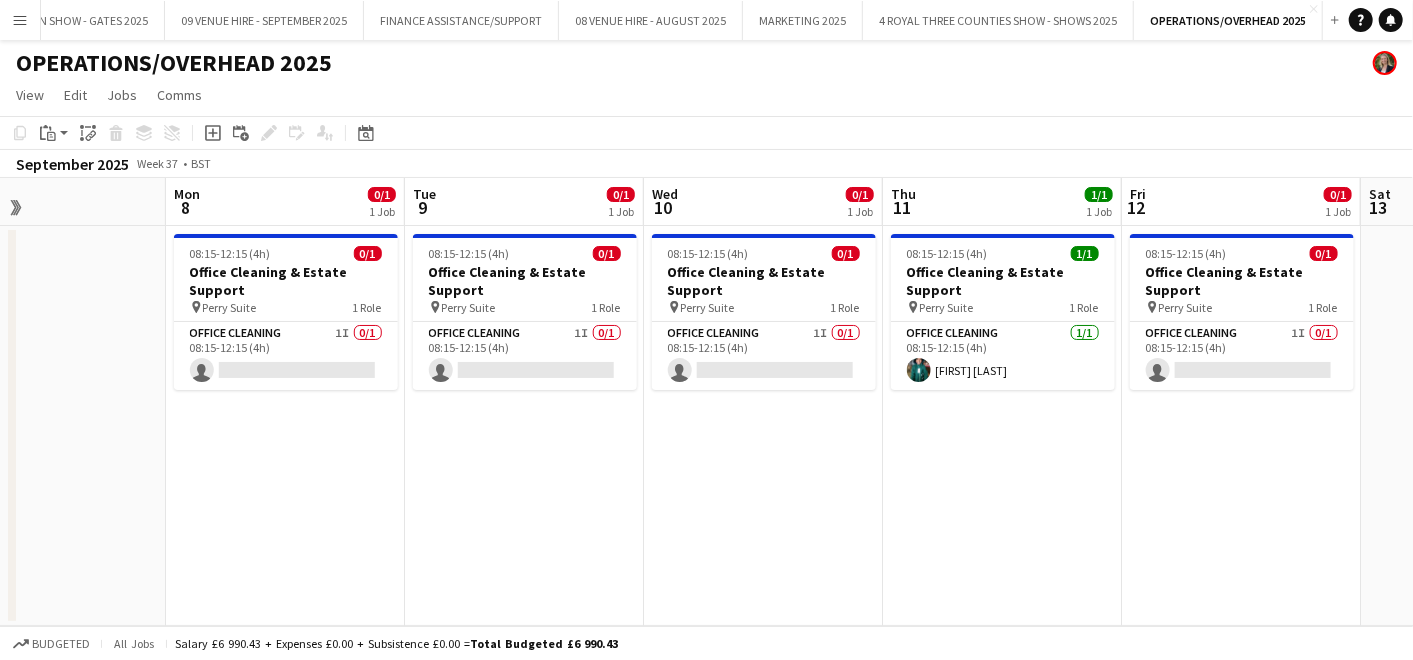 drag, startPoint x: 285, startPoint y: 501, endPoint x: 707, endPoint y: 542, distance: 423.98703 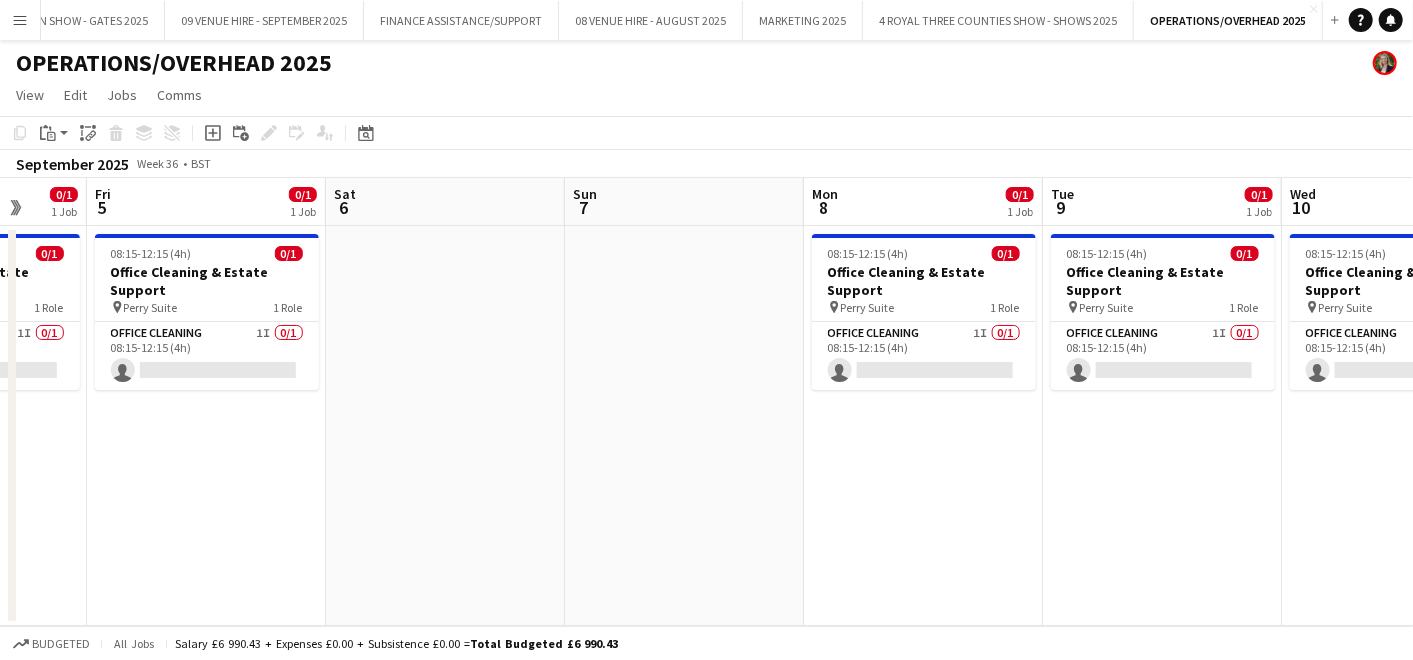 drag, startPoint x: 535, startPoint y: 500, endPoint x: 1166, endPoint y: 498, distance: 631.0032 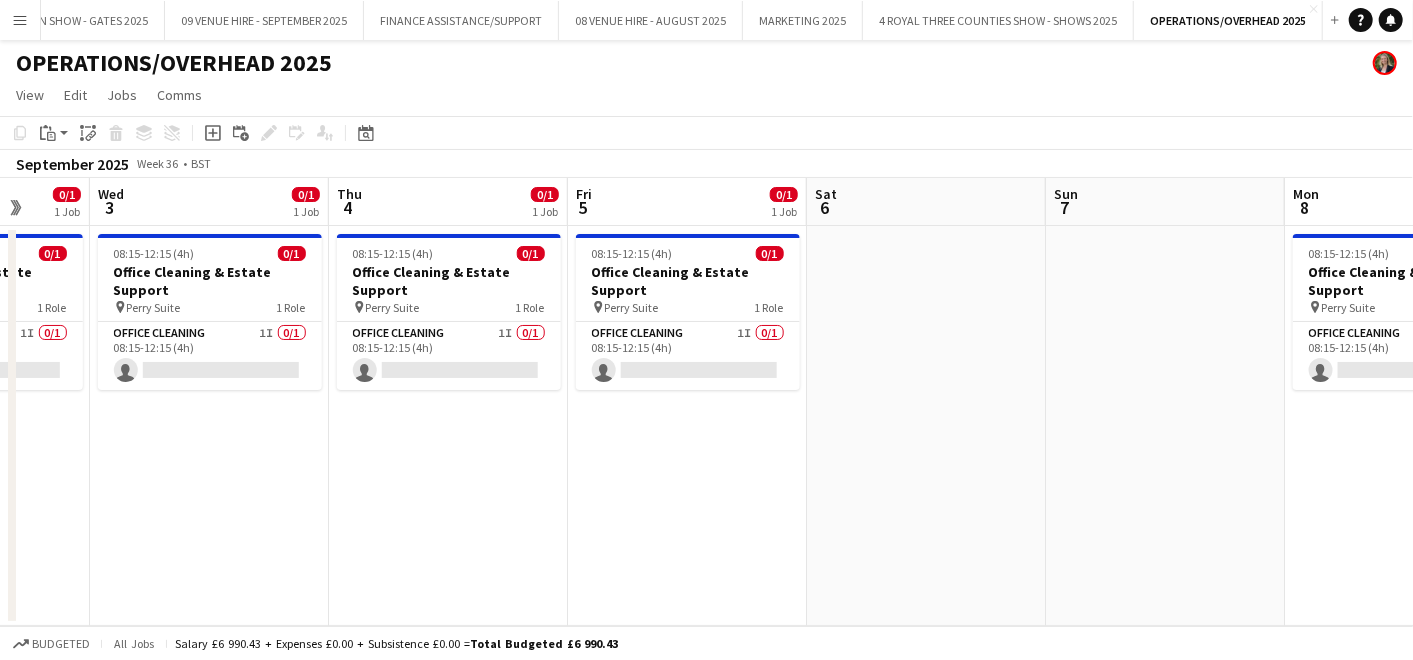 drag, startPoint x: 197, startPoint y: 334, endPoint x: 917, endPoint y: 385, distance: 721.804 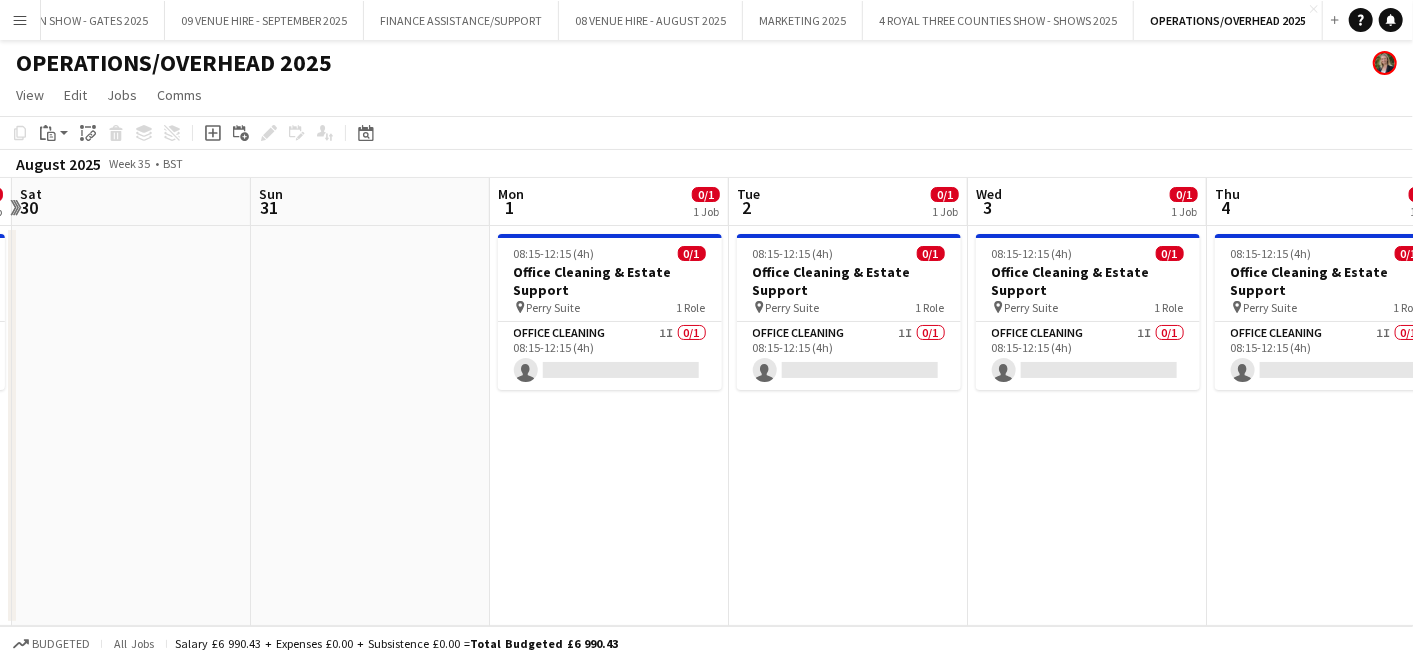 drag, startPoint x: 329, startPoint y: 474, endPoint x: 971, endPoint y: 454, distance: 642.31146 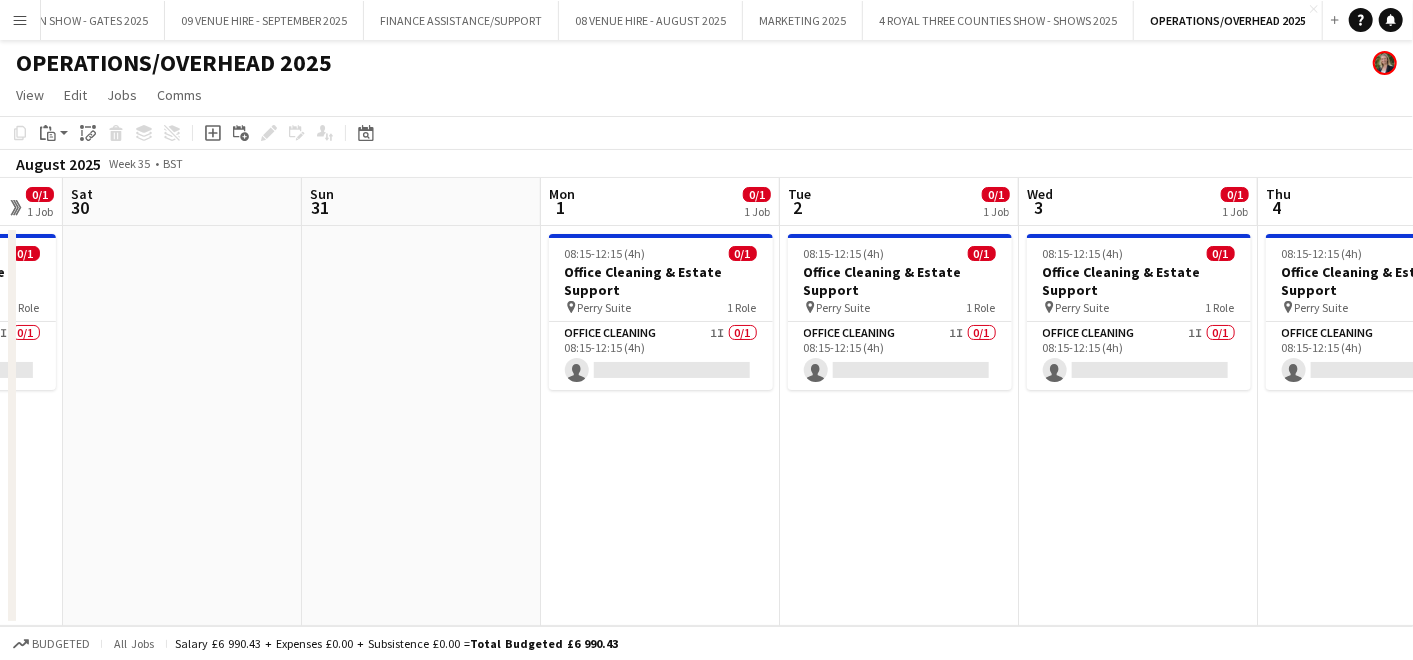 scroll, scrollTop: 0, scrollLeft: 438, axis: horizontal 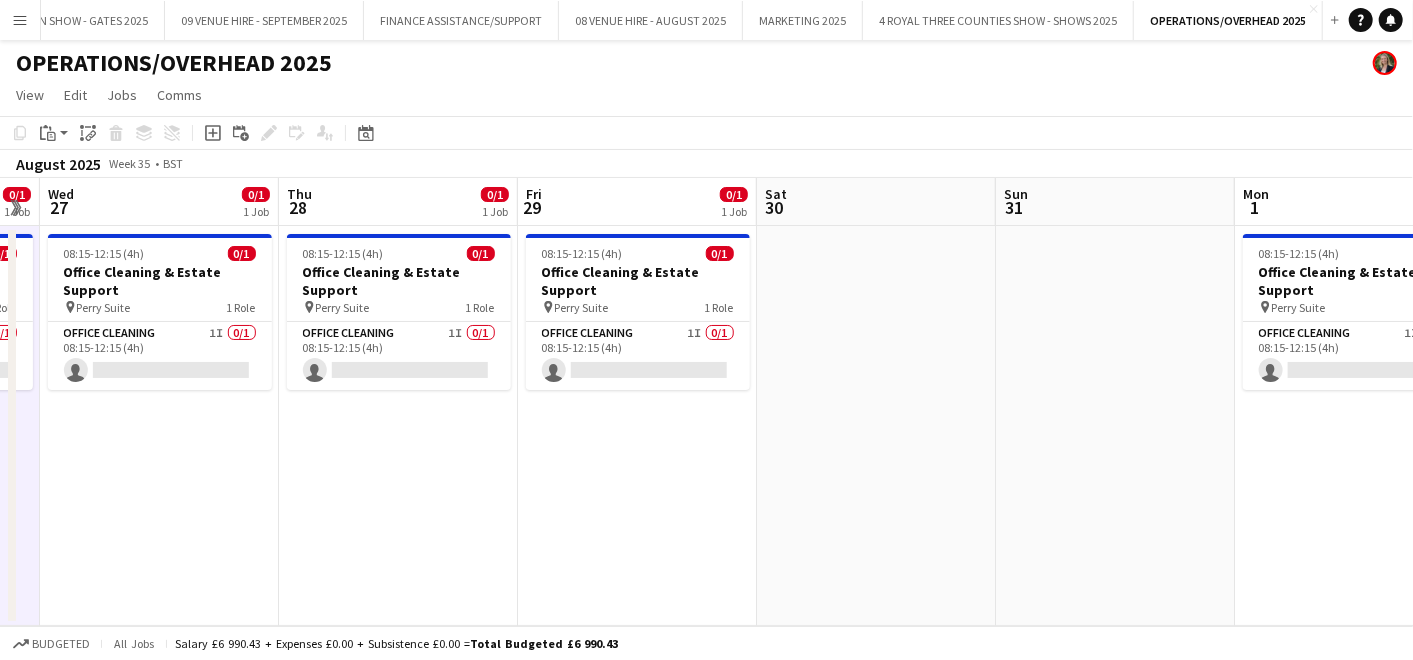 drag, startPoint x: 620, startPoint y: 468, endPoint x: 1417, endPoint y: 512, distance: 798.2136 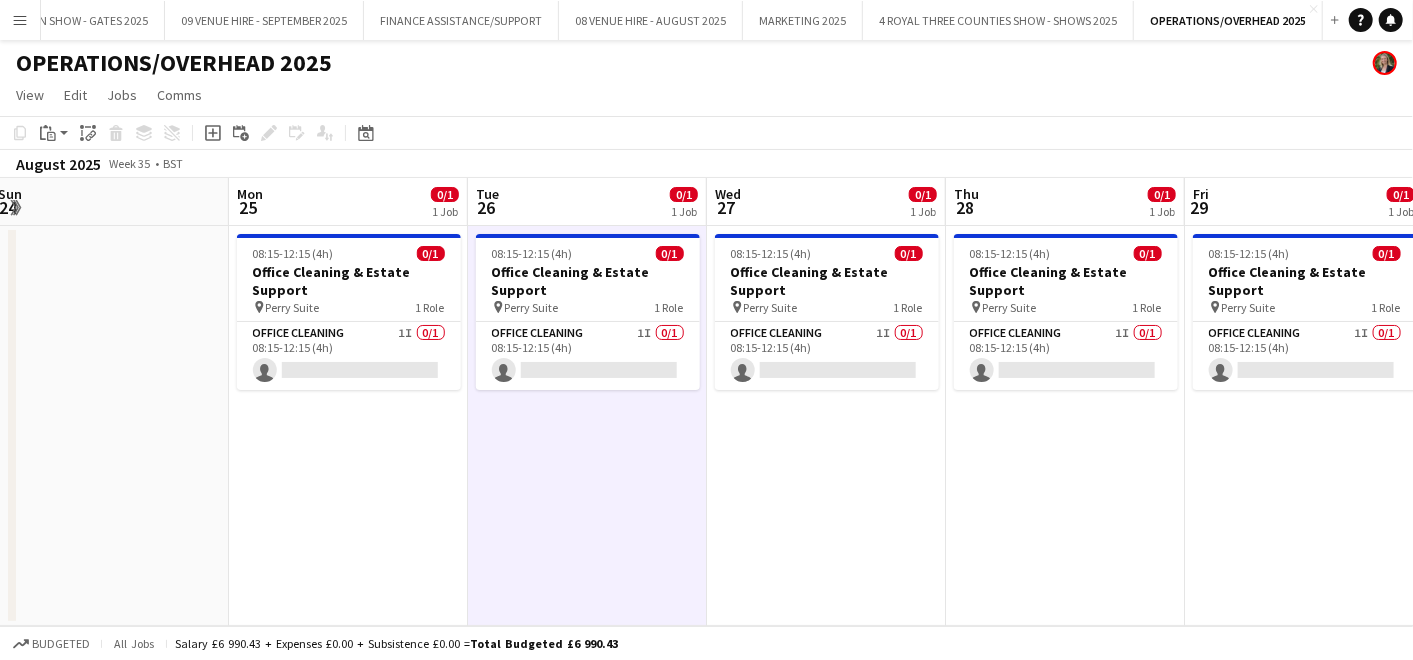 drag, startPoint x: 172, startPoint y: 433, endPoint x: 839, endPoint y: 549, distance: 677.01184 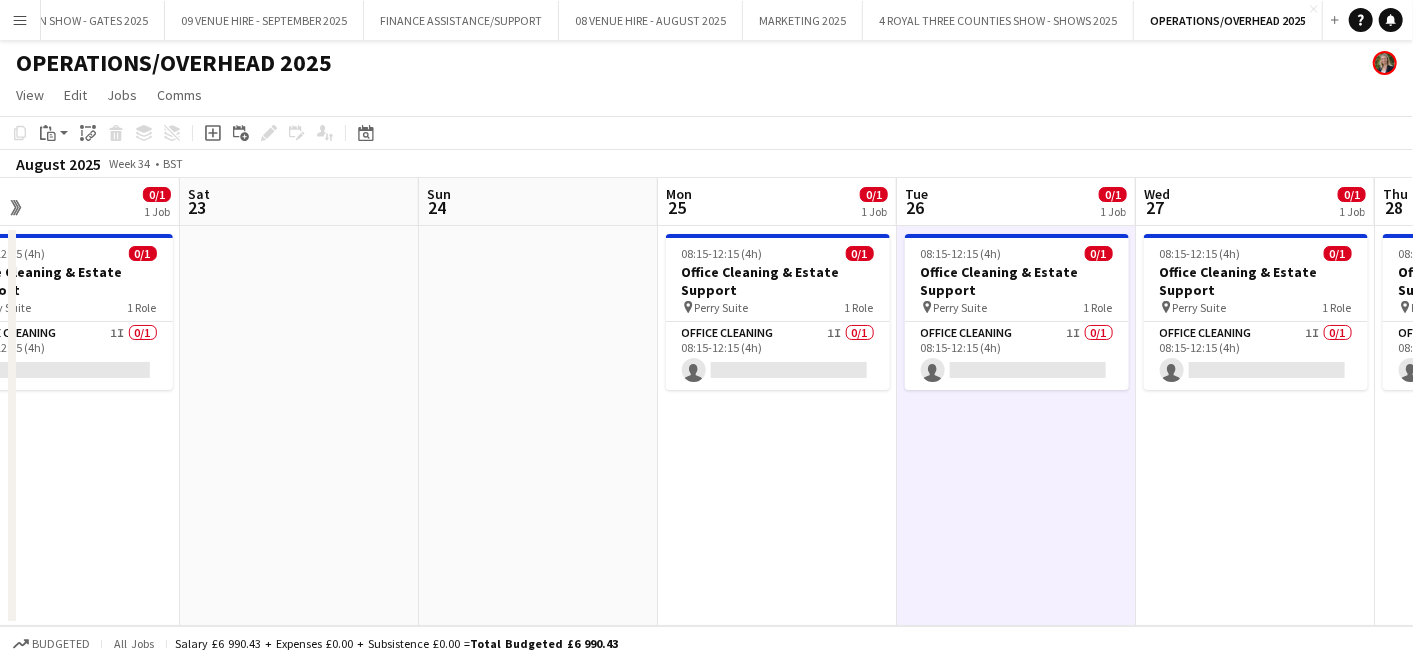 drag, startPoint x: 444, startPoint y: 462, endPoint x: 1113, endPoint y: 560, distance: 676.1398 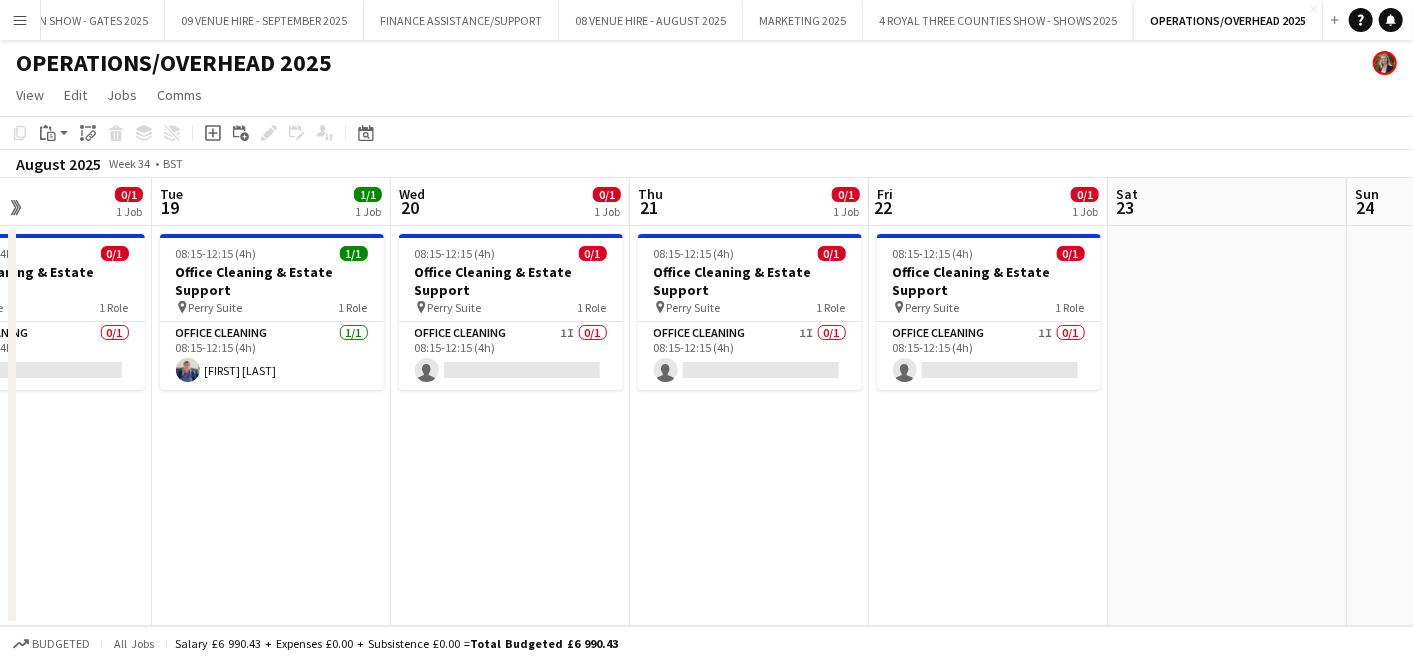 drag, startPoint x: 520, startPoint y: 506, endPoint x: 1155, endPoint y: 561, distance: 637.37744 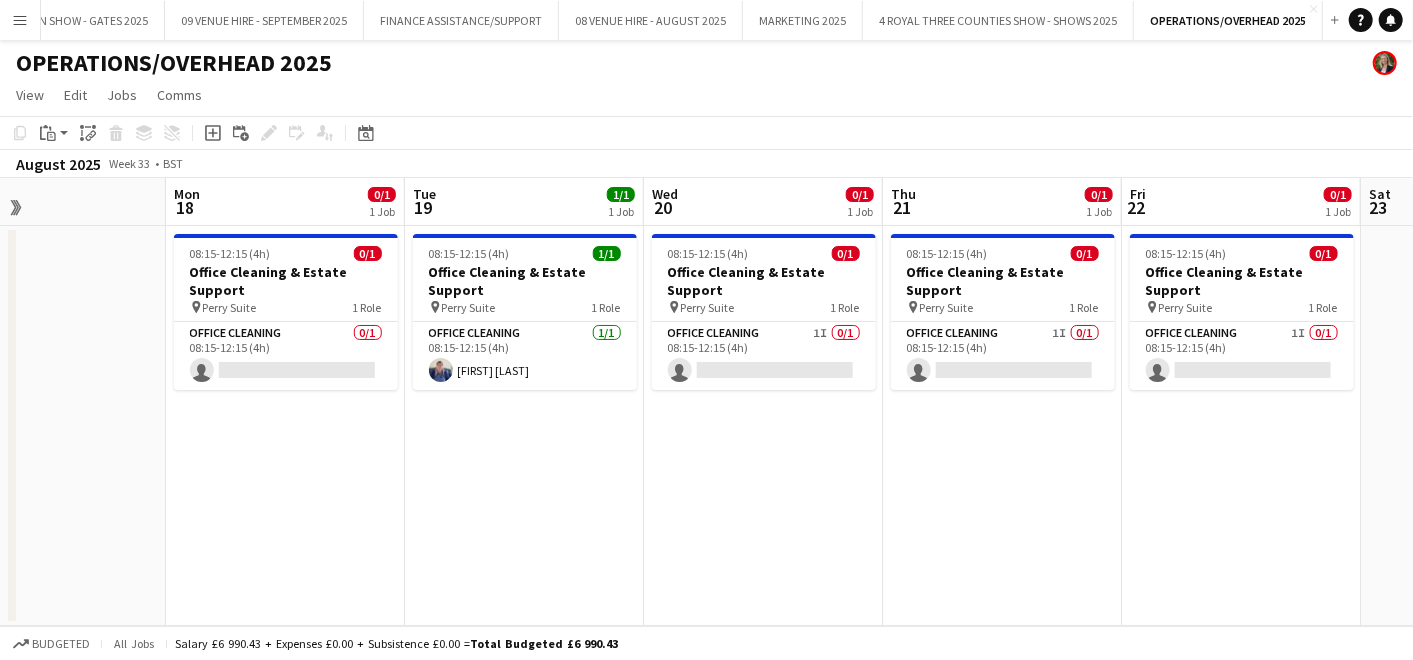 scroll, scrollTop: 0, scrollLeft: 531, axis: horizontal 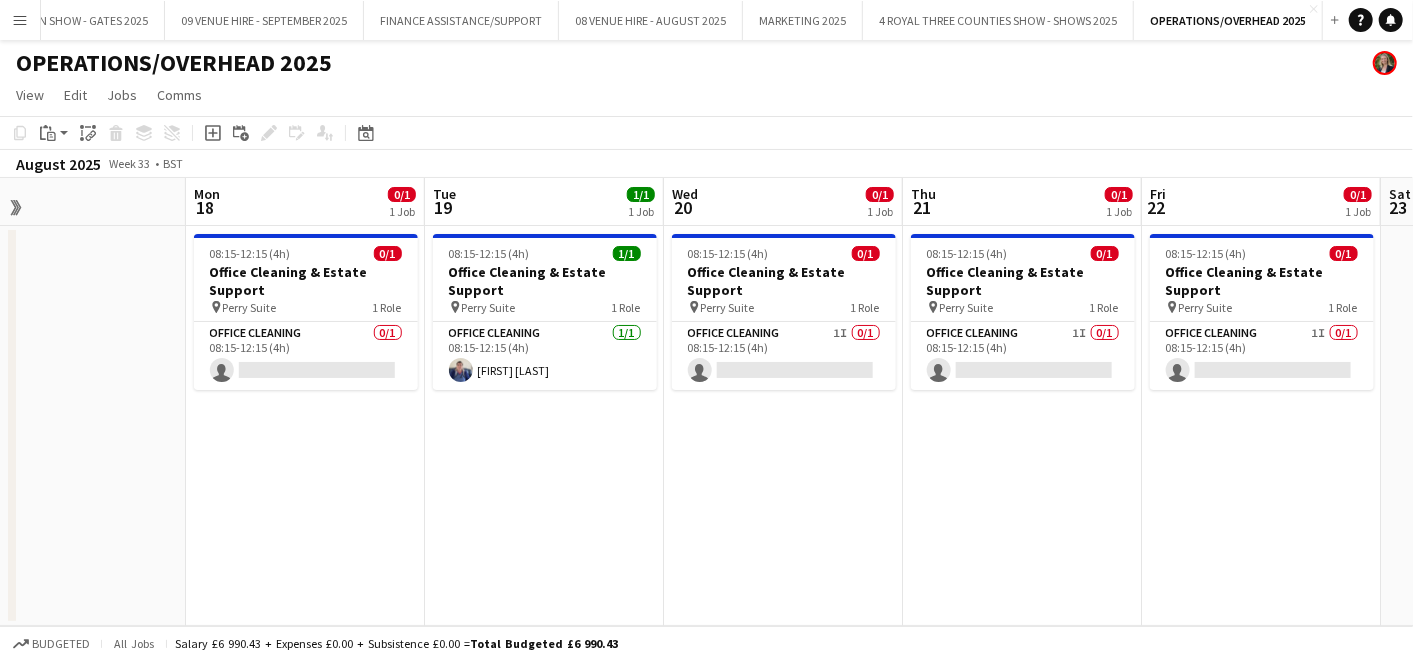 drag, startPoint x: 652, startPoint y: 472, endPoint x: 925, endPoint y: 485, distance: 273.30936 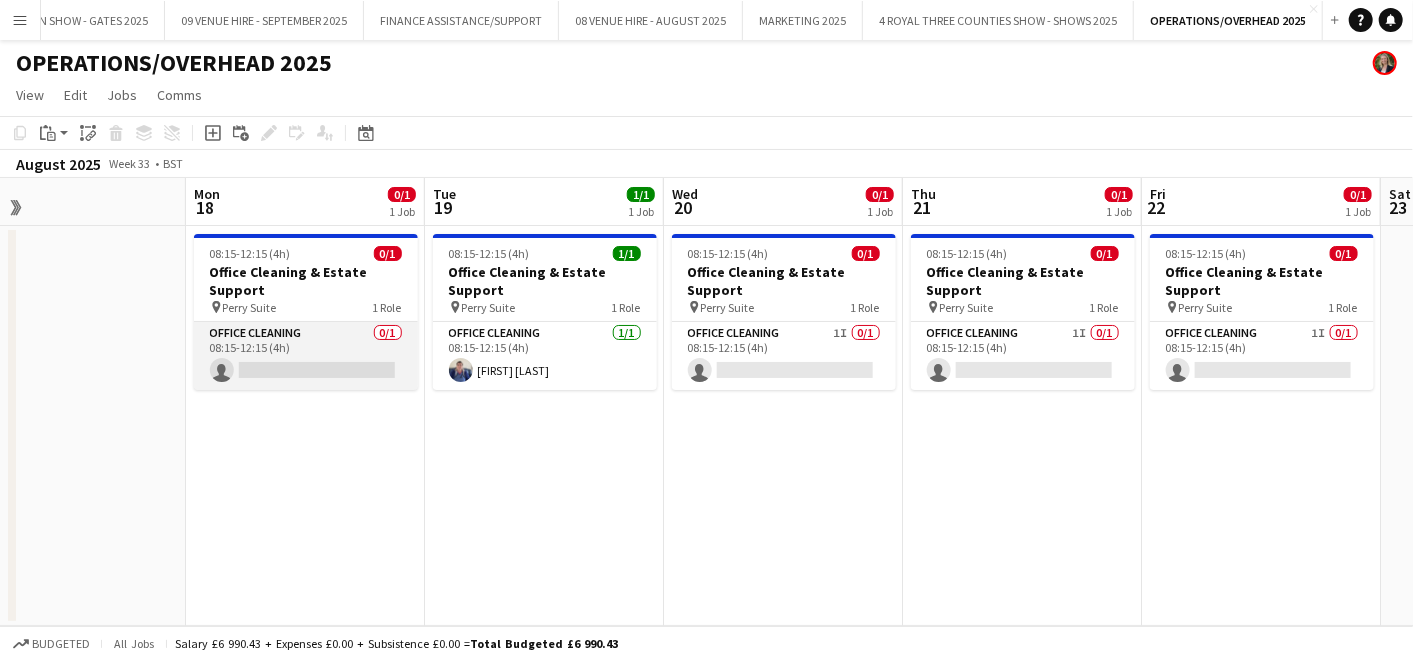 click on "Office Cleaning    0/1   08:15-12:15 (4h)
single-neutral-actions" at bounding box center [306, 356] 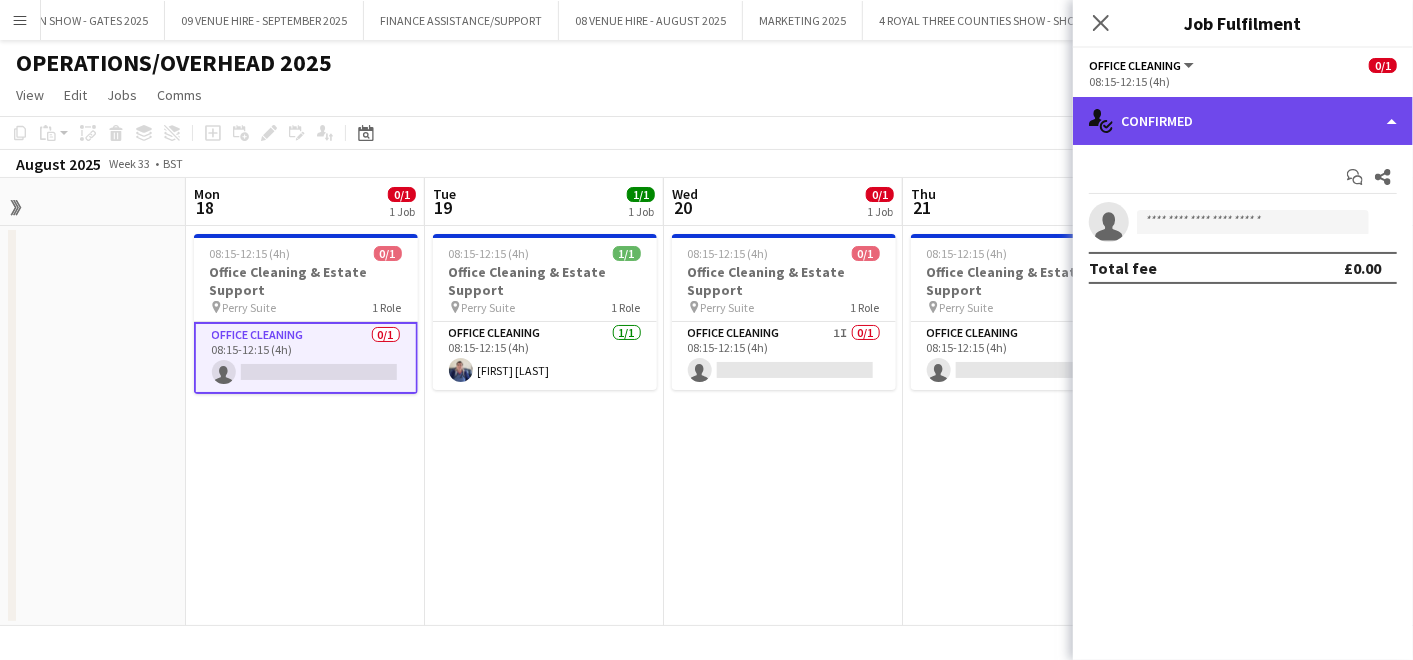 click on "single-neutral-actions-check-2
Confirmed" 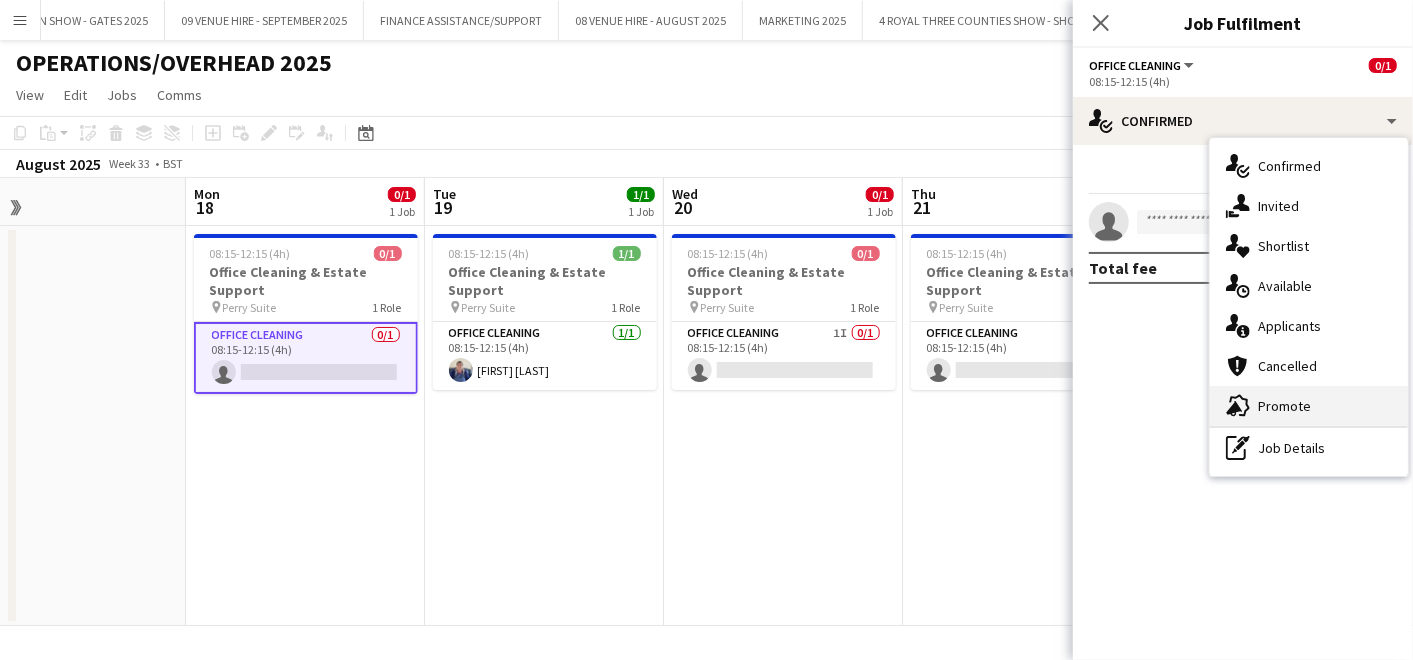 click on "advertising-megaphone
Promote" at bounding box center (1309, 406) 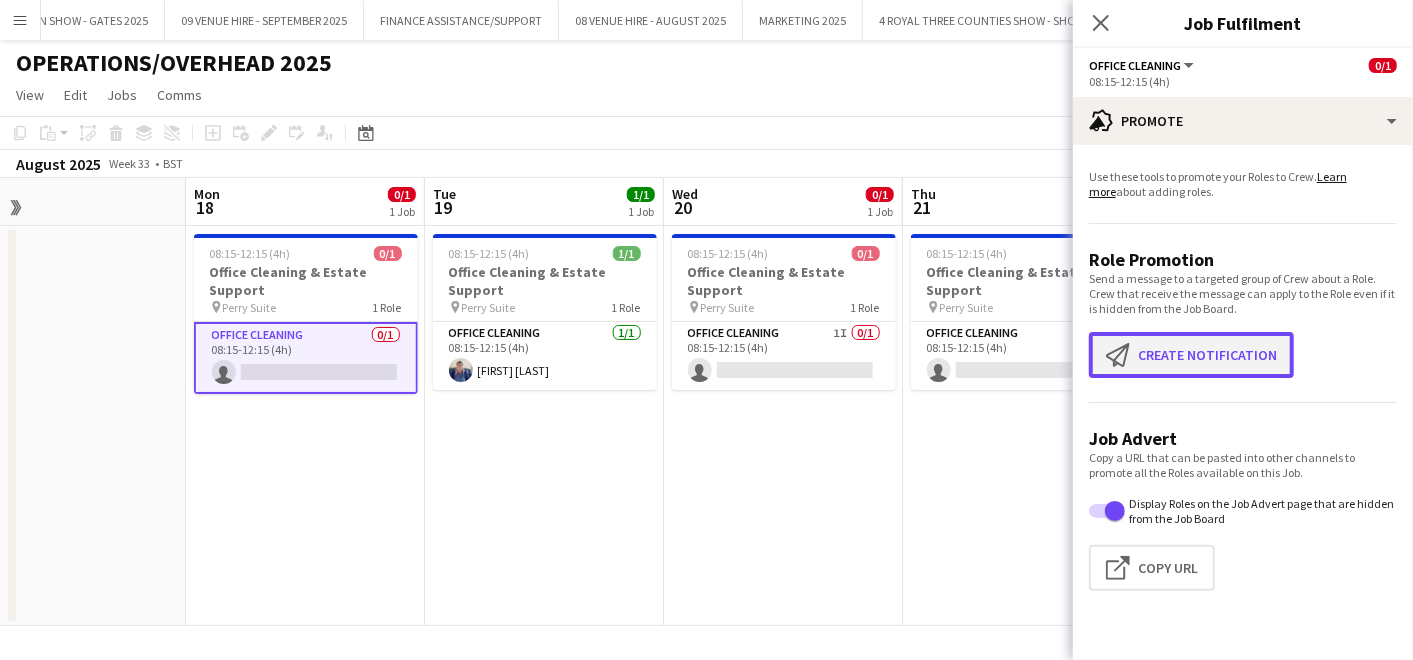 click on "Create notification
Create notification" at bounding box center [1191, 355] 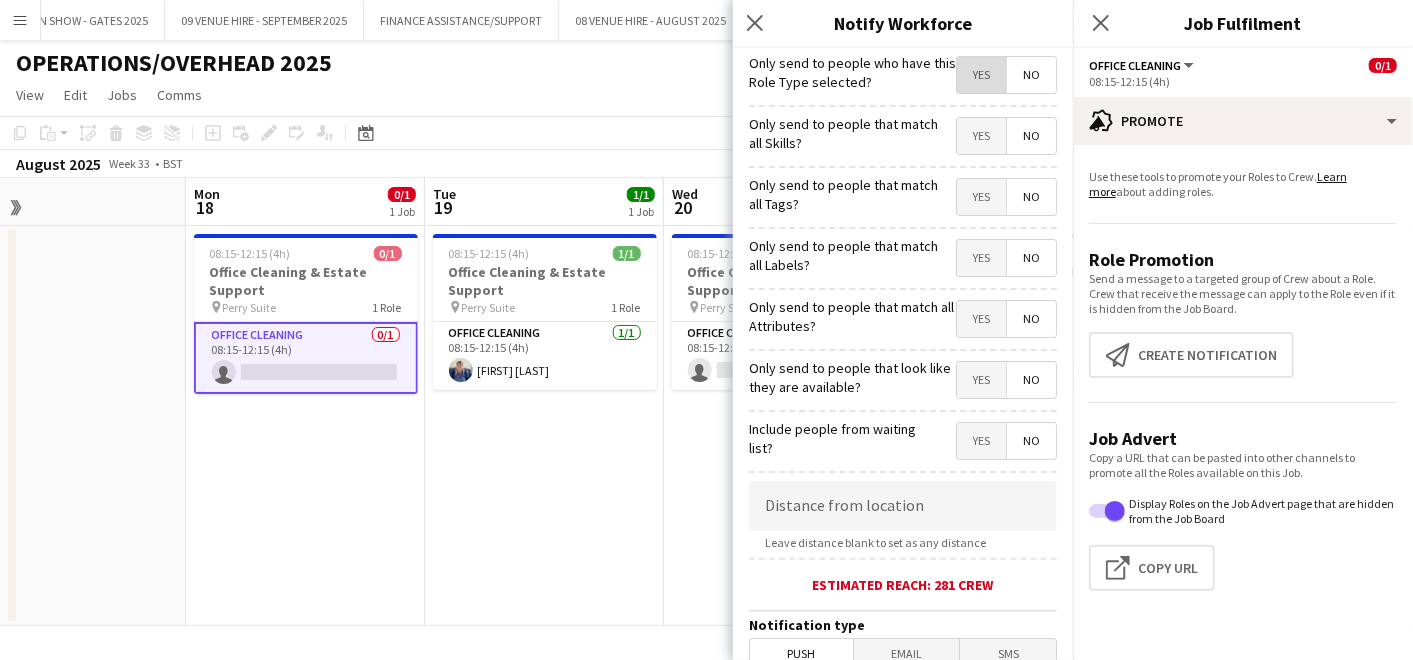 click on "Yes" at bounding box center [981, 75] 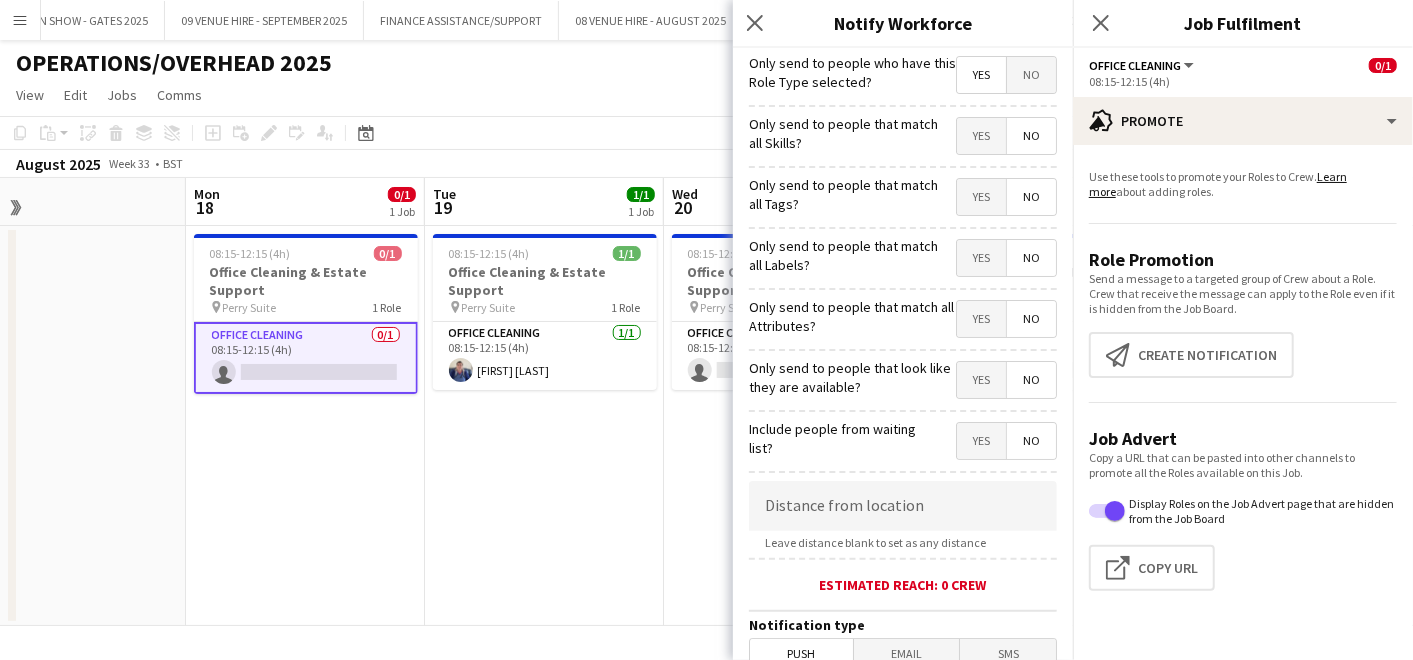 click on "08:15-12:15 (4h)    0/1   Office Cleaning & Estate Support
pin
Perry Suite   1 Role   Office Cleaning    0/1   08:15-12:15 (4h)
single-neutral-actions" at bounding box center [305, 426] 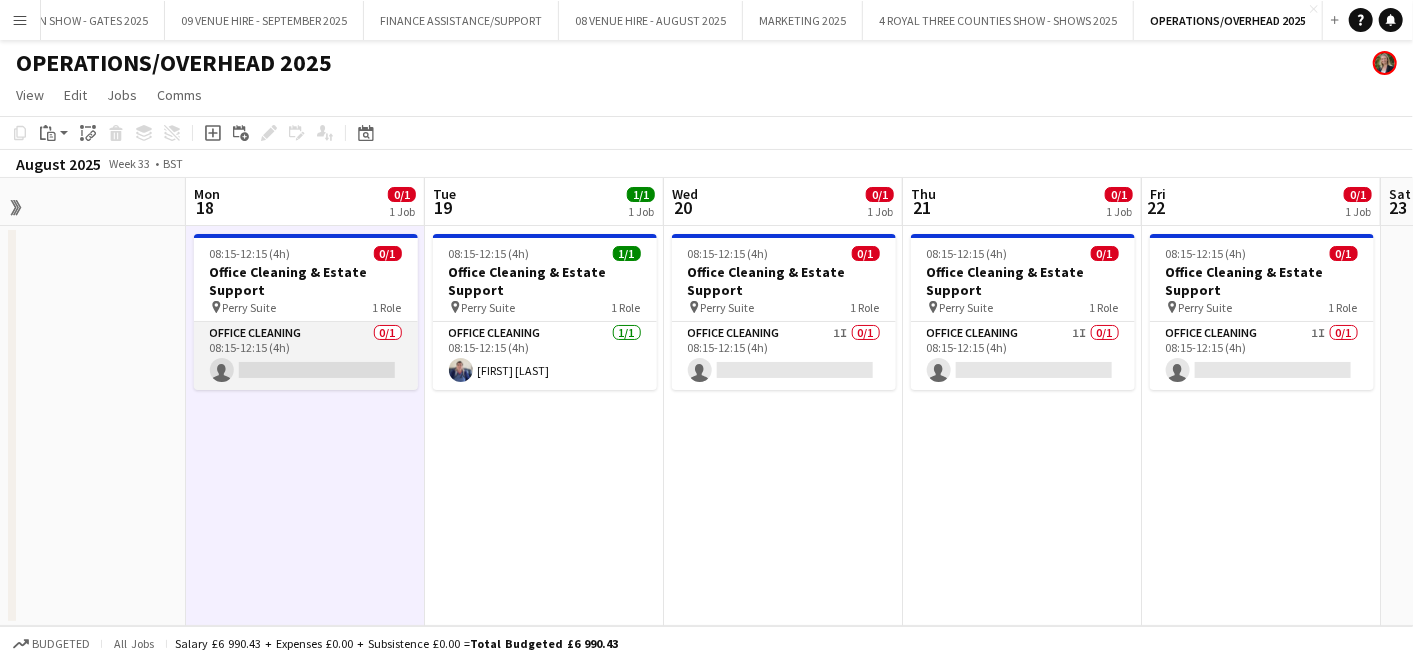 click on "Office Cleaning    0/1   08:15-12:15 (4h)
single-neutral-actions" at bounding box center (306, 356) 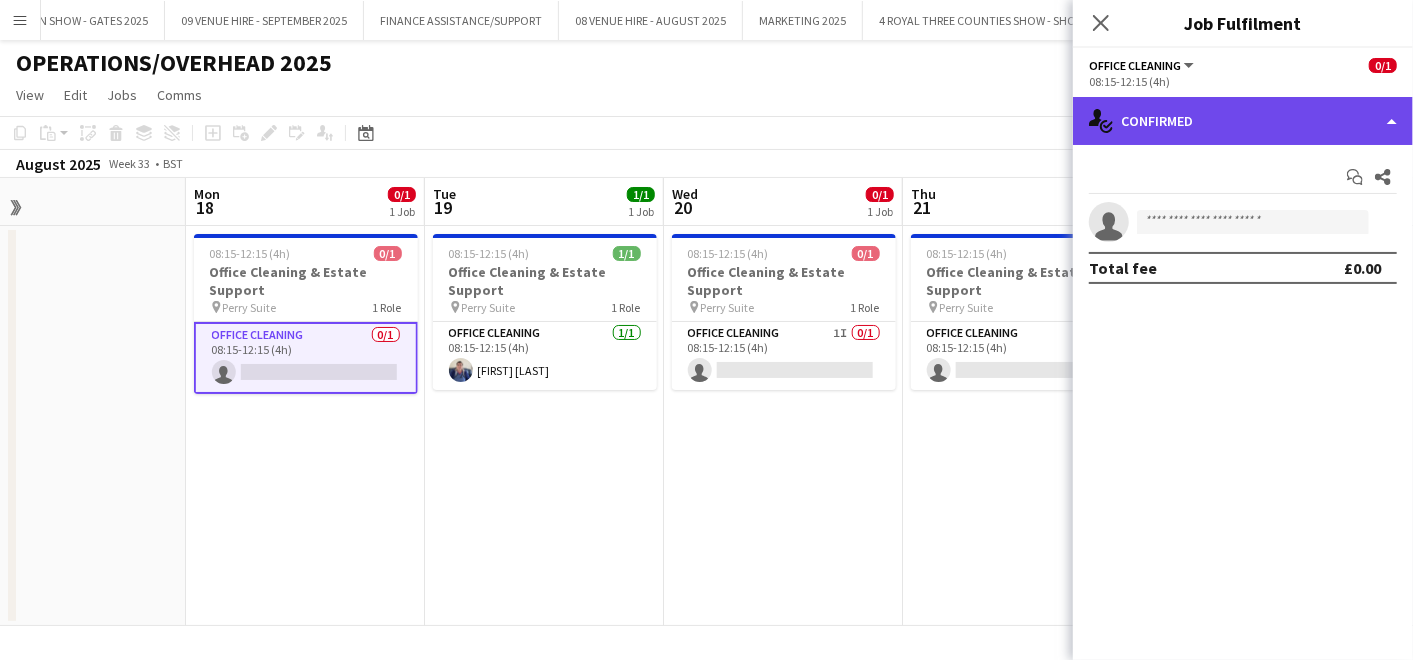click on "single-neutral-actions-check-2
Confirmed" 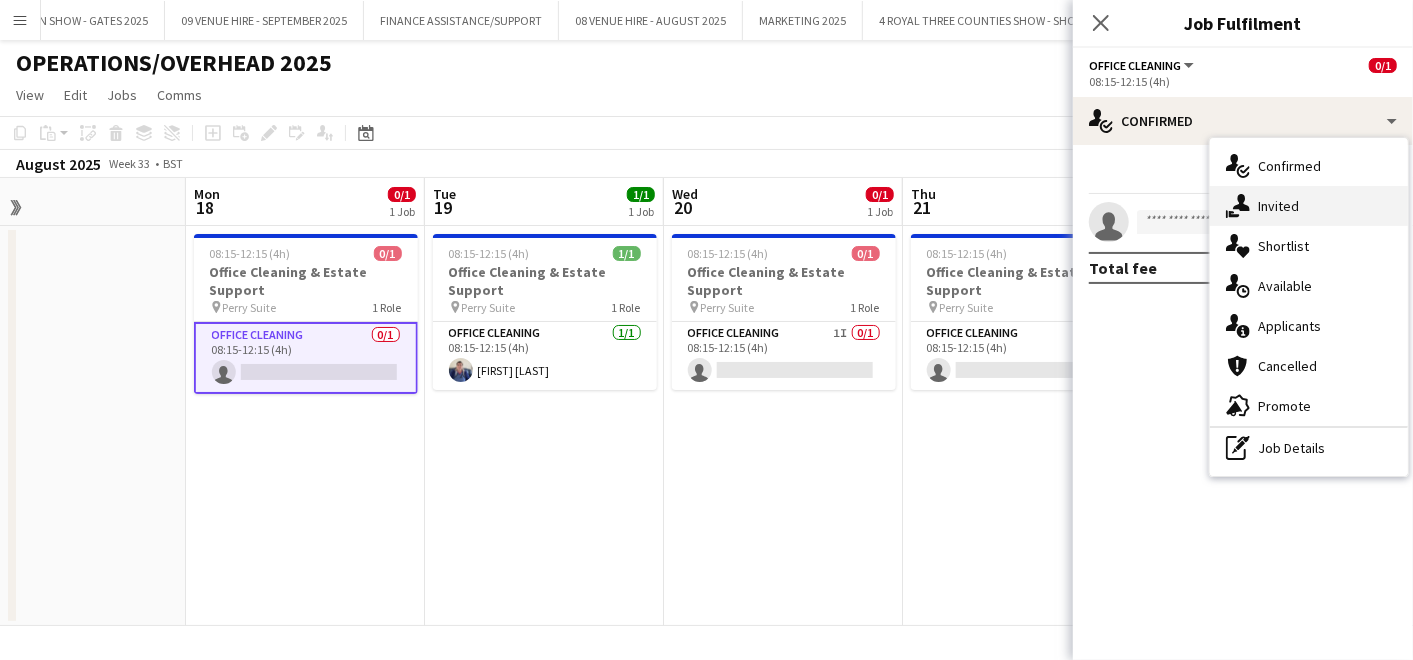 click on "single-neutral-actions-share-1
Invited" at bounding box center (1309, 206) 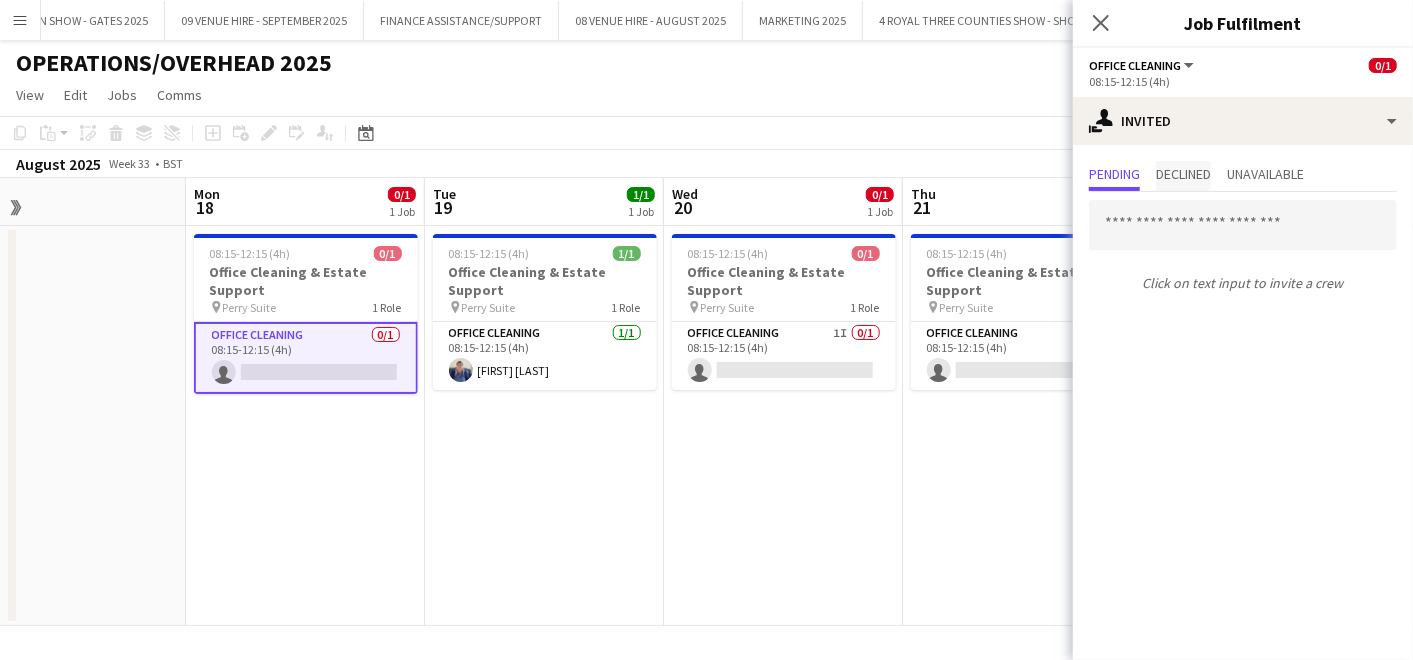 click on "Declined" at bounding box center (1183, 176) 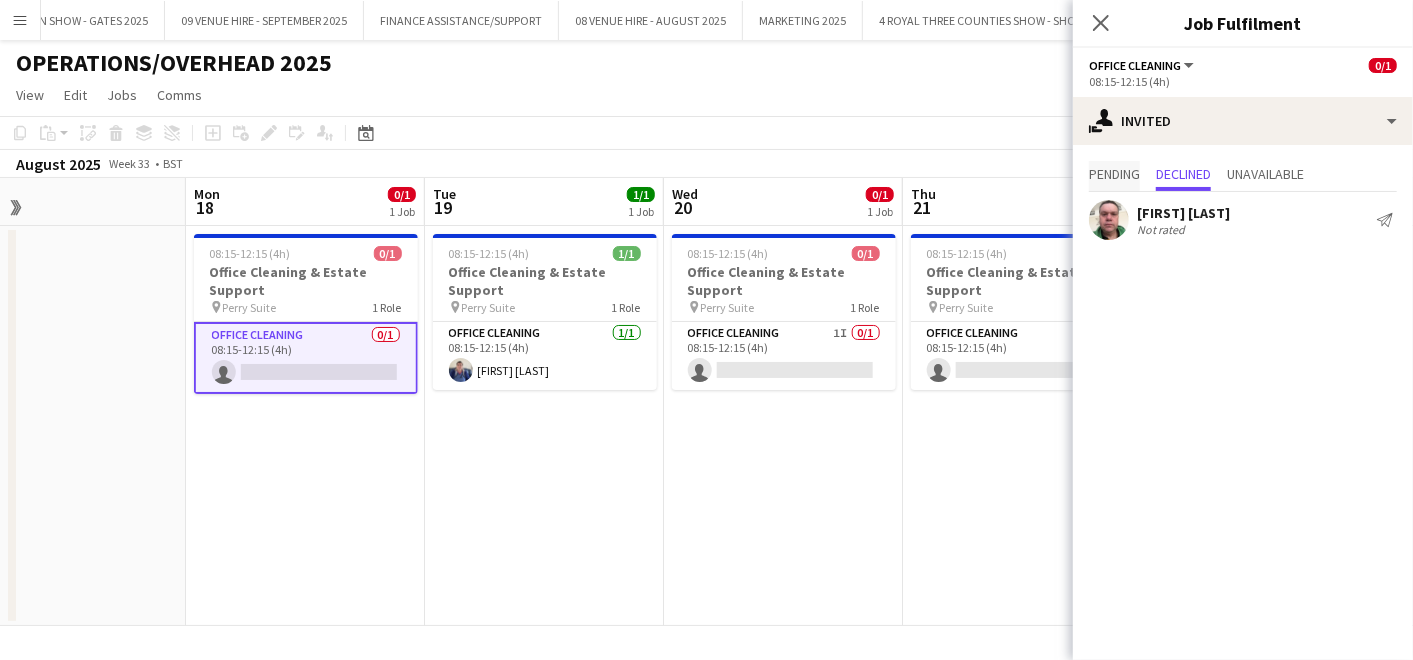 click on "Pending" at bounding box center (1114, 176) 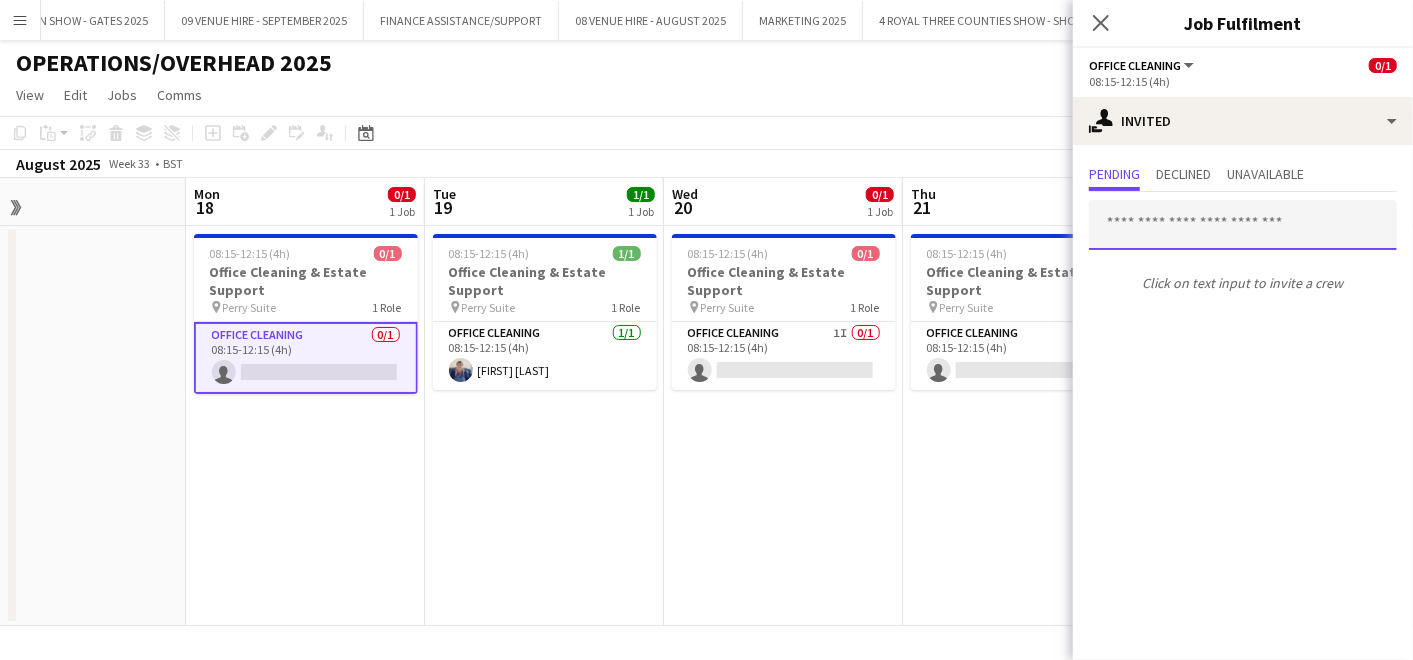 click at bounding box center [1243, 225] 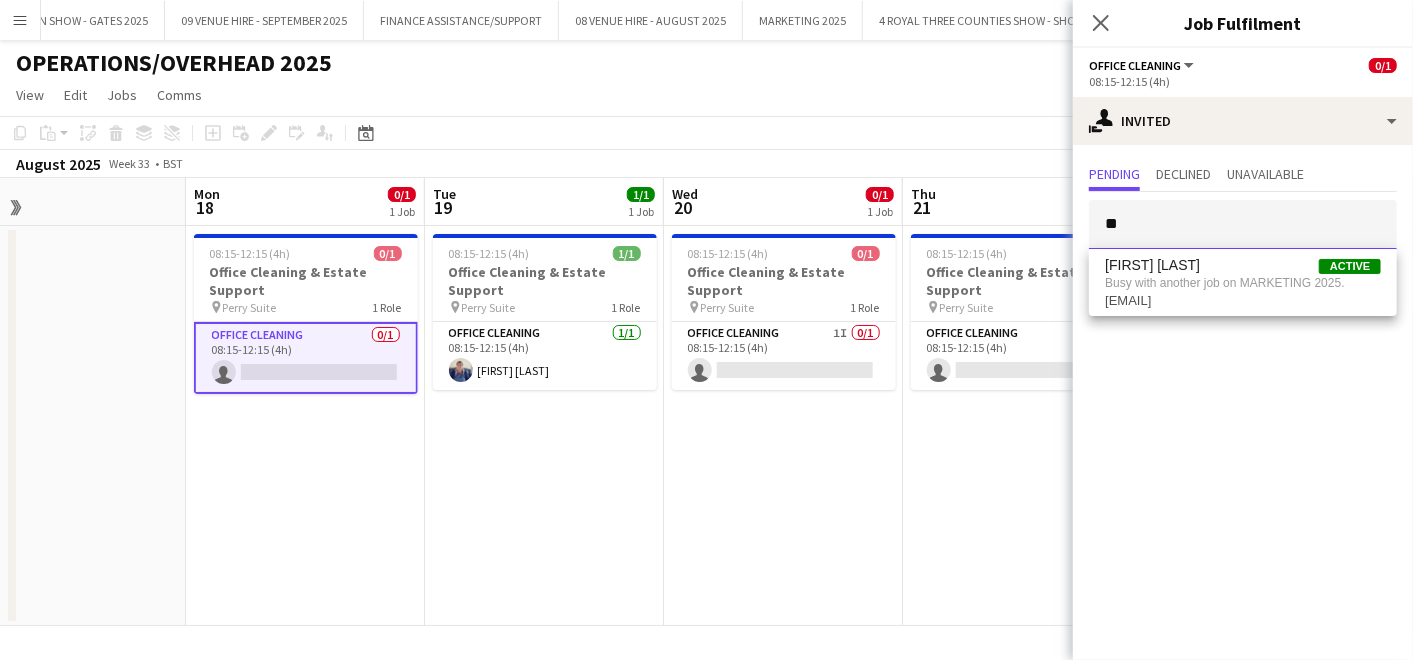 type on "*" 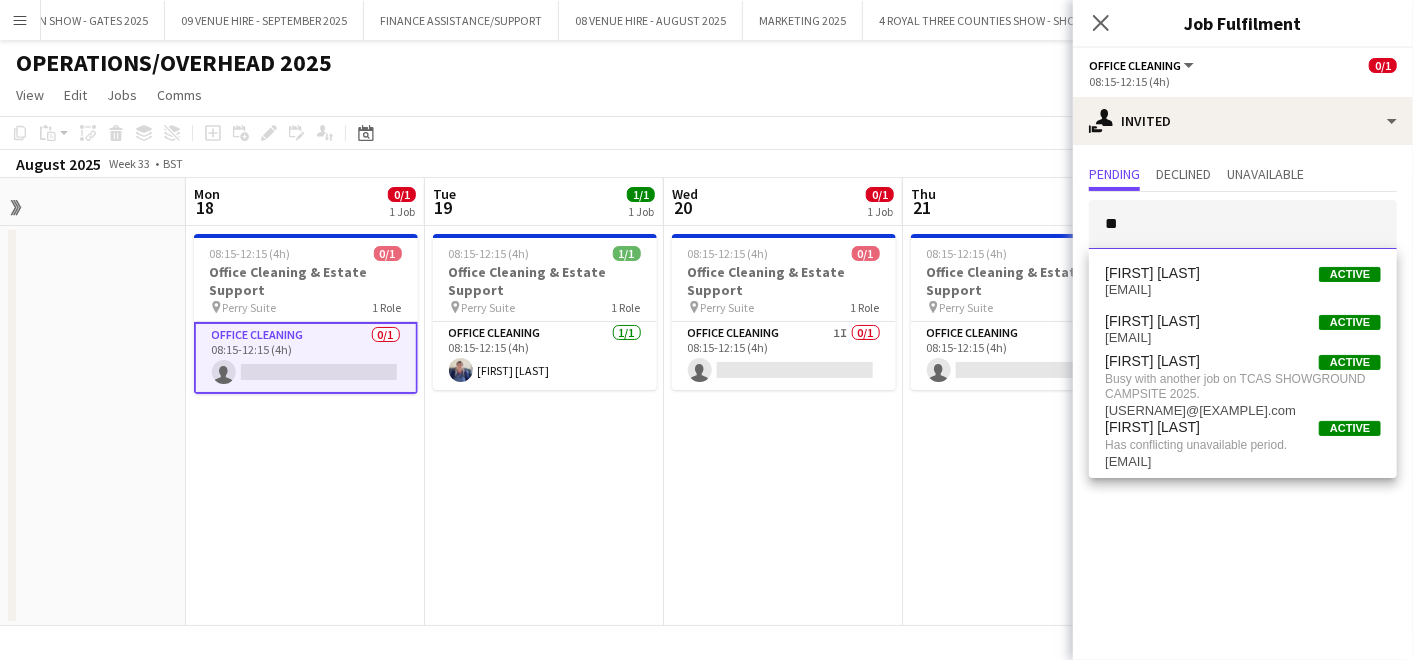 type on "*" 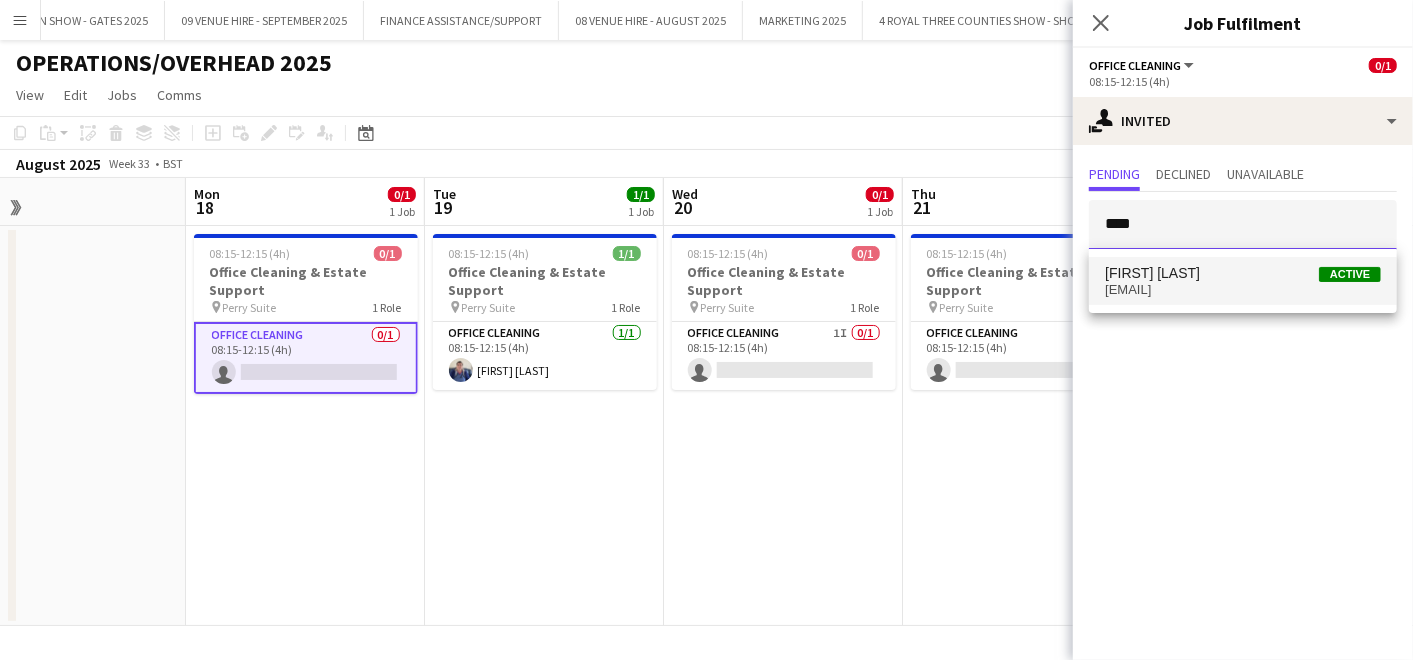 type on "****" 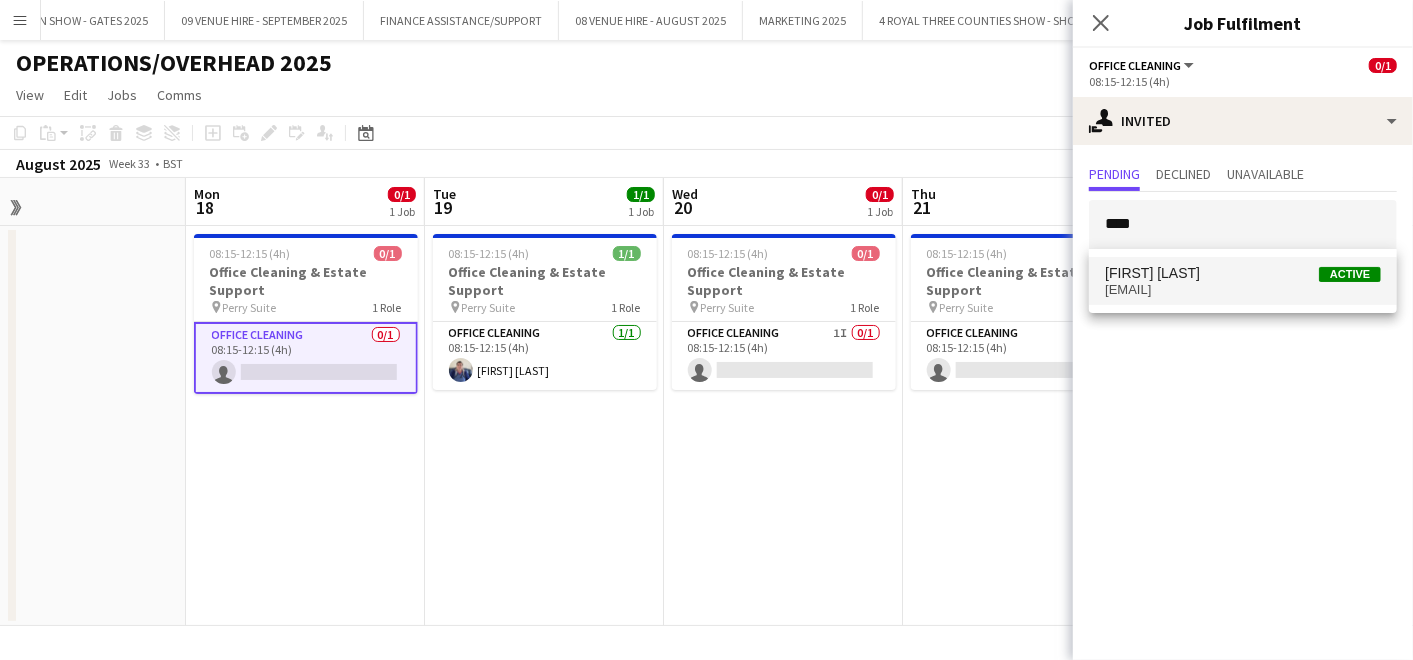 click on "[FIRST] [LAST]  Active" at bounding box center [1243, 273] 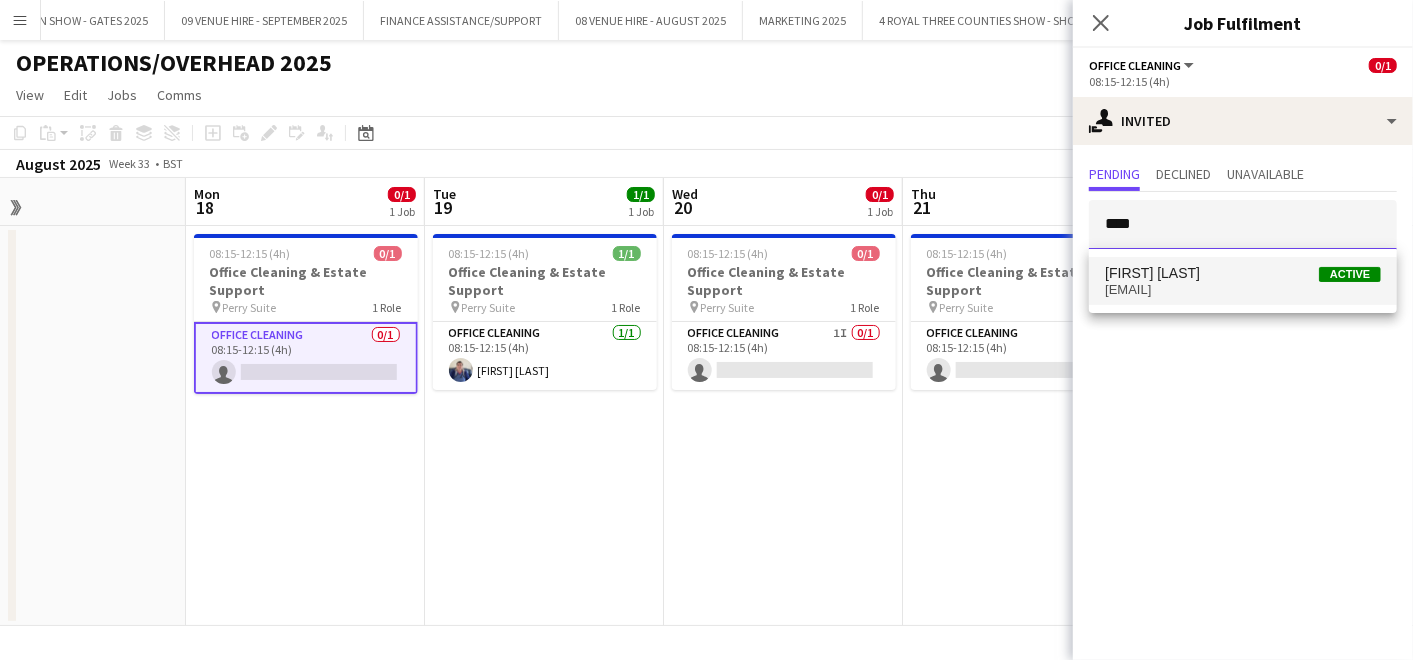 type 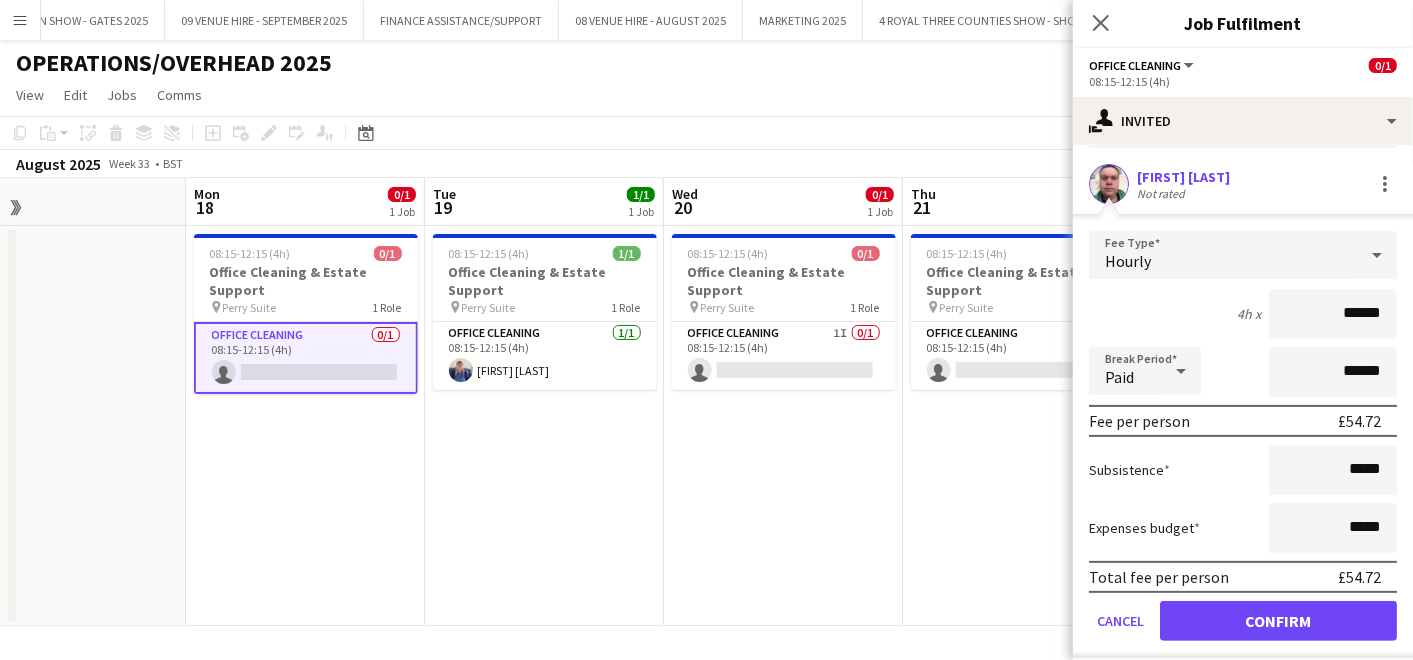 scroll, scrollTop: 156, scrollLeft: 0, axis: vertical 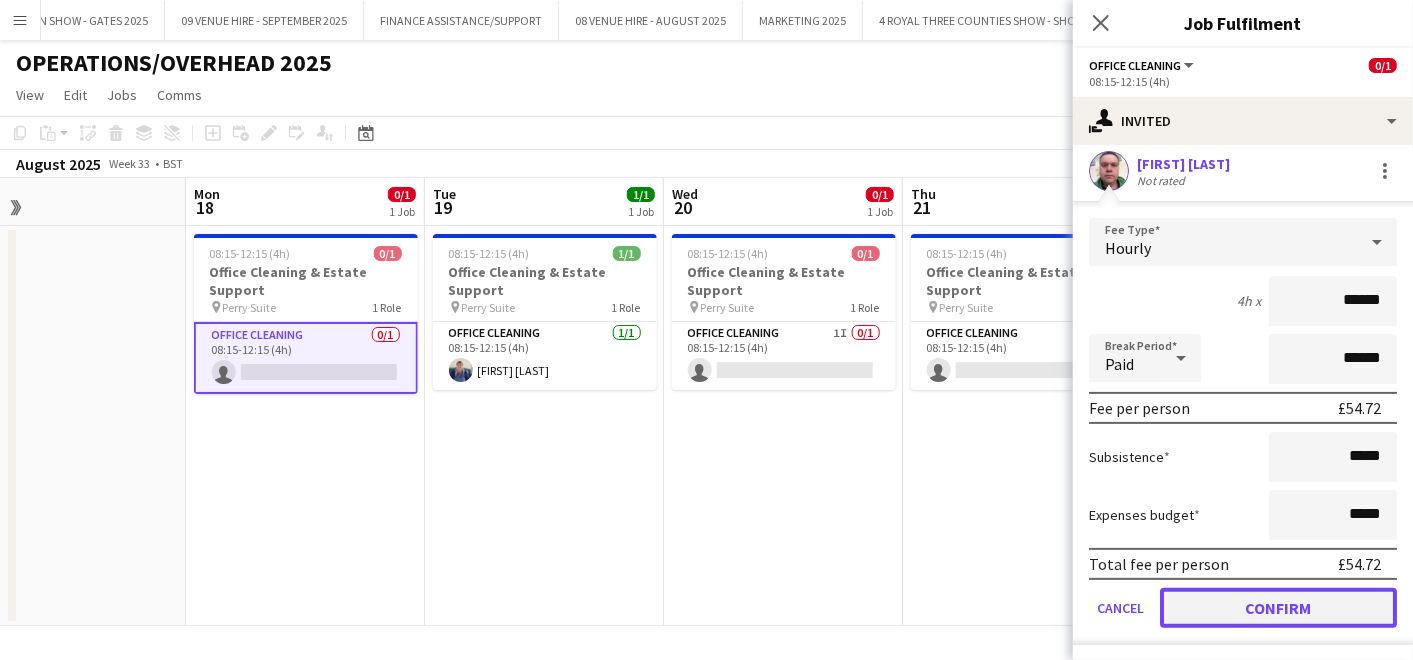 click on "Confirm" 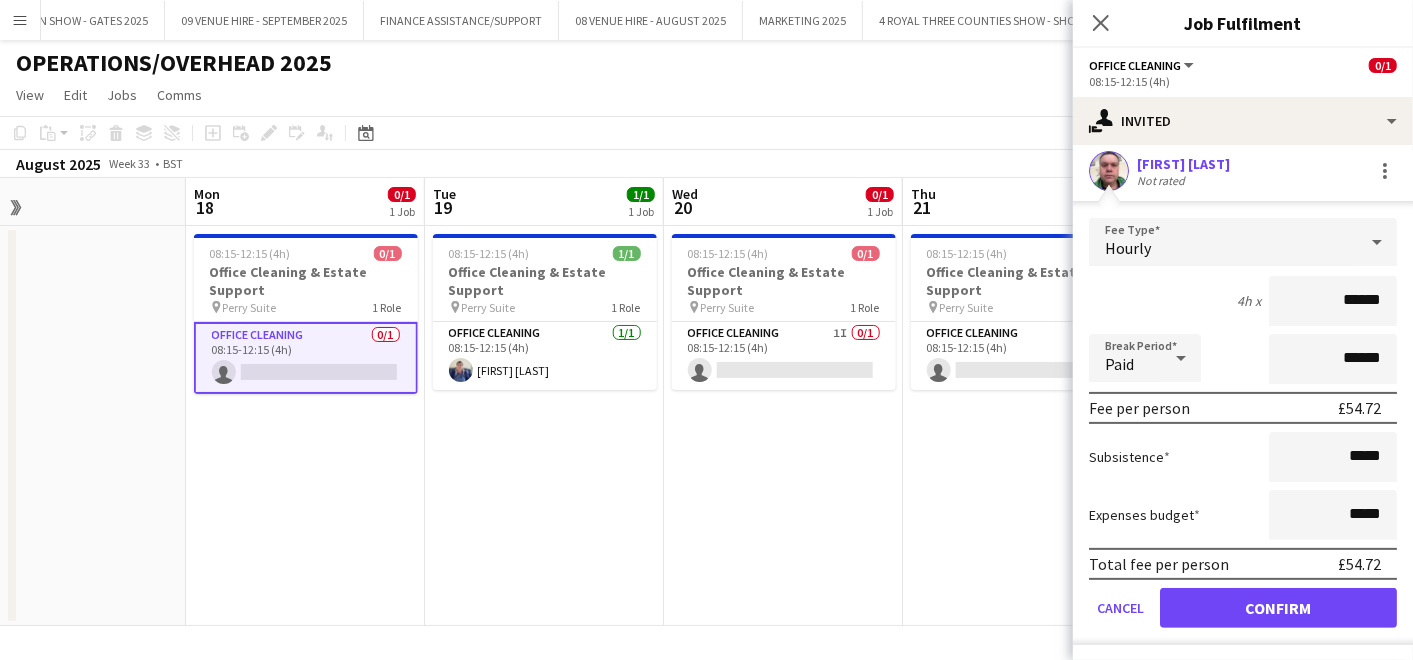 scroll, scrollTop: 0, scrollLeft: 0, axis: both 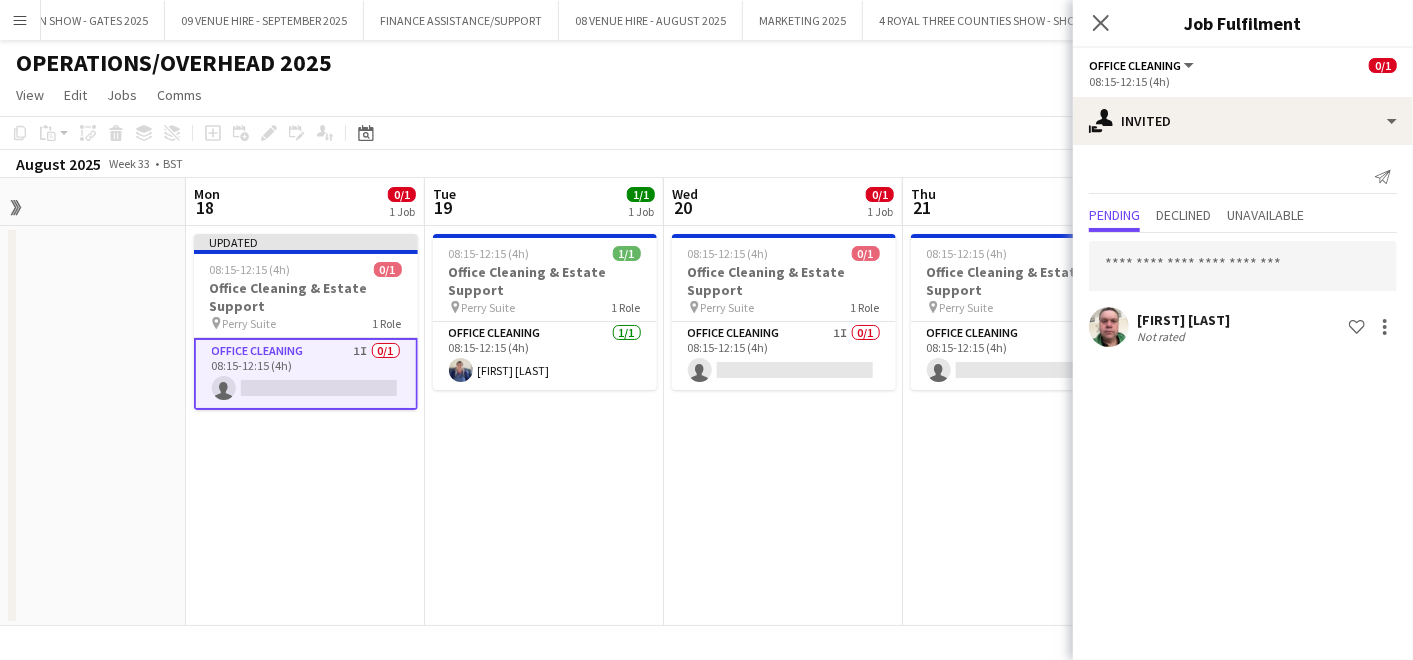 click on "08:15-12:15 (4h)    0/1   Office Cleaning & Estate Support
pin
Perry Suite   1 Role   Office Cleaning    1I   0/1   08:15-12:15 (4h)
single-neutral-actions" at bounding box center [1022, 426] 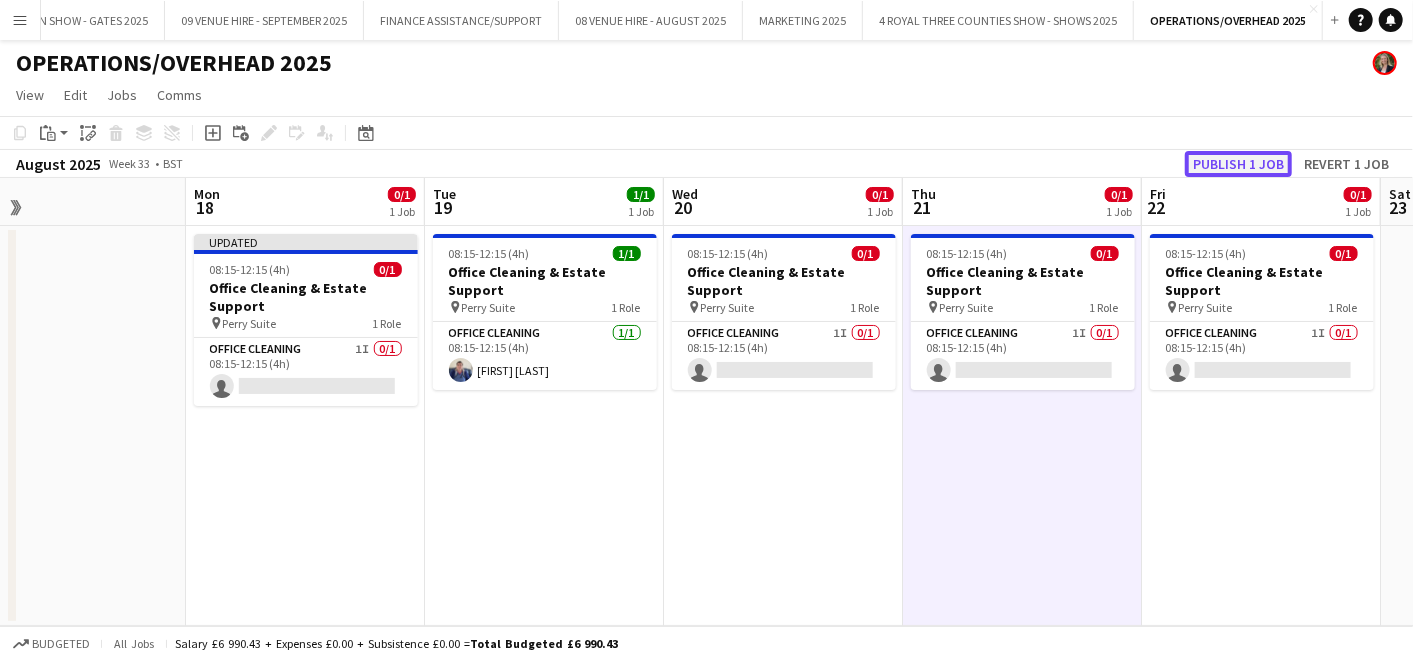 click on "Publish 1 job" 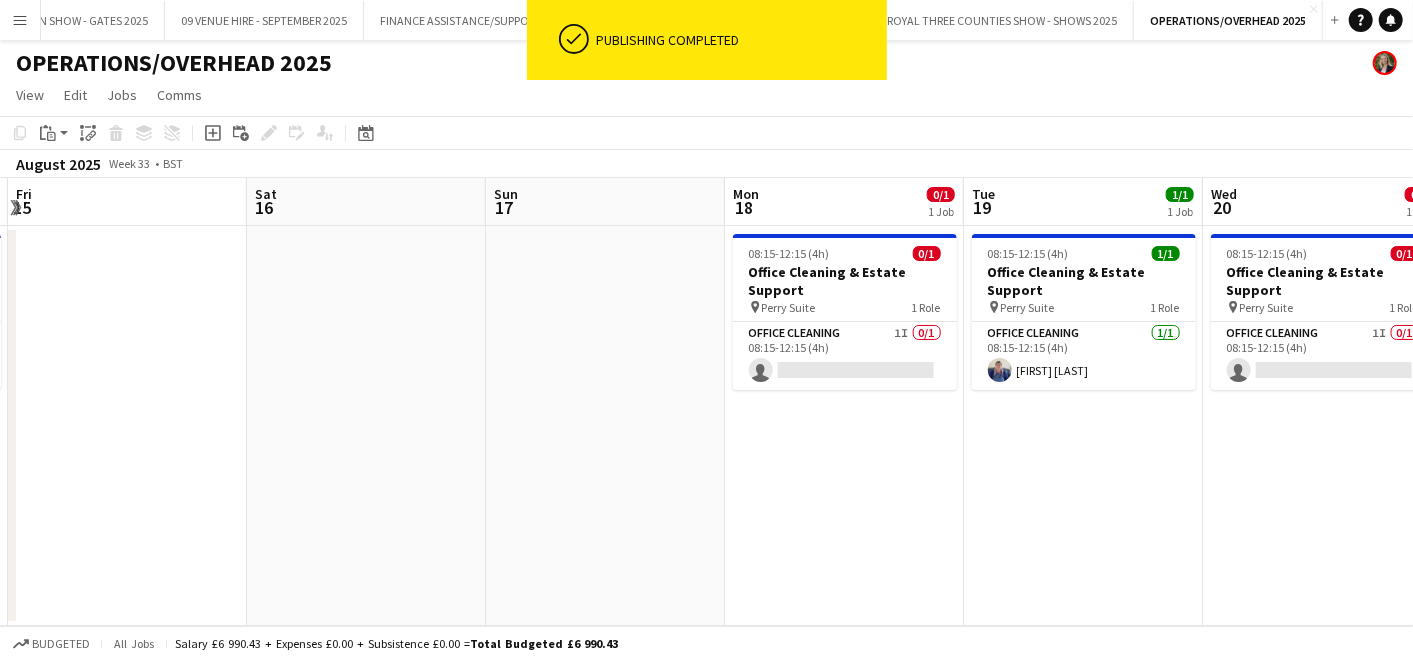 drag, startPoint x: 244, startPoint y: 240, endPoint x: 783, endPoint y: 233, distance: 539.0455 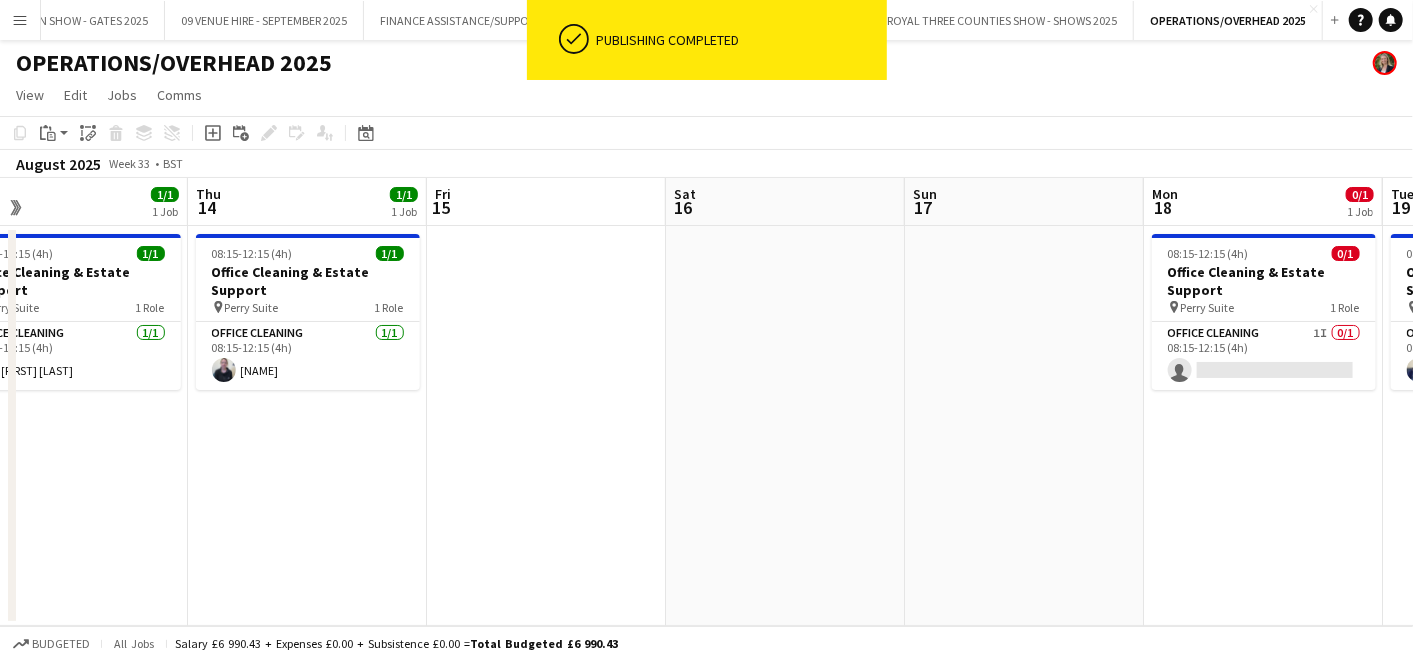 drag, startPoint x: 412, startPoint y: 296, endPoint x: 837, endPoint y: 277, distance: 425.4245 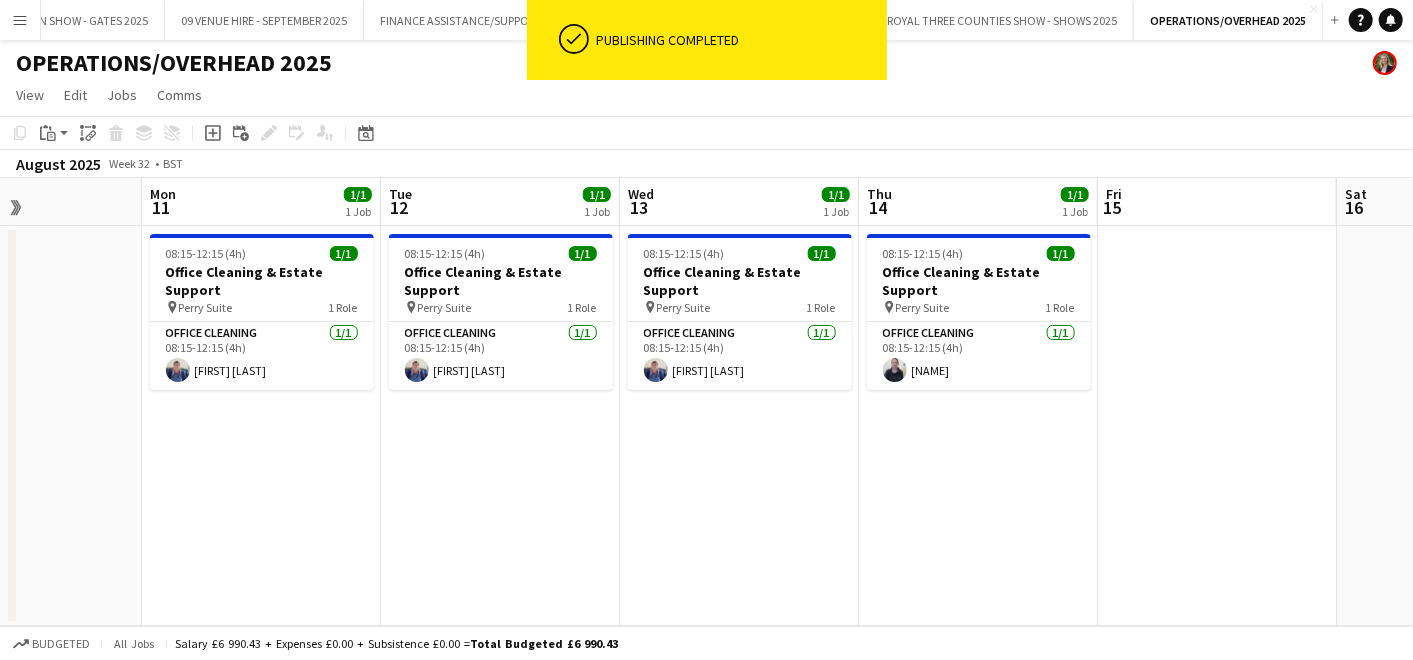 scroll, scrollTop: 0, scrollLeft: 560, axis: horizontal 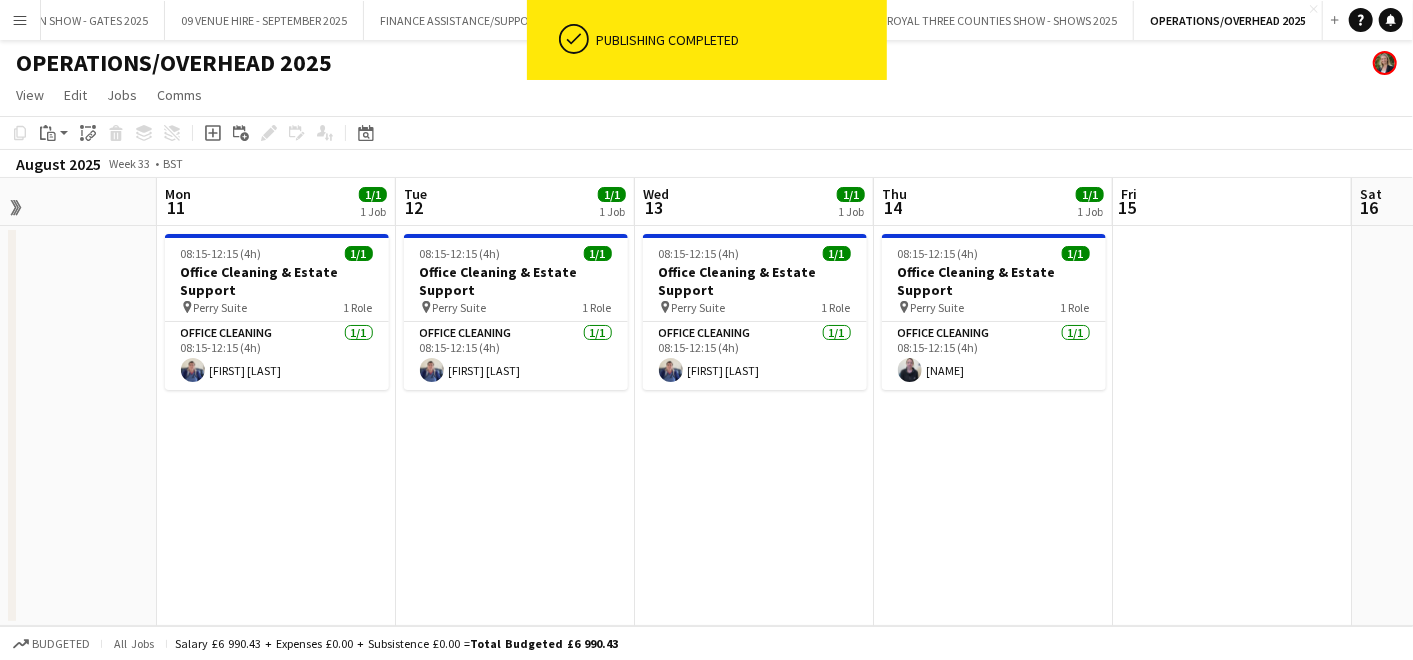drag, startPoint x: 195, startPoint y: 267, endPoint x: 876, endPoint y: 314, distance: 682.61993 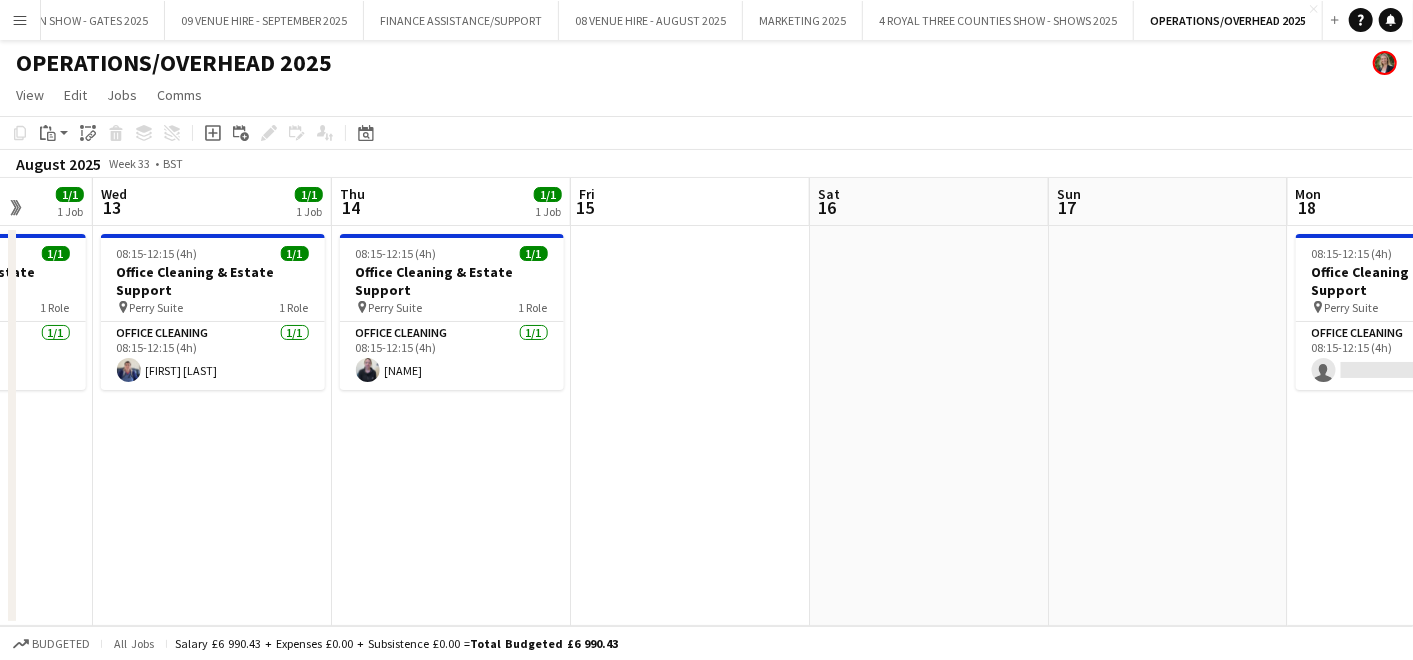 scroll, scrollTop: 0, scrollLeft: 774, axis: horizontal 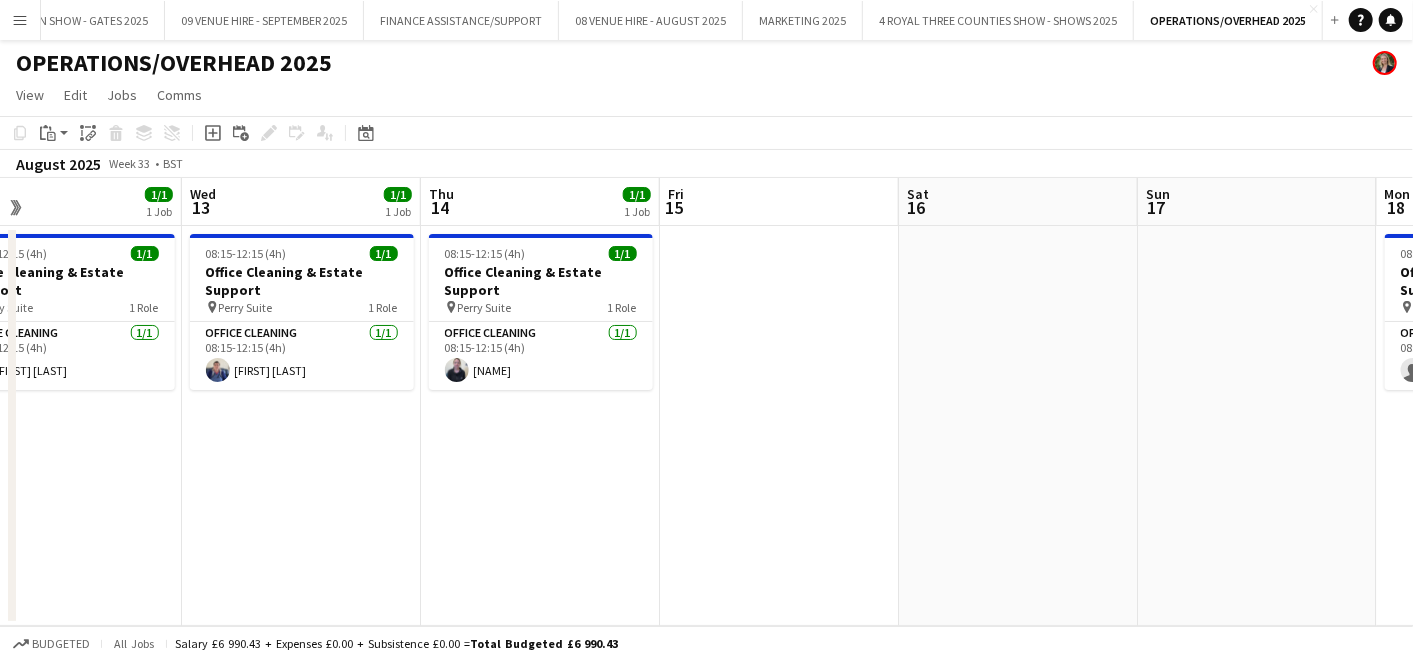 drag, startPoint x: 471, startPoint y: 296, endPoint x: -5, endPoint y: 208, distance: 484.0661 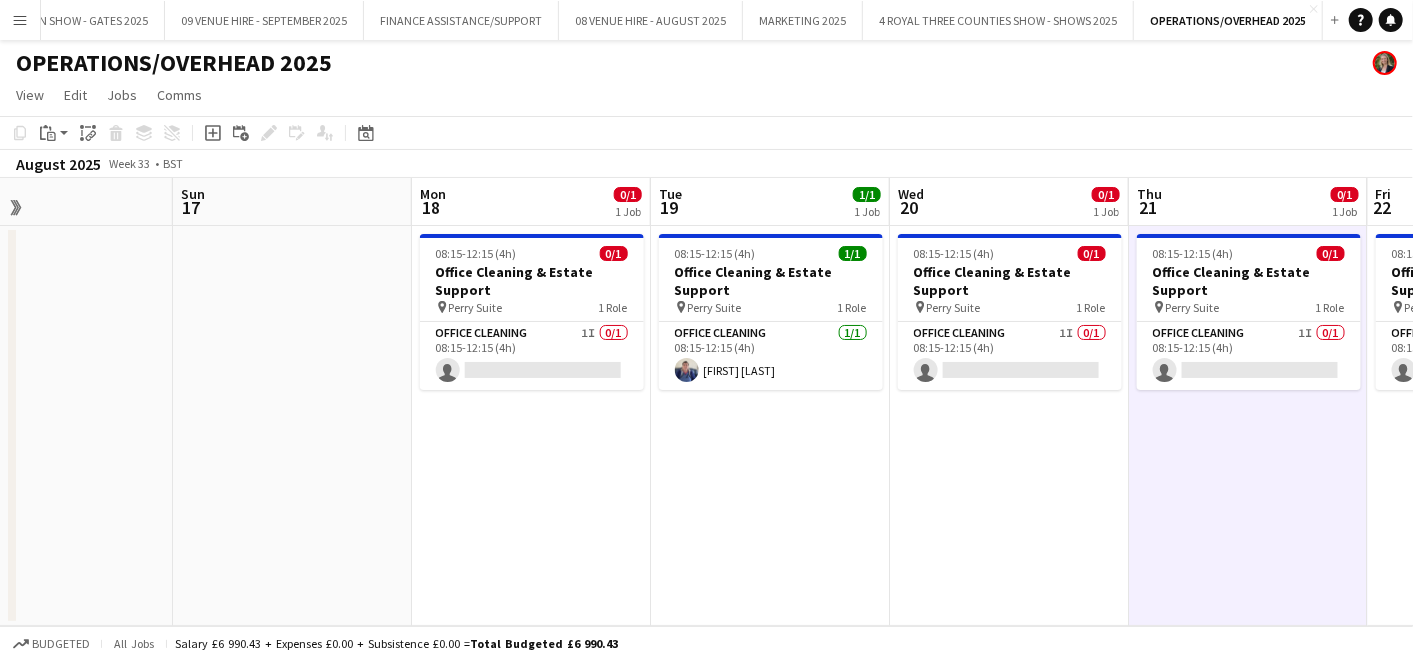 scroll, scrollTop: 0, scrollLeft: 694, axis: horizontal 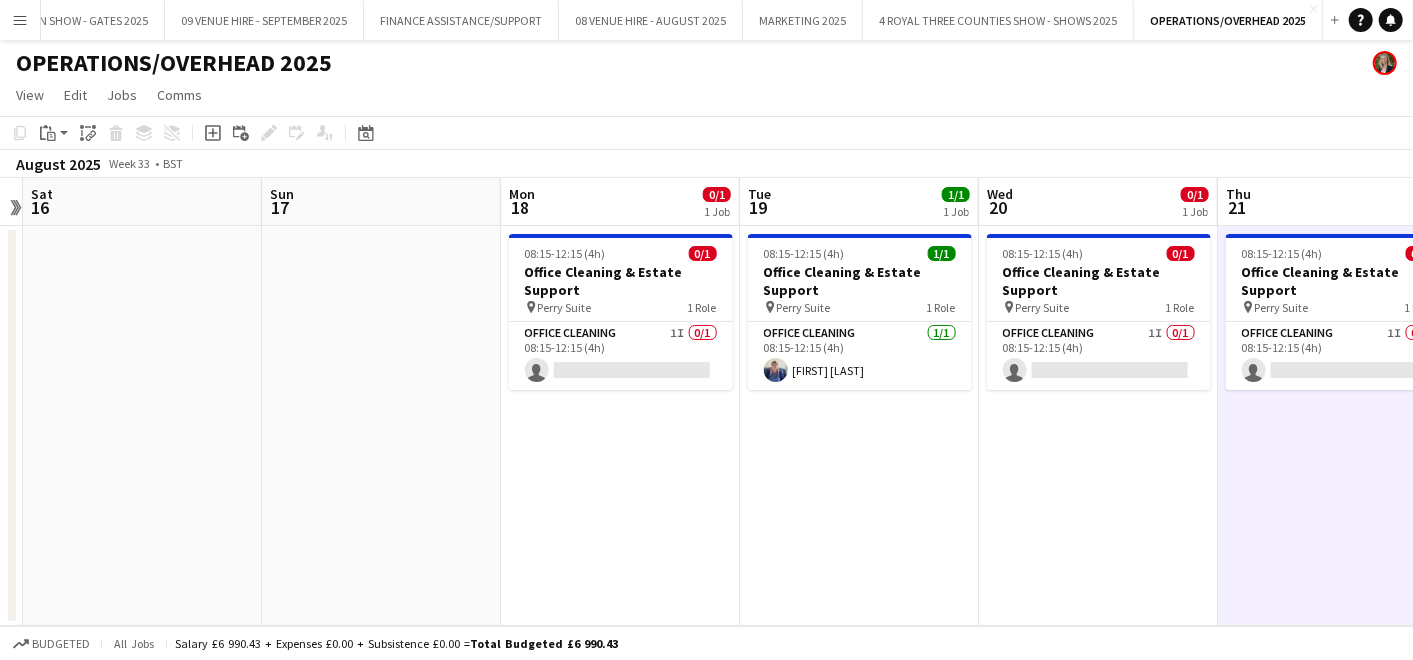 drag, startPoint x: 1412, startPoint y: 334, endPoint x: 536, endPoint y: 276, distance: 877.91797 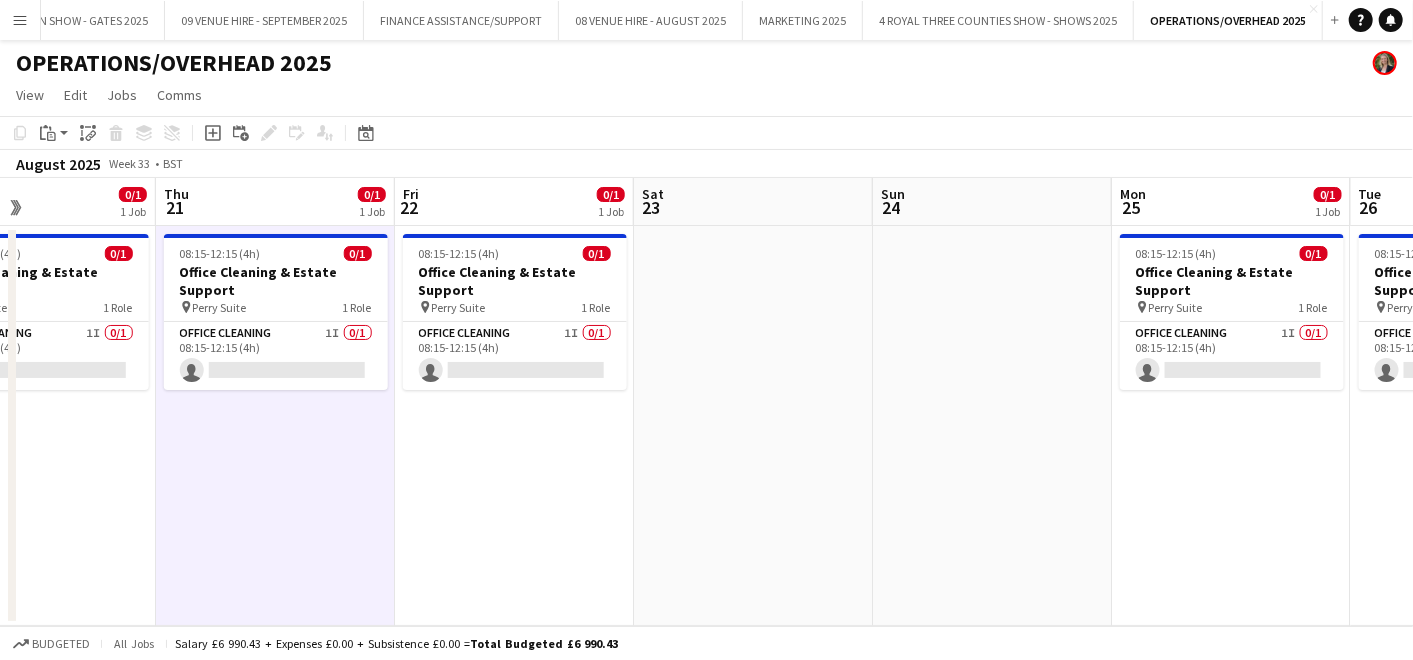 drag, startPoint x: 1262, startPoint y: 518, endPoint x: 200, endPoint y: 431, distance: 1065.5576 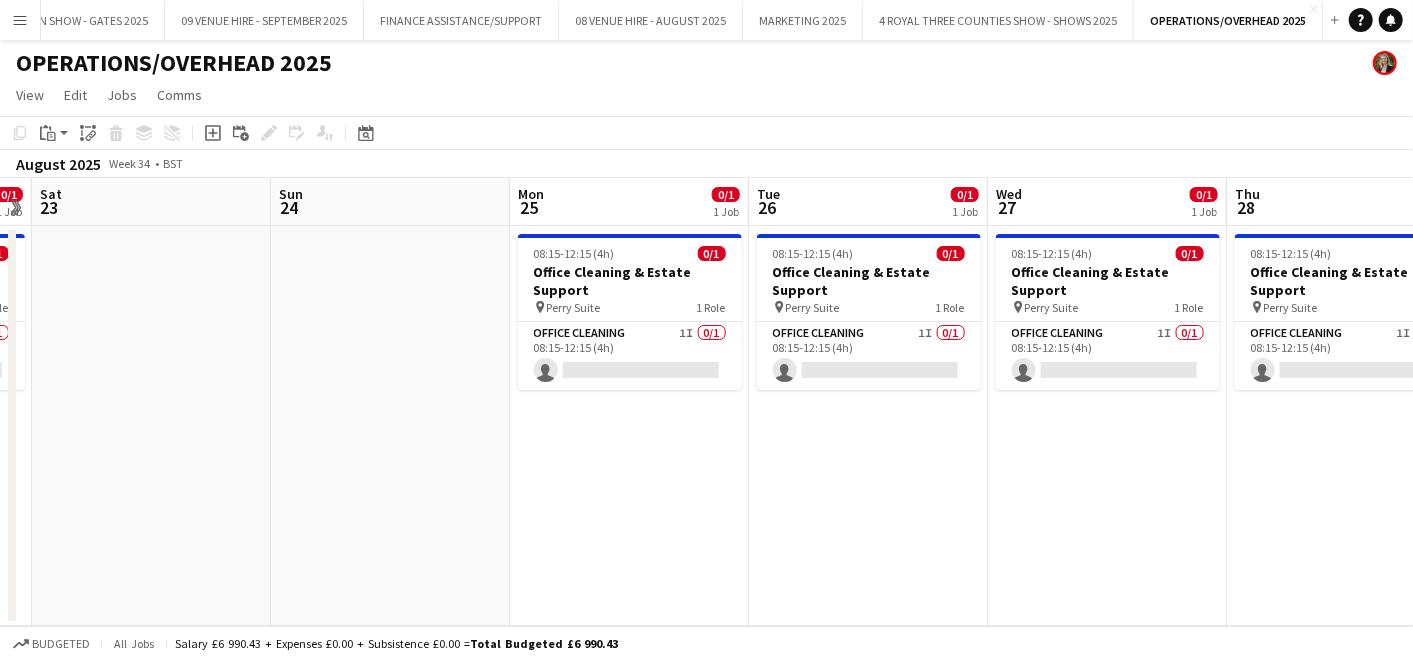 scroll, scrollTop: 0, scrollLeft: 745, axis: horizontal 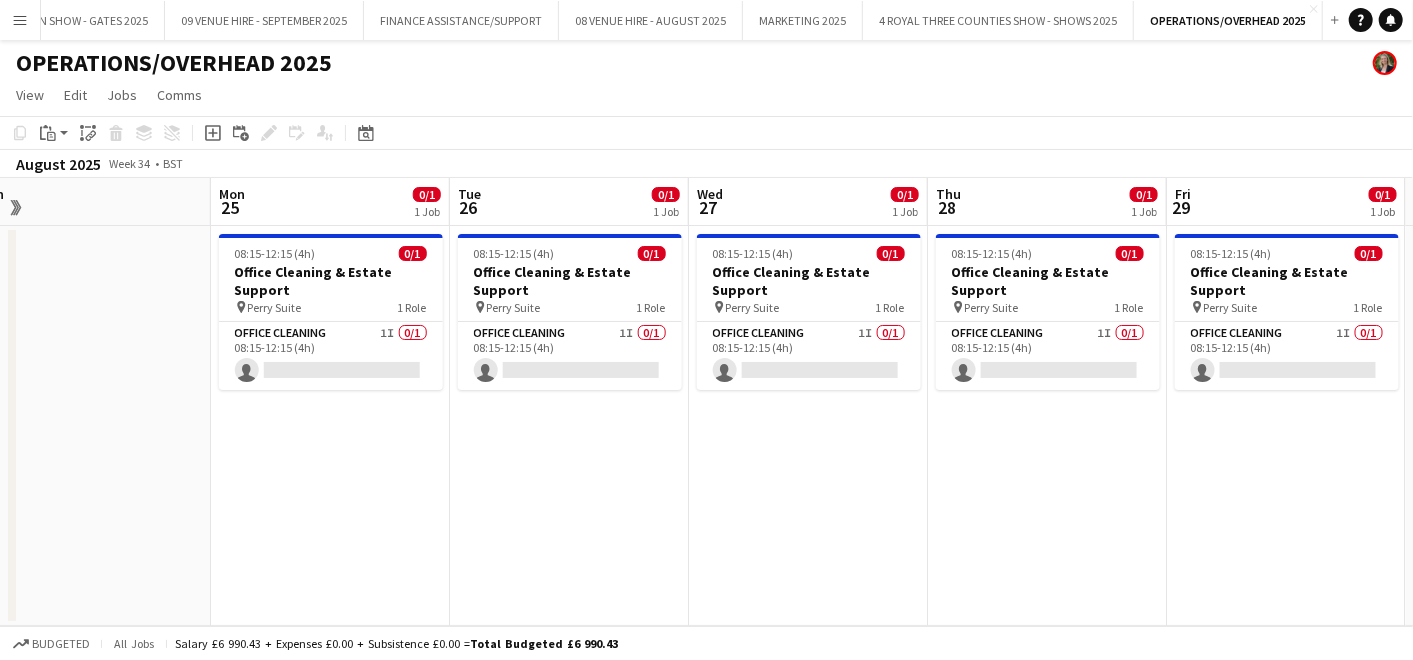 drag, startPoint x: 922, startPoint y: 348, endPoint x: -5, endPoint y: 300, distance: 928.2419 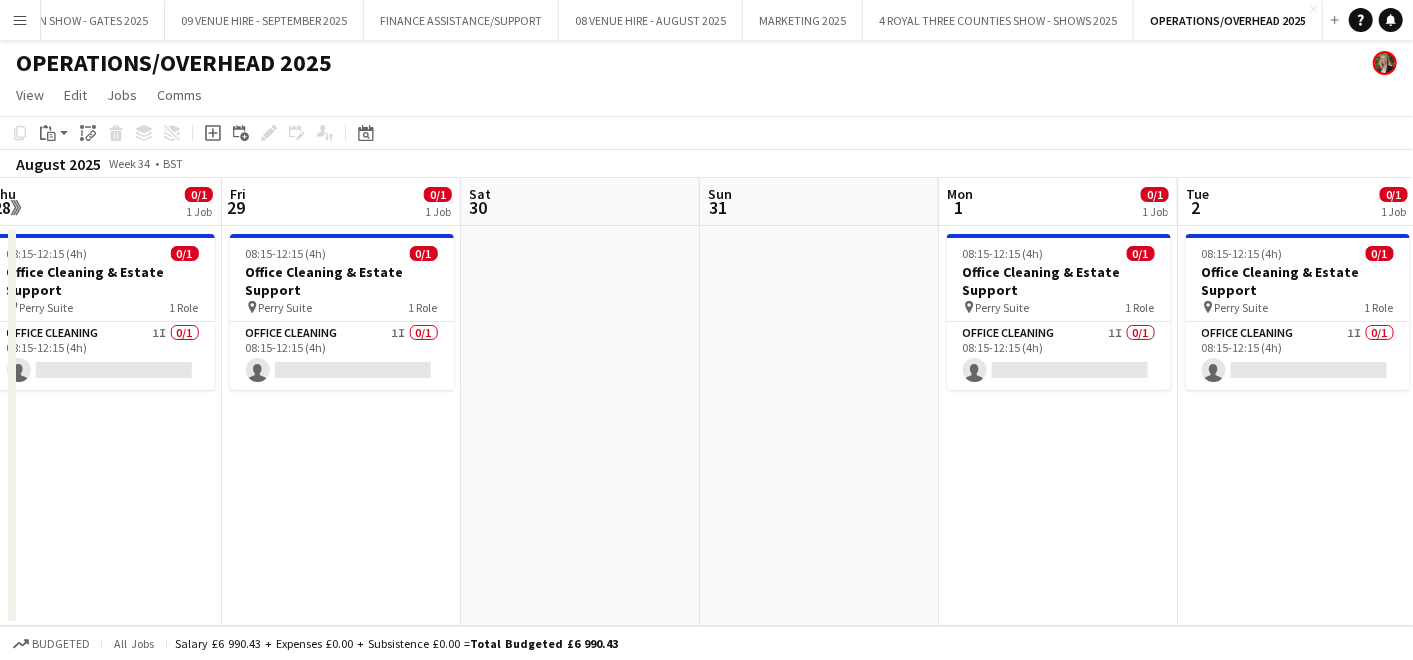 drag, startPoint x: 1247, startPoint y: 560, endPoint x: 64, endPoint y: 425, distance: 1190.678 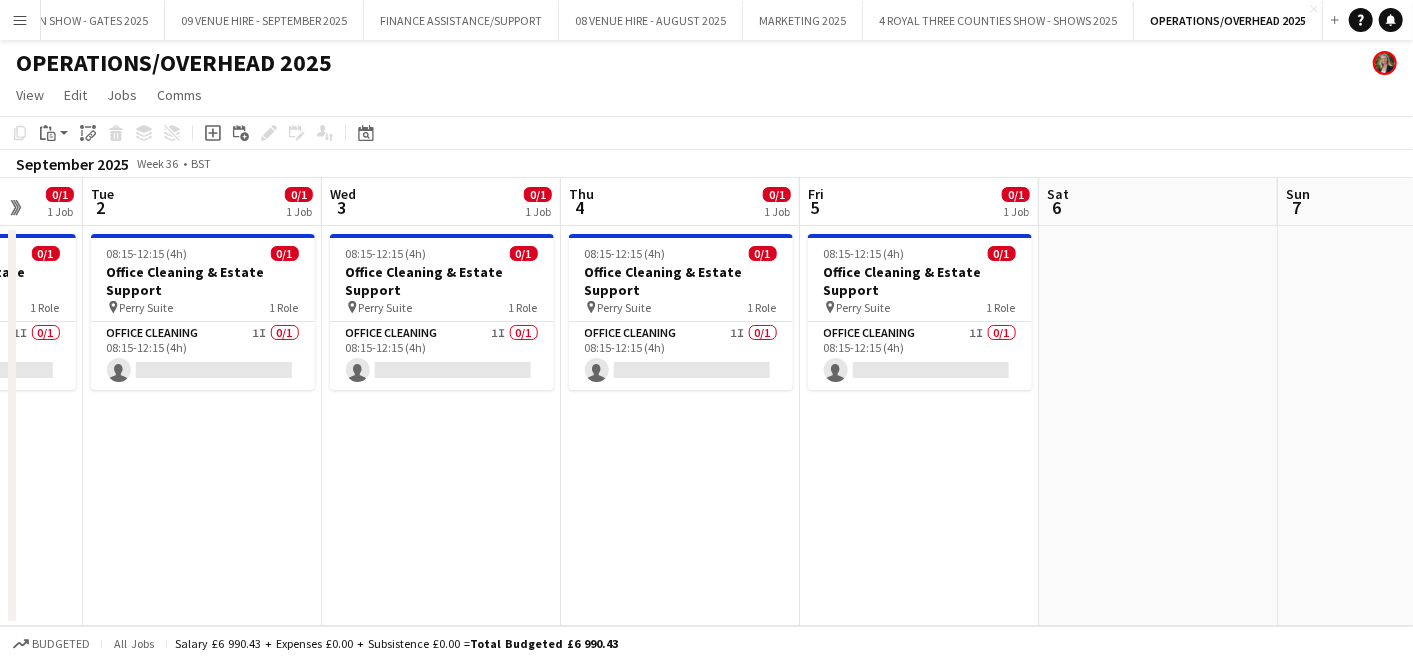 drag, startPoint x: 1100, startPoint y: 437, endPoint x: -5, endPoint y: 398, distance: 1105.688 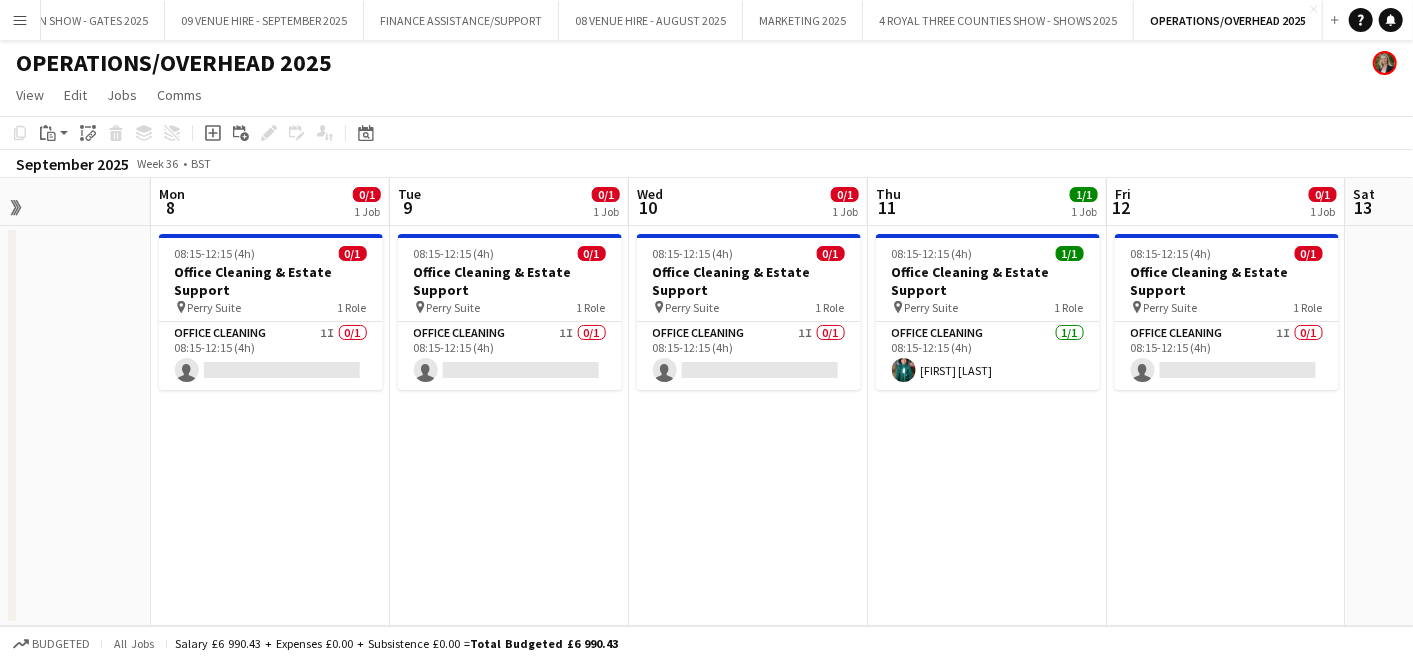 scroll, scrollTop: 0, scrollLeft: 697, axis: horizontal 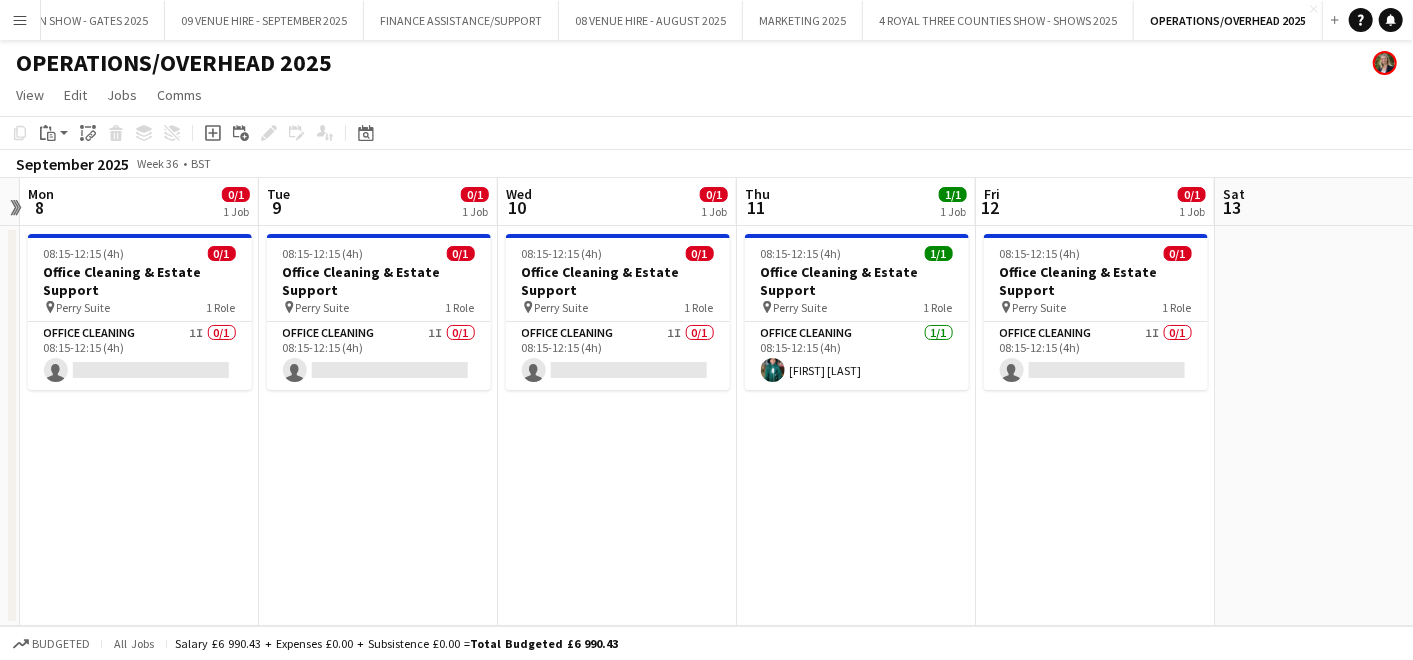 drag, startPoint x: 1286, startPoint y: 391, endPoint x: -5, endPoint y: 340, distance: 1292.007 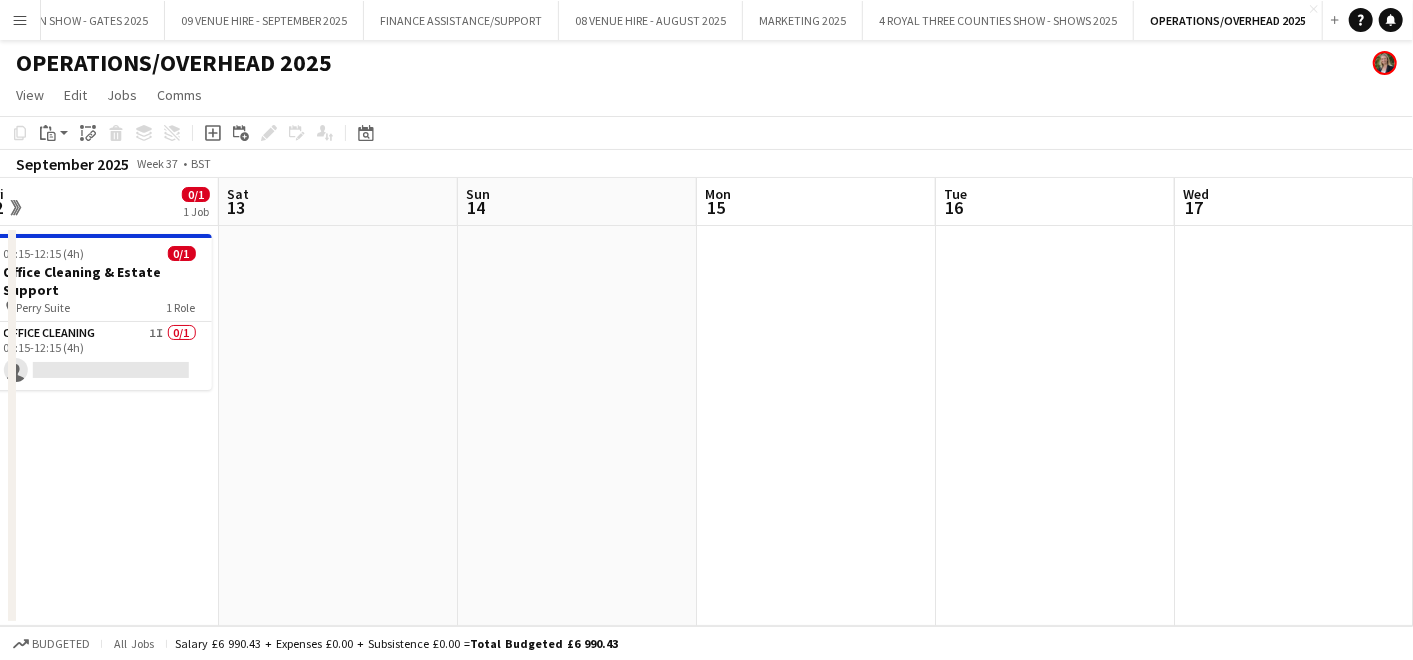 drag, startPoint x: 1028, startPoint y: 410, endPoint x: -5, endPoint y: 437, distance: 1033.3528 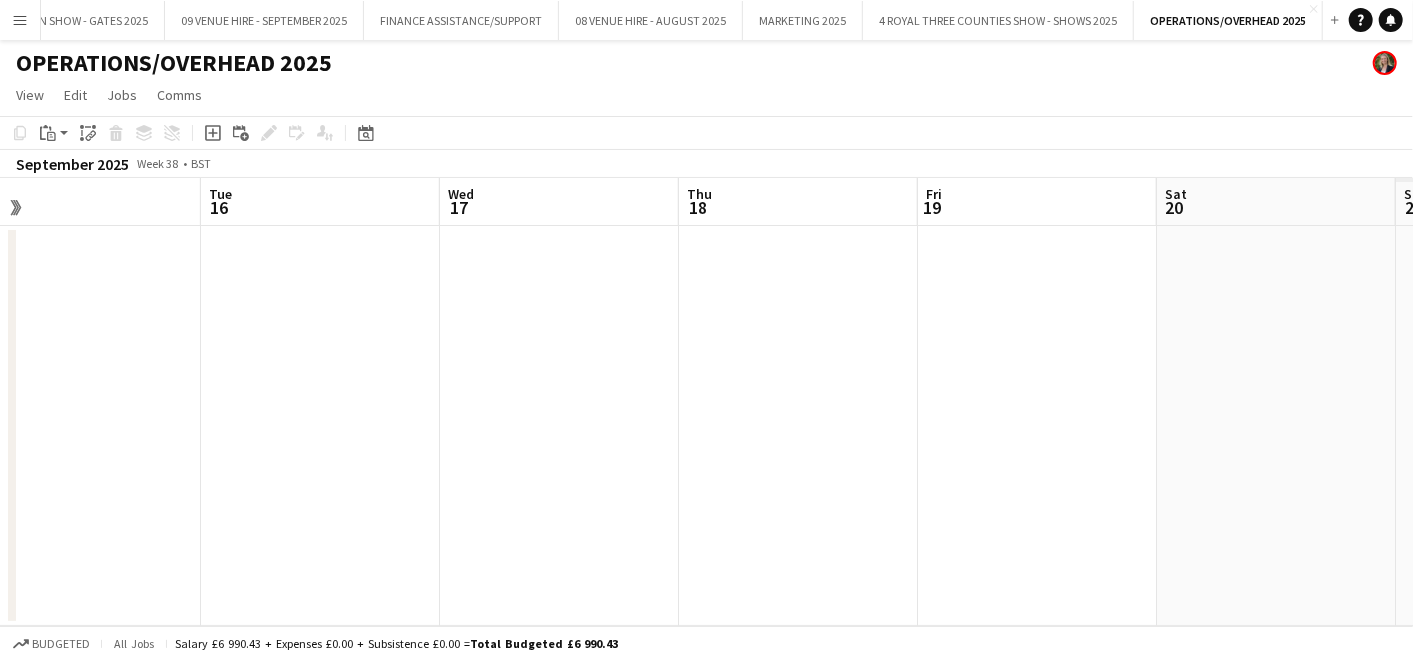 drag, startPoint x: 1316, startPoint y: 362, endPoint x: 0, endPoint y: 334, distance: 1316.2979 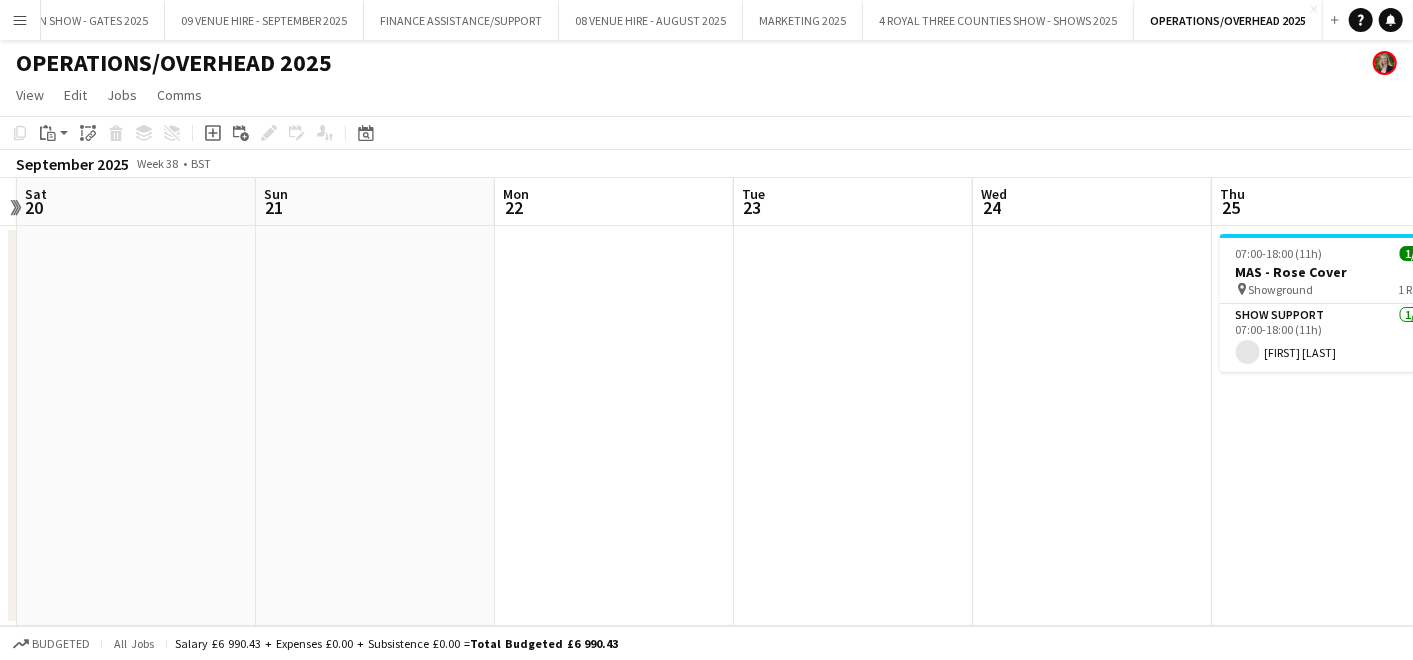 drag, startPoint x: 322, startPoint y: 280, endPoint x: 220, endPoint y: 277, distance: 102.044106 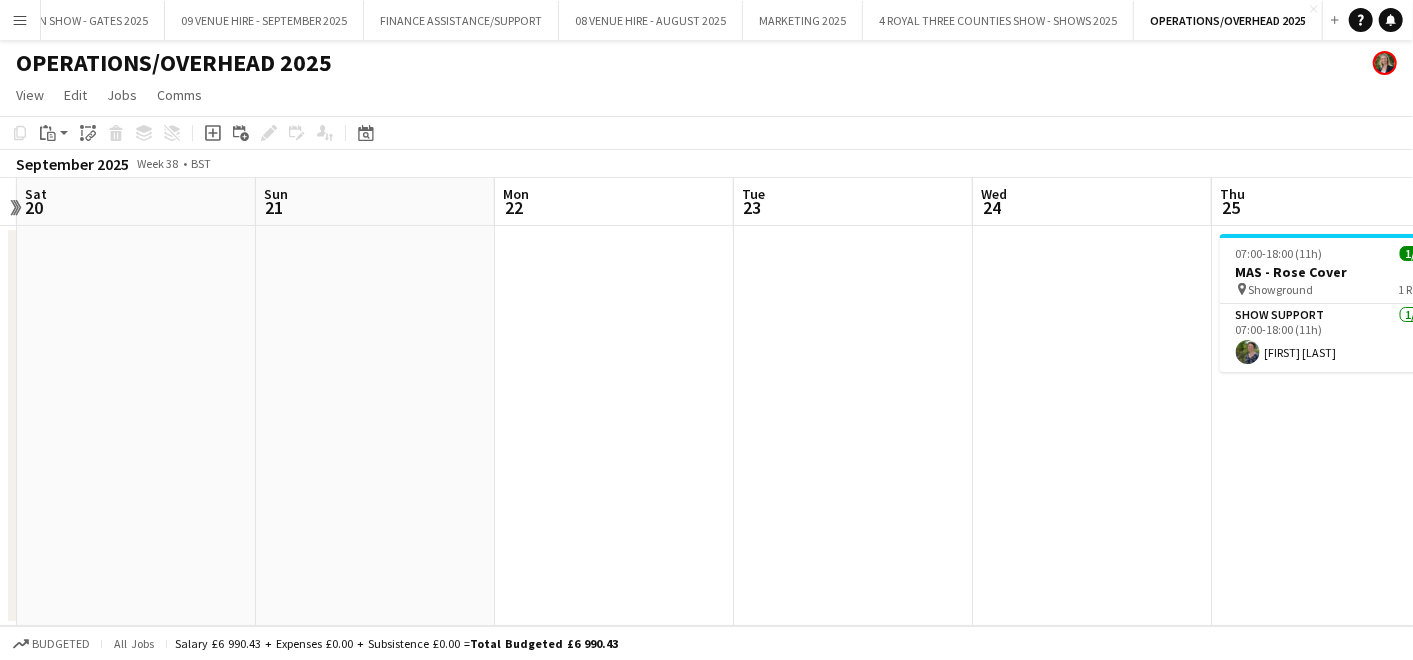 click on "Wed 17 Thu 18 Fri 19 Sat 20 Sun 21 Mon 22 Tue 23 Wed 24 Thu 25 1/1 1 Job Fri 26 1/1 1 Job Sat 27 07:00-18:00 (11h) 1/1 MAS - Rose Cover pin Showground 1 Role Show Support 1/1 07:00-18:00 (11h) [NAME] 07:00-18:00 (11h) 1/1 MAS - Rose Cover pin Showground 1 Role Show Support 1/1 07:00-18:00 (11h) [NAME]" at bounding box center (706, 402) 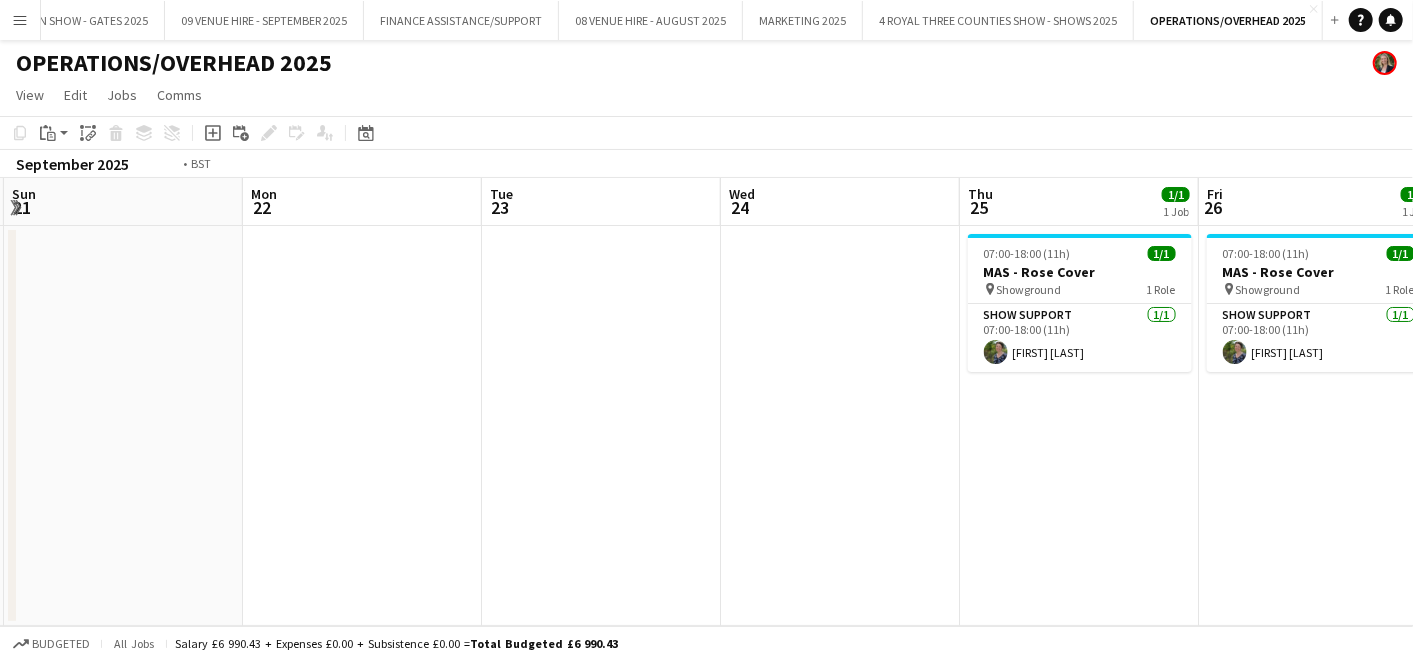 scroll, scrollTop: 0, scrollLeft: 791, axis: horizontal 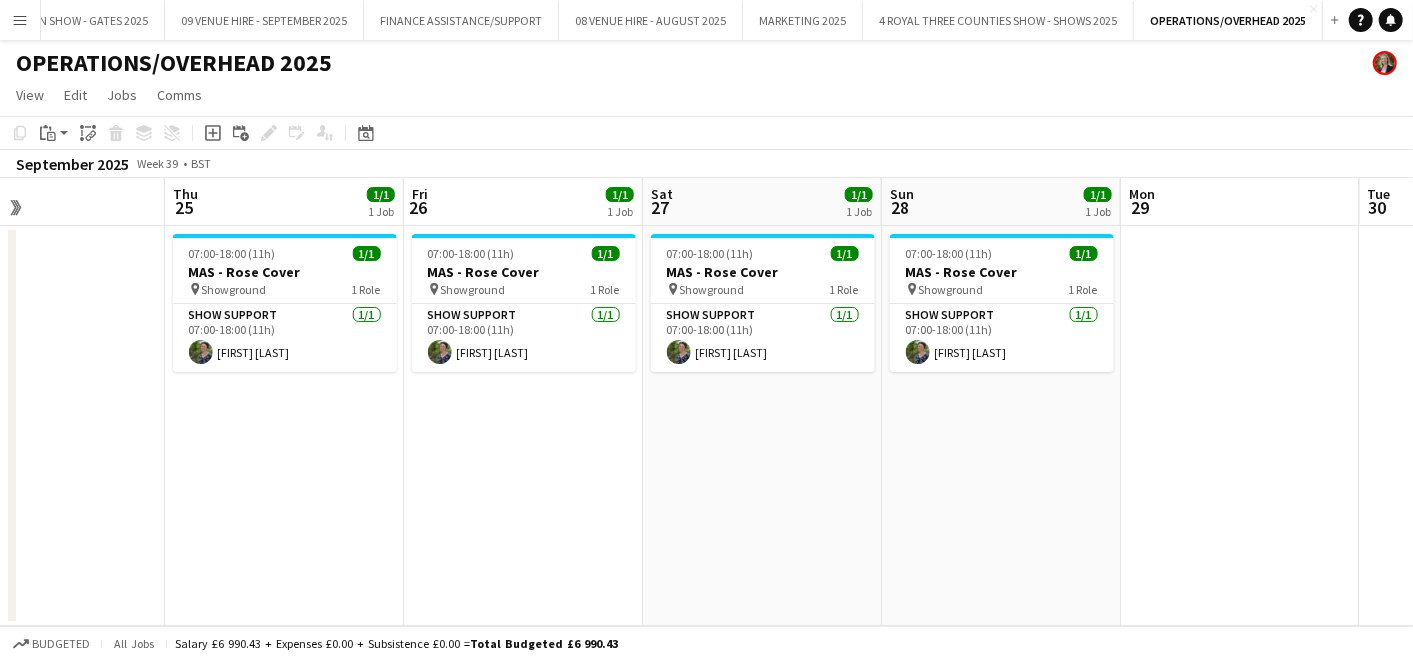 drag, startPoint x: 1201, startPoint y: 314, endPoint x: 153, endPoint y: 305, distance: 1048.0387 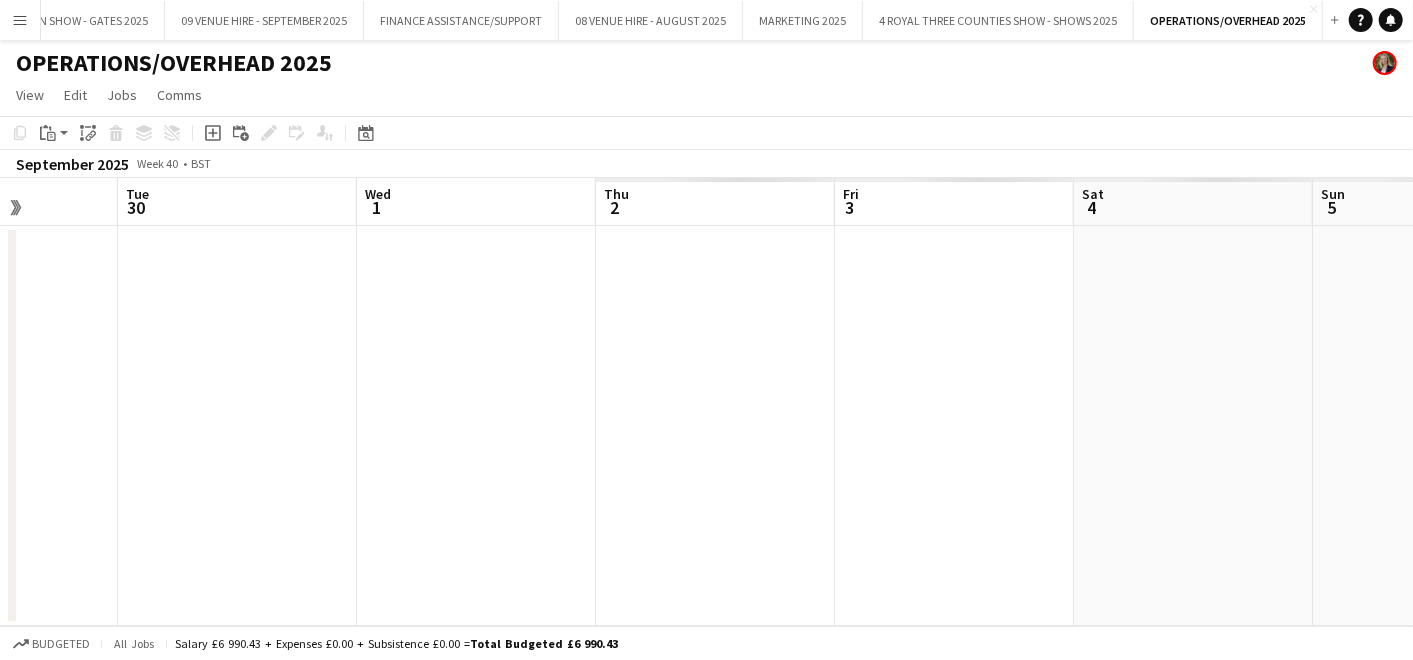drag, startPoint x: 1271, startPoint y: 543, endPoint x: -5, endPoint y: 409, distance: 1283.0167 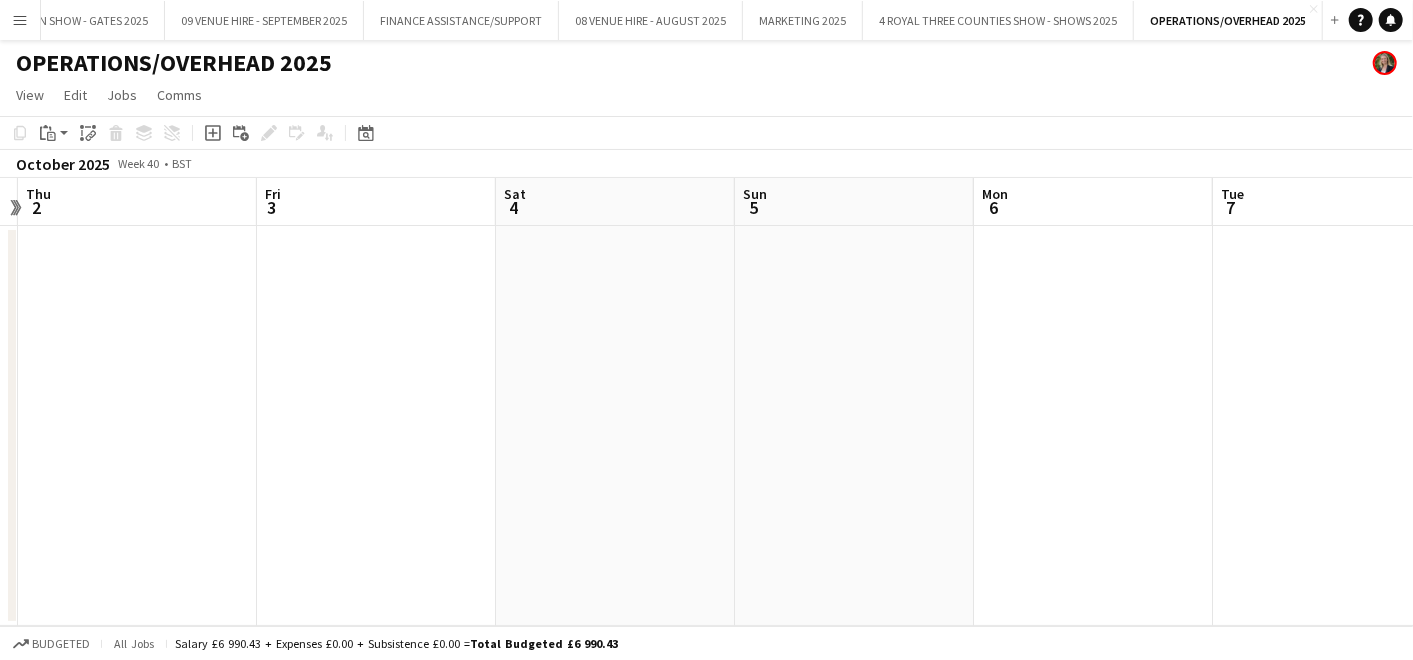 drag, startPoint x: 1233, startPoint y: 288, endPoint x: 894, endPoint y: 300, distance: 339.2123 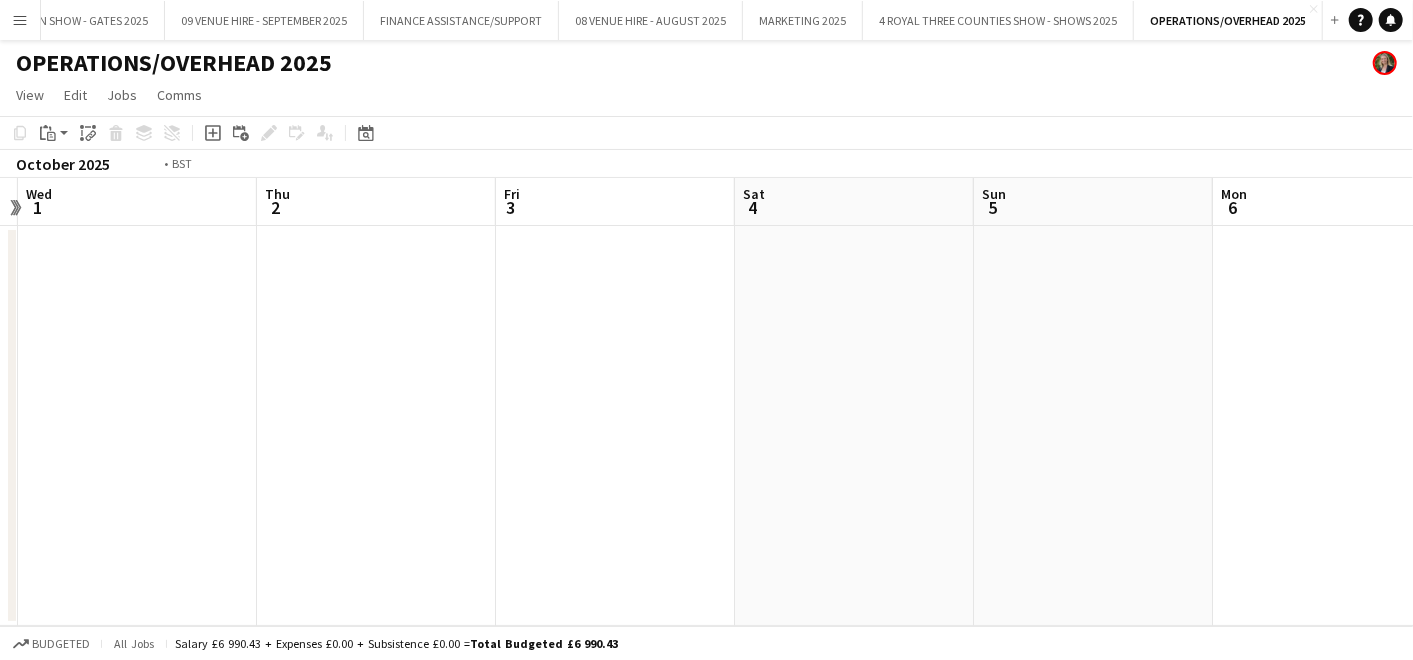 drag, startPoint x: 250, startPoint y: 437, endPoint x: 1194, endPoint y: 511, distance: 946.896 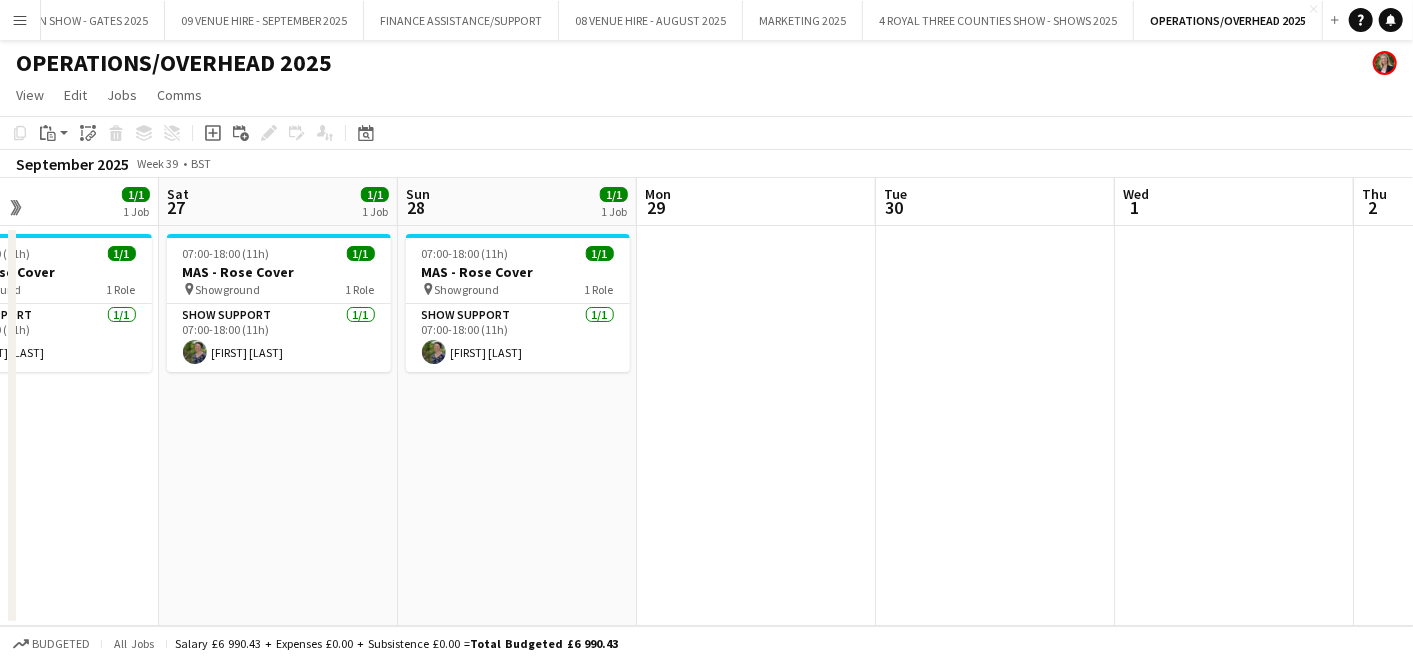 scroll, scrollTop: 0, scrollLeft: 505, axis: horizontal 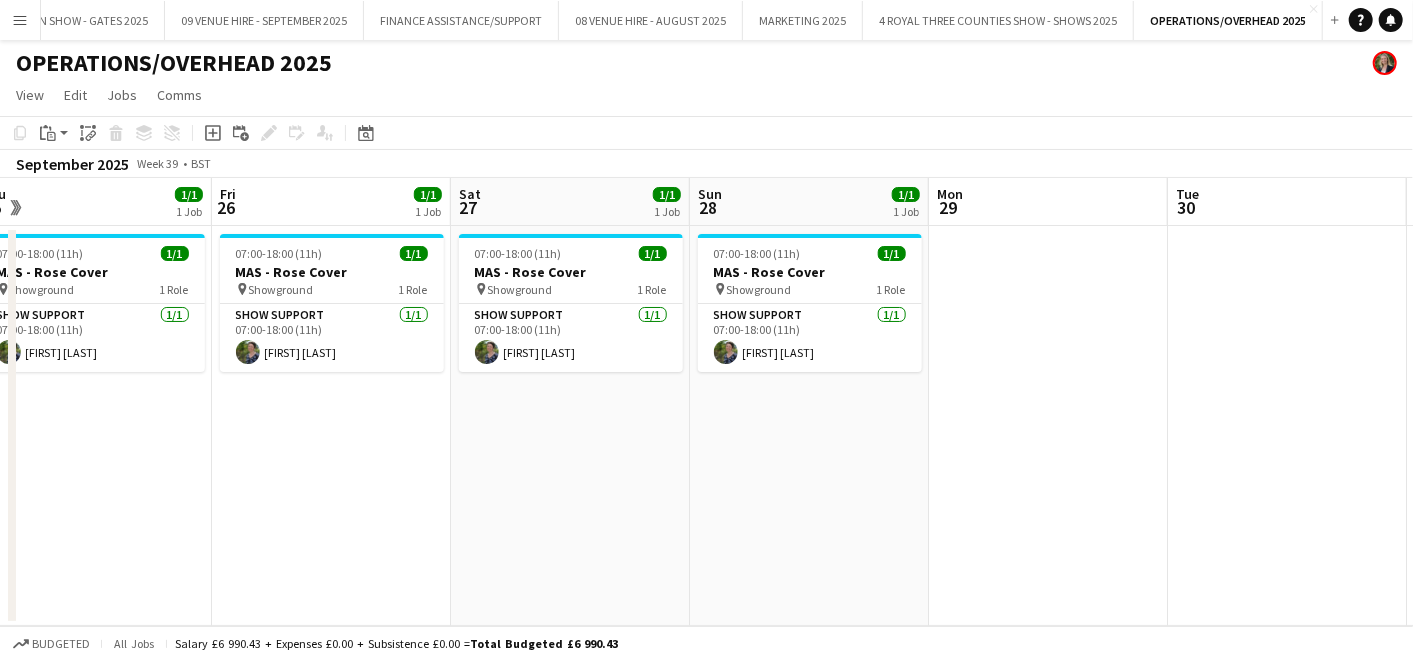 drag, startPoint x: 725, startPoint y: 458, endPoint x: 1054, endPoint y: 439, distance: 329.5482 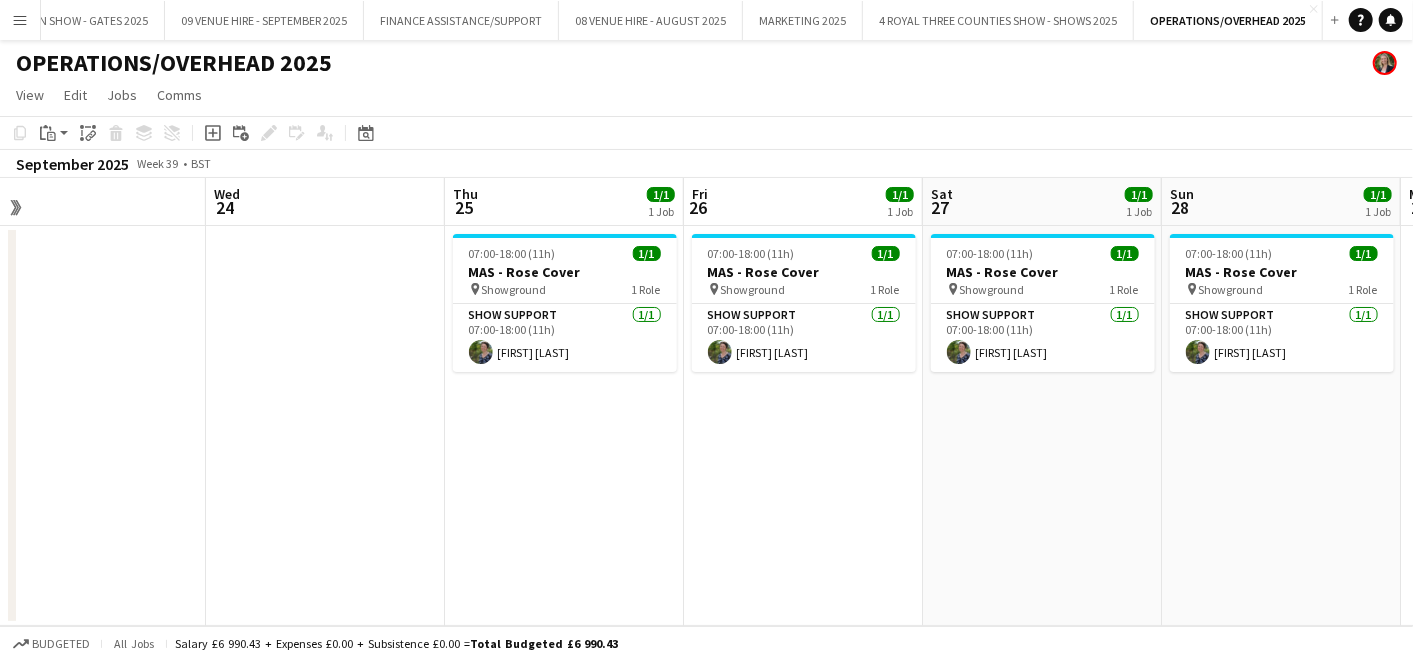 scroll, scrollTop: 0, scrollLeft: 508, axis: horizontal 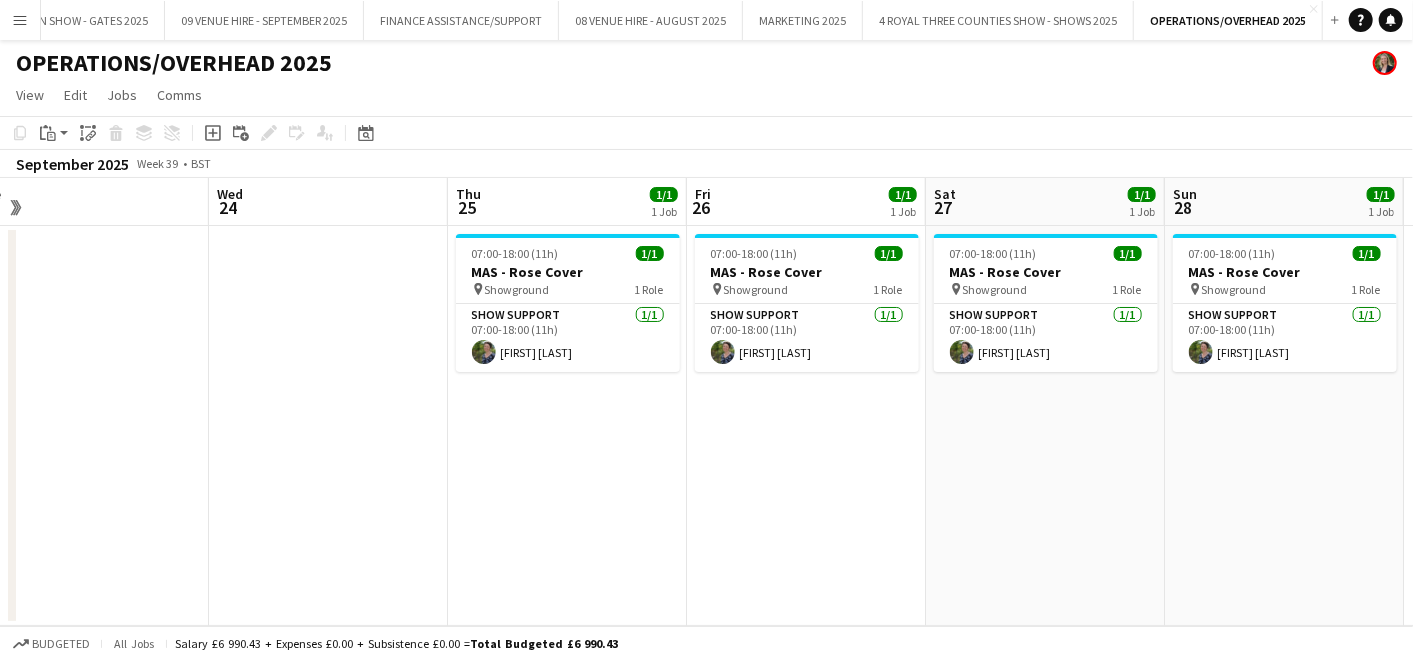 drag, startPoint x: 576, startPoint y: 455, endPoint x: 1051, endPoint y: 507, distance: 477.83783 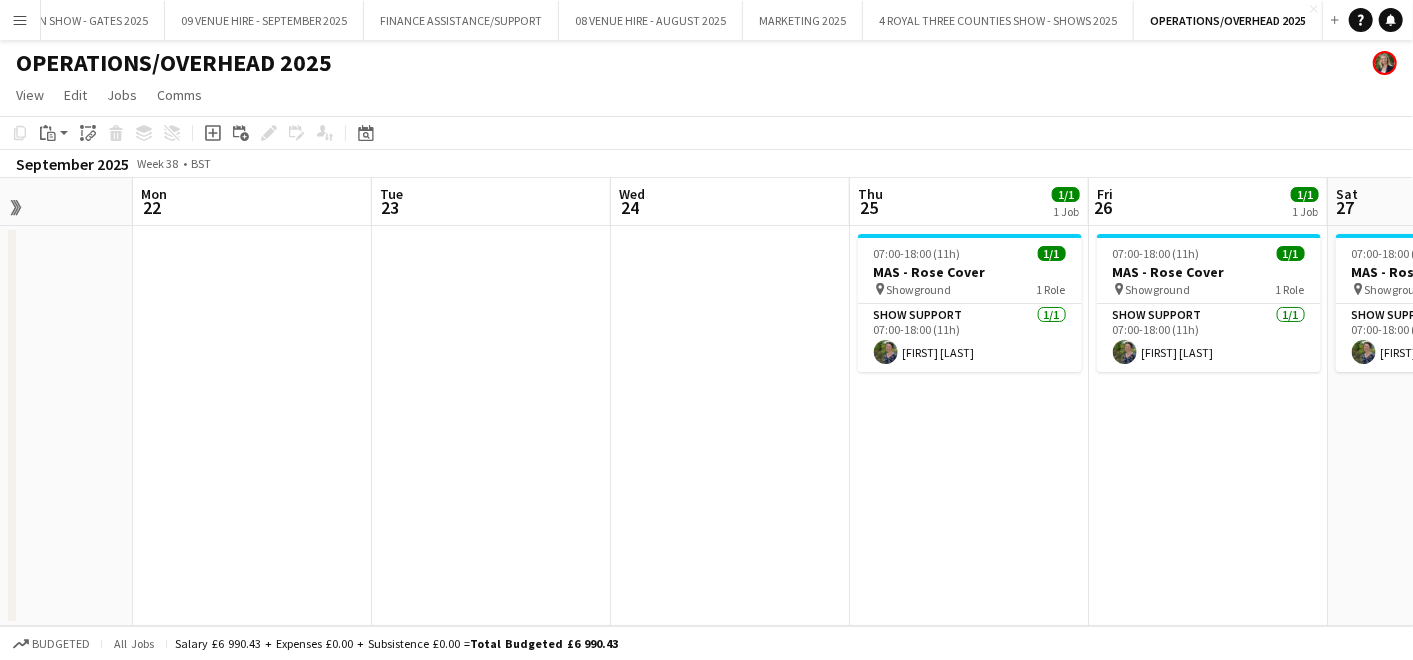 scroll, scrollTop: 0, scrollLeft: 634, axis: horizontal 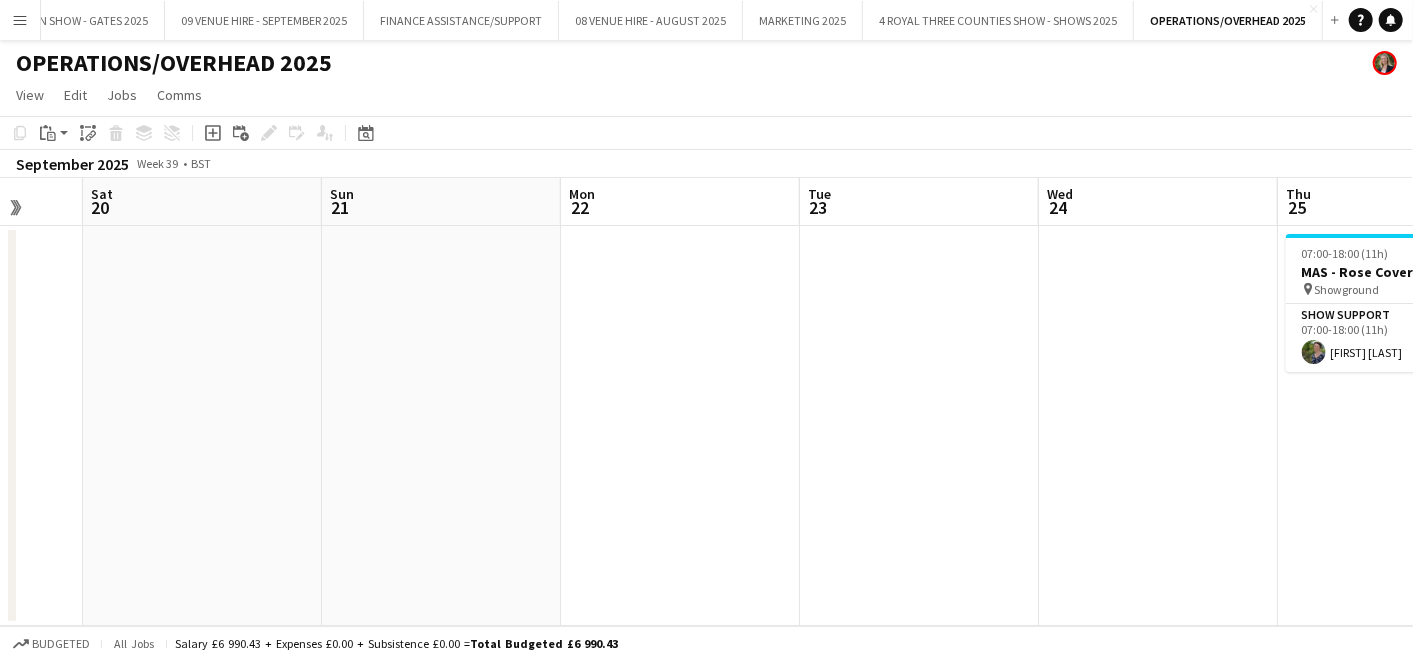 drag, startPoint x: 568, startPoint y: 469, endPoint x: 1417, endPoint y: 594, distance: 858.15265 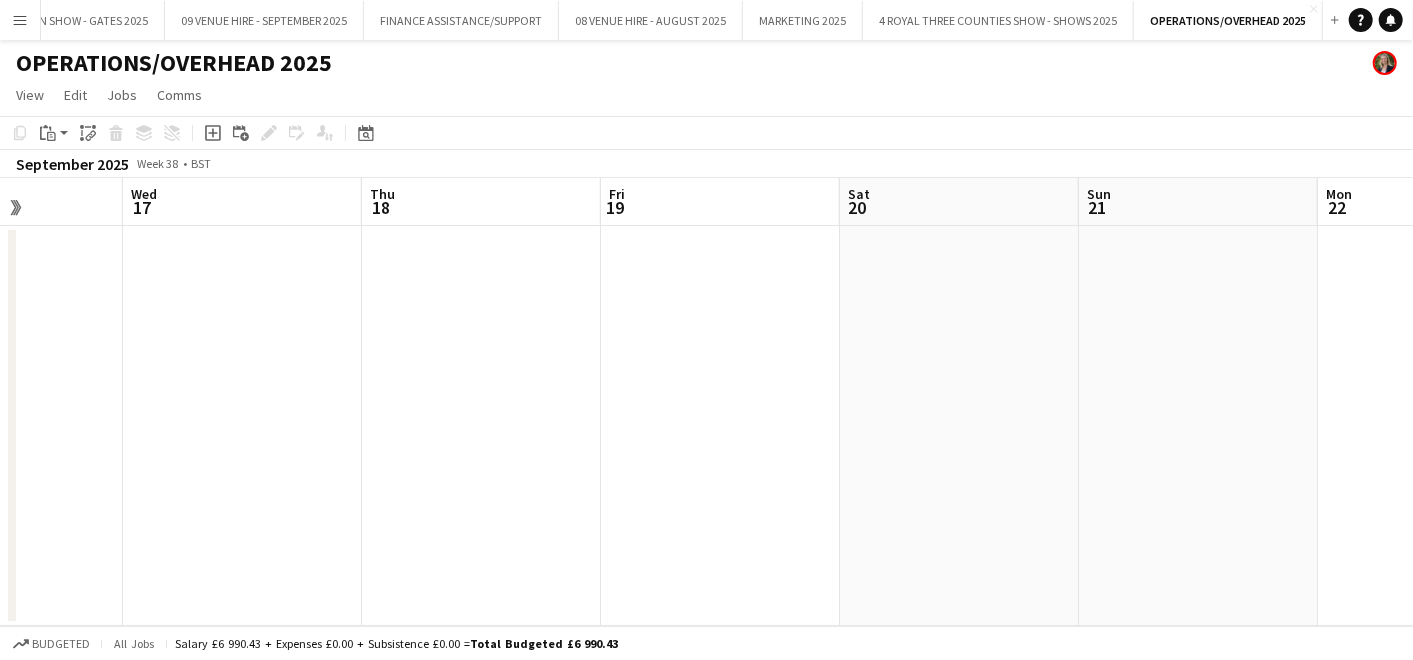 drag, startPoint x: 607, startPoint y: 429, endPoint x: 1417, endPoint y: 477, distance: 811.42096 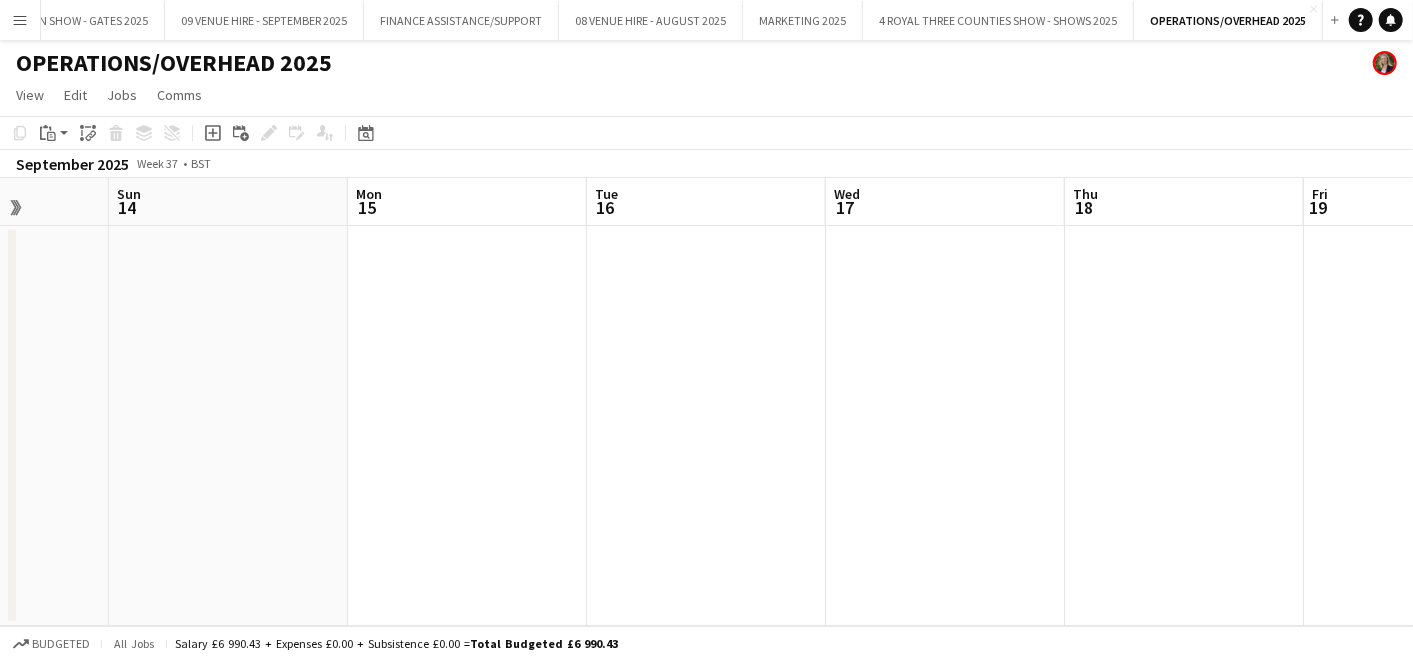 drag, startPoint x: 527, startPoint y: 408, endPoint x: 1230, endPoint y: 422, distance: 703.1394 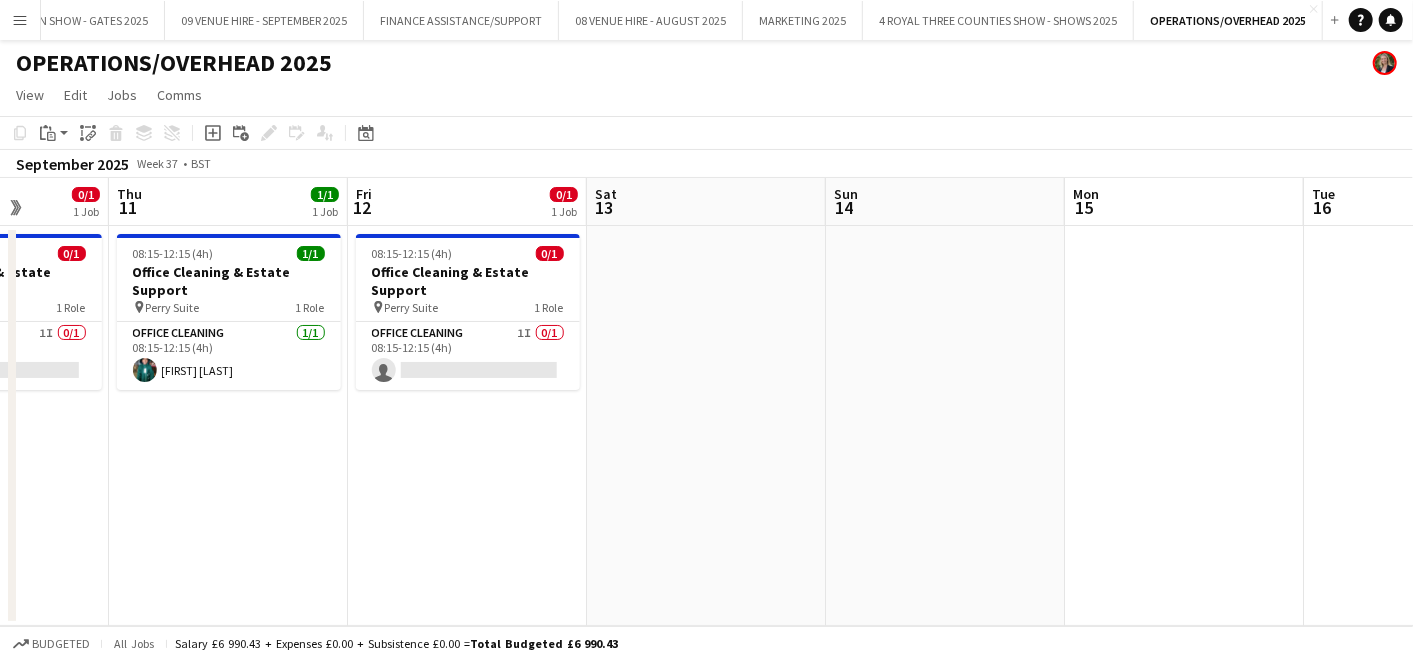 scroll, scrollTop: 0, scrollLeft: 601, axis: horizontal 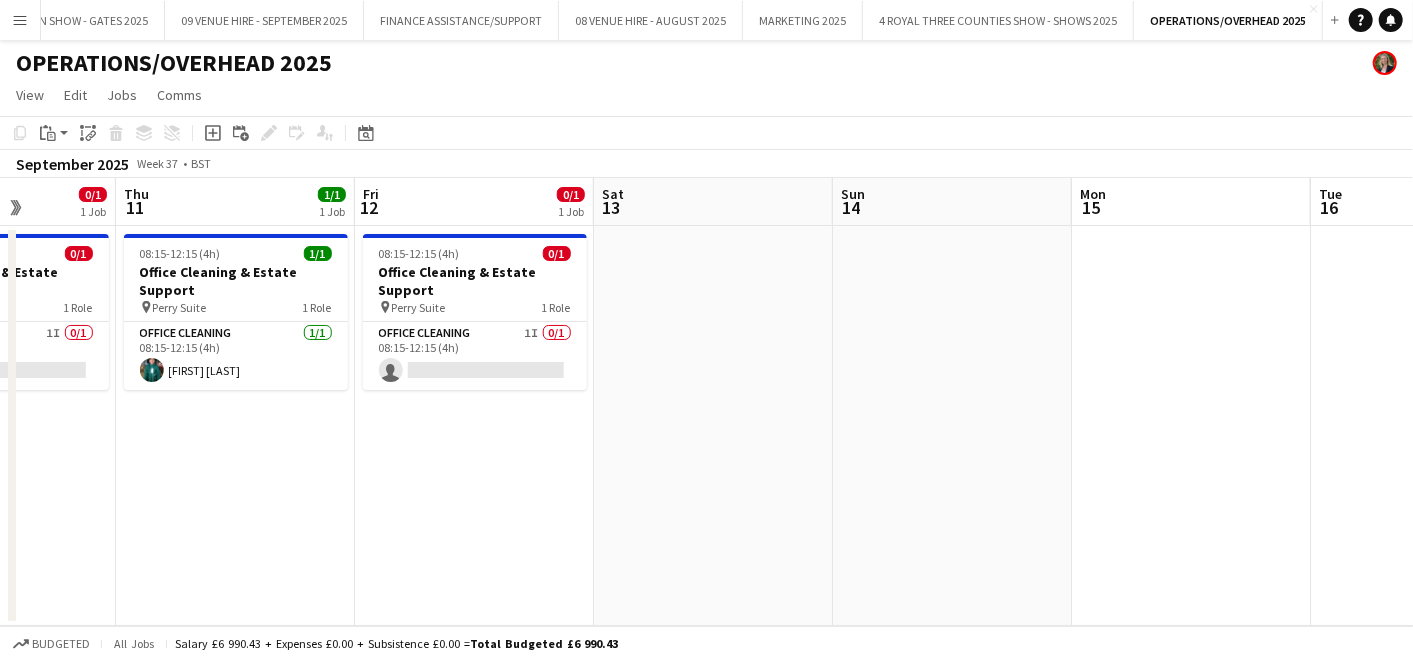 drag, startPoint x: 507, startPoint y: 387, endPoint x: 1417, endPoint y: 440, distance: 911.5421 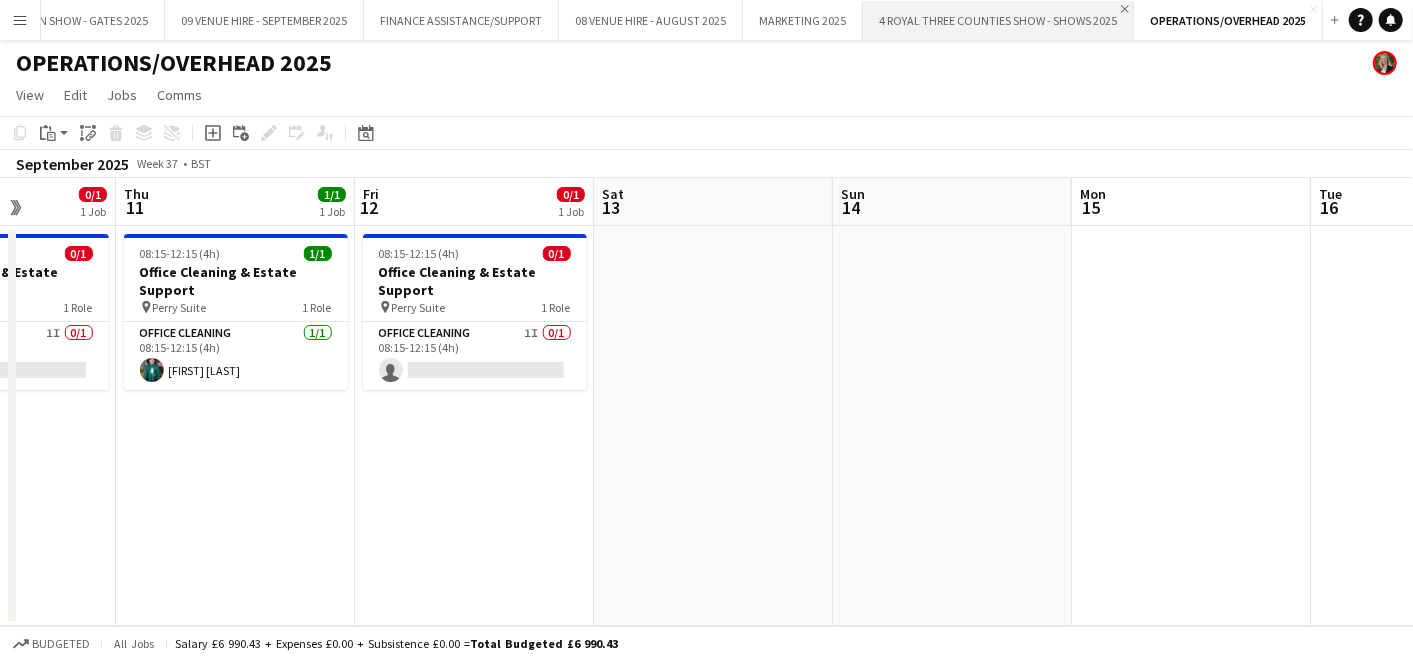 click on "Close" at bounding box center [1125, 9] 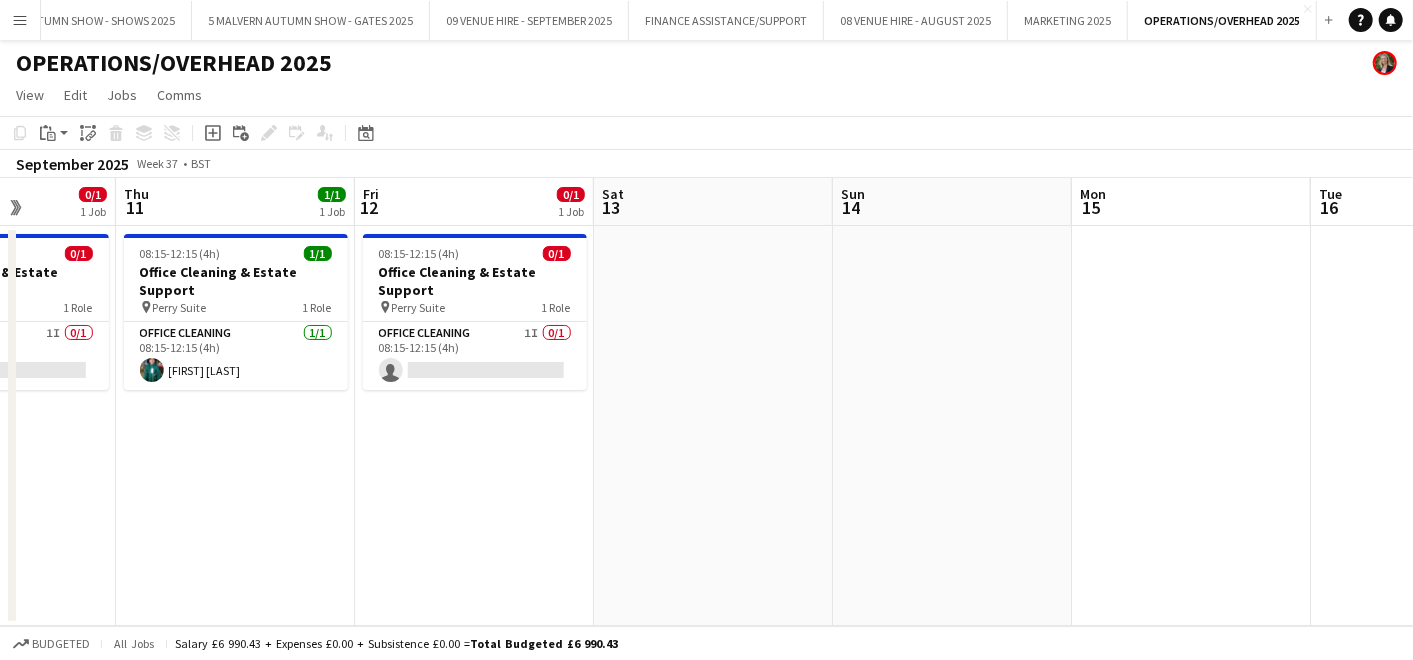 scroll, scrollTop: 0, scrollLeft: 474, axis: horizontal 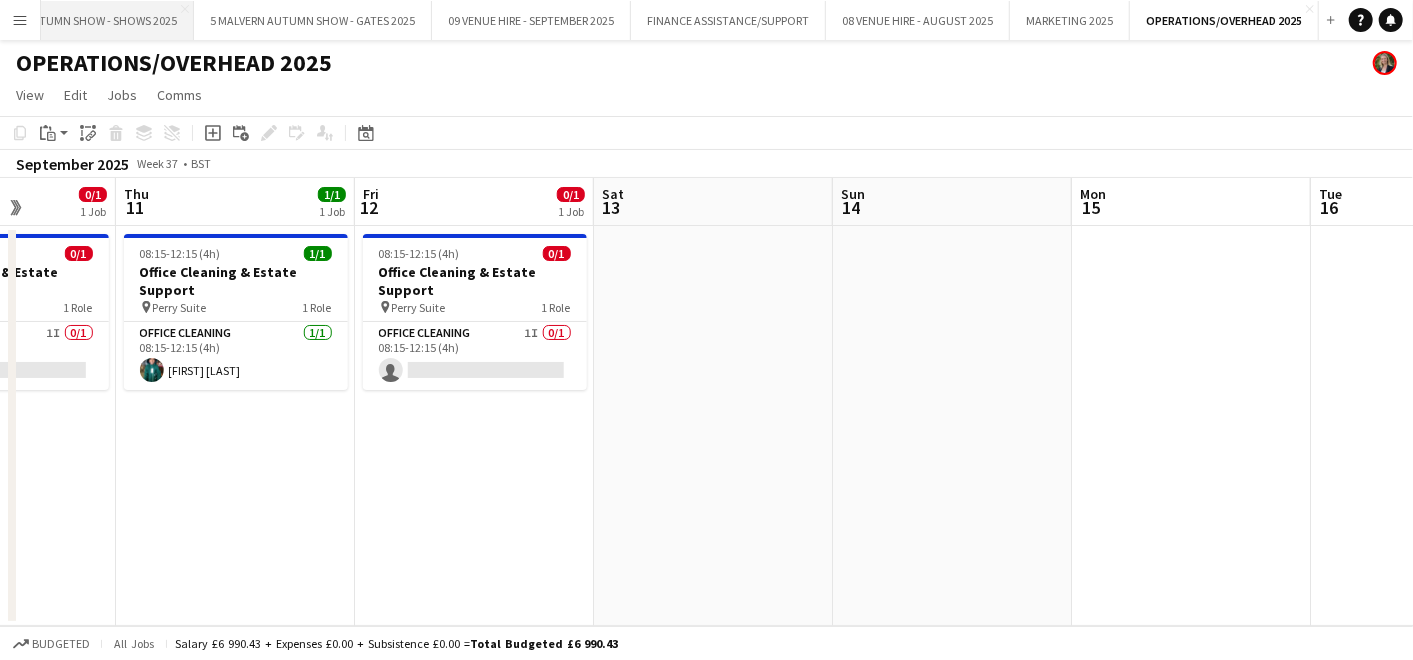 click on "5 MALVERN AUTUMN SHOW - SHOWS 2025
Close" at bounding box center (72, 20) 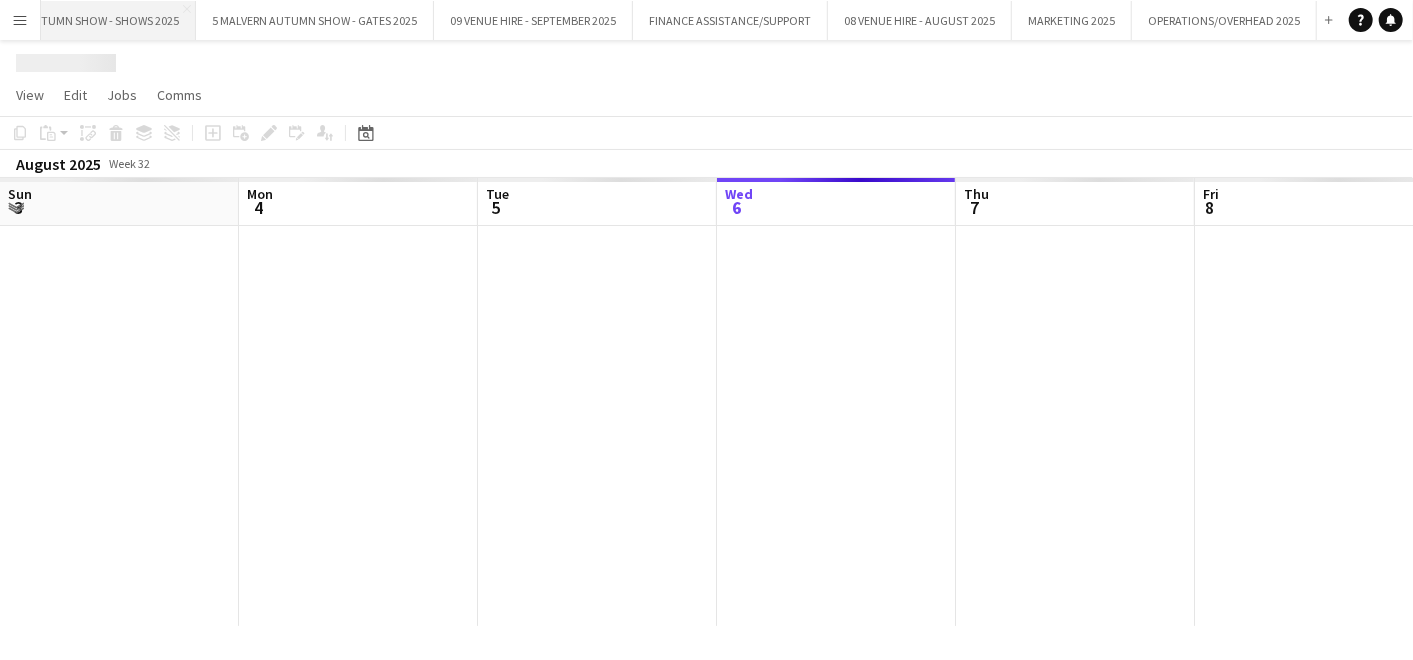 scroll, scrollTop: 0, scrollLeft: 470, axis: horizontal 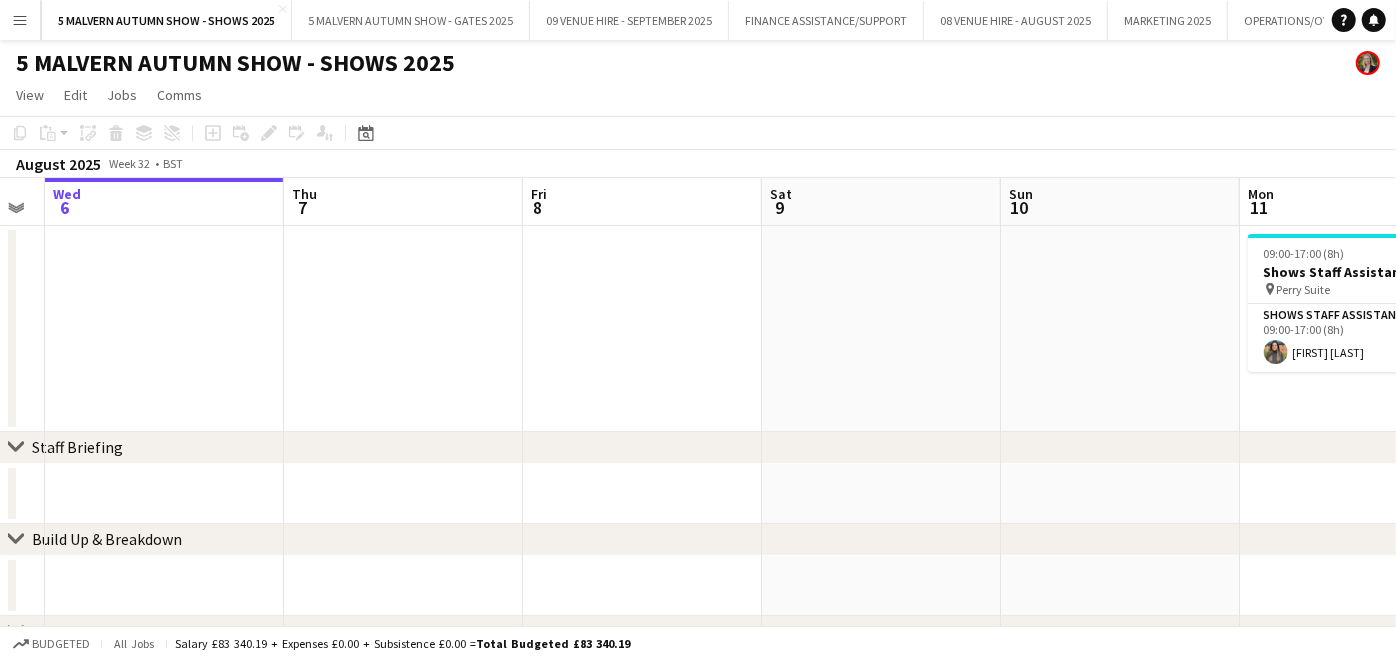 drag, startPoint x: 760, startPoint y: 269, endPoint x: 0, endPoint y: 275, distance: 760.0237 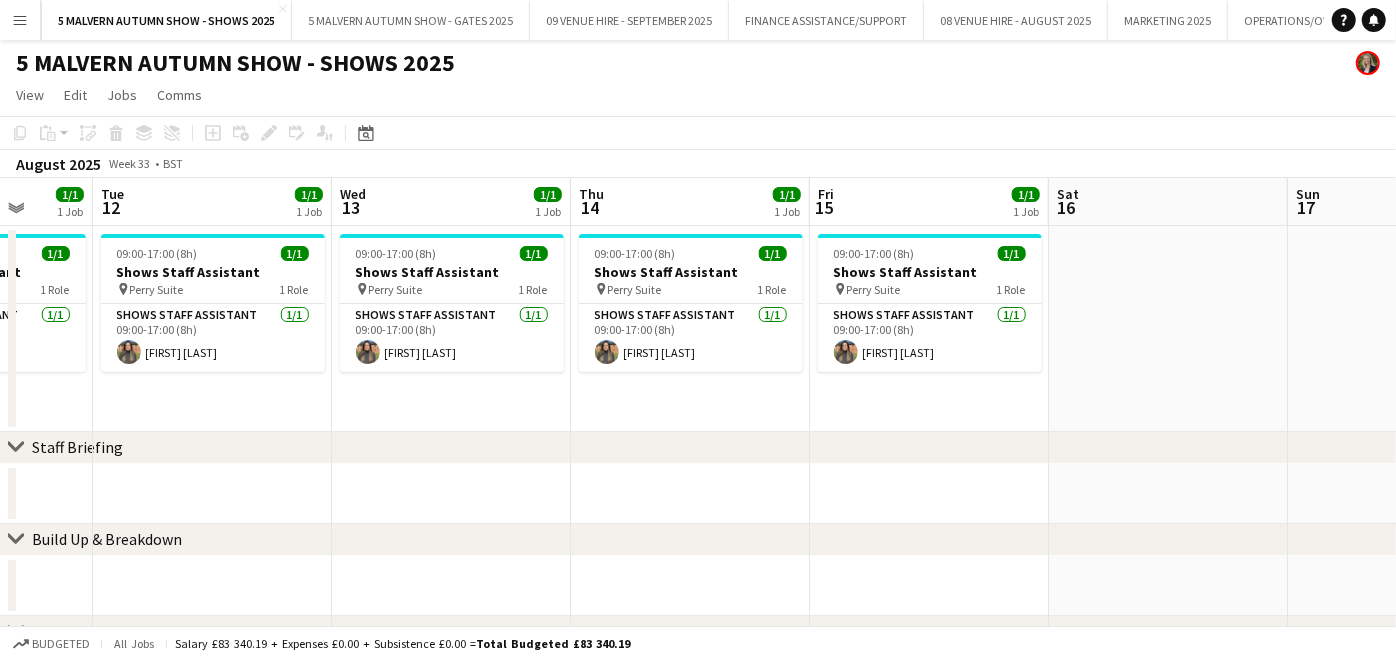 scroll, scrollTop: 0, scrollLeft: 634, axis: horizontal 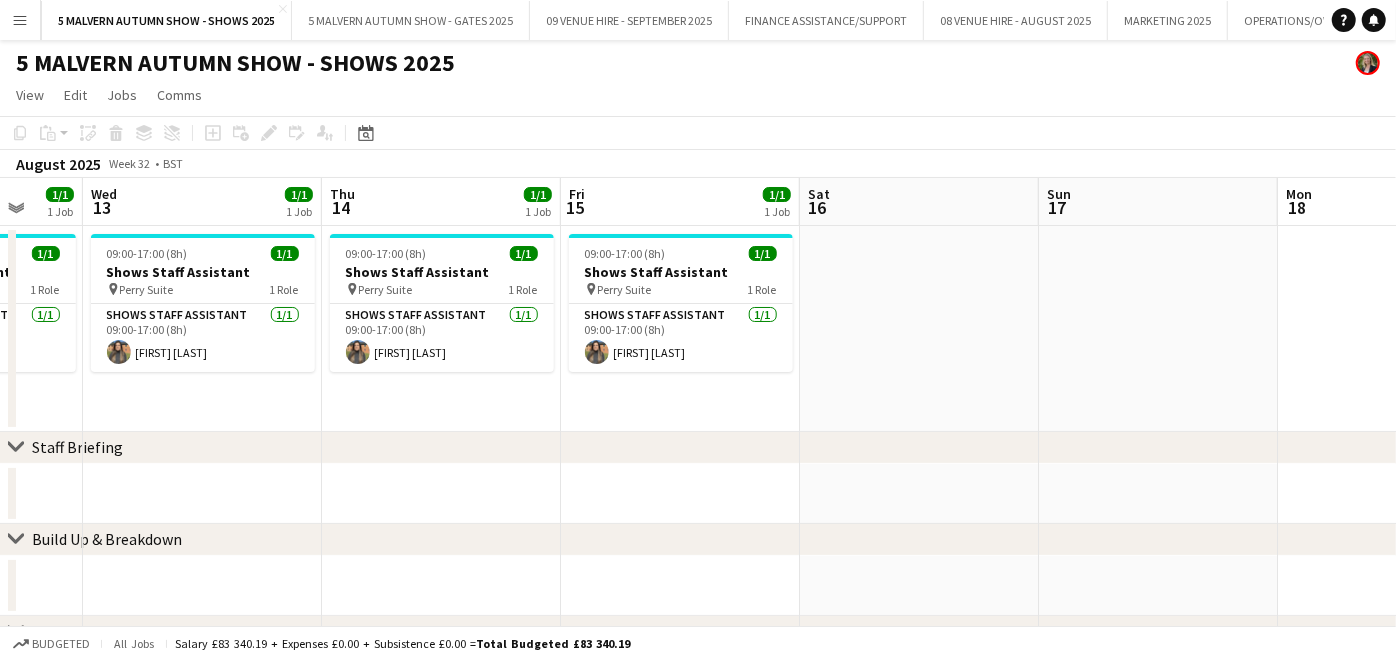 drag, startPoint x: 1199, startPoint y: 250, endPoint x: -3, endPoint y: 340, distance: 1205.3646 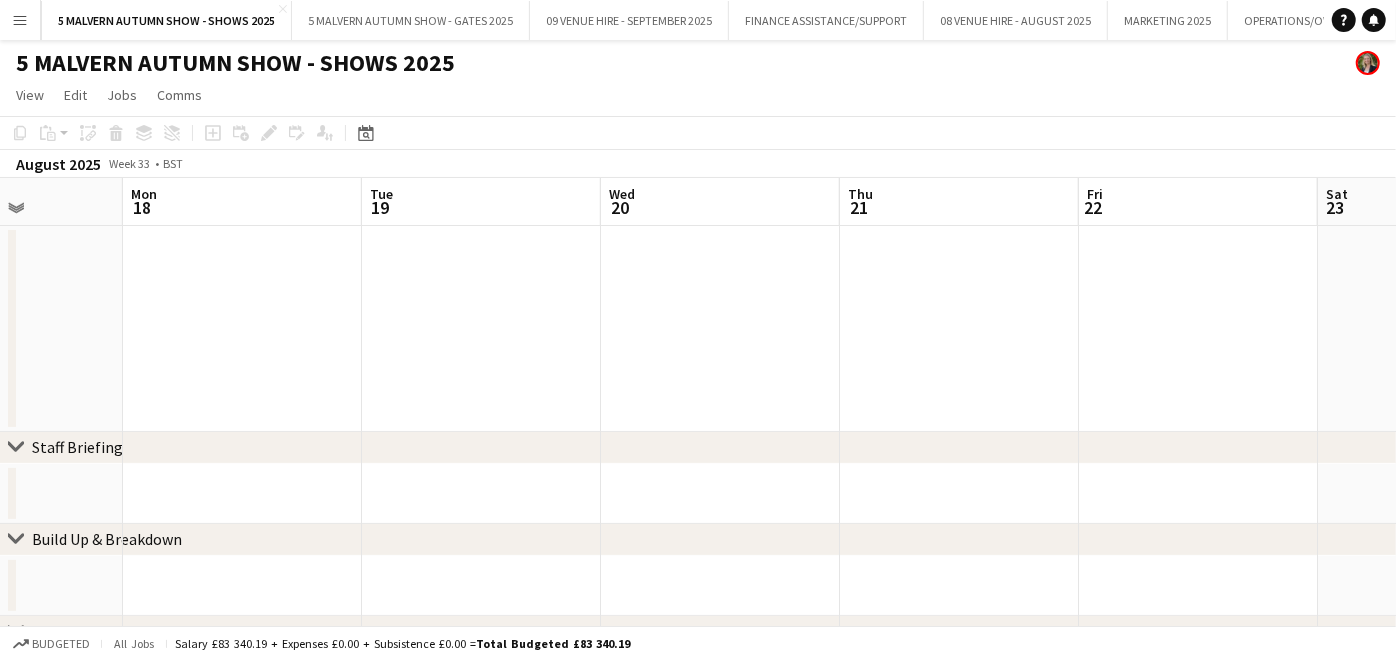drag, startPoint x: 1196, startPoint y: 237, endPoint x: 41, endPoint y: 322, distance: 1158.1235 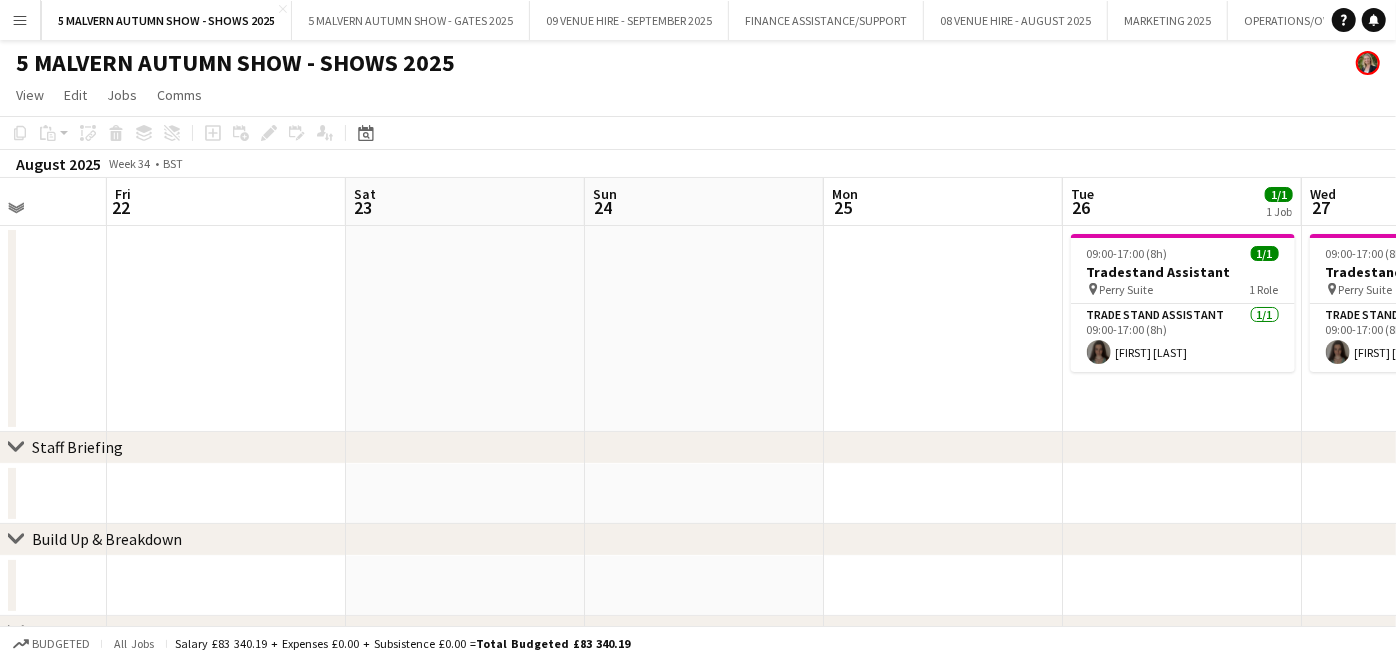 drag, startPoint x: 1008, startPoint y: 274, endPoint x: -3, endPoint y: 297, distance: 1011.2616 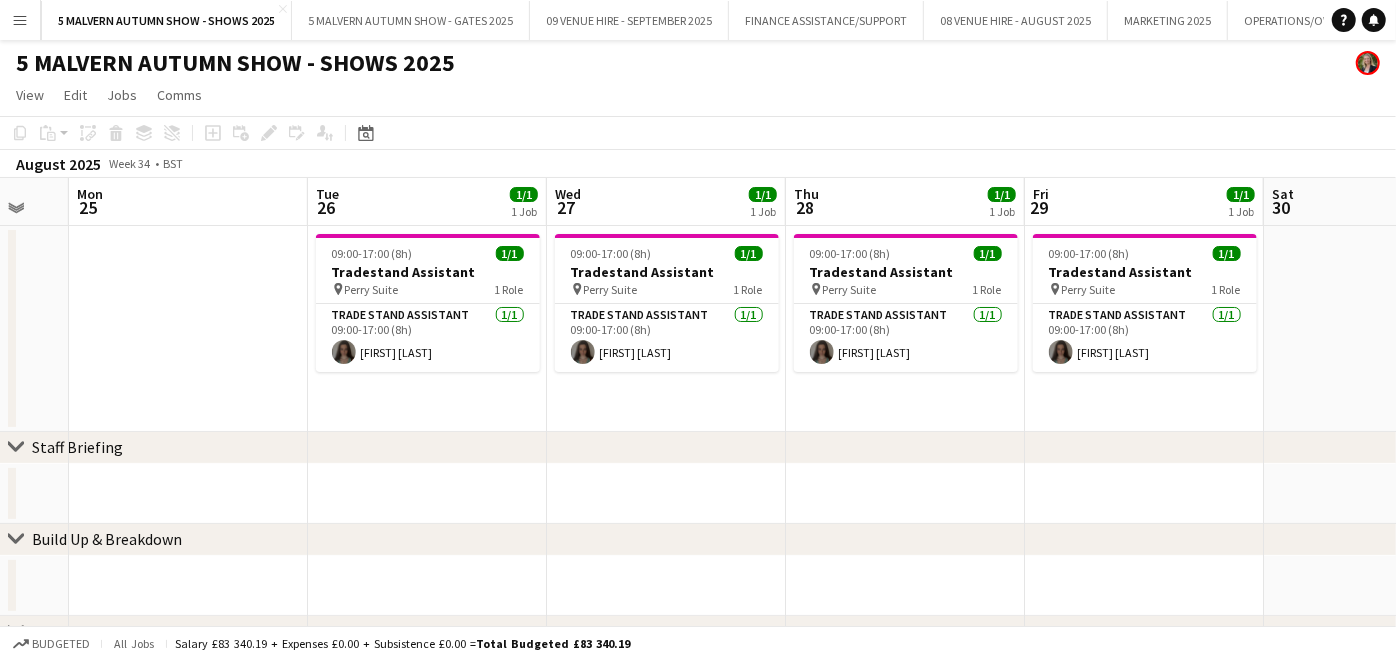 drag, startPoint x: 1148, startPoint y: 369, endPoint x: 396, endPoint y: 378, distance: 752.05383 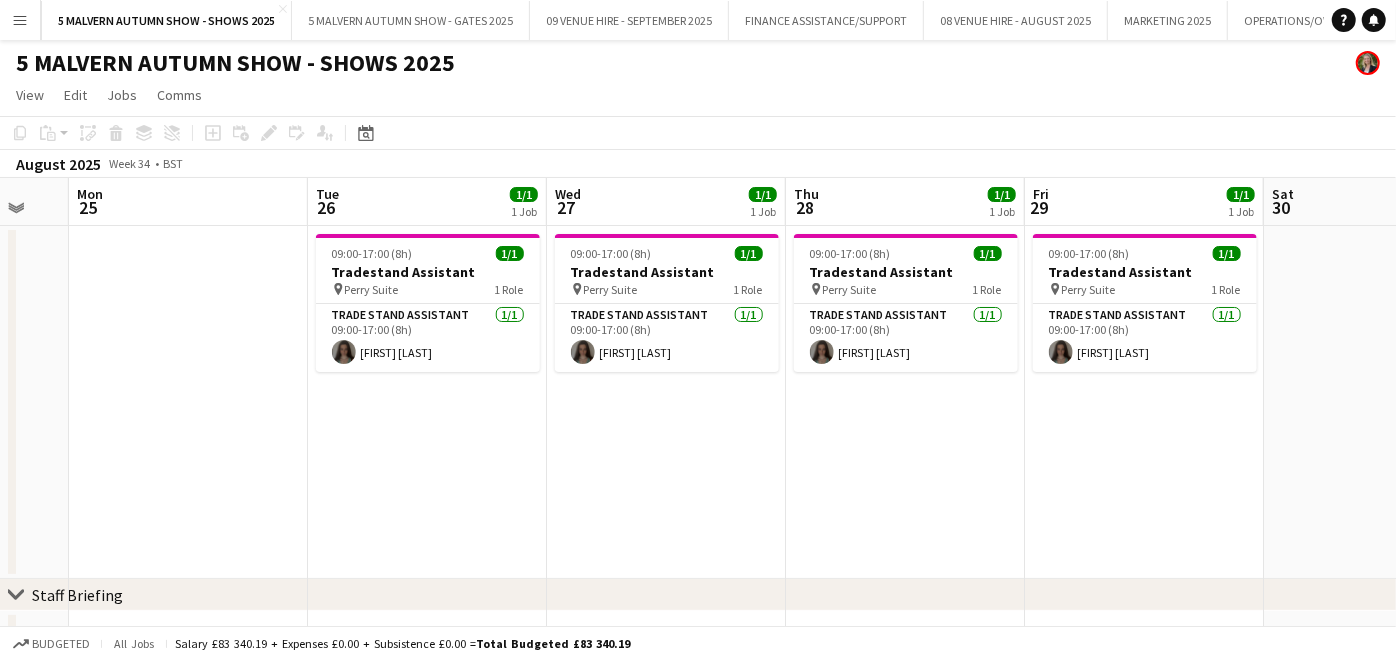scroll, scrollTop: 0, scrollLeft: 645, axis: horizontal 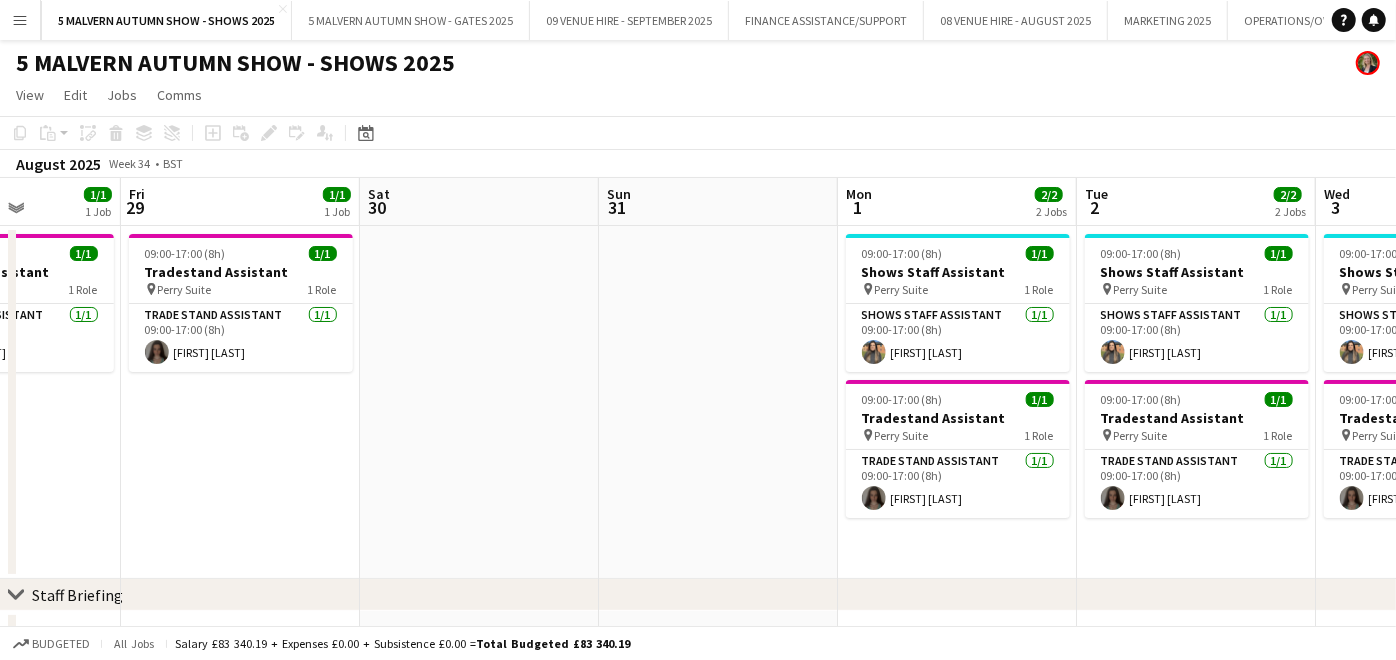 drag, startPoint x: 1282, startPoint y: 411, endPoint x: 386, endPoint y: 480, distance: 898.6529 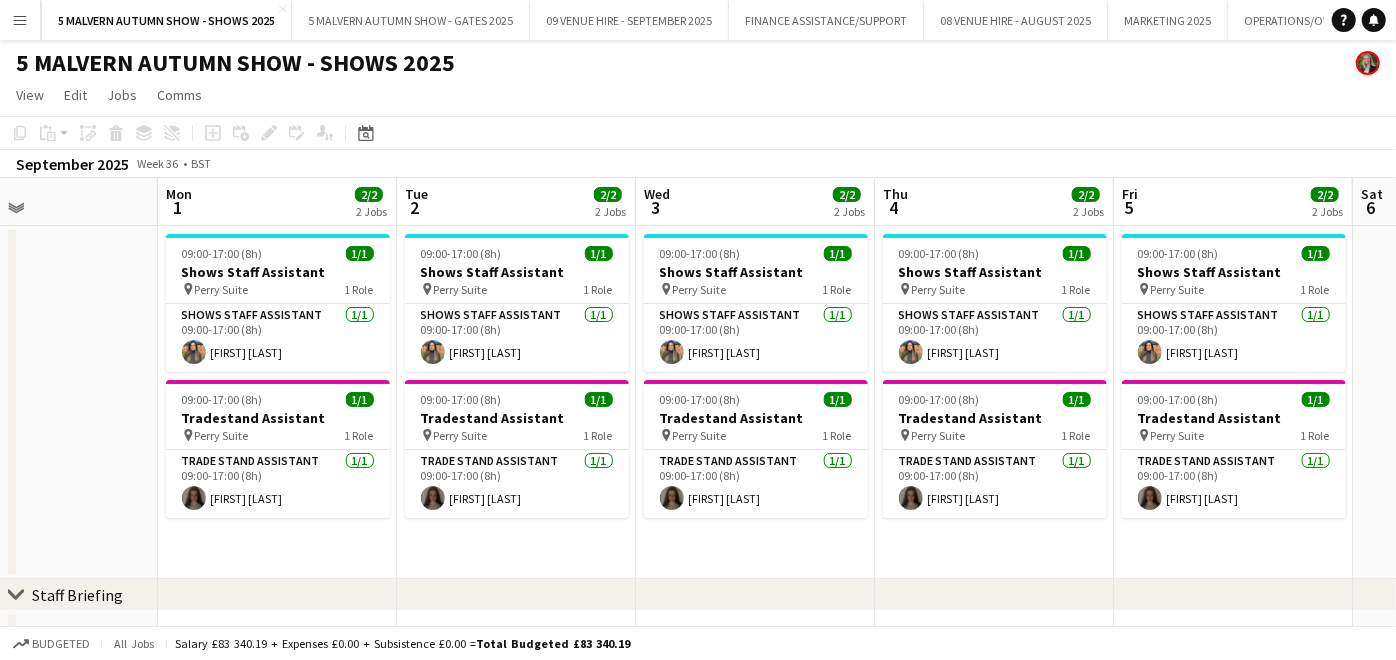 drag, startPoint x: 1305, startPoint y: 274, endPoint x: 128, endPoint y: 324, distance: 1178.0615 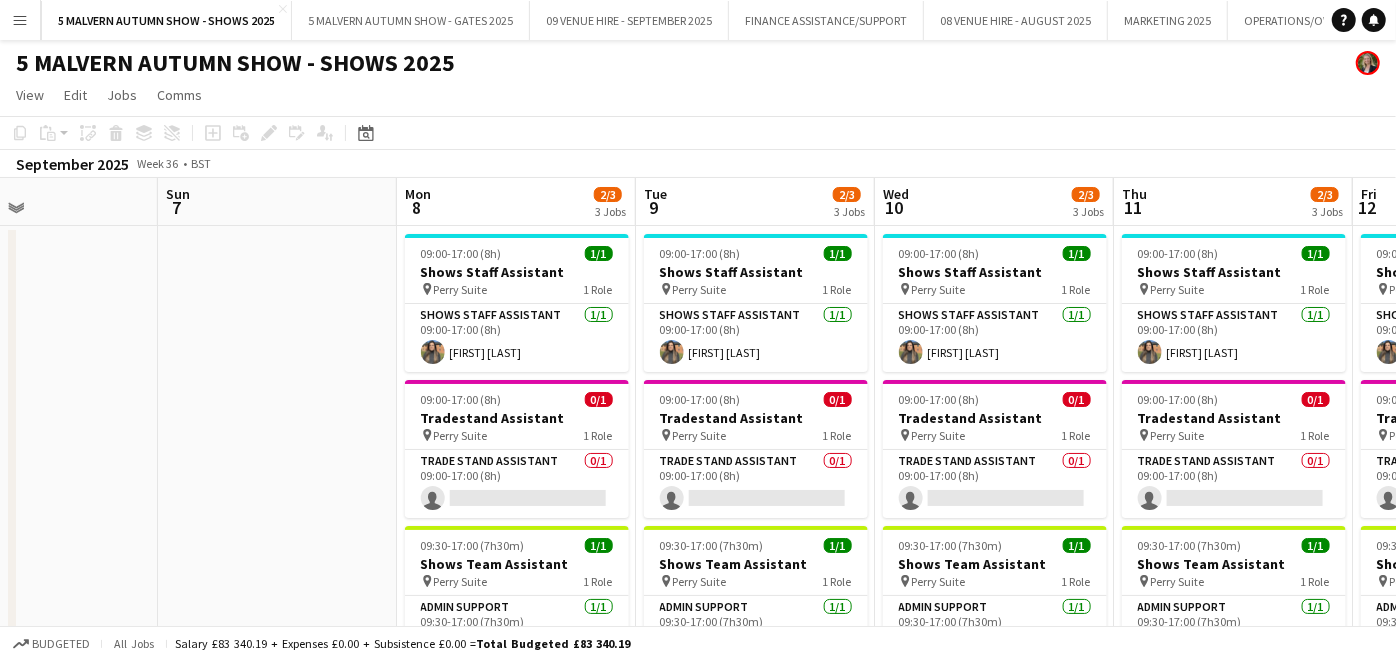 drag, startPoint x: 1146, startPoint y: 265, endPoint x: 207, endPoint y: 274, distance: 939.04315 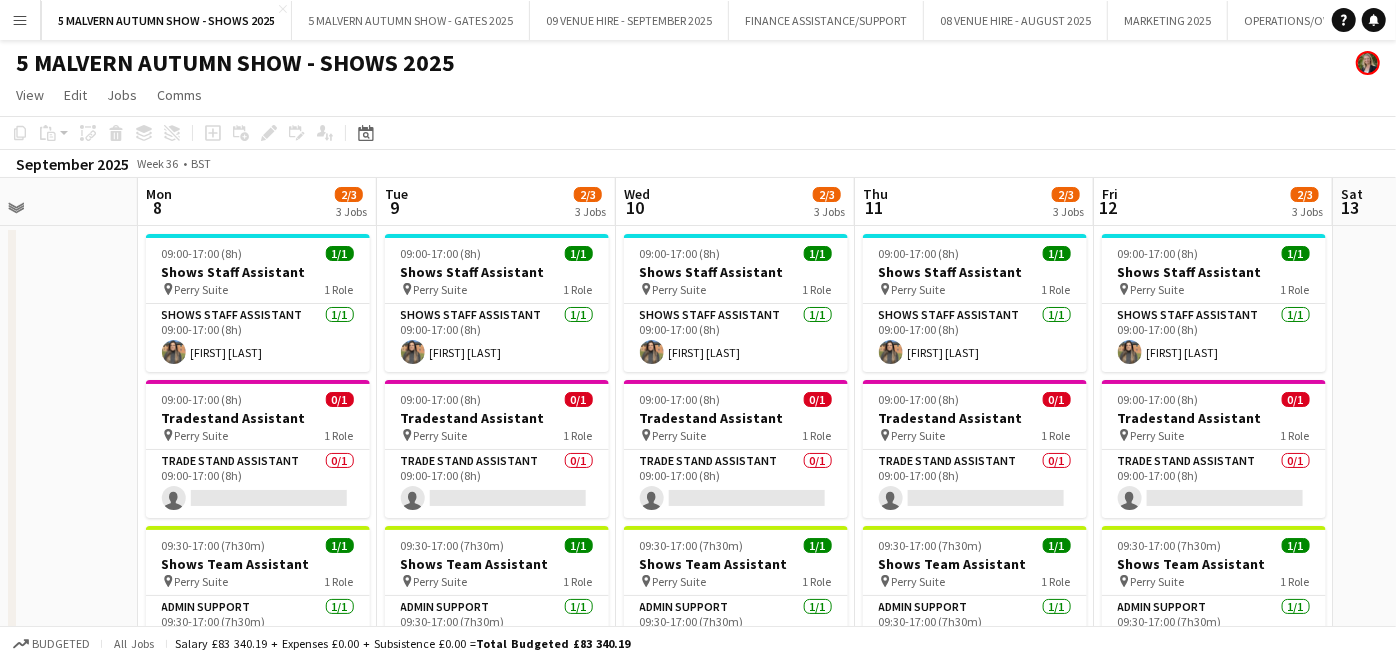 scroll, scrollTop: 0, scrollLeft: 632, axis: horizontal 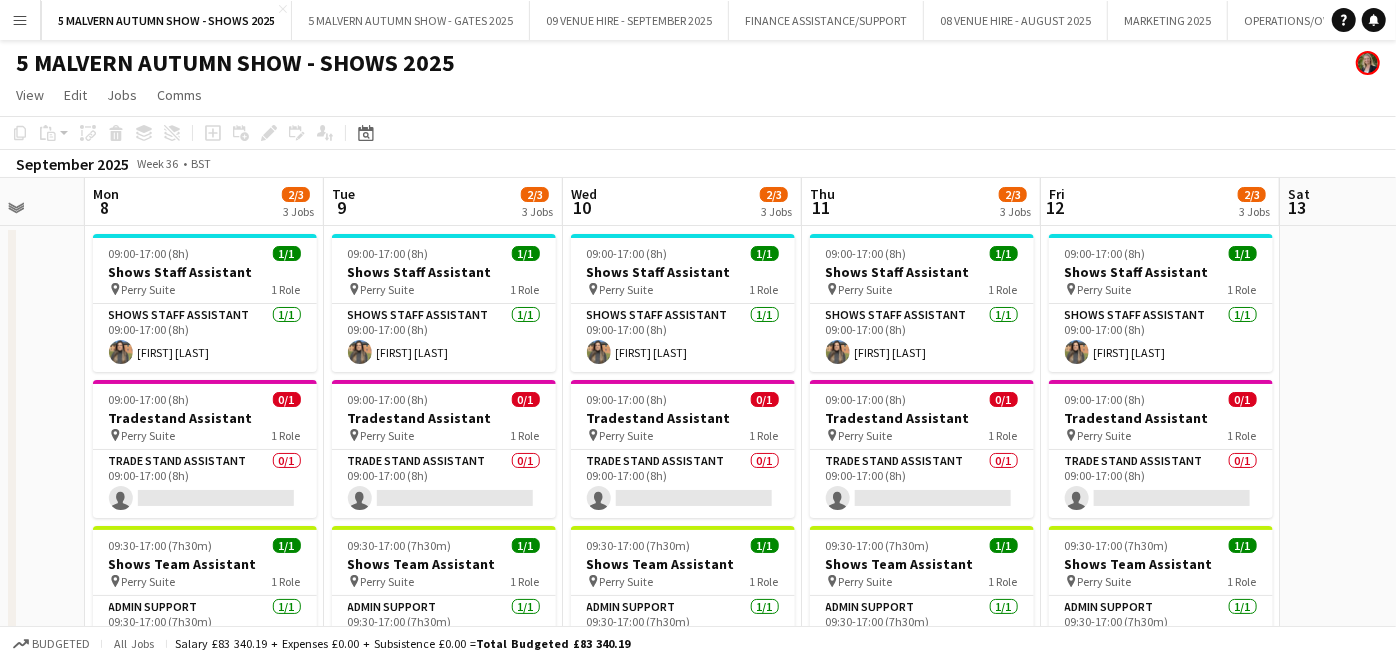 drag, startPoint x: 971, startPoint y: 298, endPoint x: 659, endPoint y: 311, distance: 312.27072 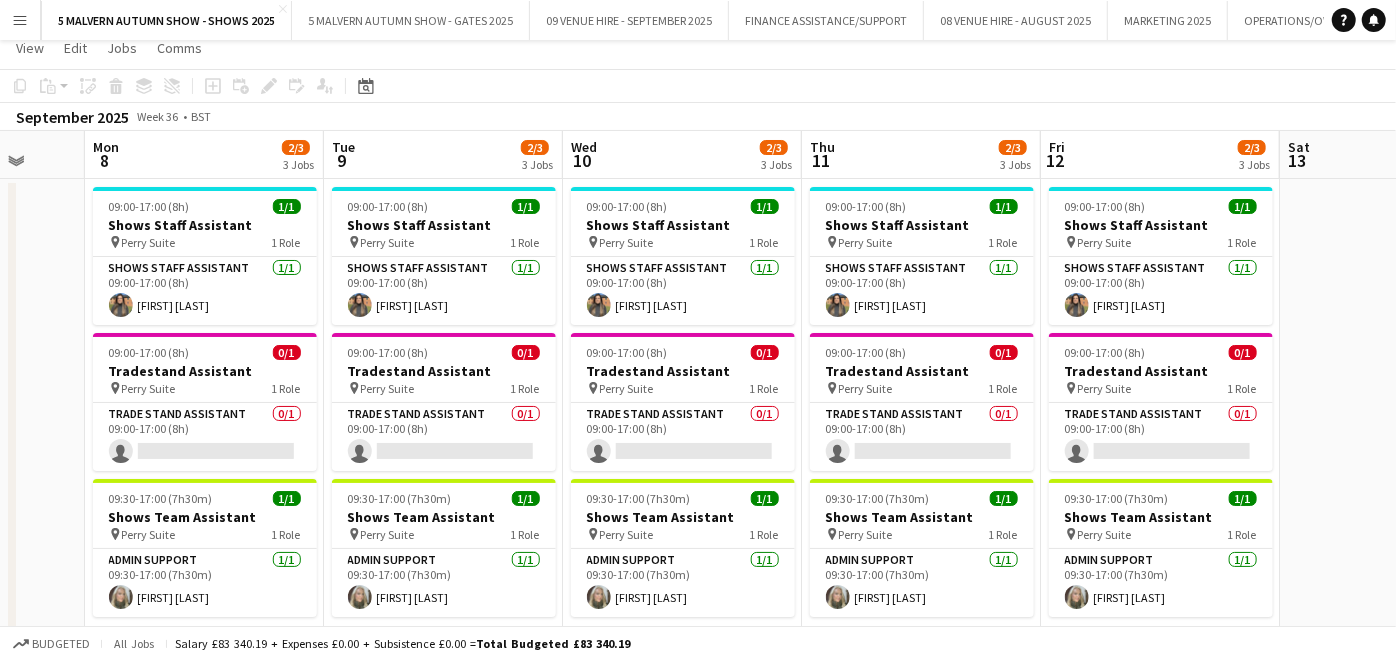 scroll, scrollTop: 0, scrollLeft: 0, axis: both 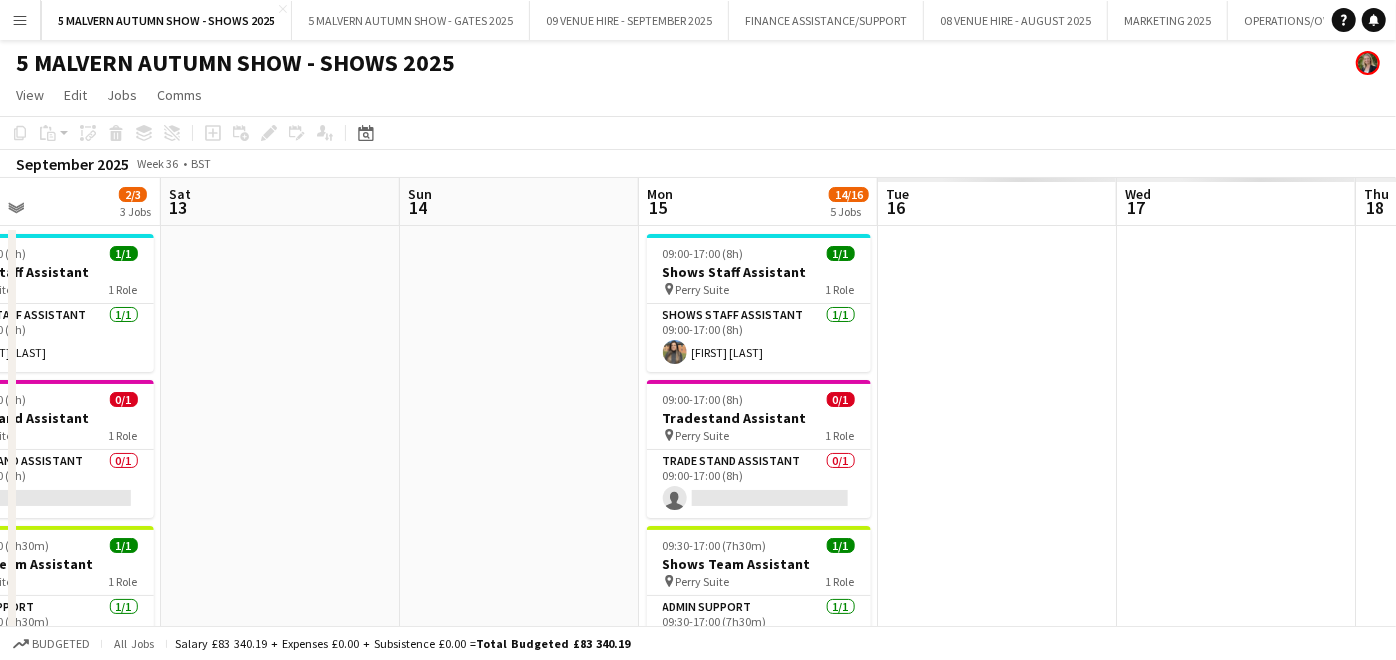 drag, startPoint x: 1325, startPoint y: 280, endPoint x: 206, endPoint y: 199, distance: 1121.9279 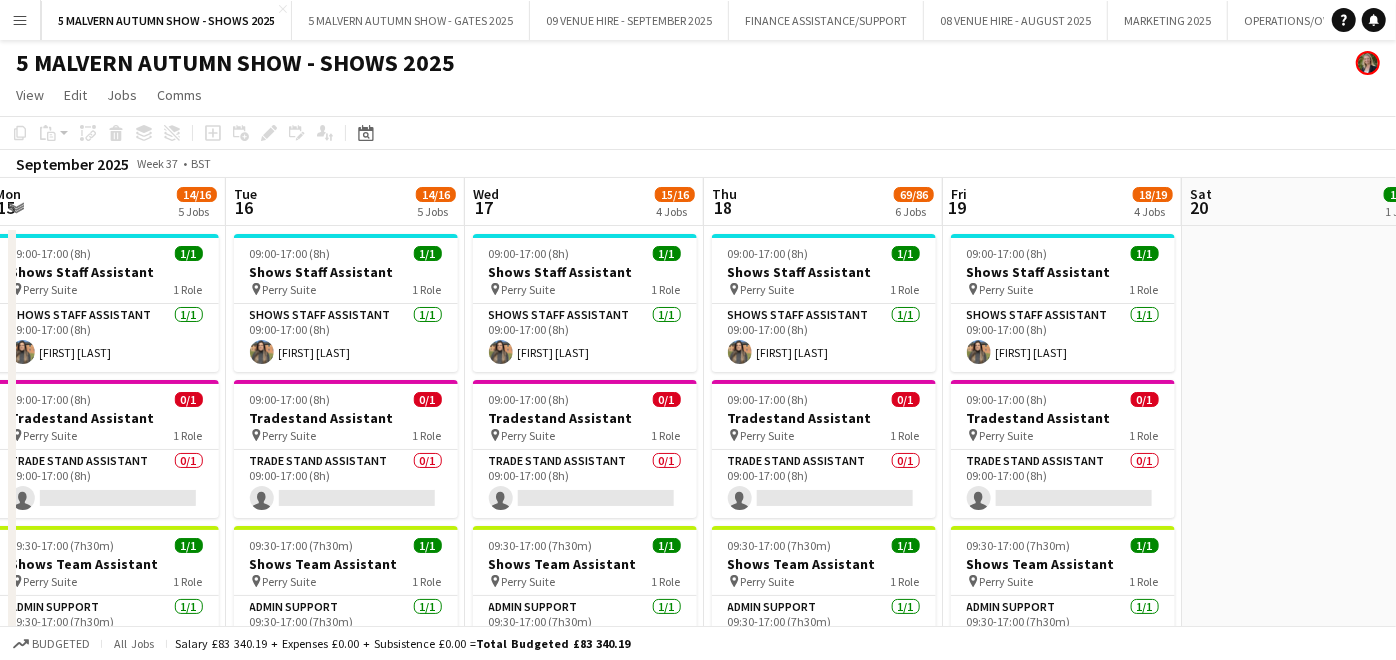 scroll, scrollTop: 0, scrollLeft: 562, axis: horizontal 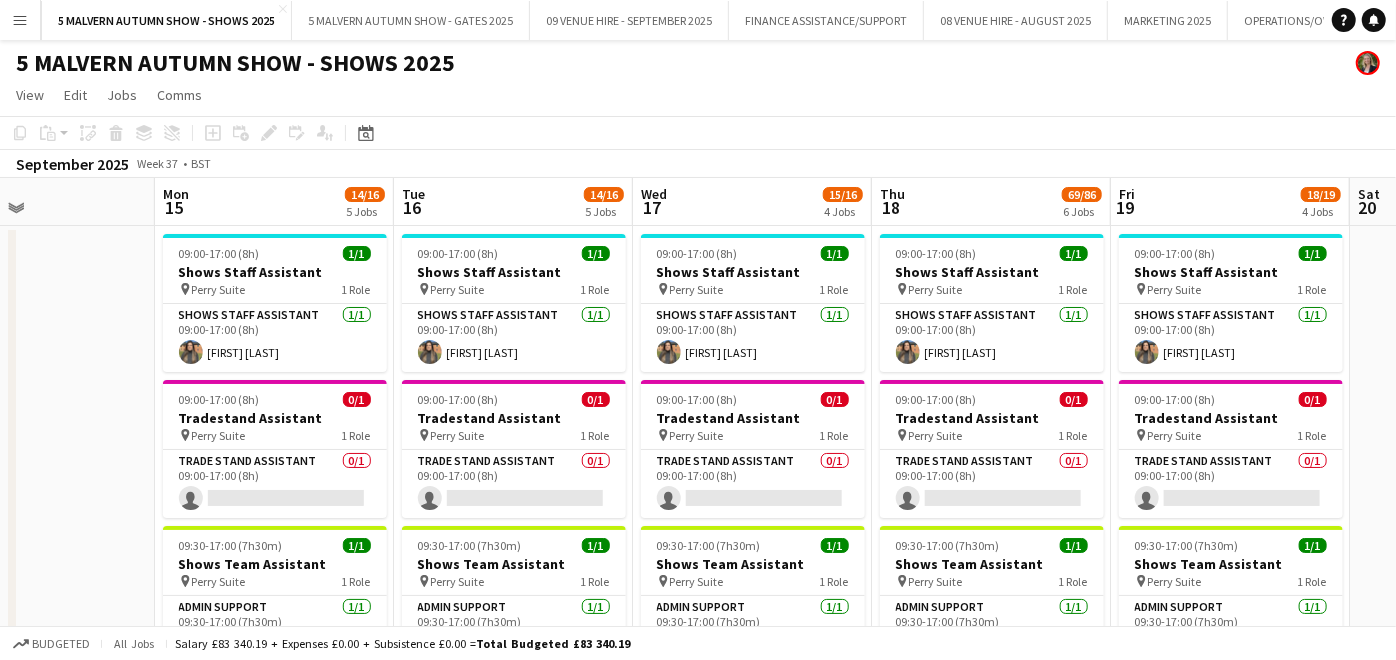 drag, startPoint x: 1031, startPoint y: 265, endPoint x: 547, endPoint y: 302, distance: 485.4122 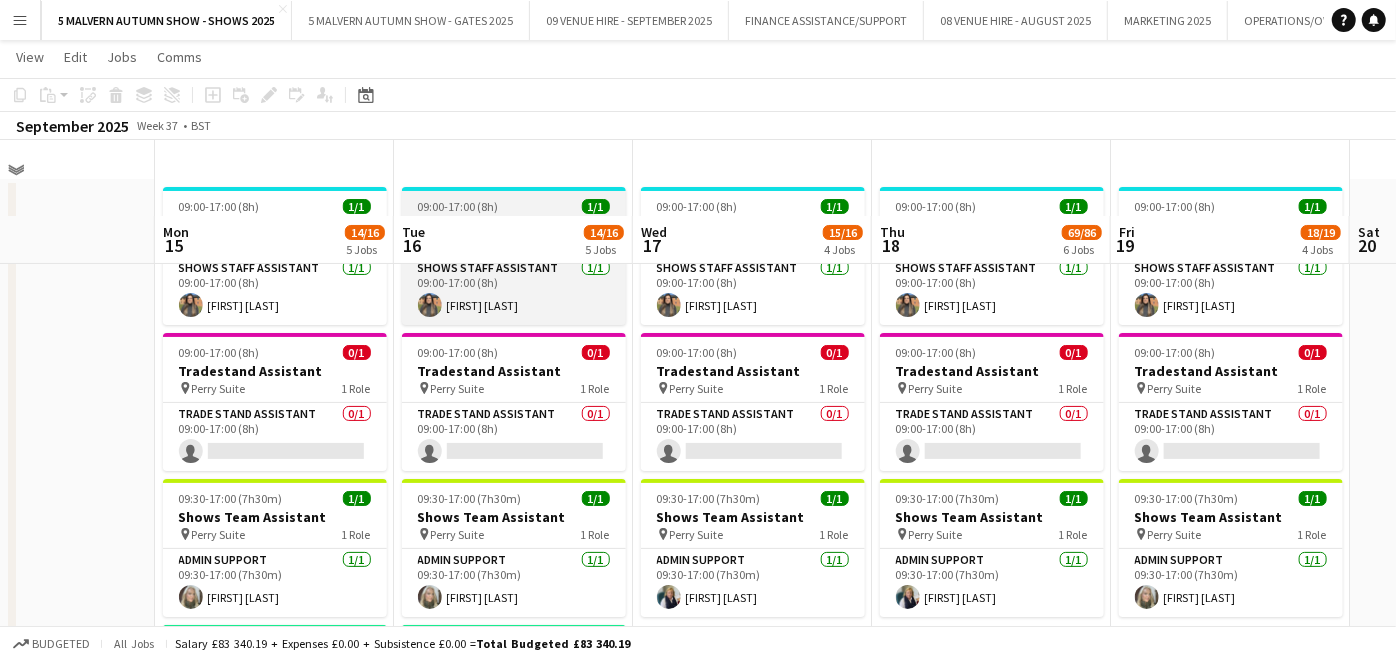 scroll, scrollTop: 0, scrollLeft: 0, axis: both 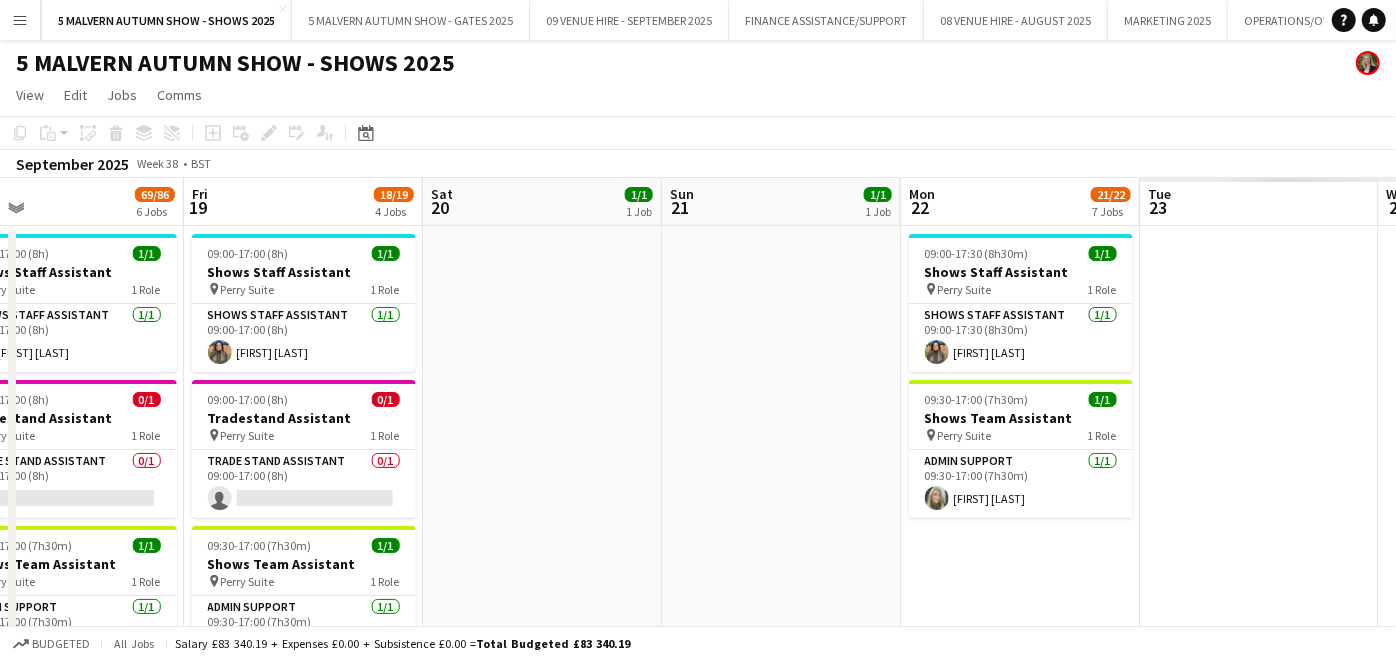 drag, startPoint x: 1172, startPoint y: 270, endPoint x: 245, endPoint y: 235, distance: 927.6605 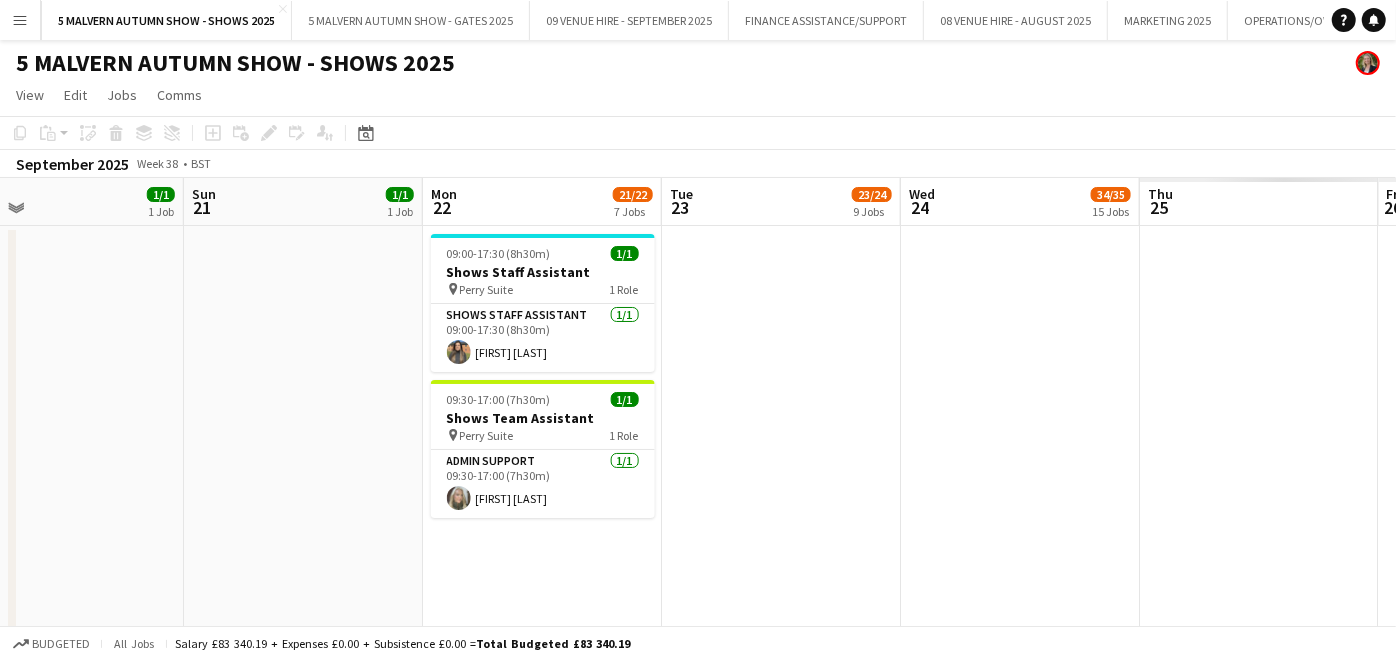scroll, scrollTop: 0, scrollLeft: 534, axis: horizontal 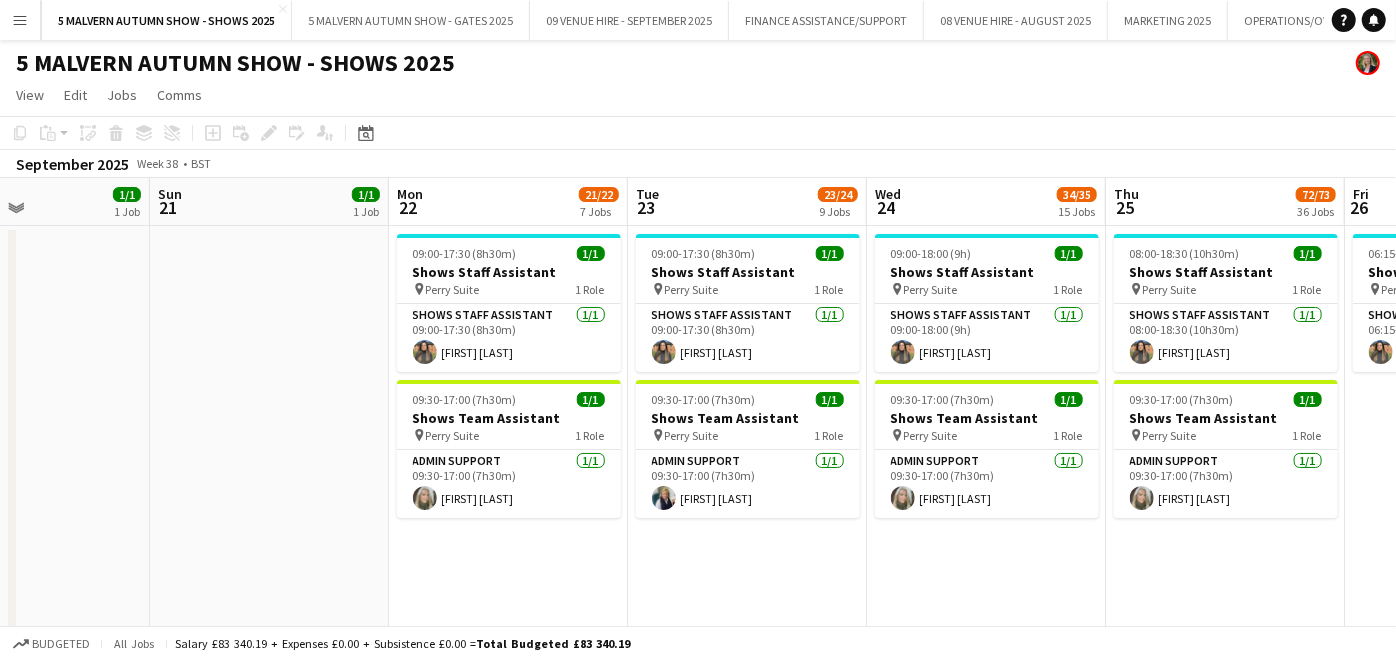 drag, startPoint x: 826, startPoint y: 257, endPoint x: -1, endPoint y: 394, distance: 838.2708 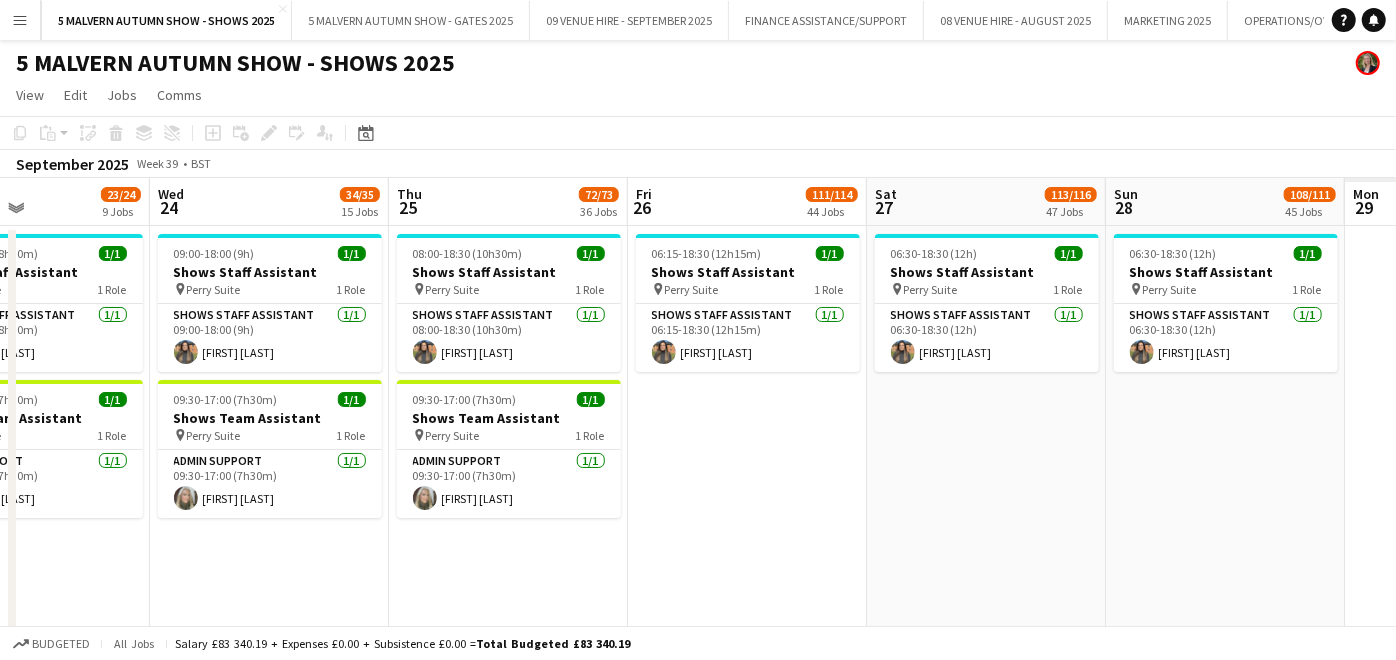 drag, startPoint x: 1365, startPoint y: 478, endPoint x: 301, endPoint y: 408, distance: 1066.3002 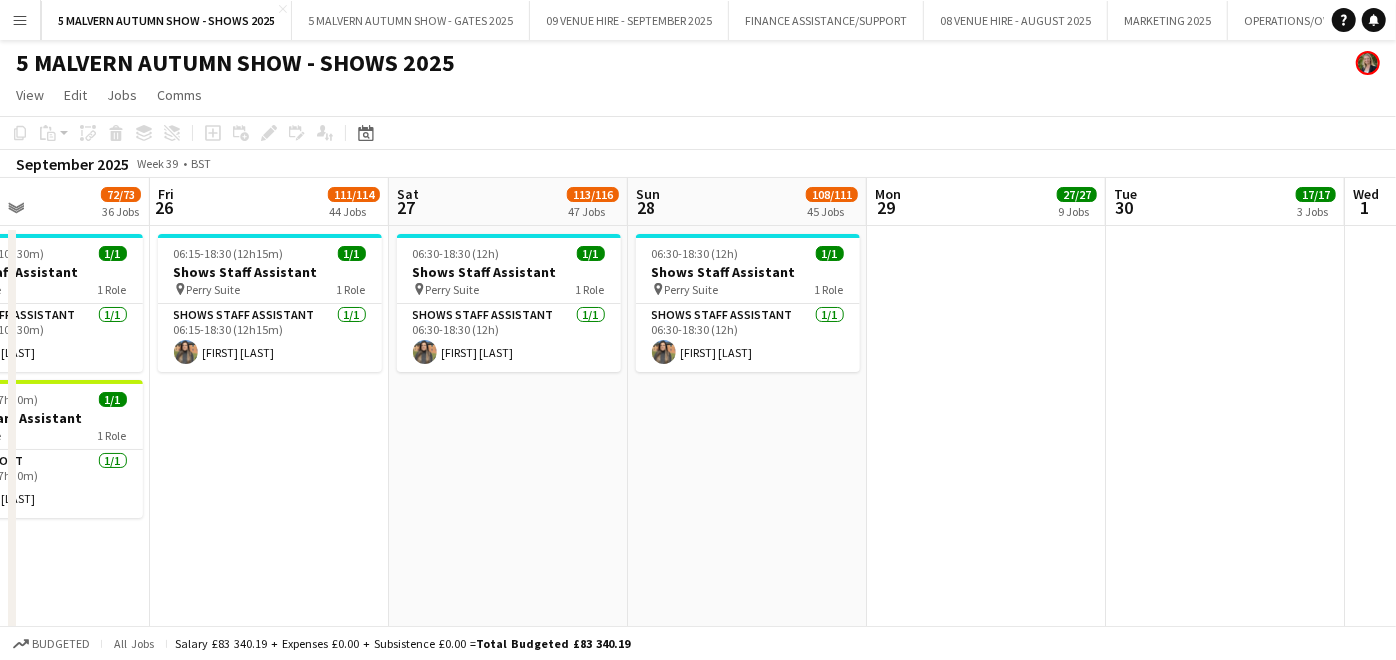 scroll, scrollTop: 0, scrollLeft: 697, axis: horizontal 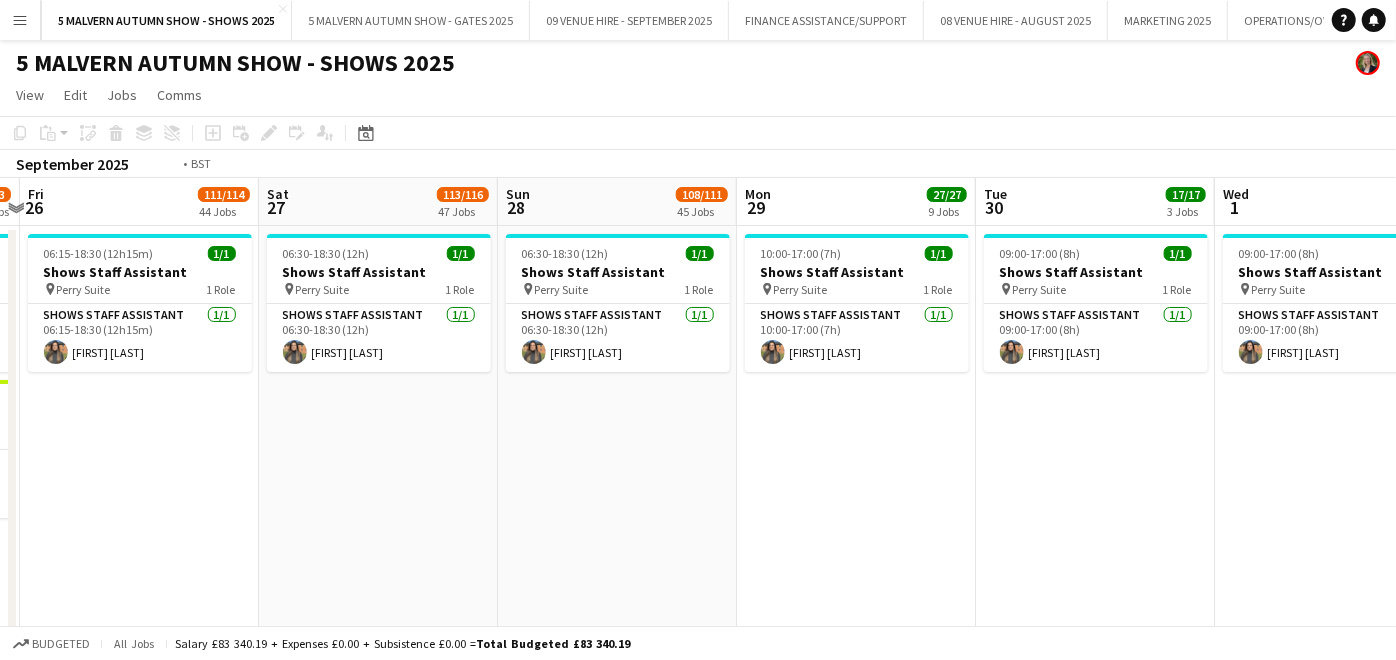 drag, startPoint x: 1099, startPoint y: 320, endPoint x: 277, endPoint y: 410, distance: 826.91235 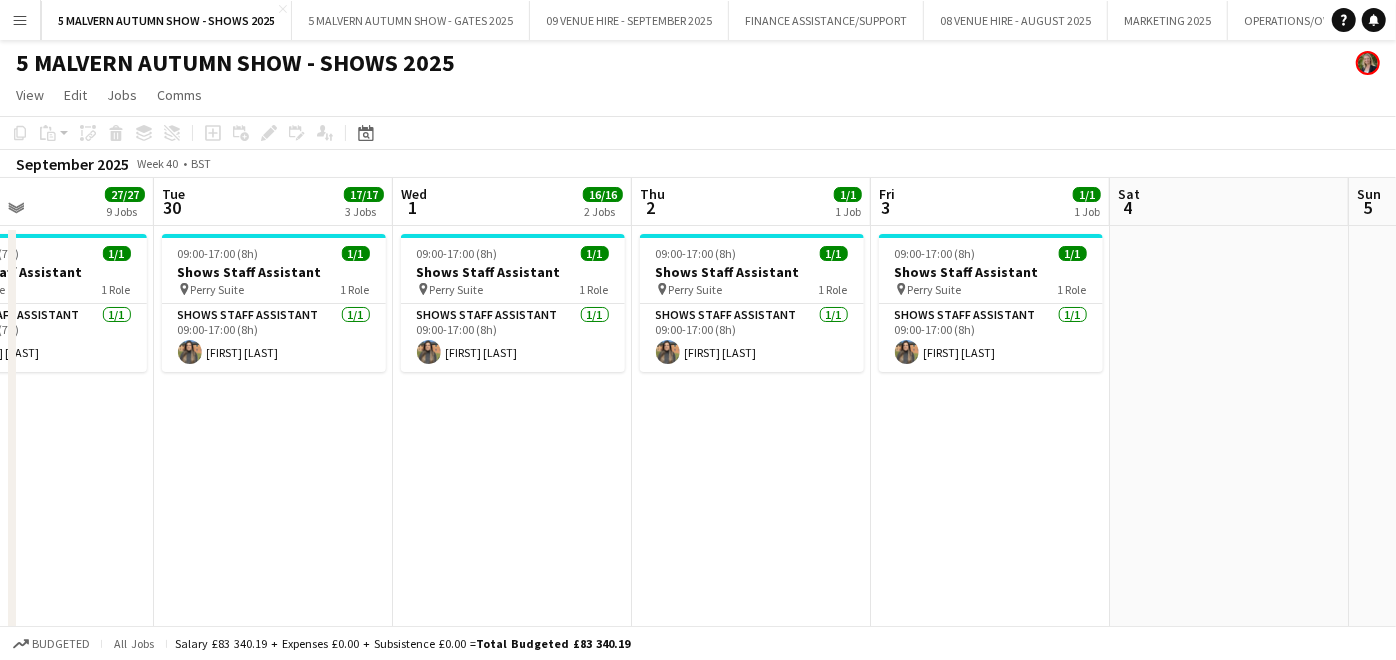scroll, scrollTop: 0, scrollLeft: 825, axis: horizontal 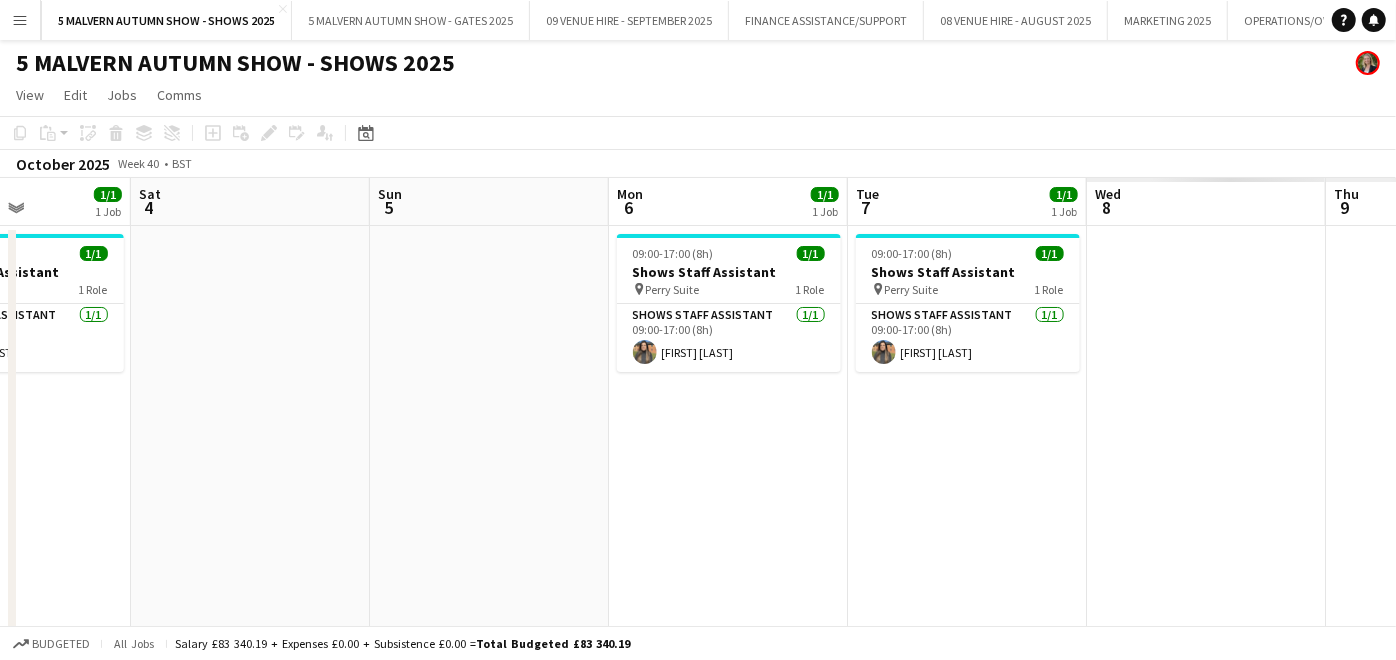 drag, startPoint x: 983, startPoint y: 488, endPoint x: -5, endPoint y: 465, distance: 988.2677 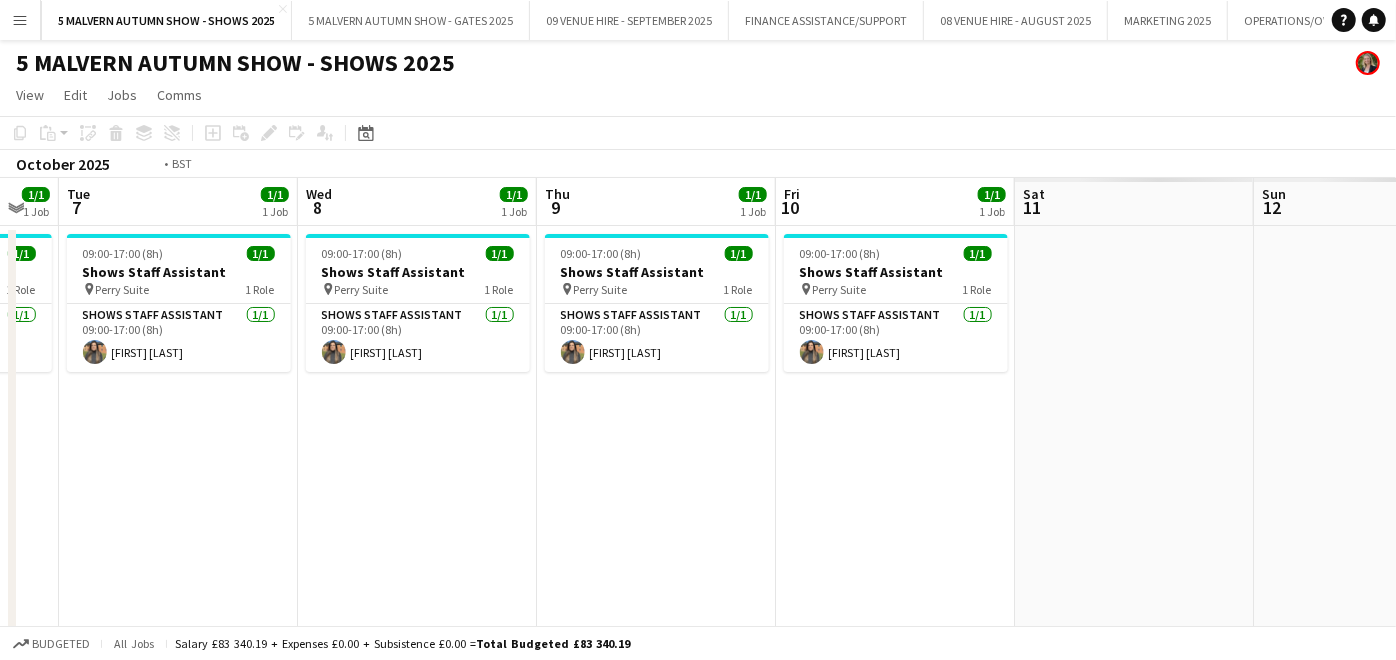 scroll, scrollTop: 0, scrollLeft: 671, axis: horizontal 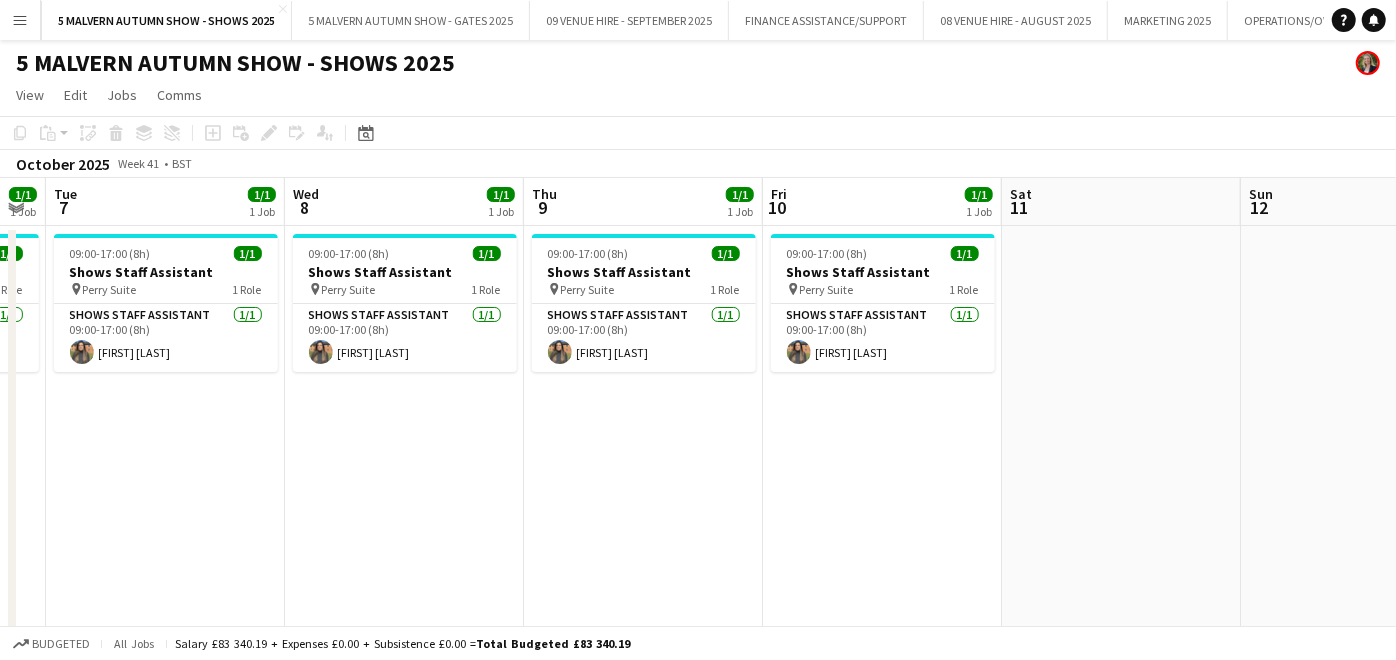 drag, startPoint x: 883, startPoint y: 433, endPoint x: 82, endPoint y: 413, distance: 801.24963 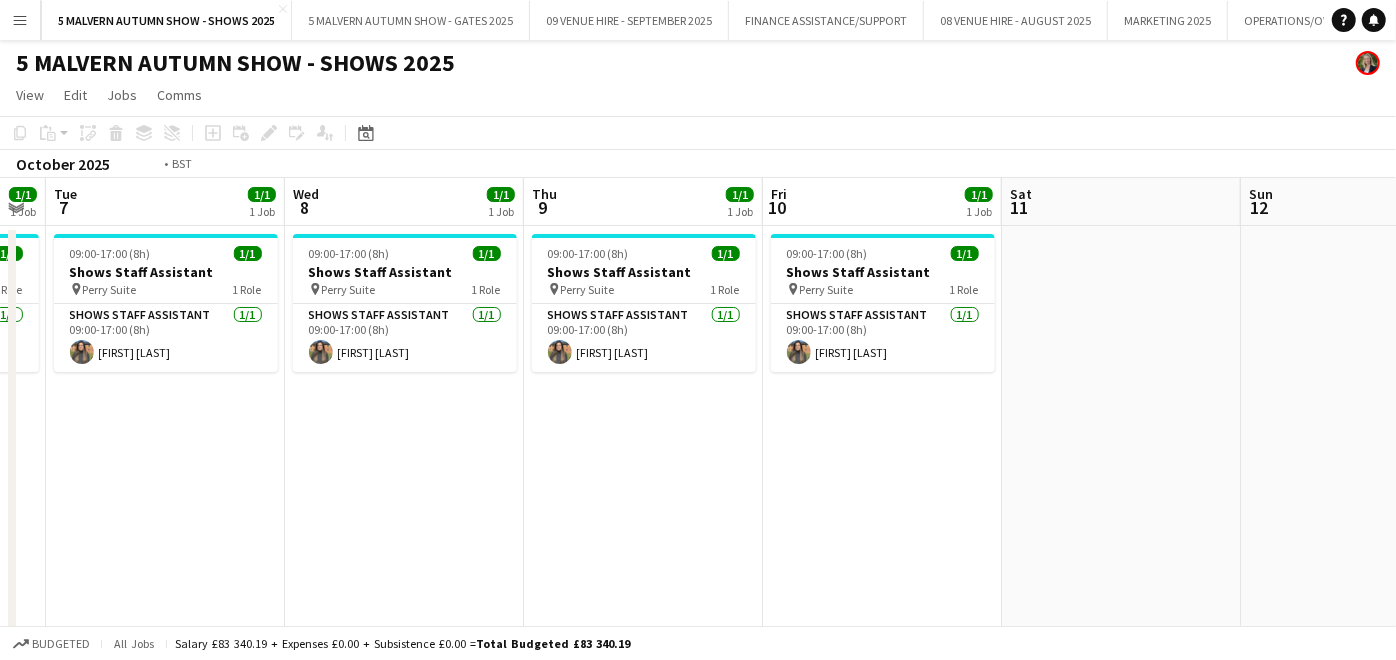 scroll, scrollTop: 0, scrollLeft: 537, axis: horizontal 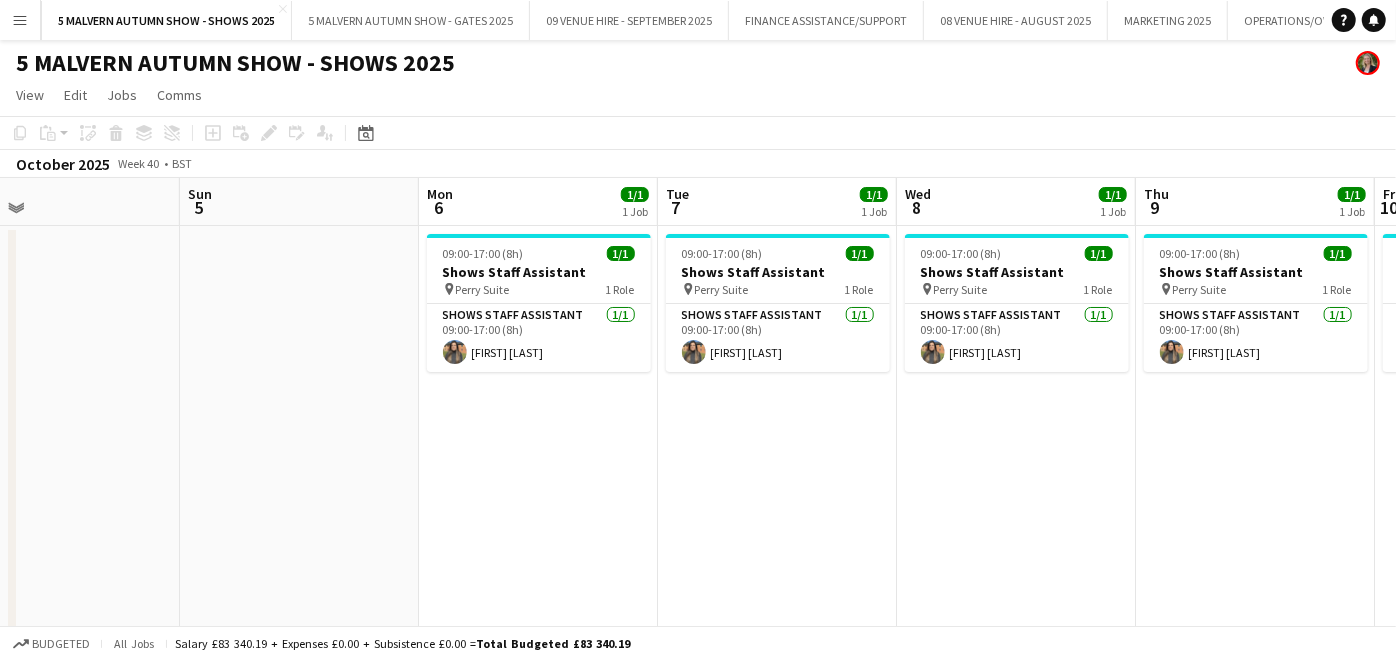 drag, startPoint x: 82, startPoint y: 413, endPoint x: 694, endPoint y: 318, distance: 619.32947 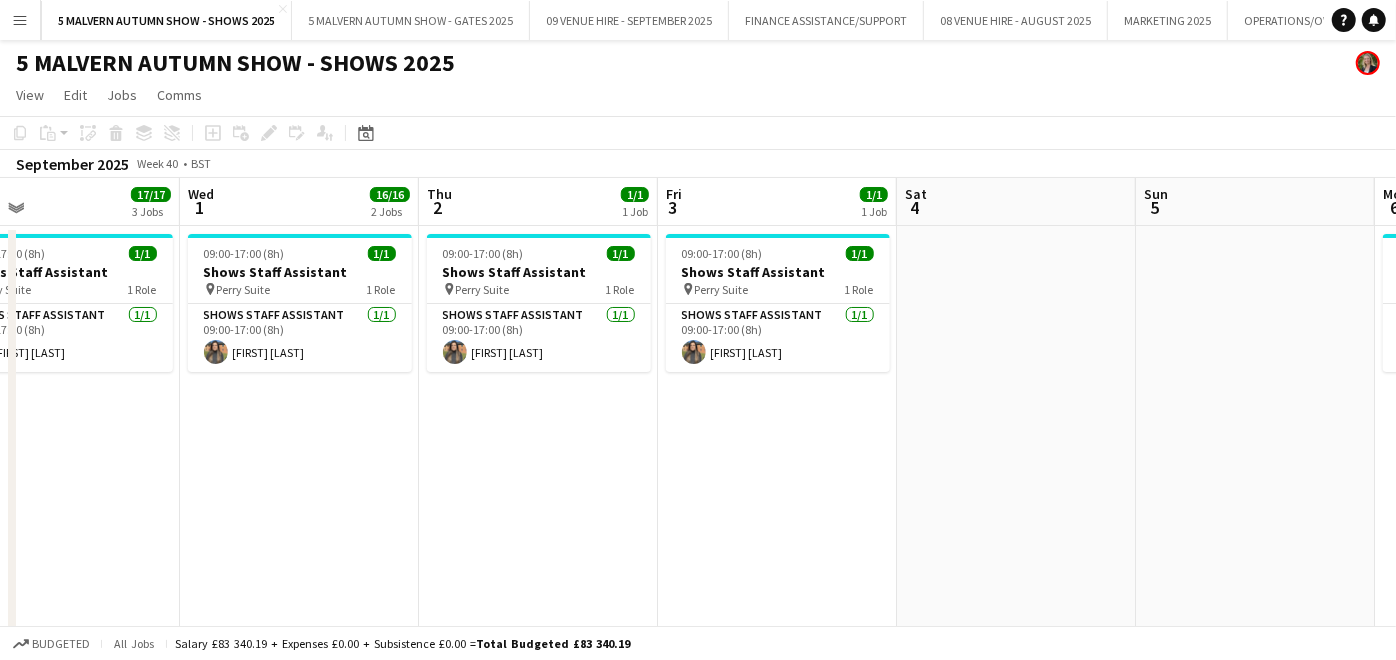 scroll, scrollTop: 0, scrollLeft: 459, axis: horizontal 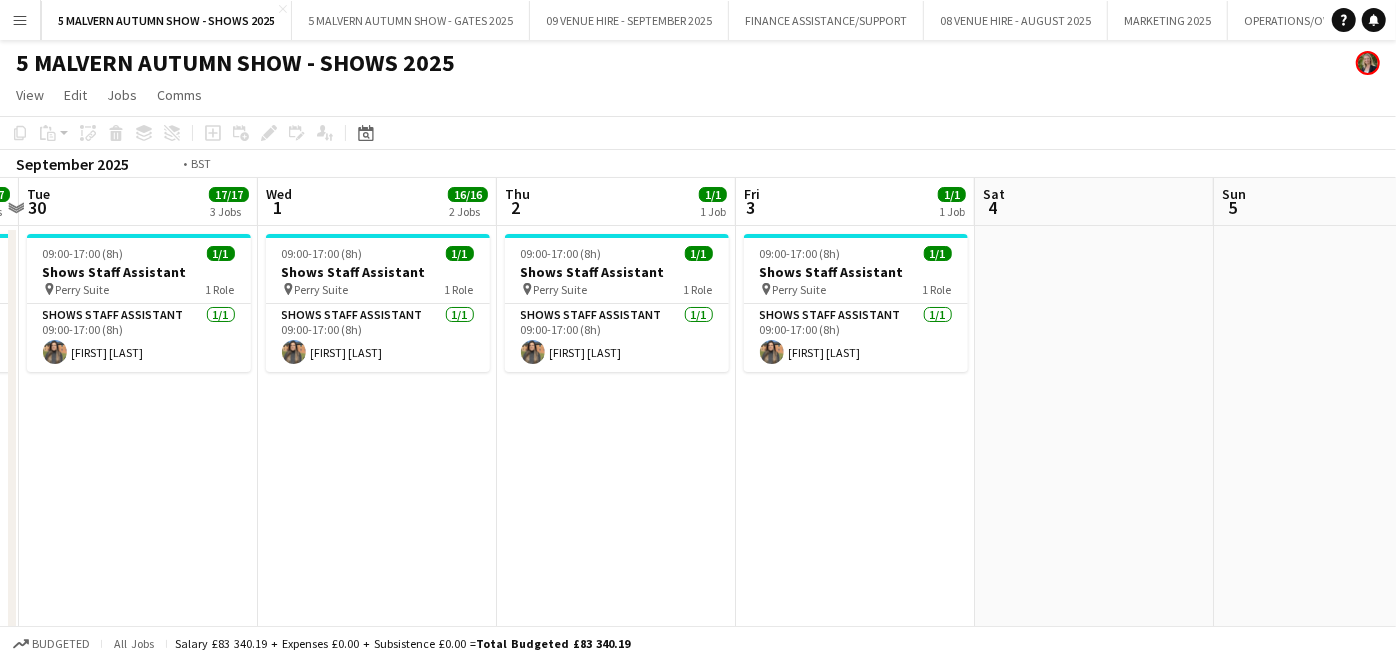 drag, startPoint x: 237, startPoint y: 457, endPoint x: 1405, endPoint y: 357, distance: 1172.273 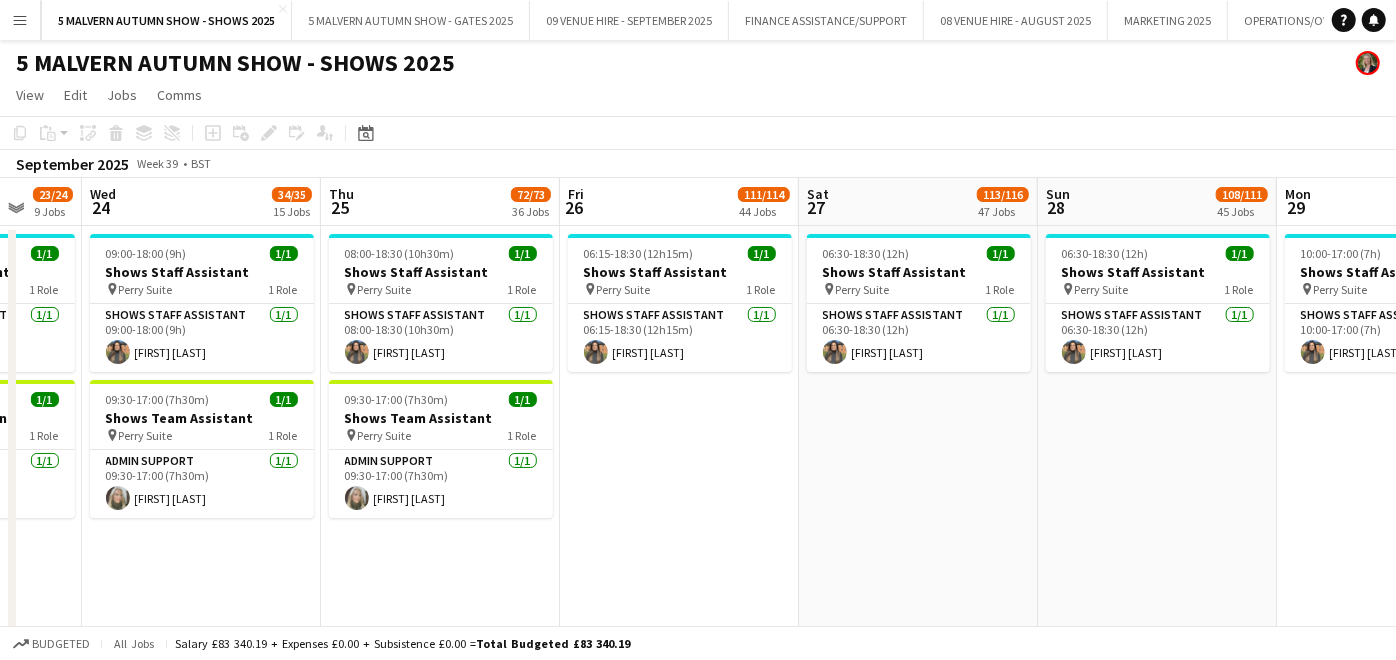 scroll, scrollTop: 0, scrollLeft: 542, axis: horizontal 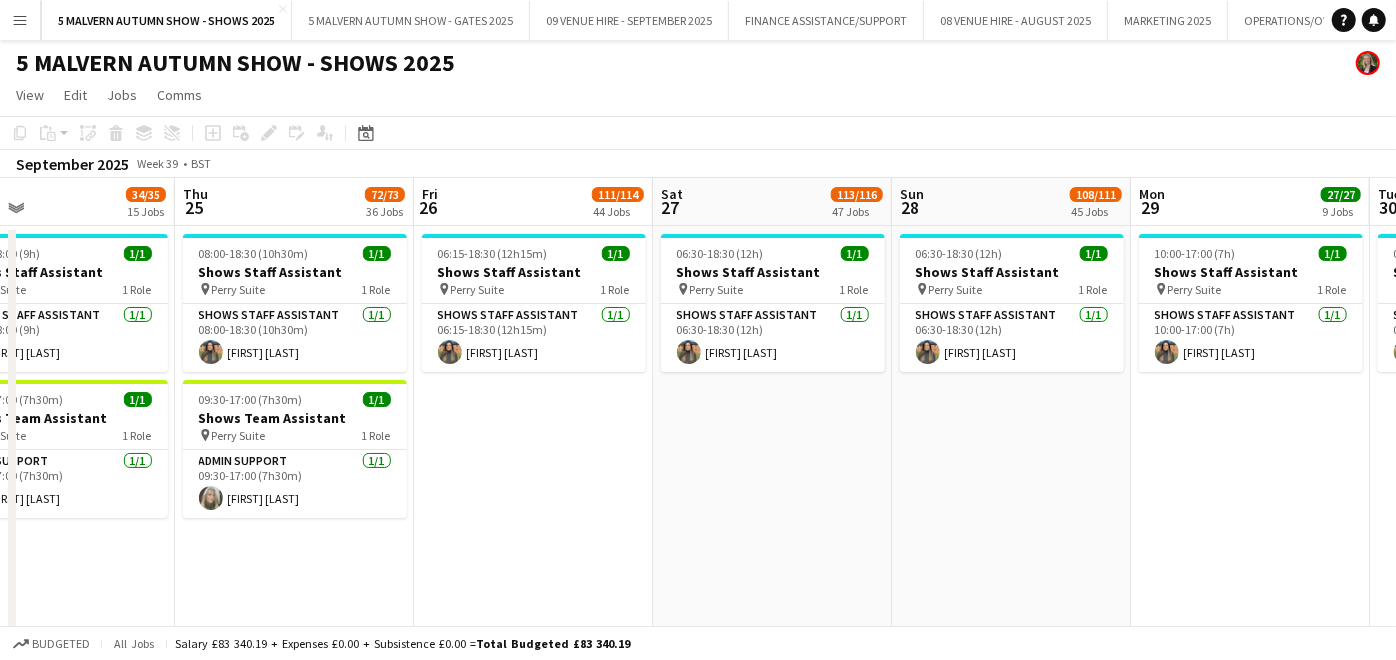drag, startPoint x: 494, startPoint y: 441, endPoint x: 1150, endPoint y: 420, distance: 656.33606 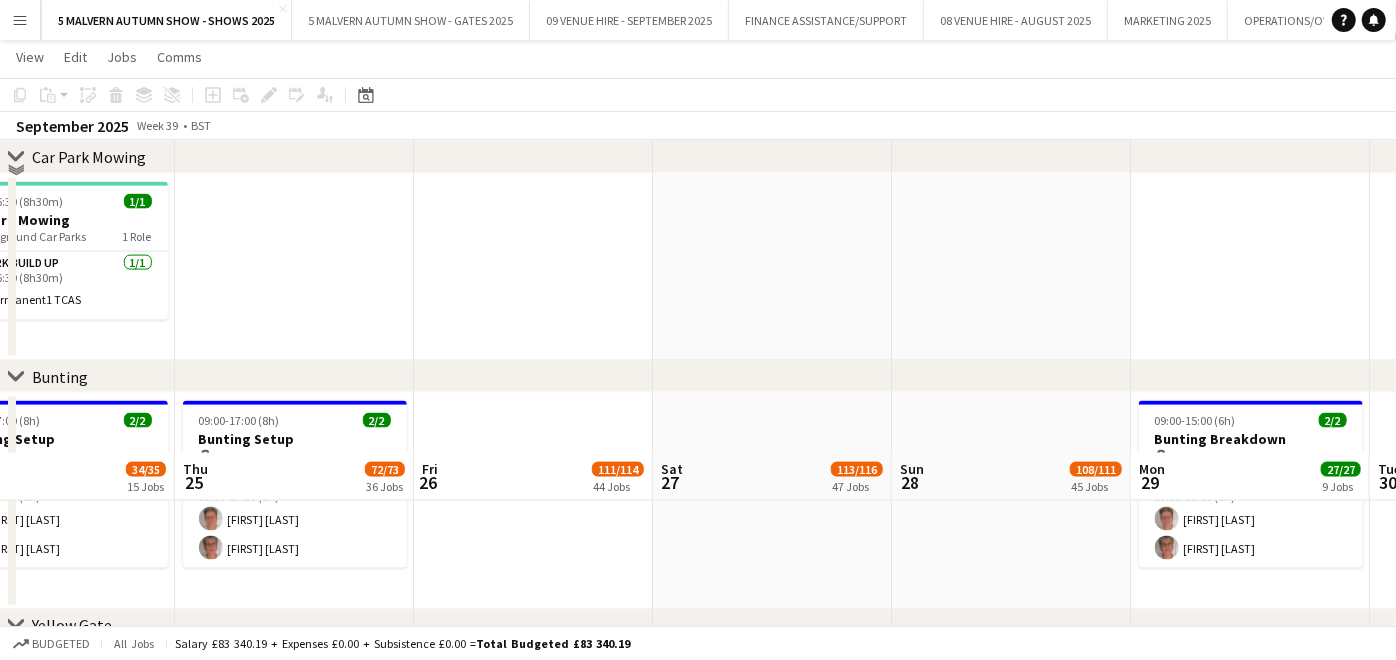 scroll, scrollTop: 2000, scrollLeft: 0, axis: vertical 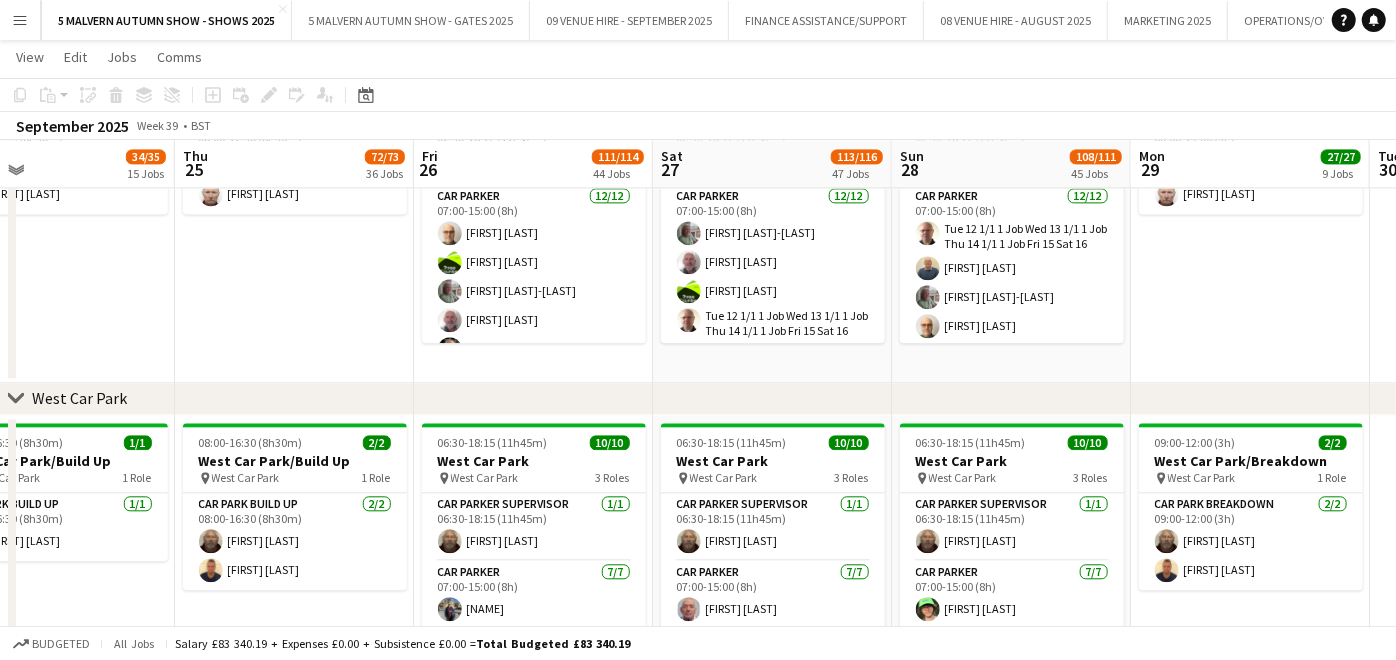 drag, startPoint x: 334, startPoint y: 277, endPoint x: 699, endPoint y: 274, distance: 365.01233 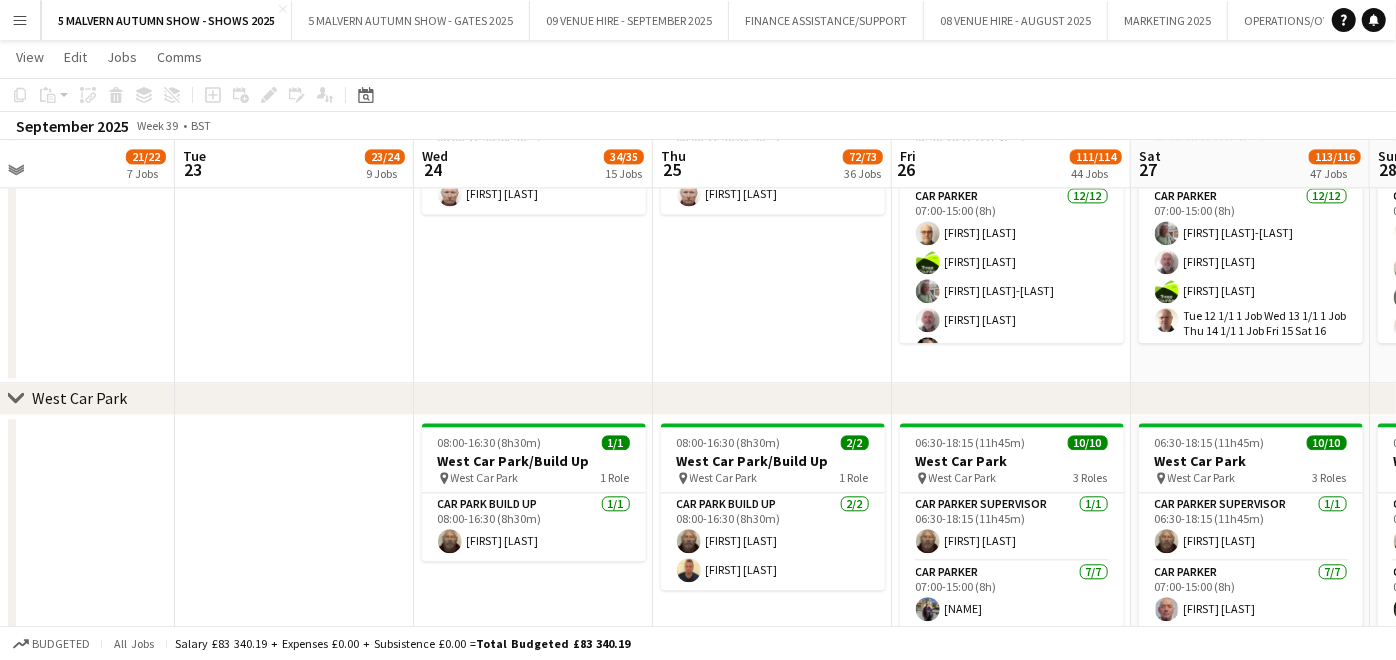 scroll, scrollTop: 0, scrollLeft: 633, axis: horizontal 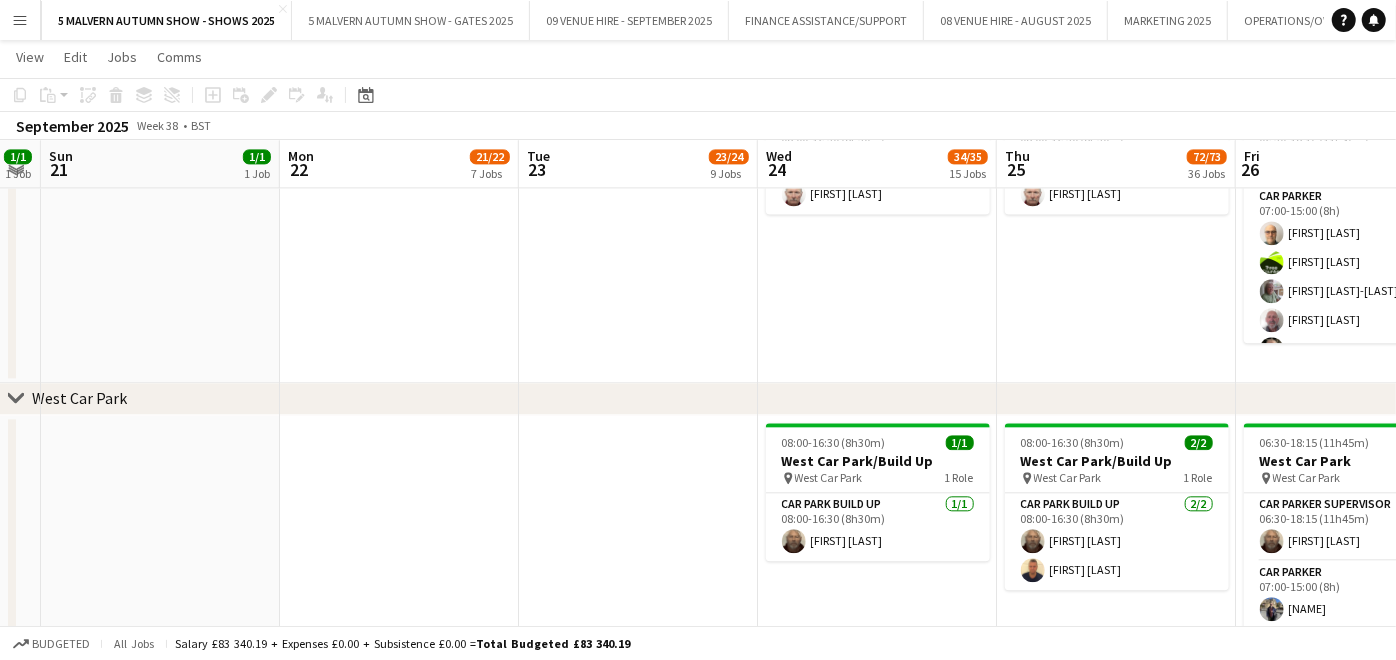 drag, startPoint x: 467, startPoint y: 368, endPoint x: 902, endPoint y: 271, distance: 445.68375 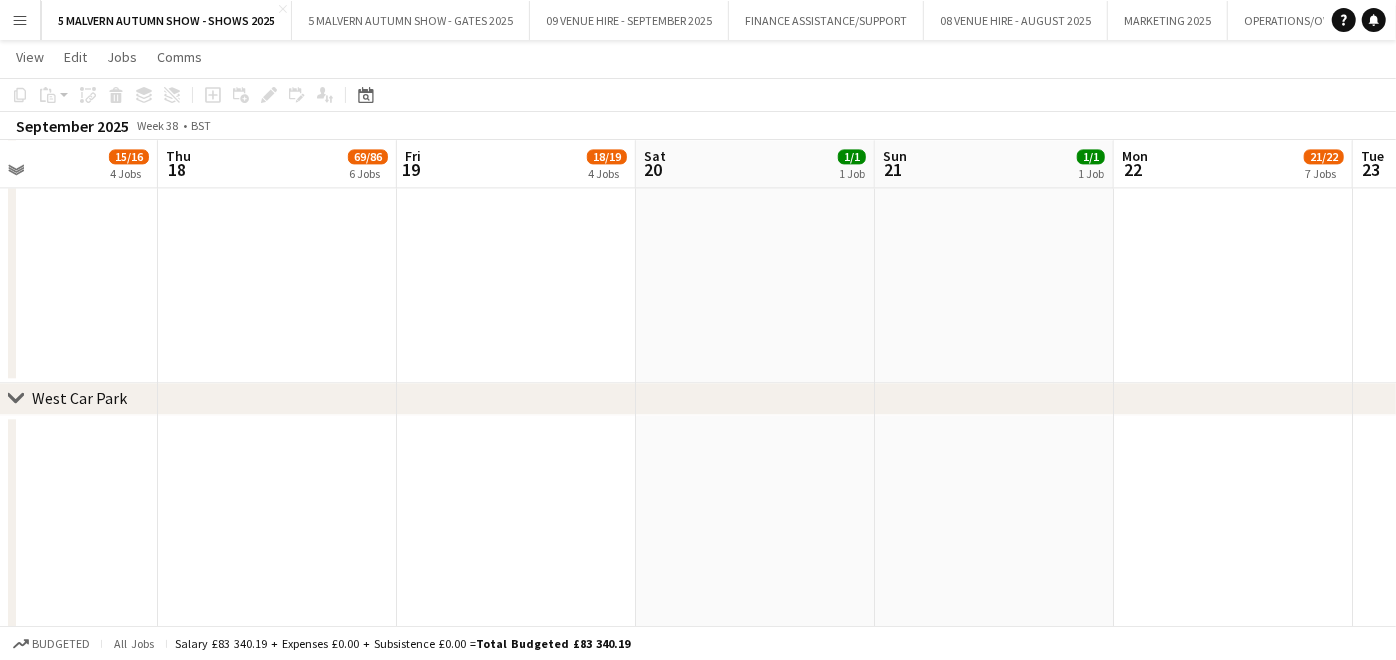 scroll, scrollTop: 0, scrollLeft: 550, axis: horizontal 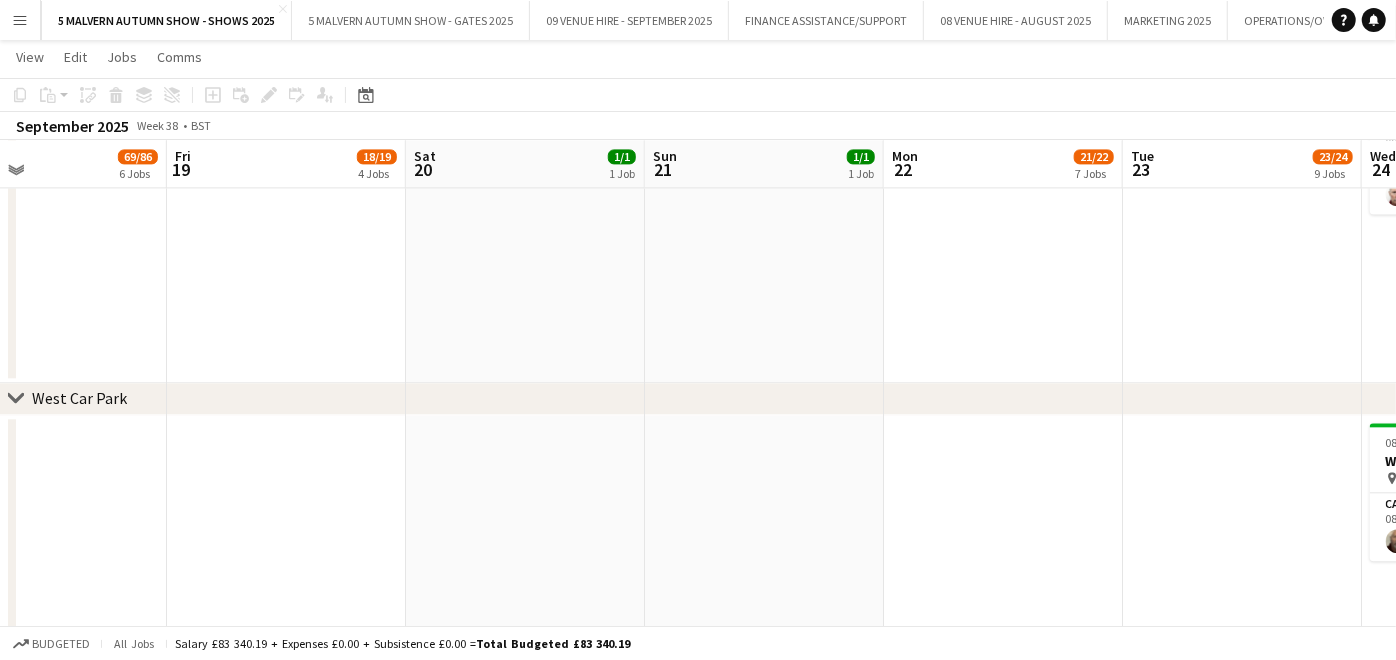 drag, startPoint x: 690, startPoint y: 294, endPoint x: 1417, endPoint y: 292, distance: 727.00275 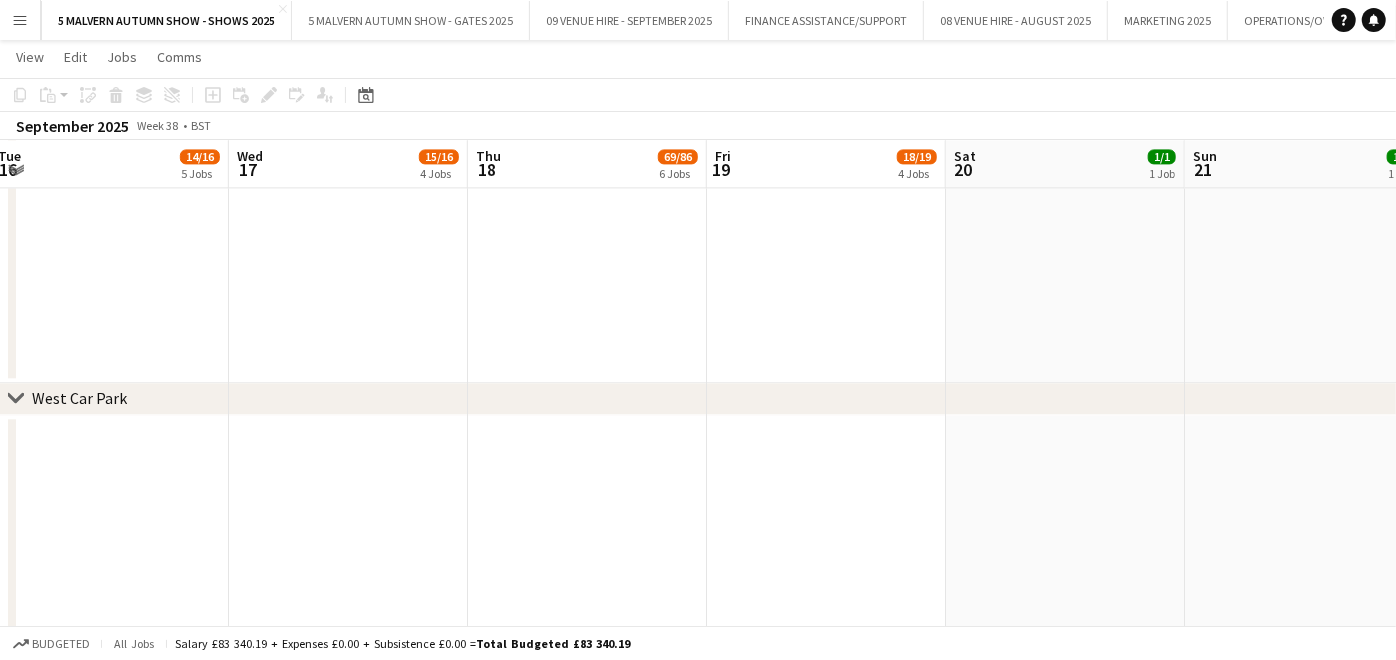 scroll, scrollTop: 0, scrollLeft: 446, axis: horizontal 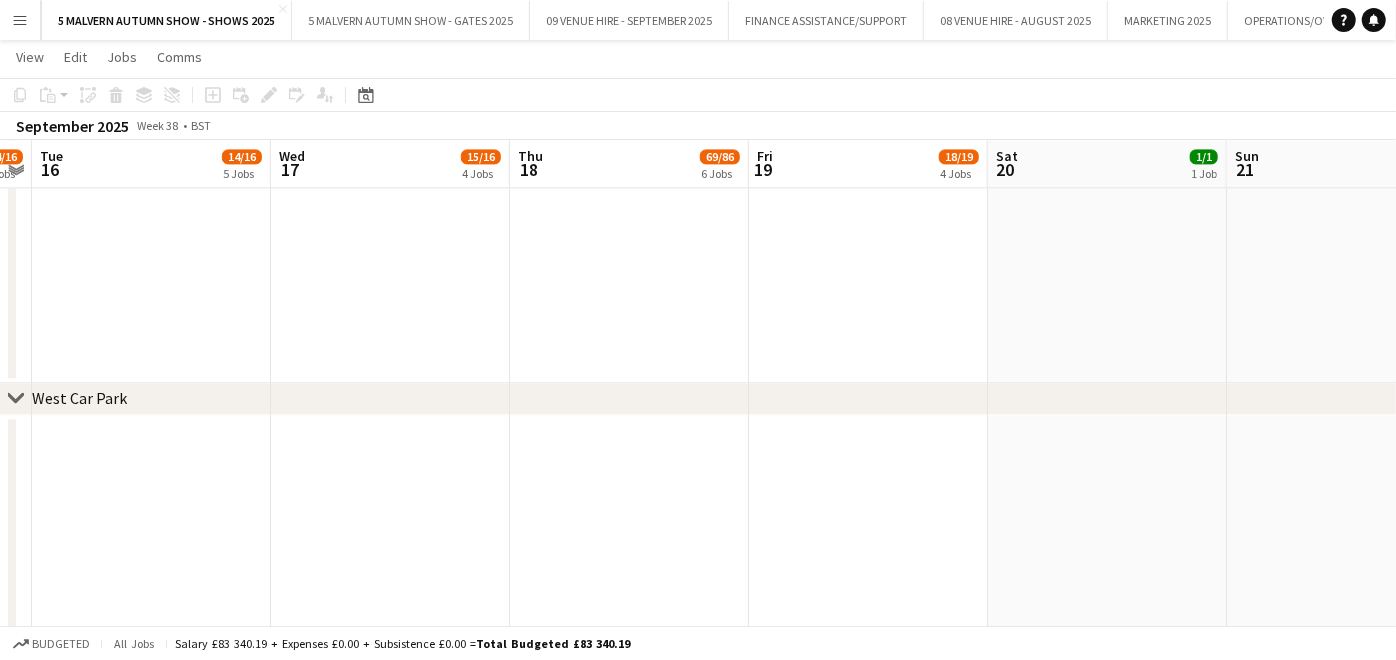 drag, startPoint x: 562, startPoint y: 234, endPoint x: 1144, endPoint y: 239, distance: 582.0215 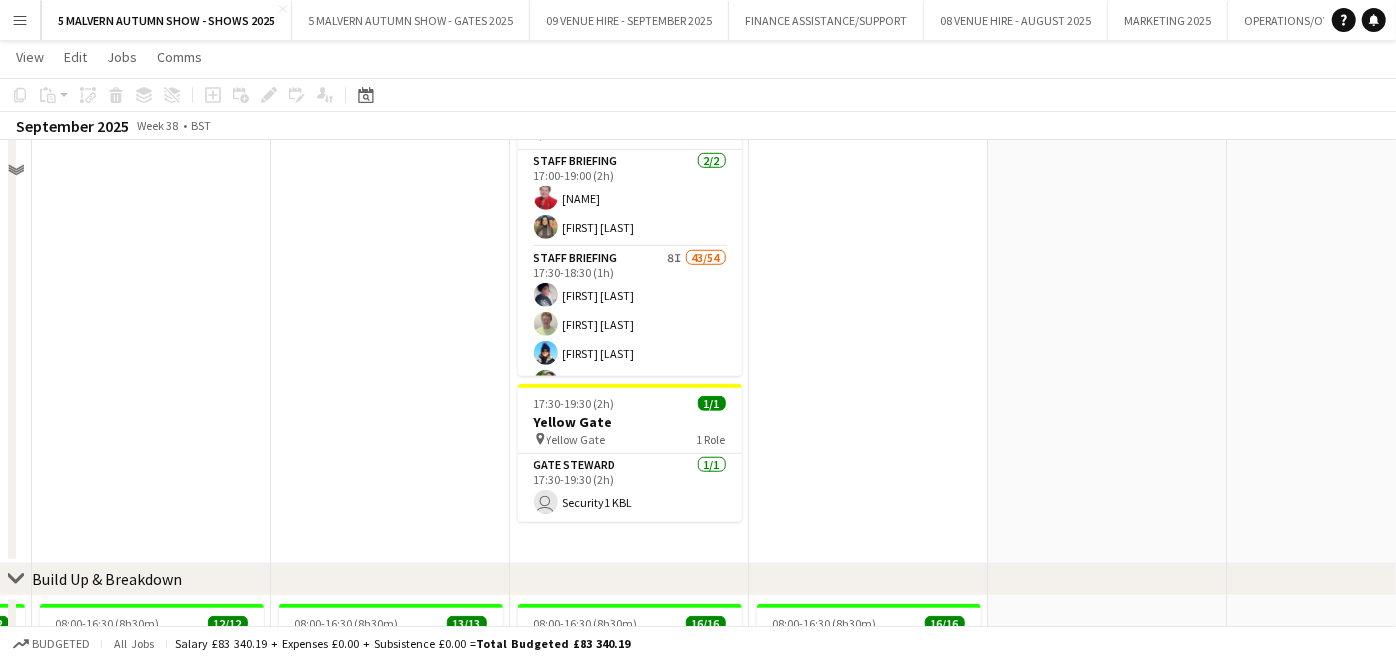 scroll, scrollTop: 777, scrollLeft: 0, axis: vertical 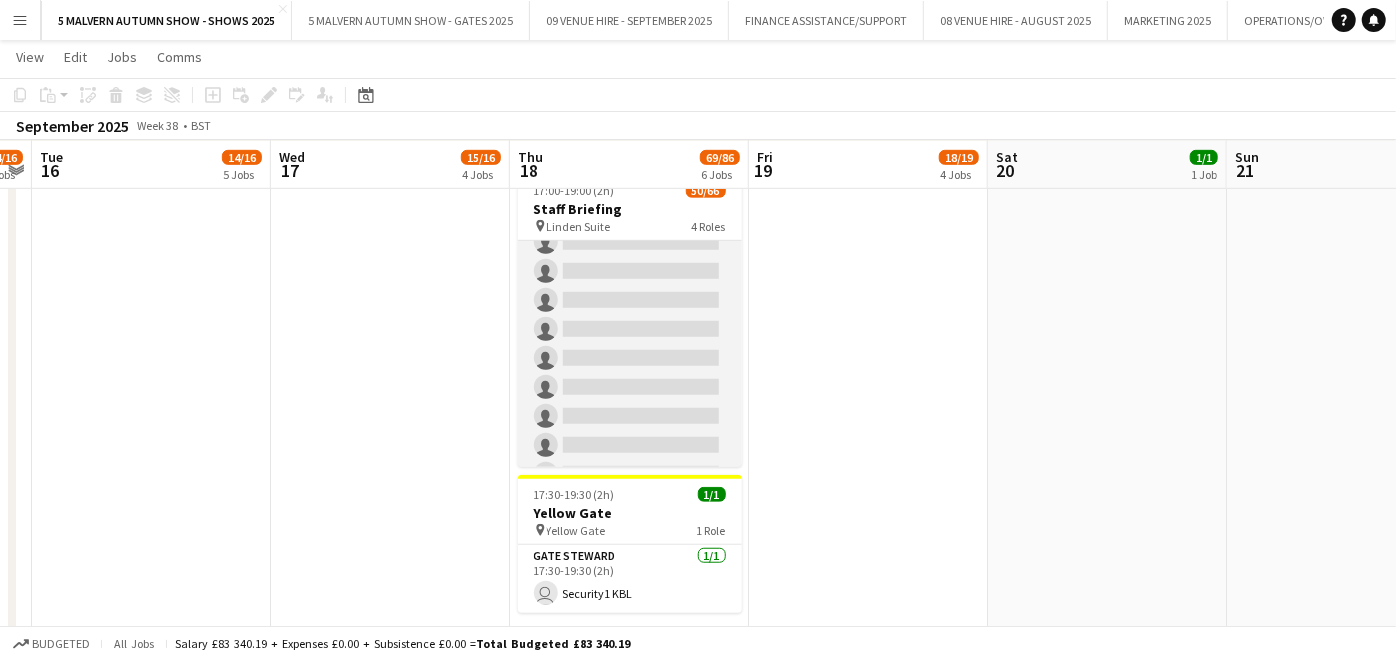 click on "Staff Briefing   8I   43/54   17:30-18:30 (1h)
[NAME] [NAME] [NAME] [NAME] [NAME] [NAME] [NAME] [NAME] [NAME] [NAME] [NAME] [NAME] [NAME] [NAME] [NAME] [NAME] [NAME] [NAME] [NAME] [NAME] [NAME] [NAME] [NAME] [NAME] [NAME] [NAME] [NAME] [NAME] [NAME] [NAME] [NAME] [NAME] [NAME] [NAME] [NAME] [NAME]
single-neutral-actions
single-neutral-actions
single-neutral-actions
single-neutral-actions
single-neutral-actions
single-neutral-actions" at bounding box center [630, -254] 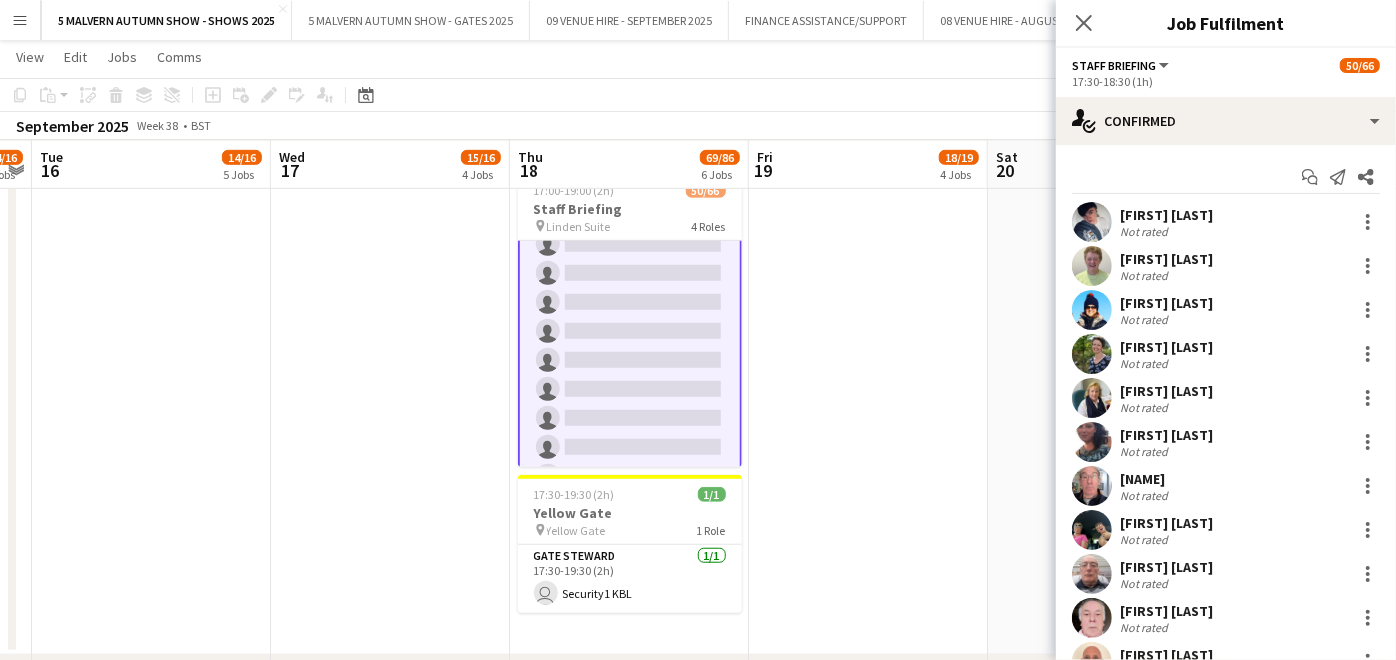 scroll, scrollTop: 1399, scrollLeft: 0, axis: vertical 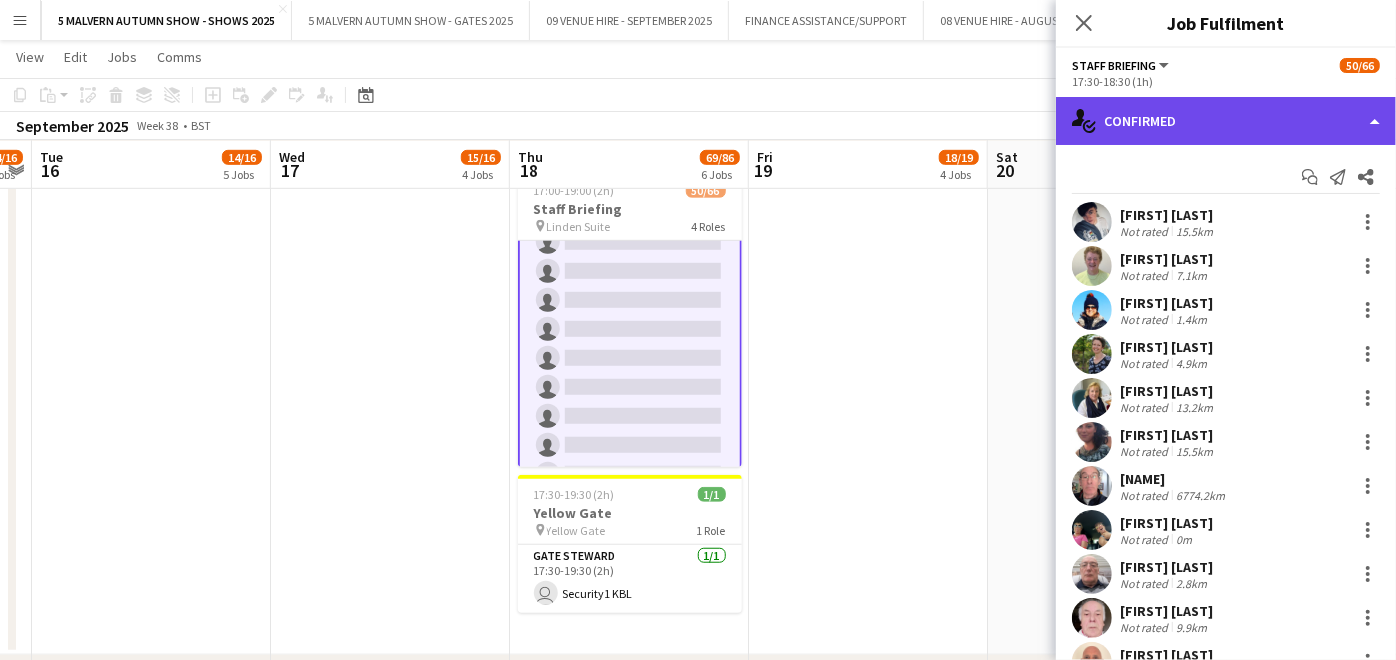 click on "single-neutral-actions-check-2
Confirmed" 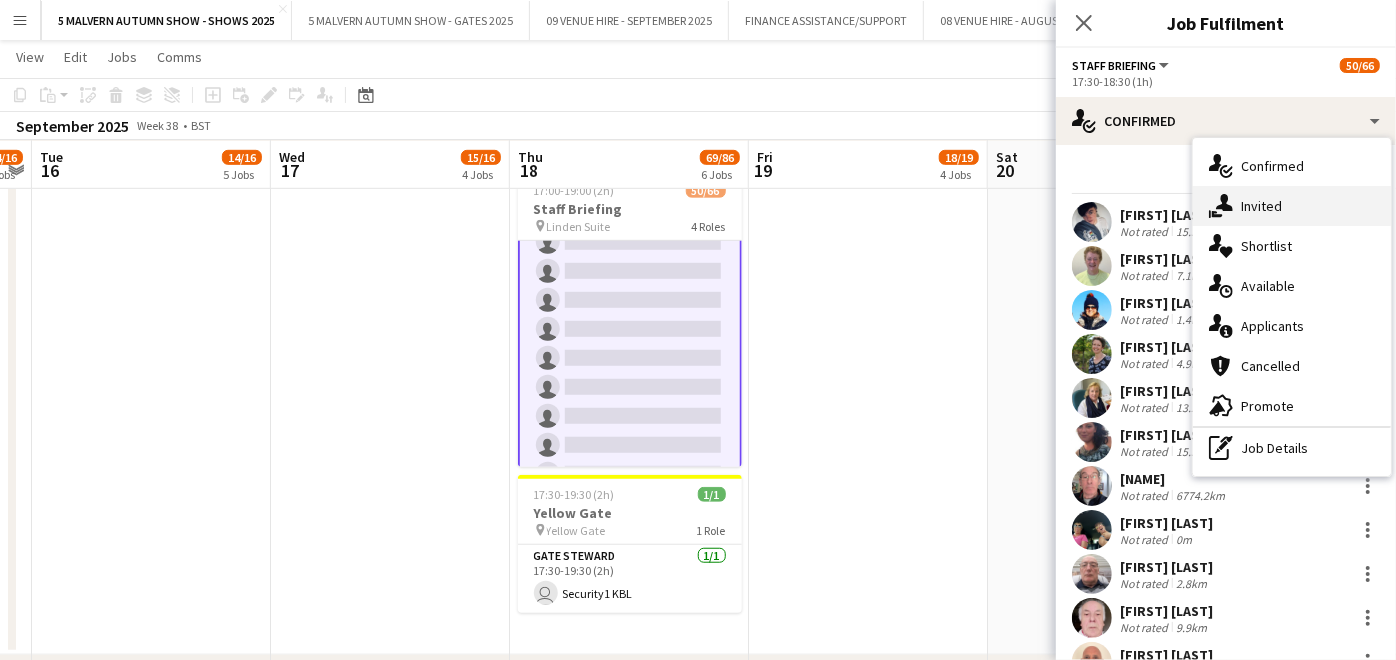 click on "single-neutral-actions-share-1
Invited" at bounding box center (1292, 206) 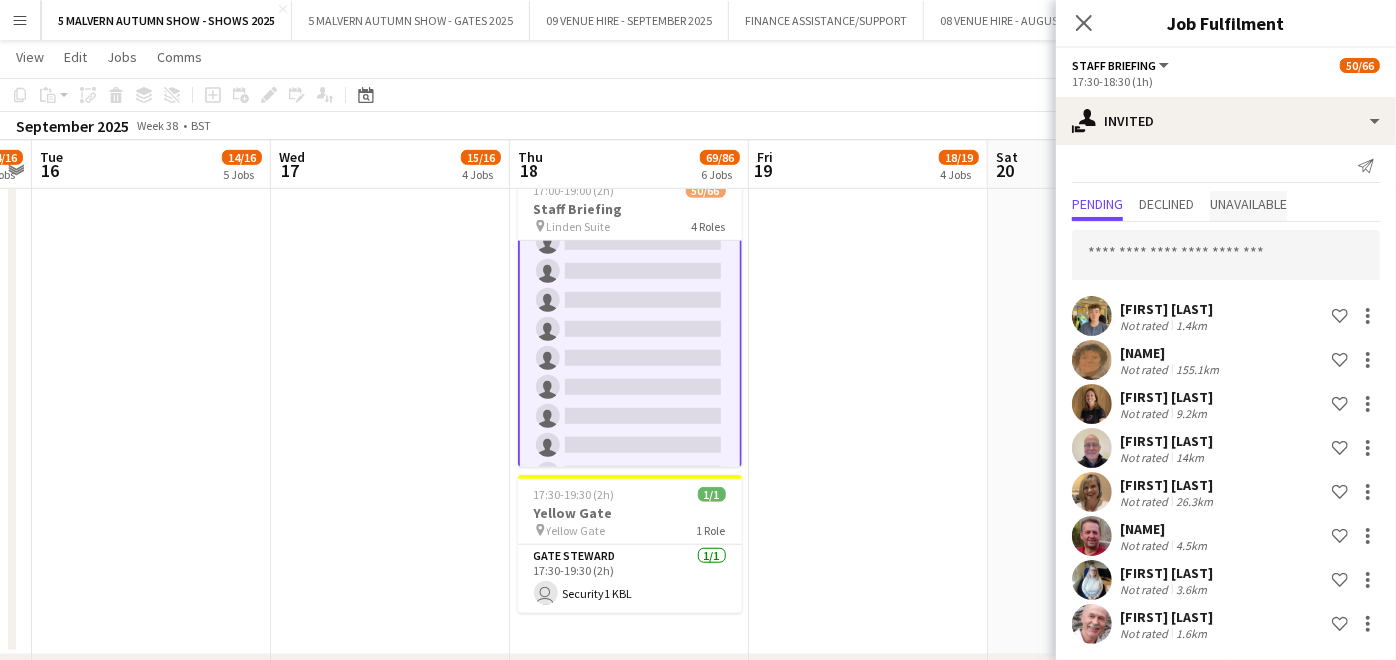 scroll, scrollTop: 14, scrollLeft: 0, axis: vertical 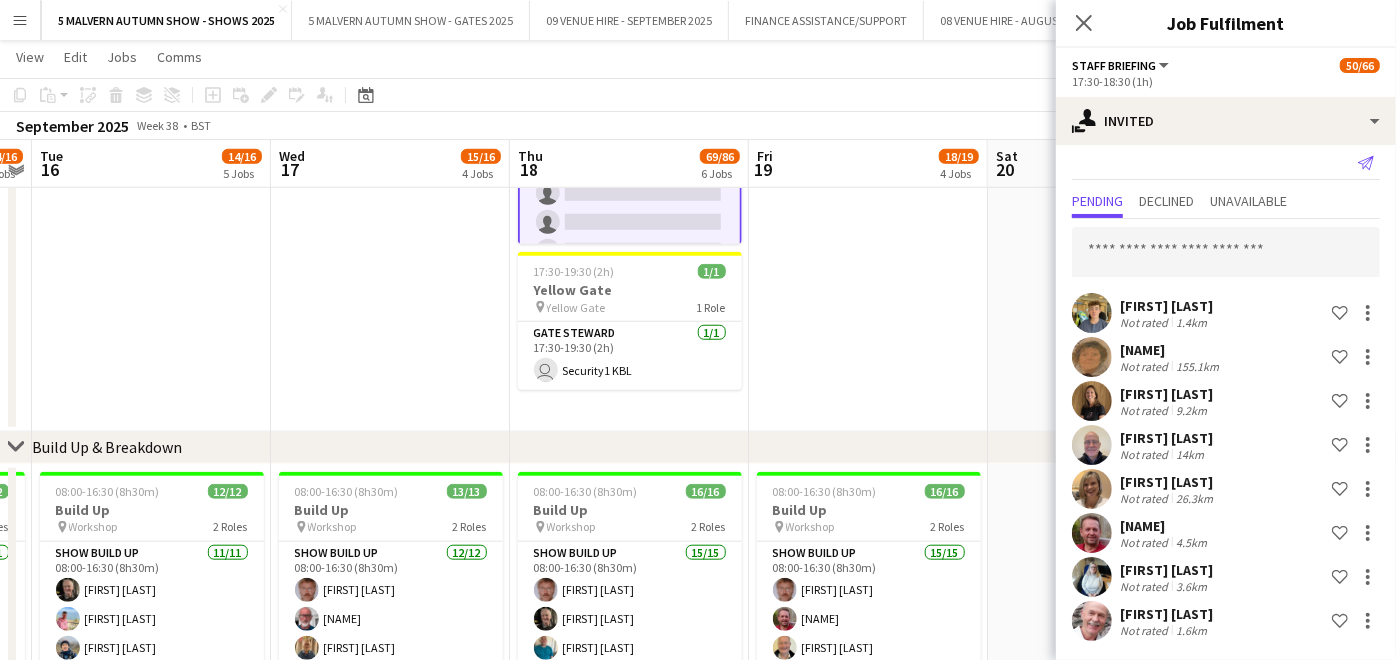 click on "Send notification" 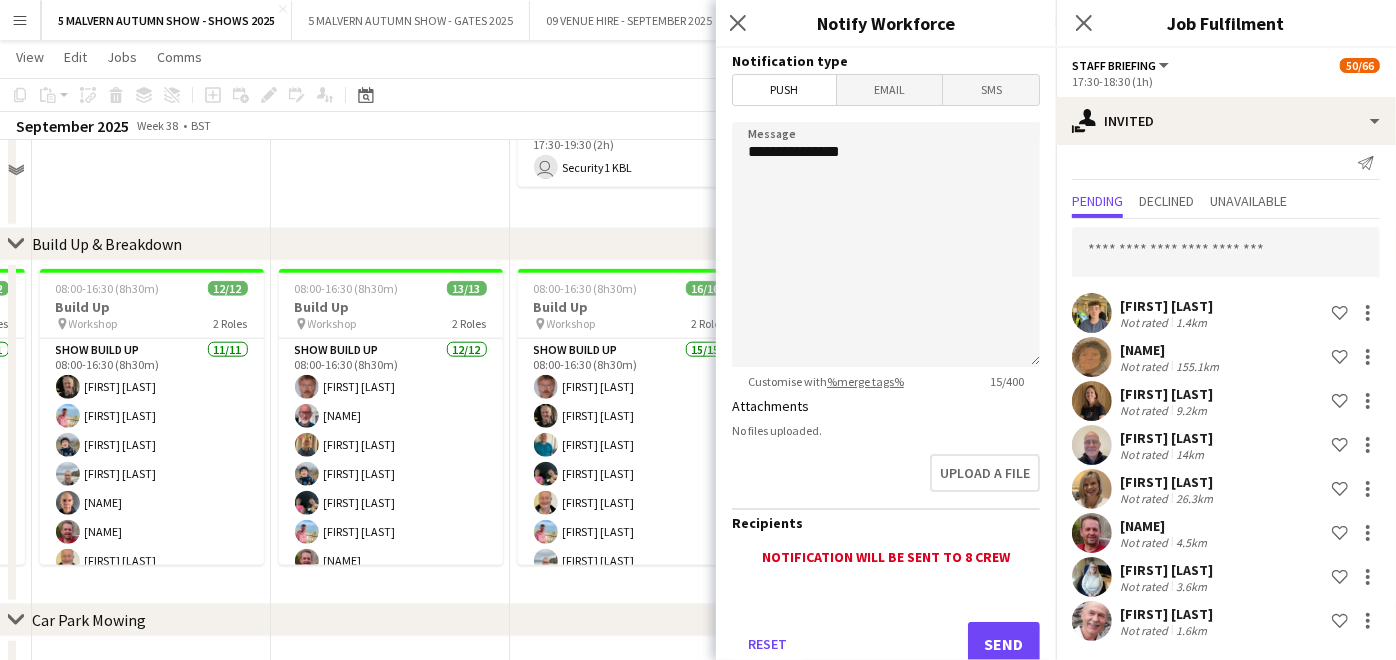 scroll, scrollTop: 1222, scrollLeft: 0, axis: vertical 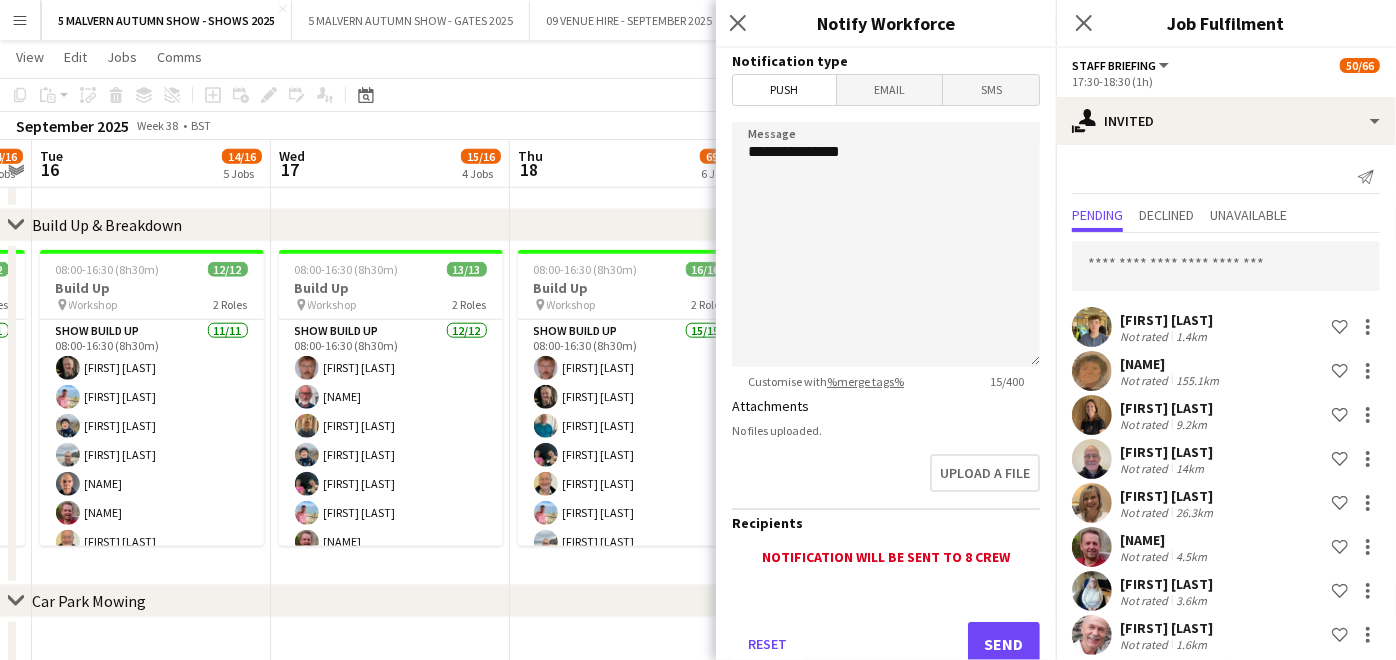 click 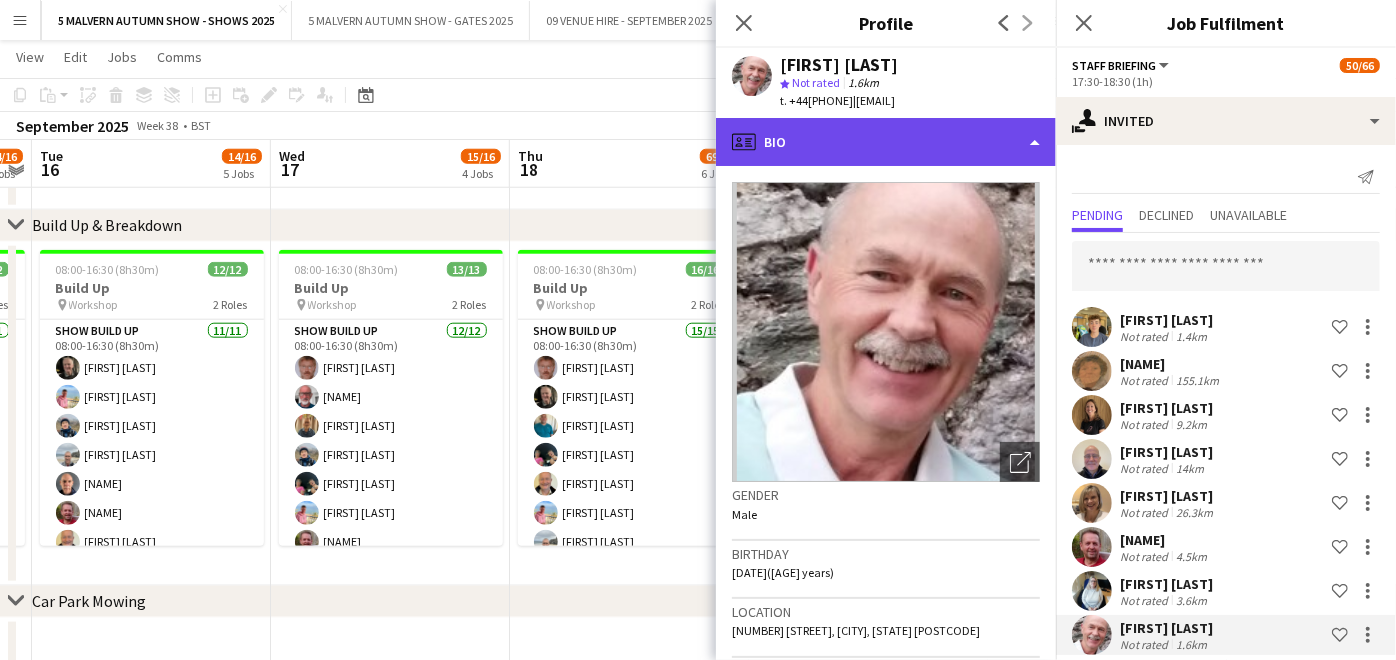 click on "profile
Bio" 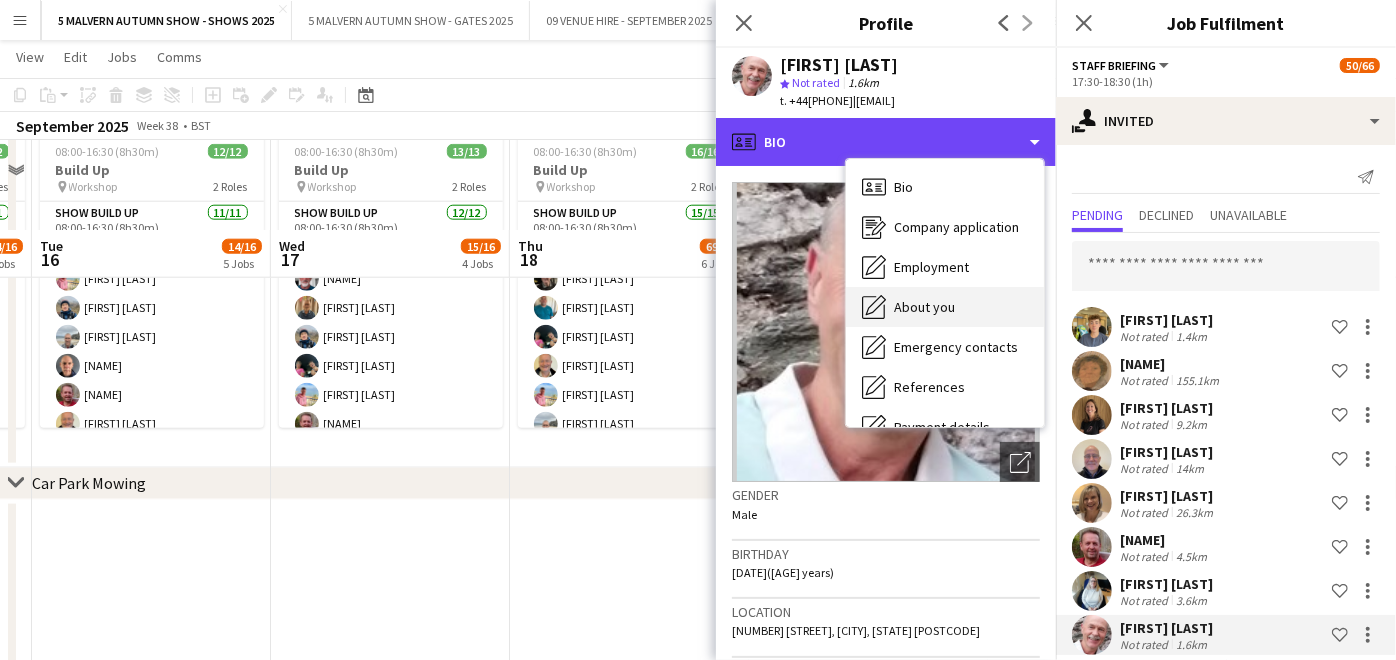 scroll, scrollTop: 1444, scrollLeft: 0, axis: vertical 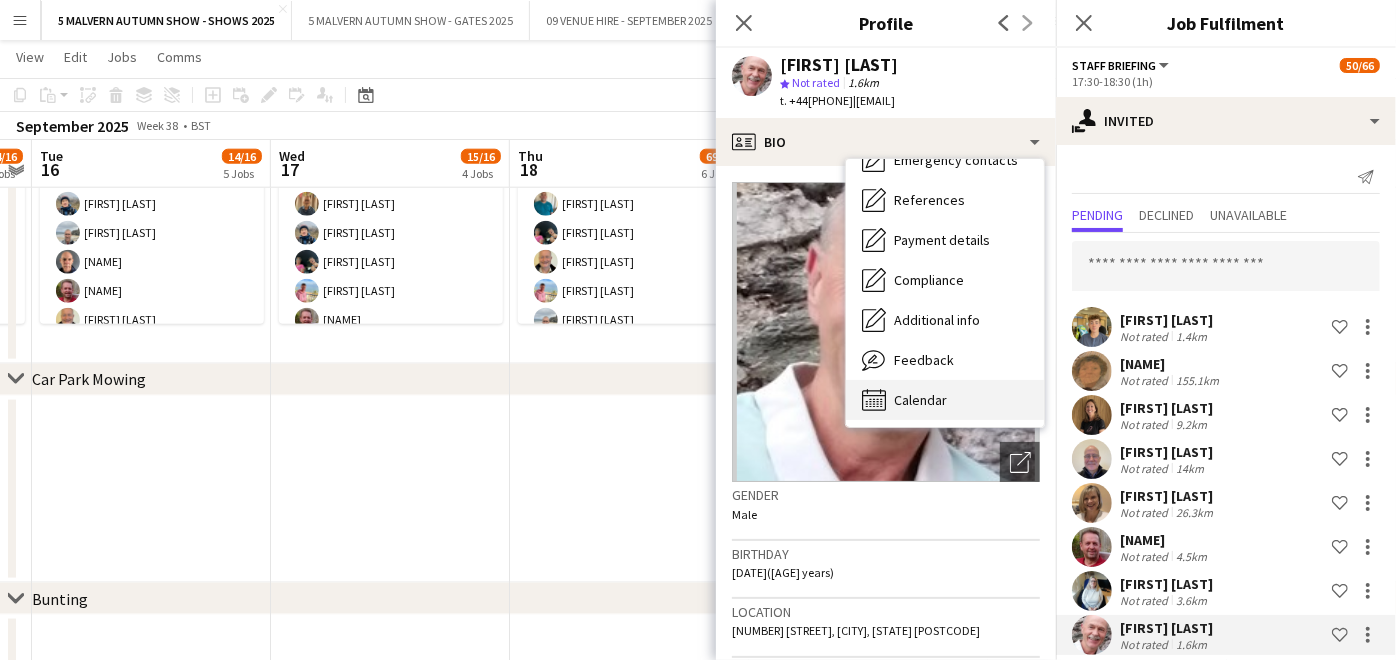 click on "Calendar
Calendar" at bounding box center [945, 400] 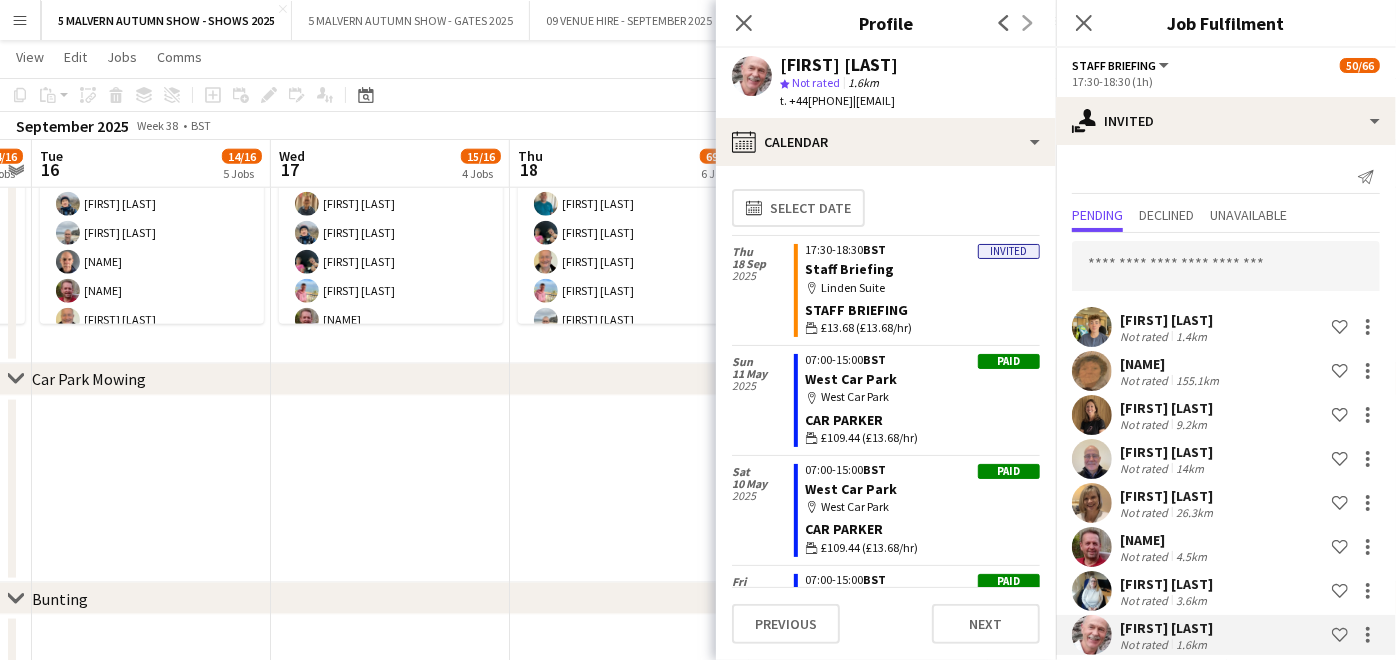 scroll, scrollTop: 0, scrollLeft: 0, axis: both 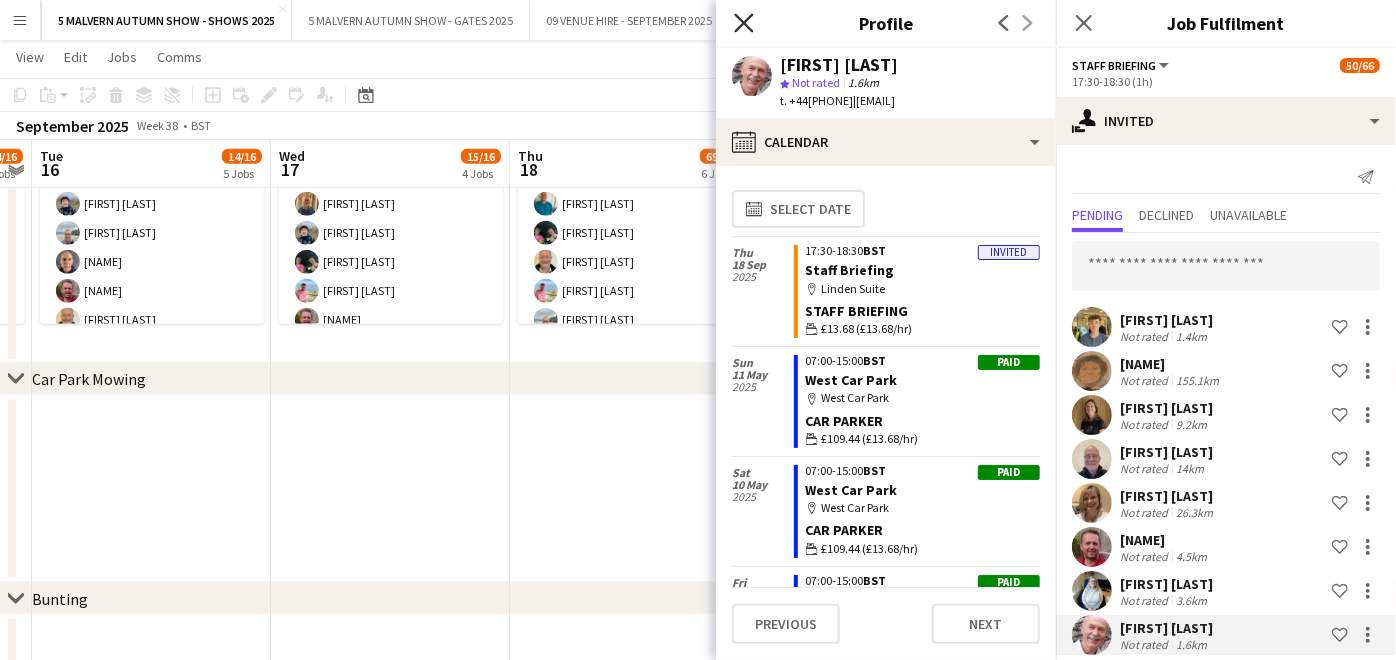 click on "Close pop-in" 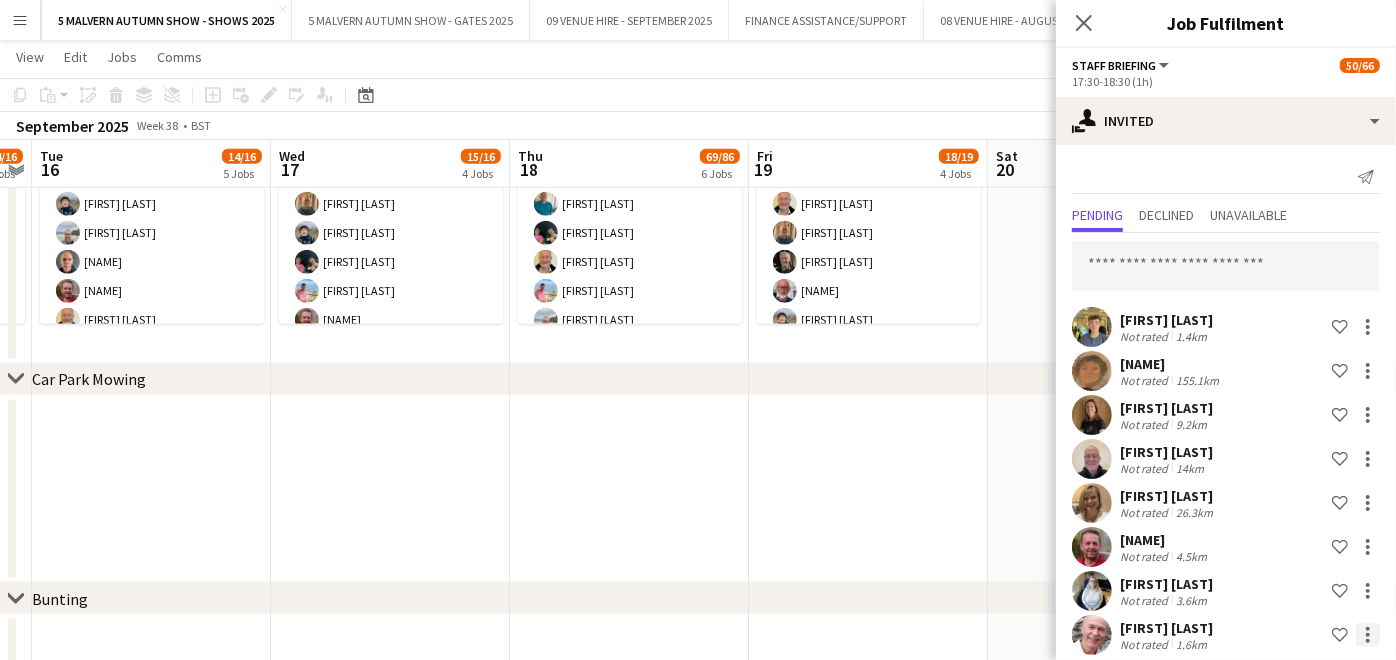 click 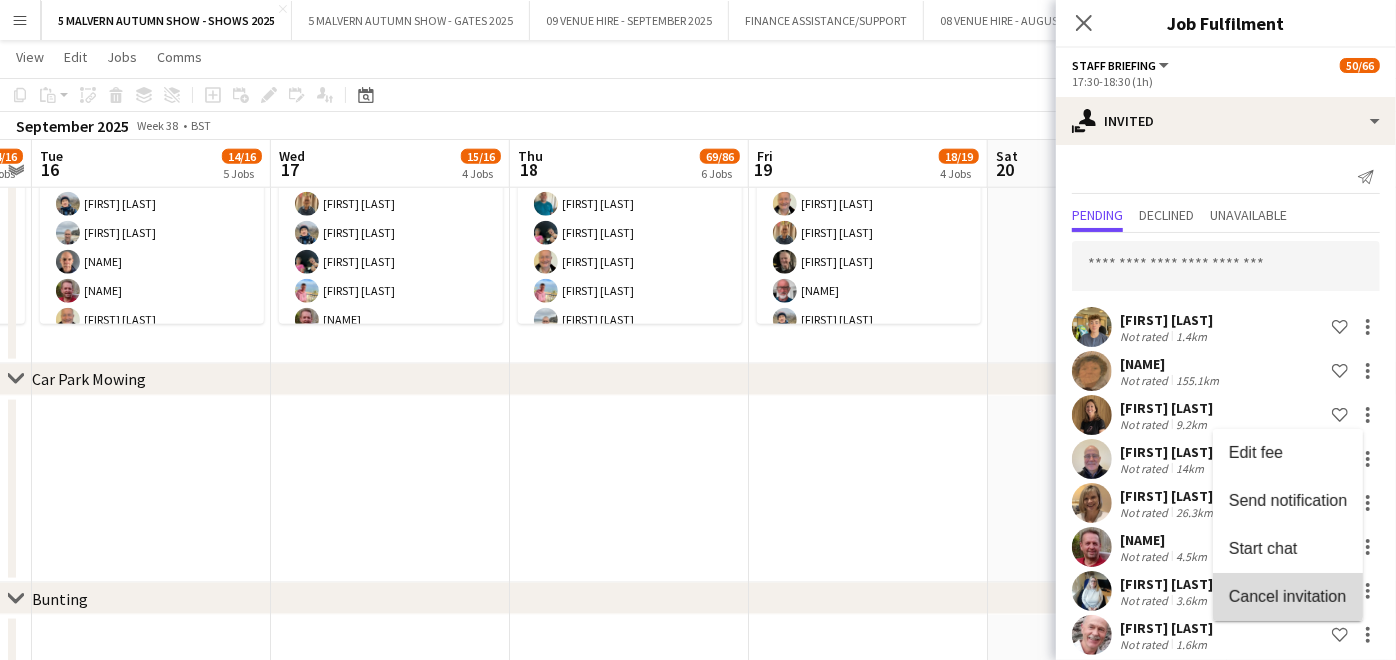 click on "Cancel invitation" at bounding box center (1288, 597) 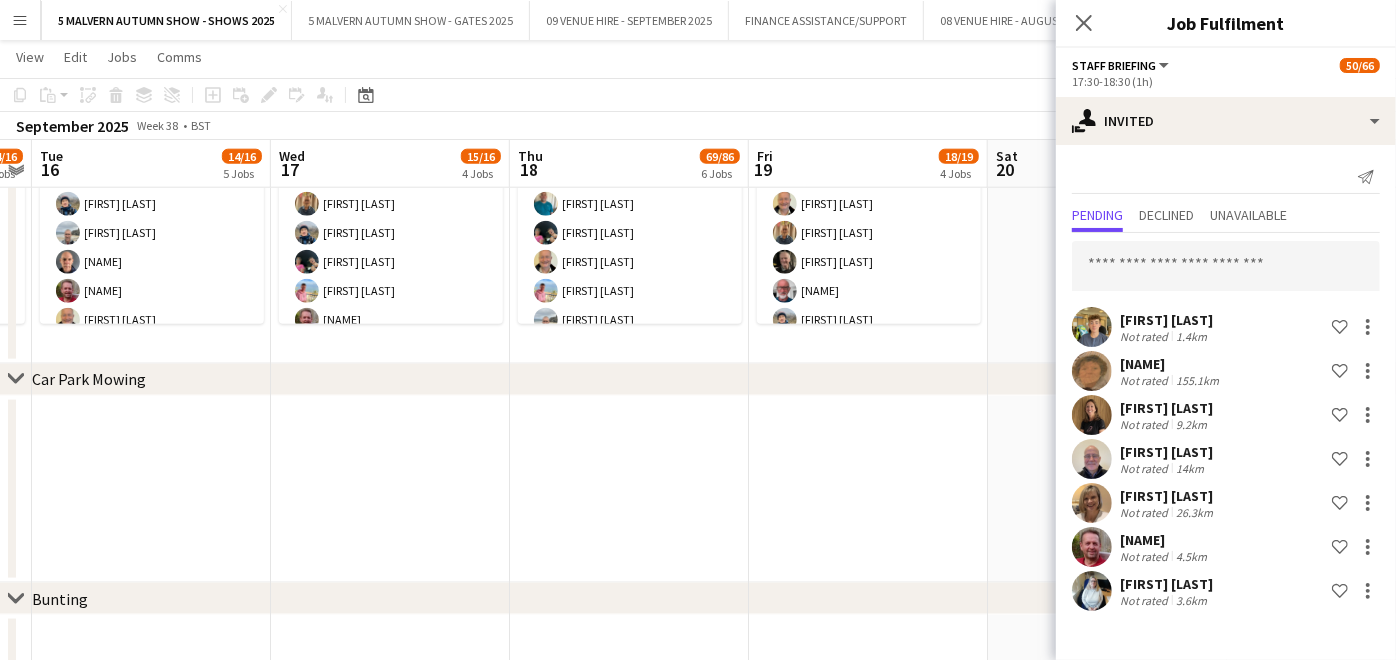 click at bounding box center (868, 490) 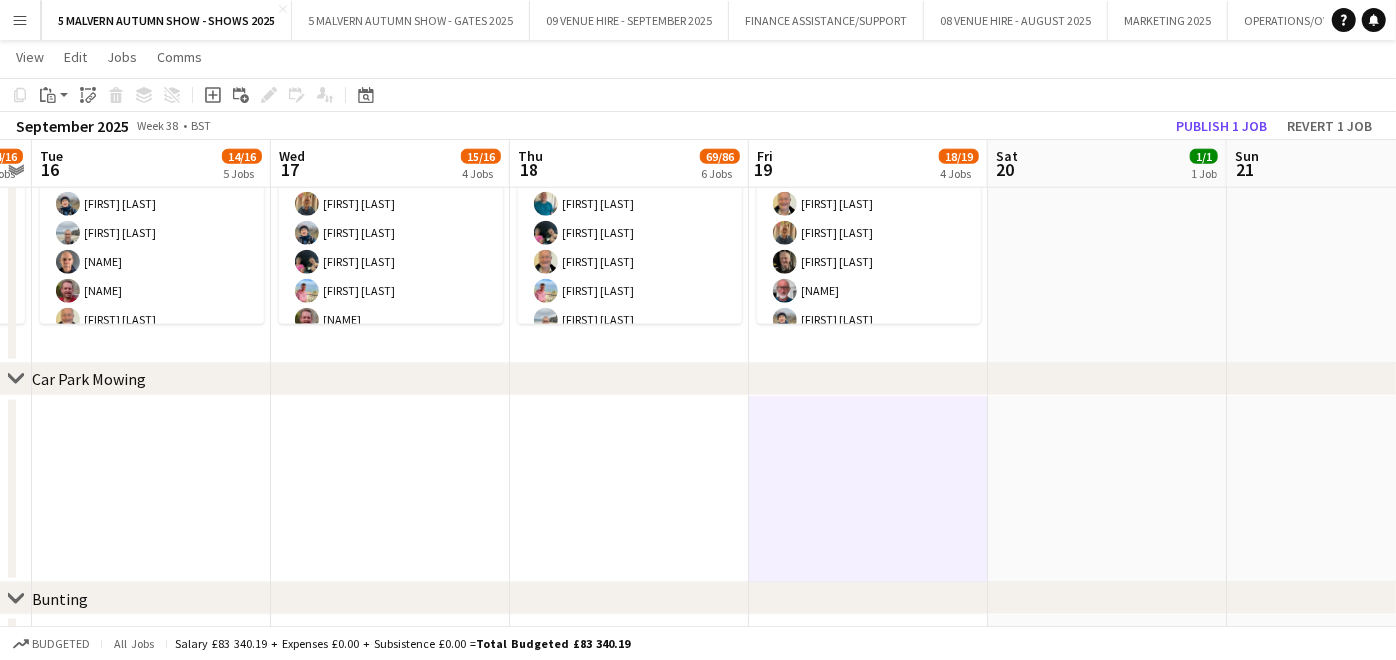 scroll, scrollTop: 1397, scrollLeft: 0, axis: vertical 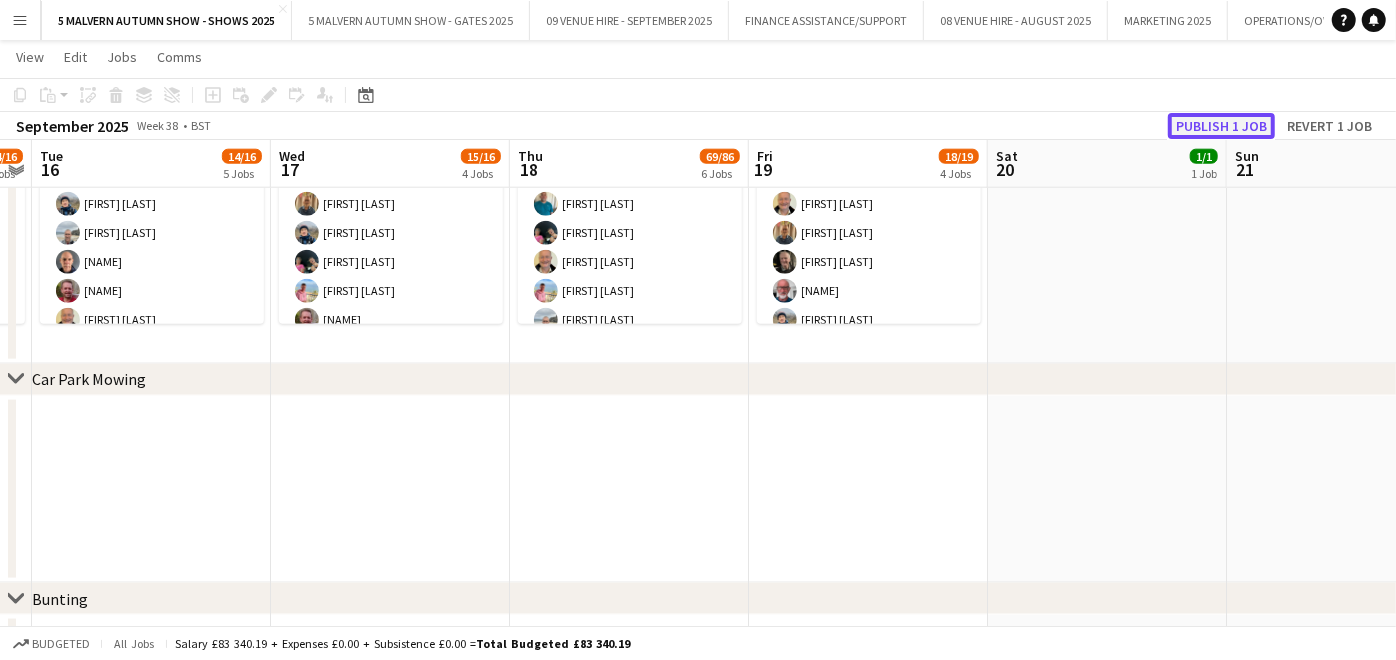 click on "Publish 1 job" 